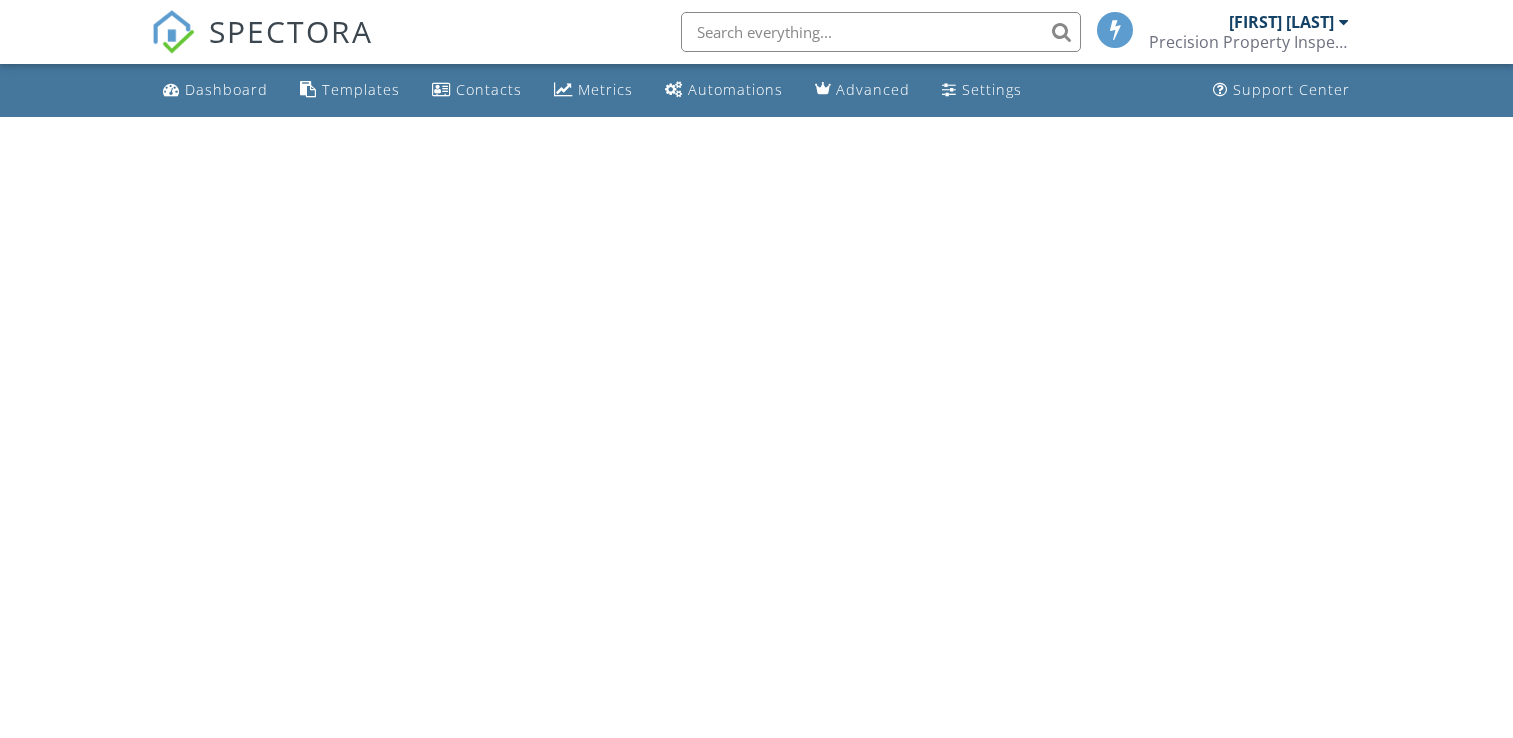 scroll, scrollTop: 0, scrollLeft: 0, axis: both 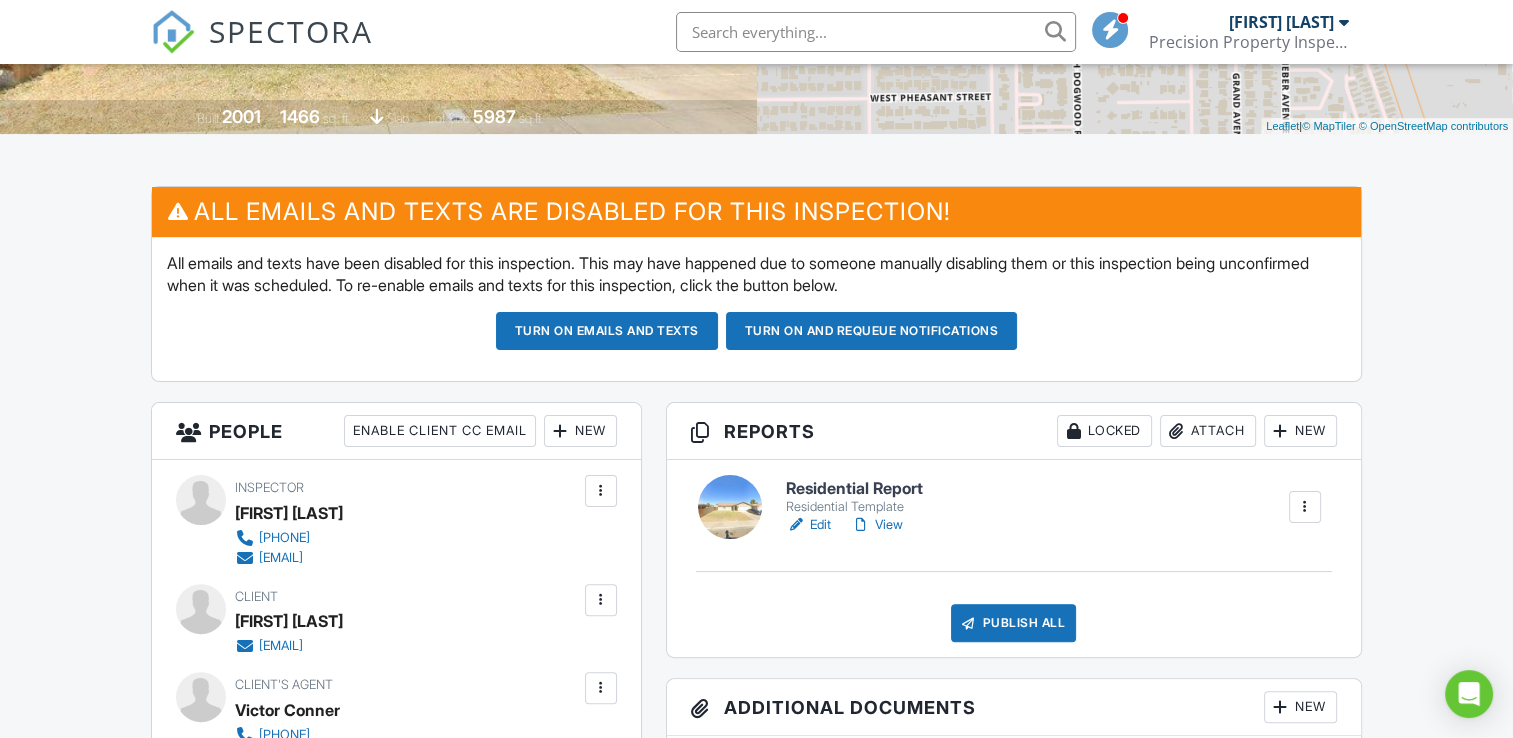 click on "Edit" at bounding box center (808, 525) 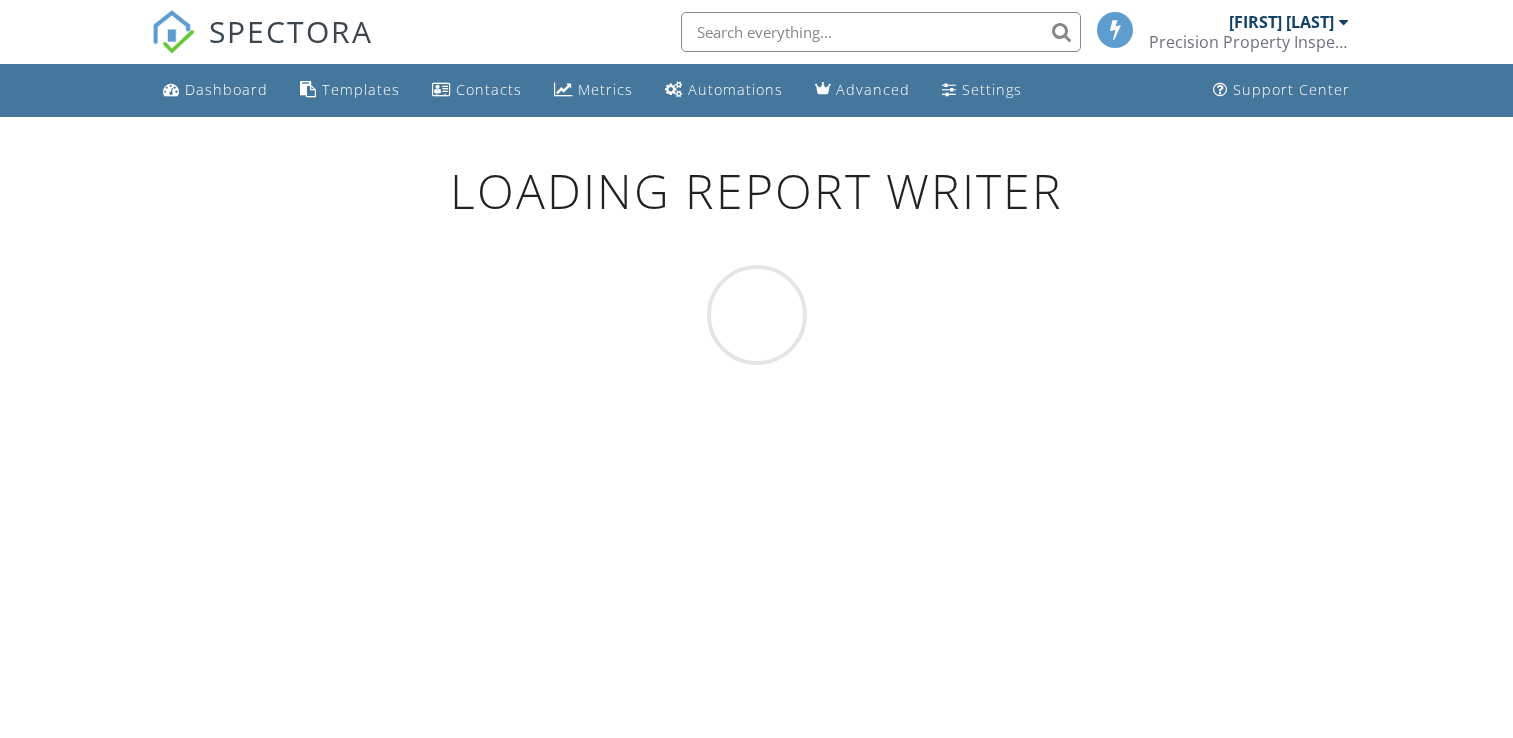 scroll, scrollTop: 0, scrollLeft: 0, axis: both 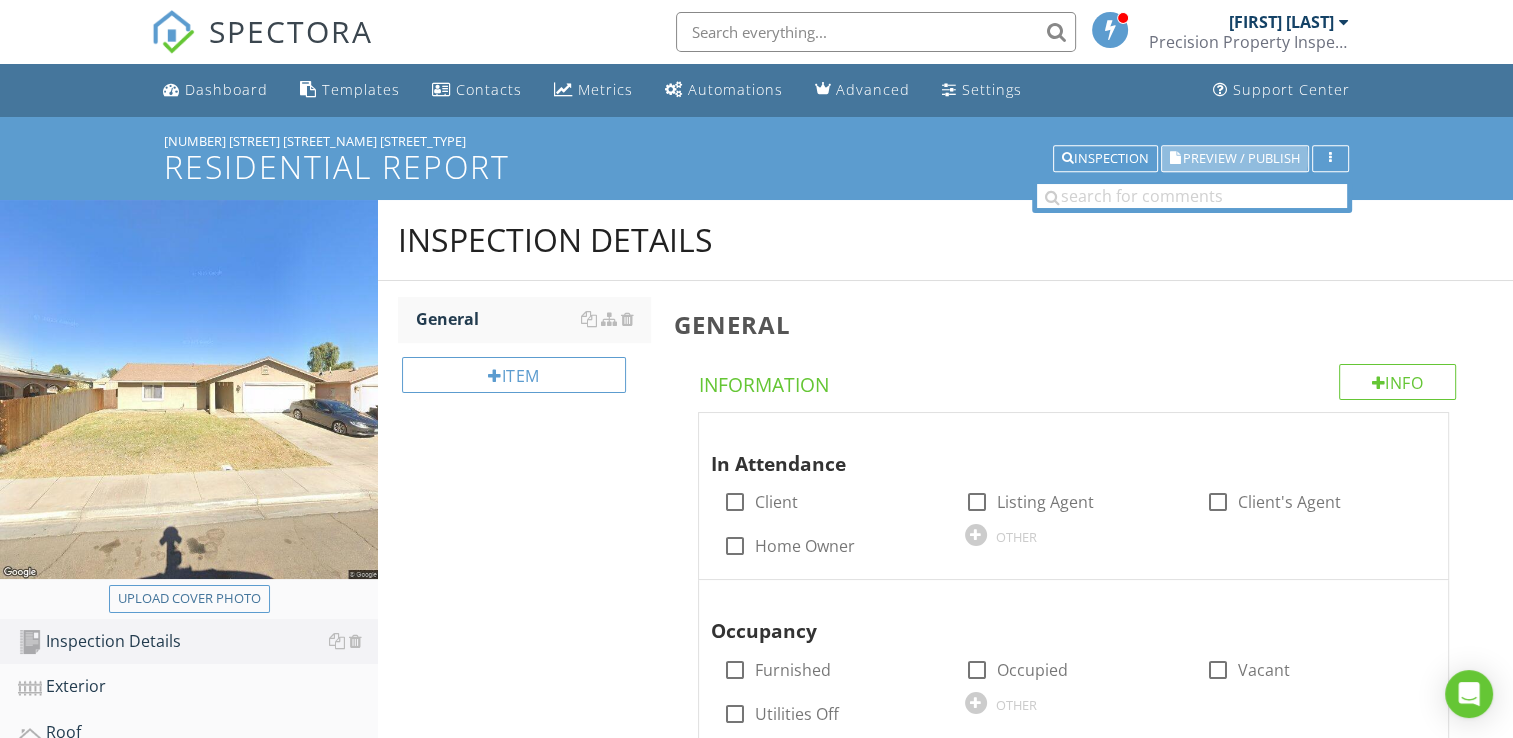 click on "Preview / Publish" at bounding box center [1241, 158] 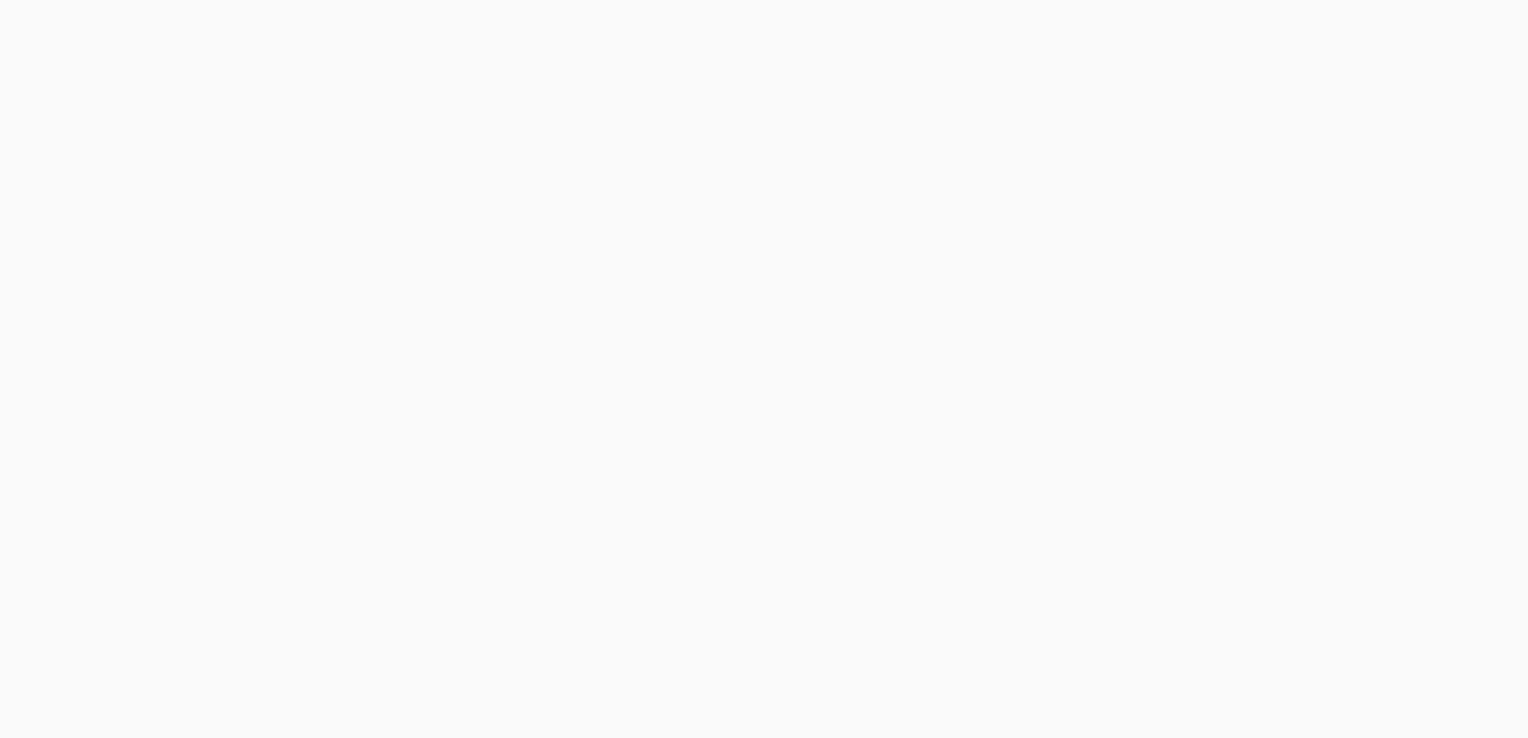 scroll, scrollTop: 0, scrollLeft: 0, axis: both 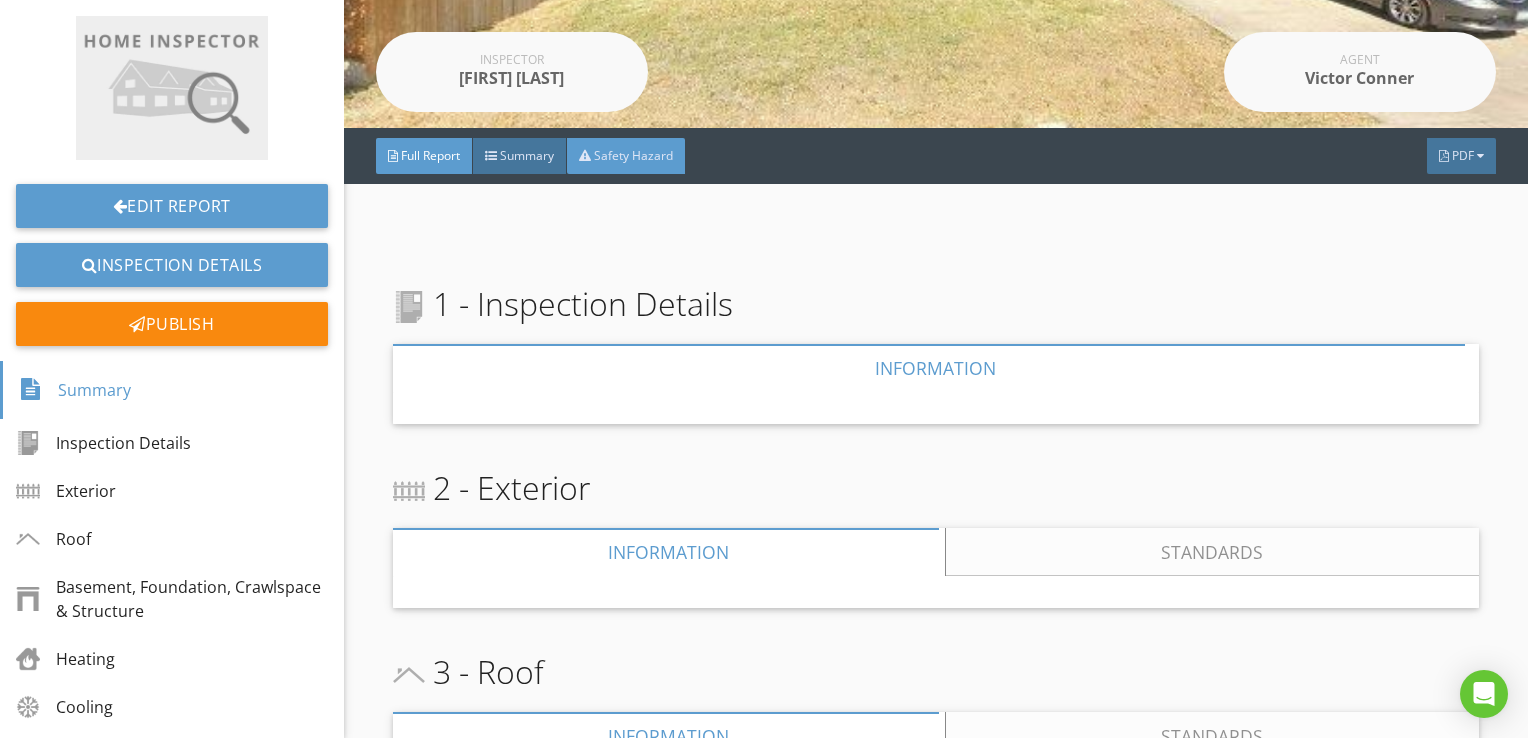 click on "Safety Hazard" at bounding box center [626, 156] 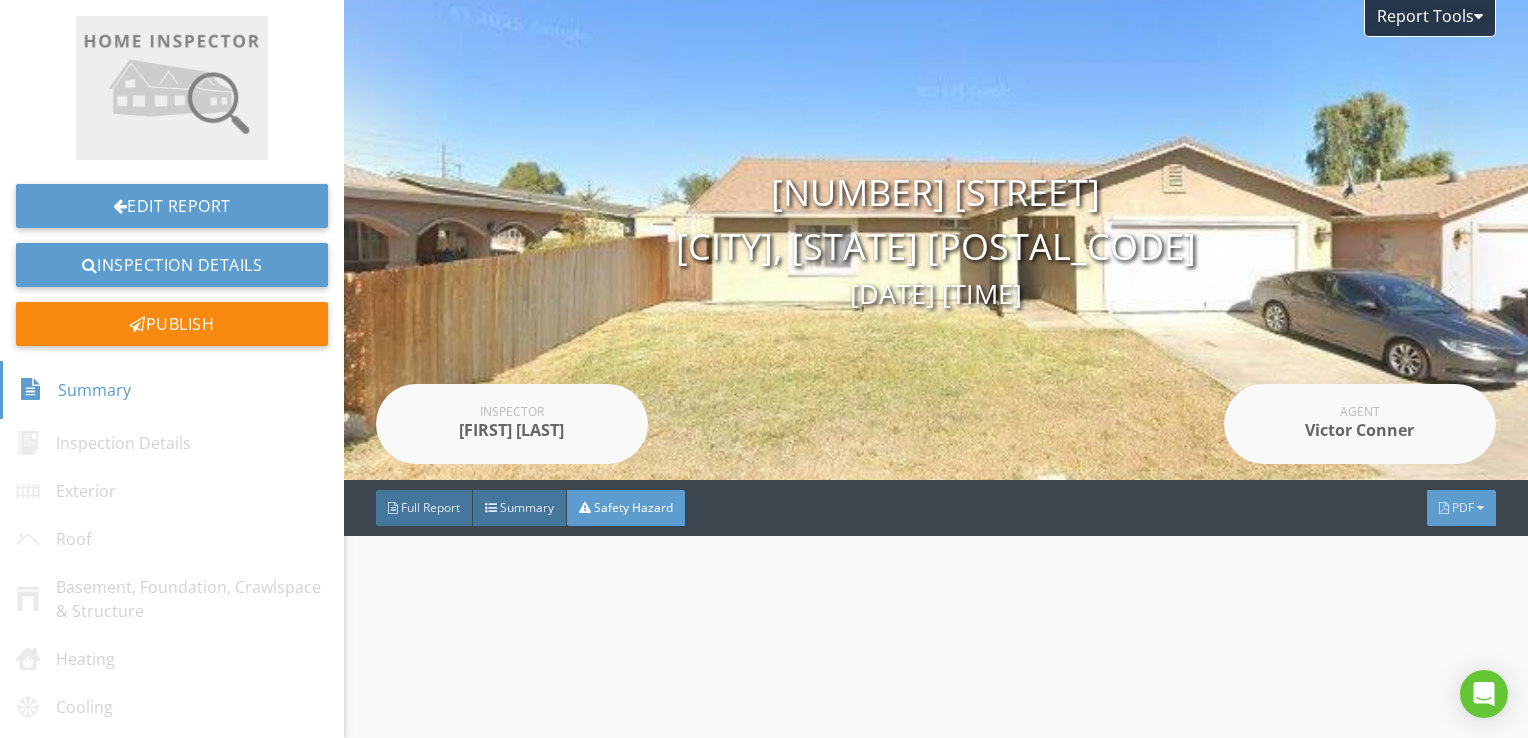 click on "PDF" at bounding box center (1463, 507) 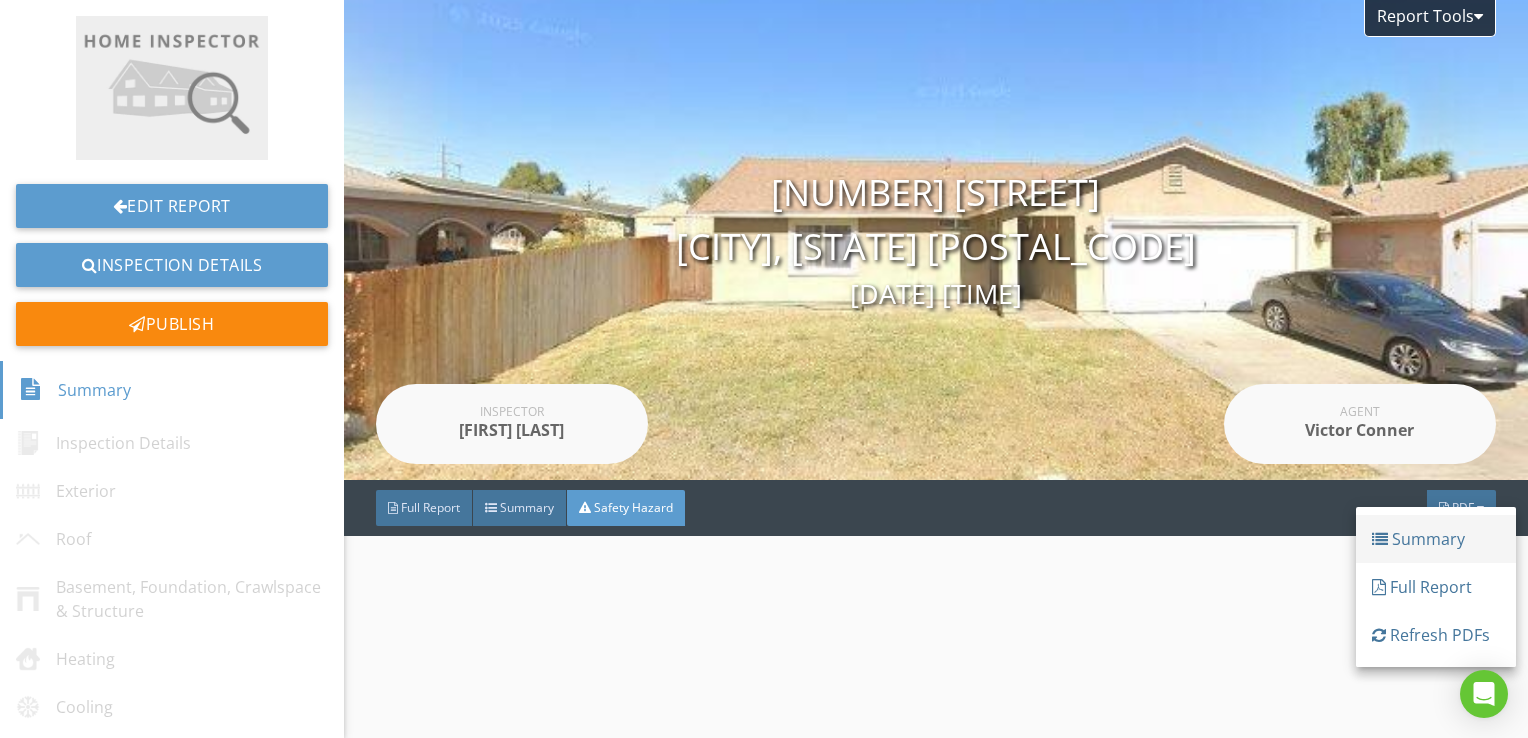 click on "Summary" at bounding box center (1436, 539) 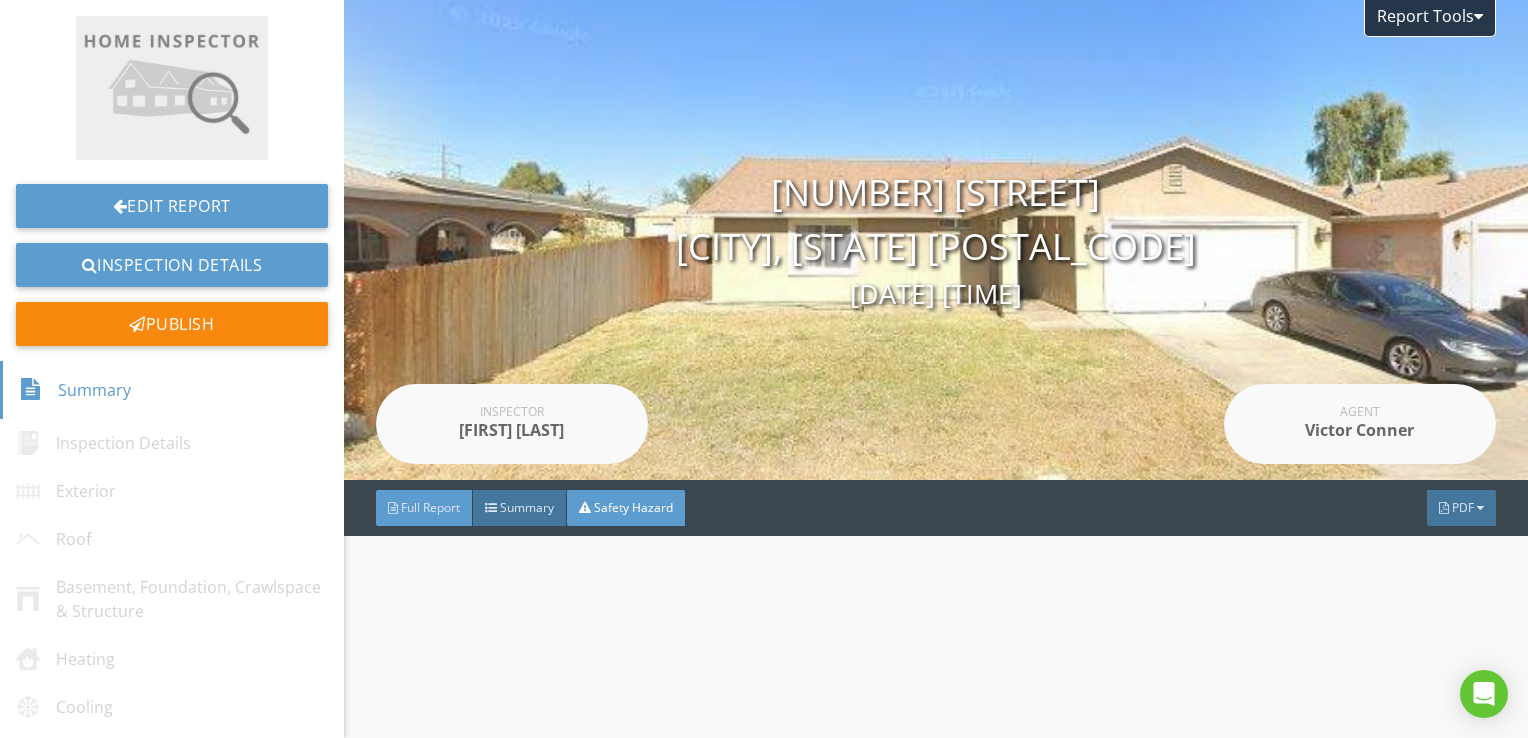 click on "Full Report" at bounding box center (424, 508) 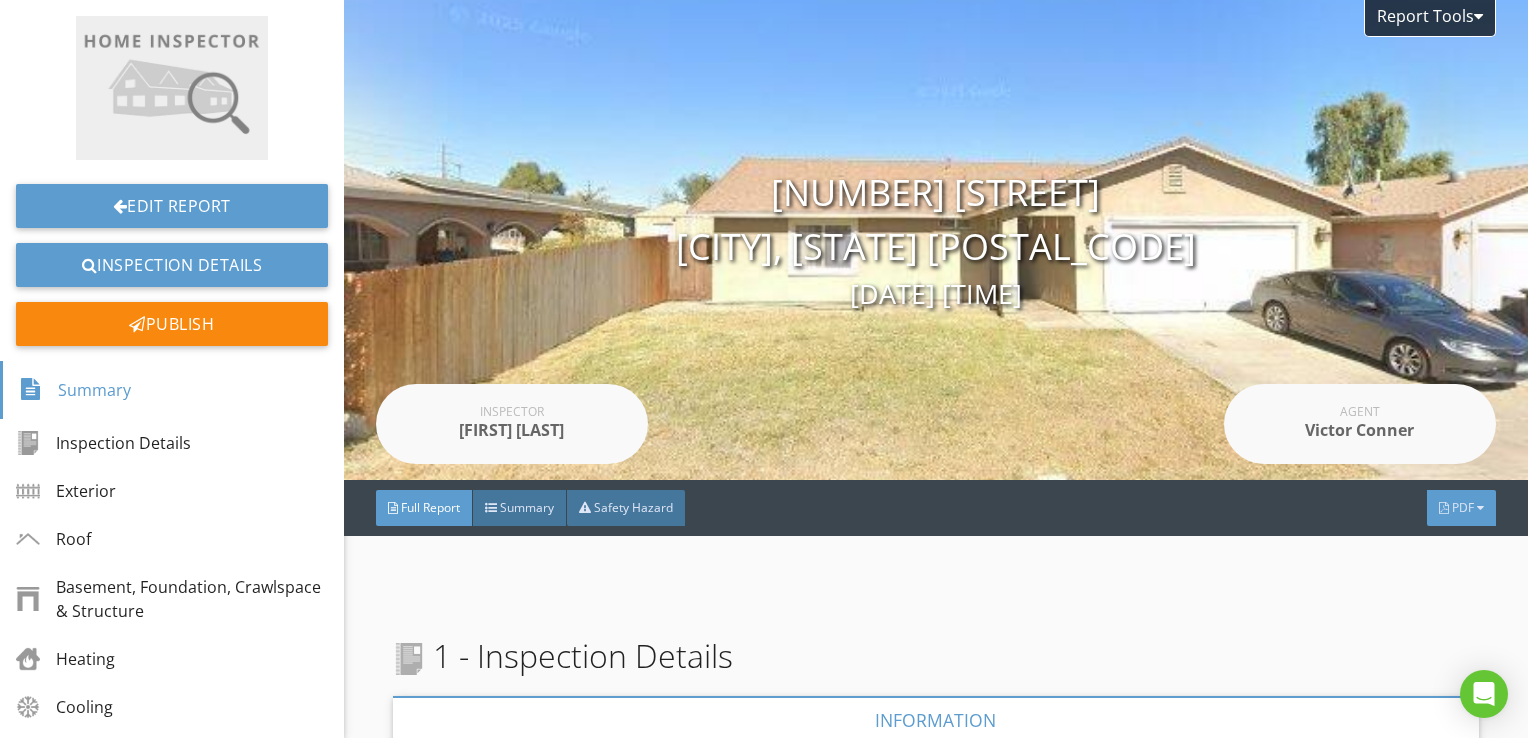 click on "PDF" at bounding box center [1463, 507] 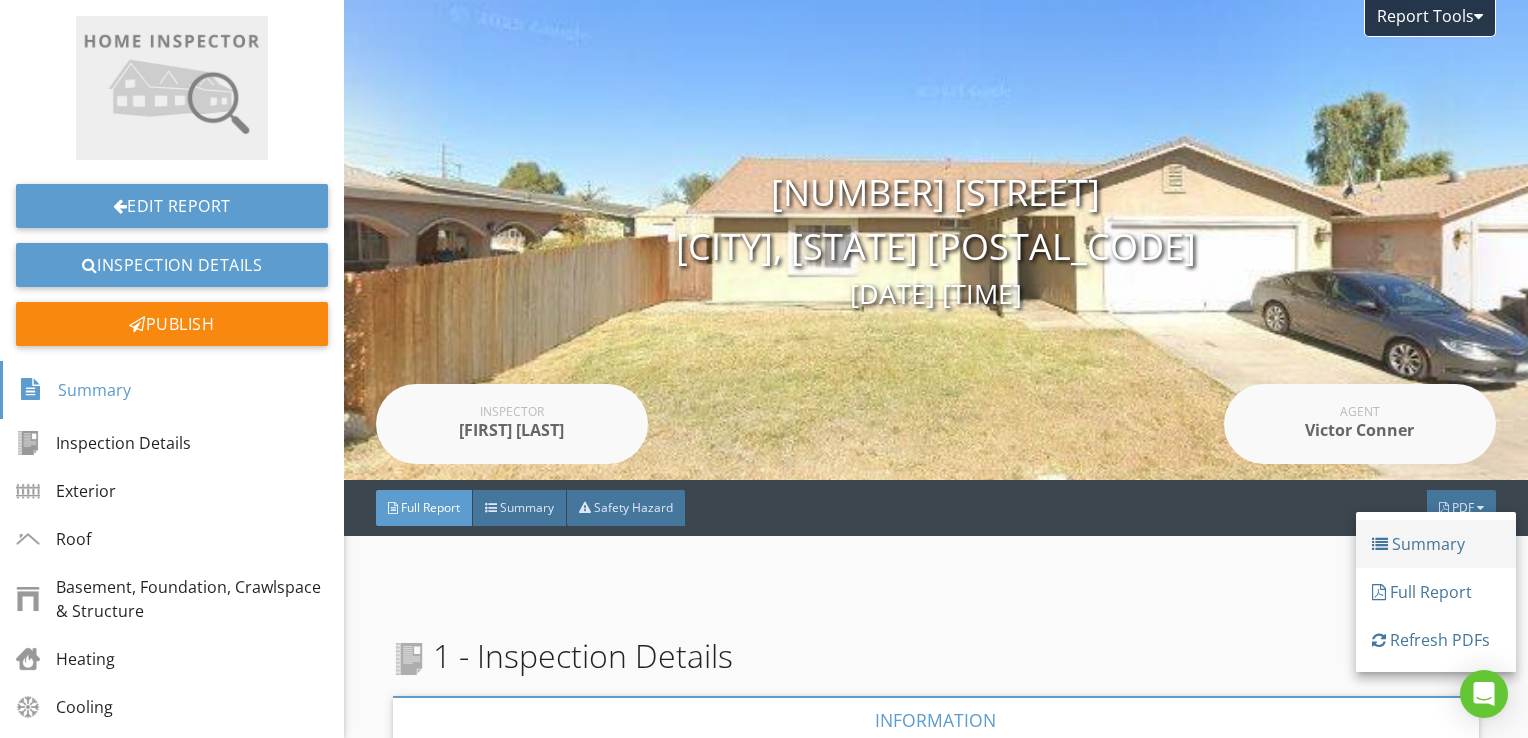 click on "Summary" at bounding box center [1436, 544] 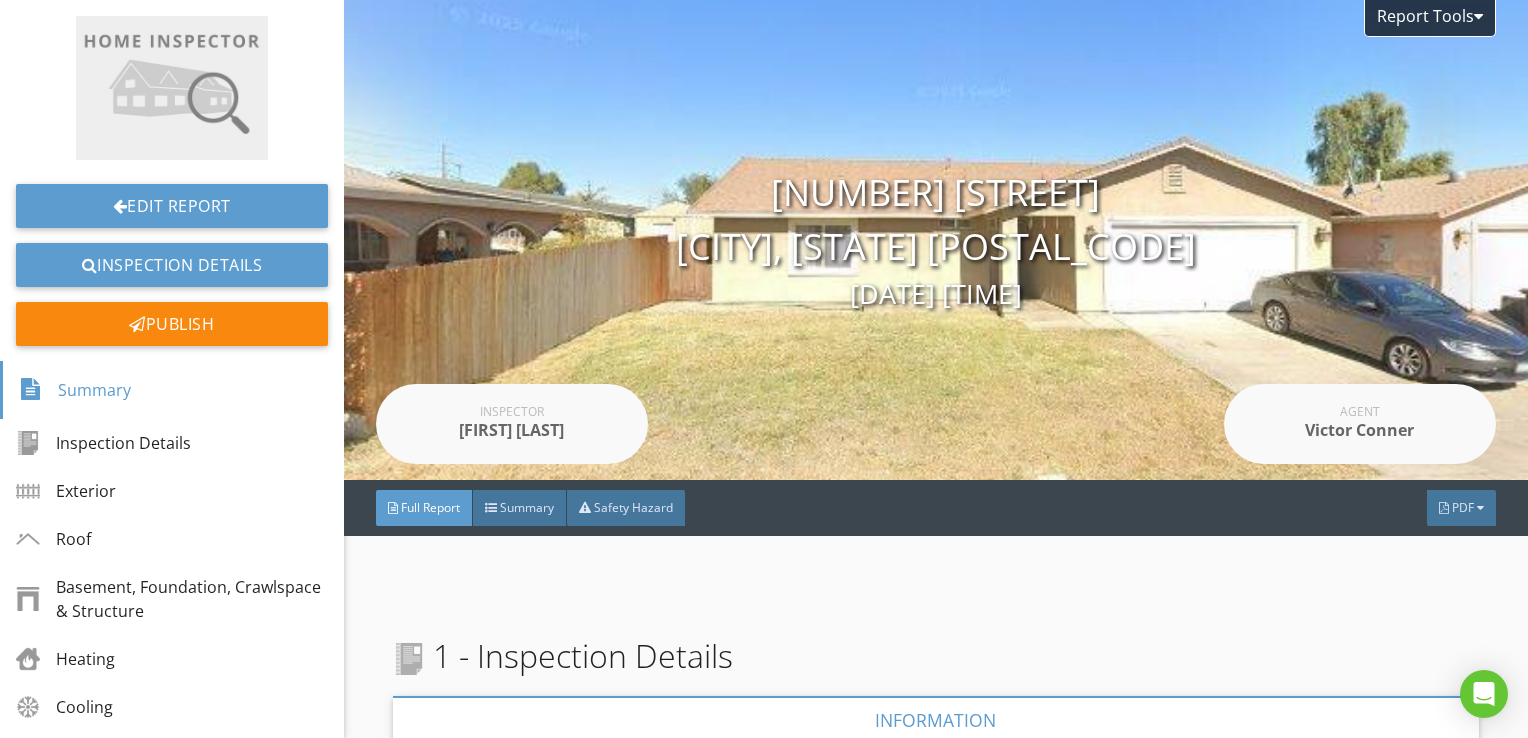 click on "Full Report" at bounding box center (430, 507) 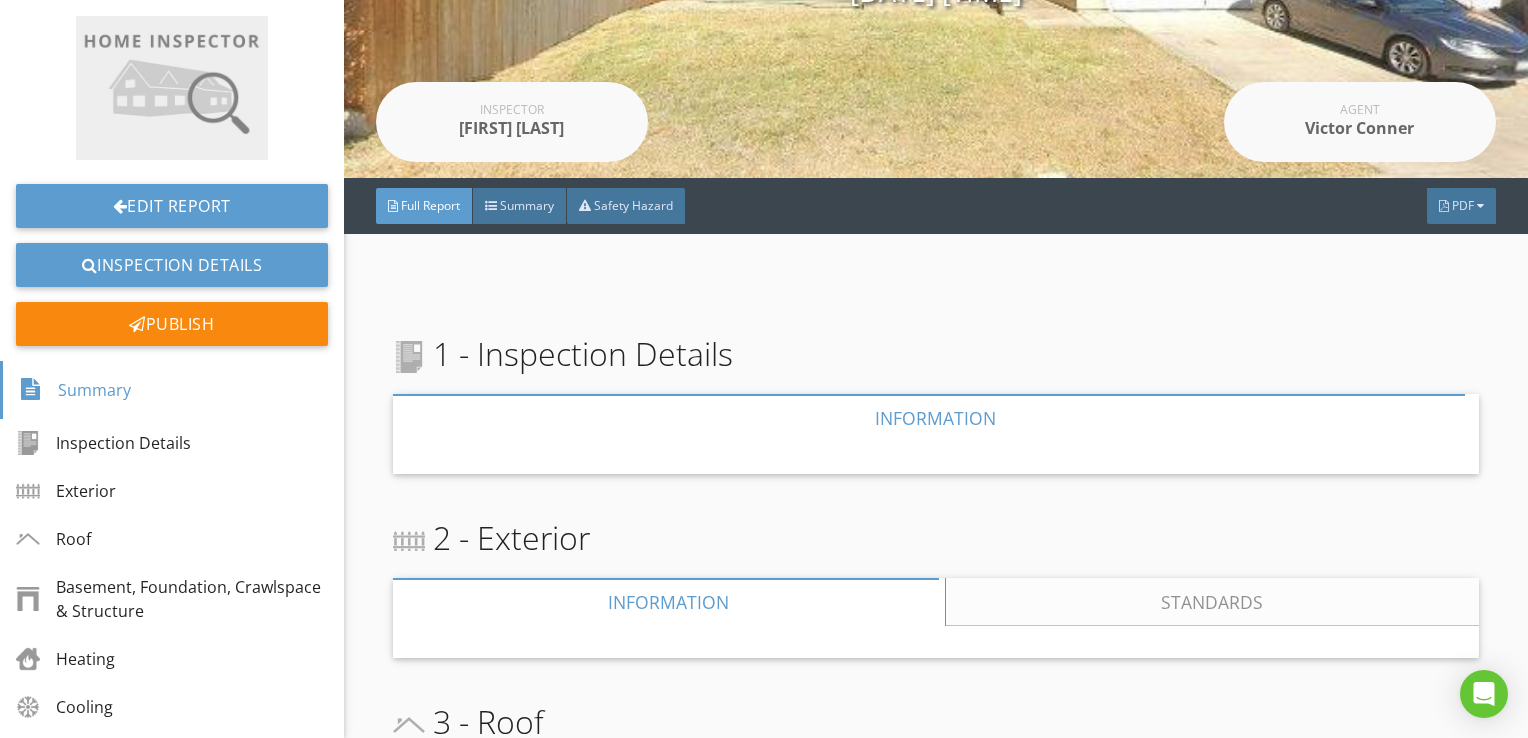 scroll, scrollTop: 300, scrollLeft: 0, axis: vertical 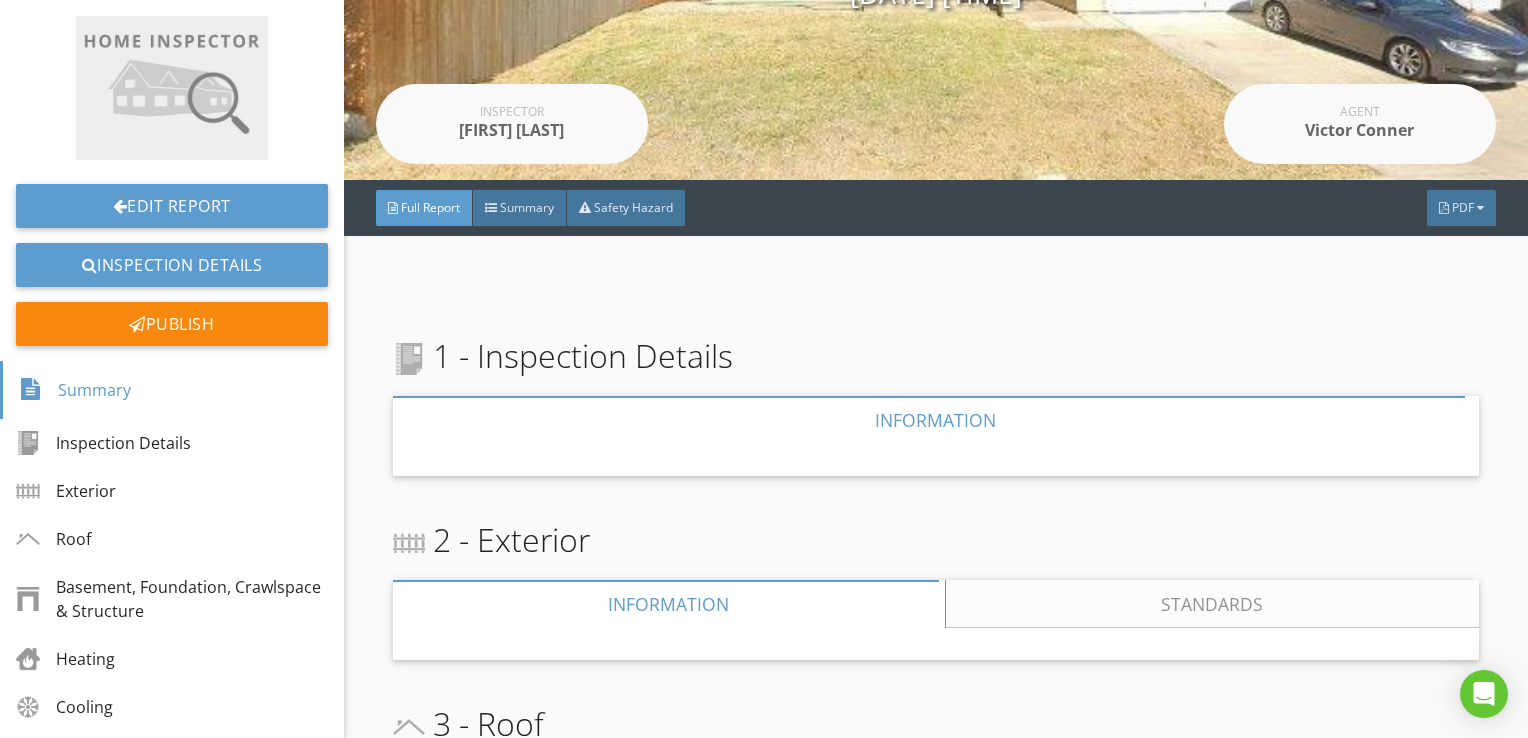click at bounding box center (929, 420) 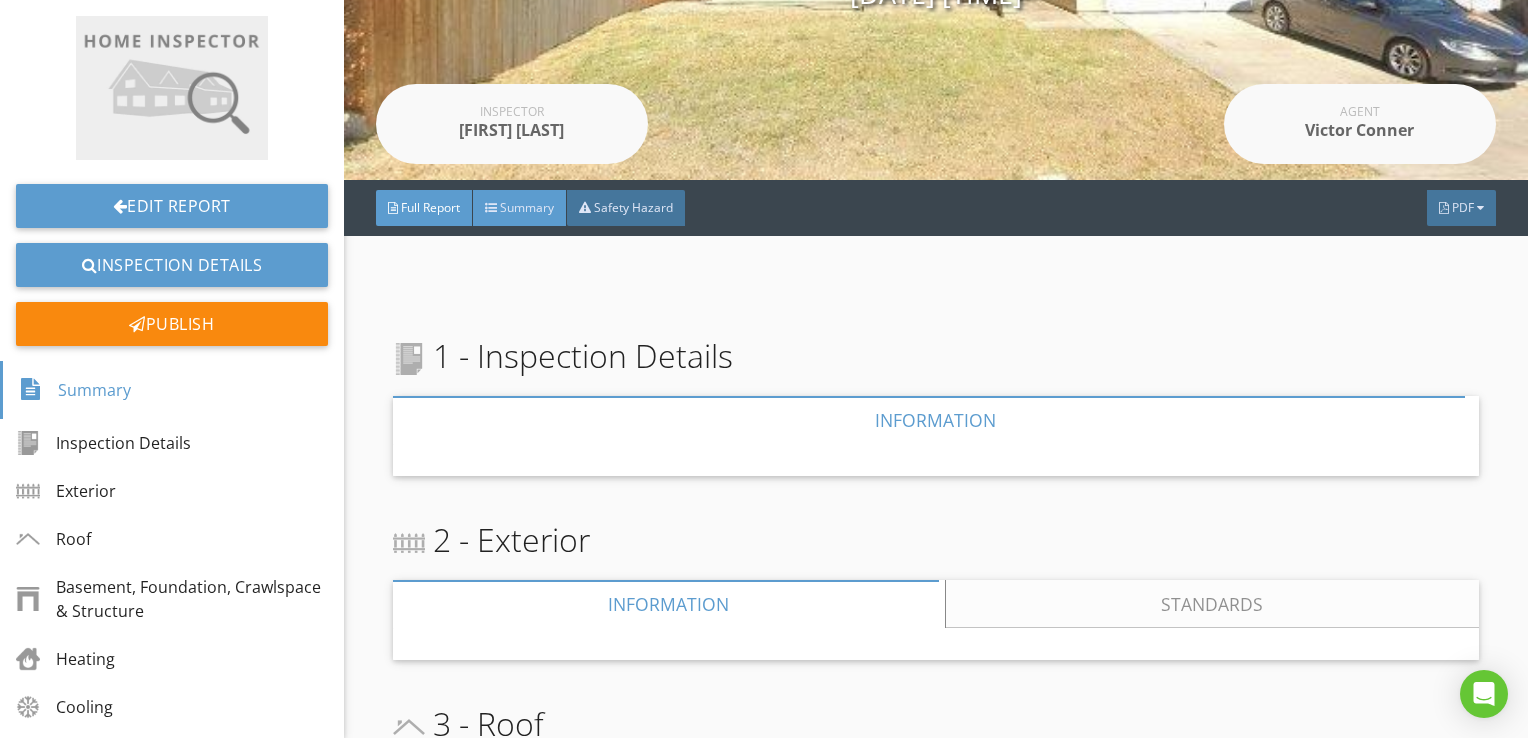 click on "Summary" at bounding box center (520, 208) 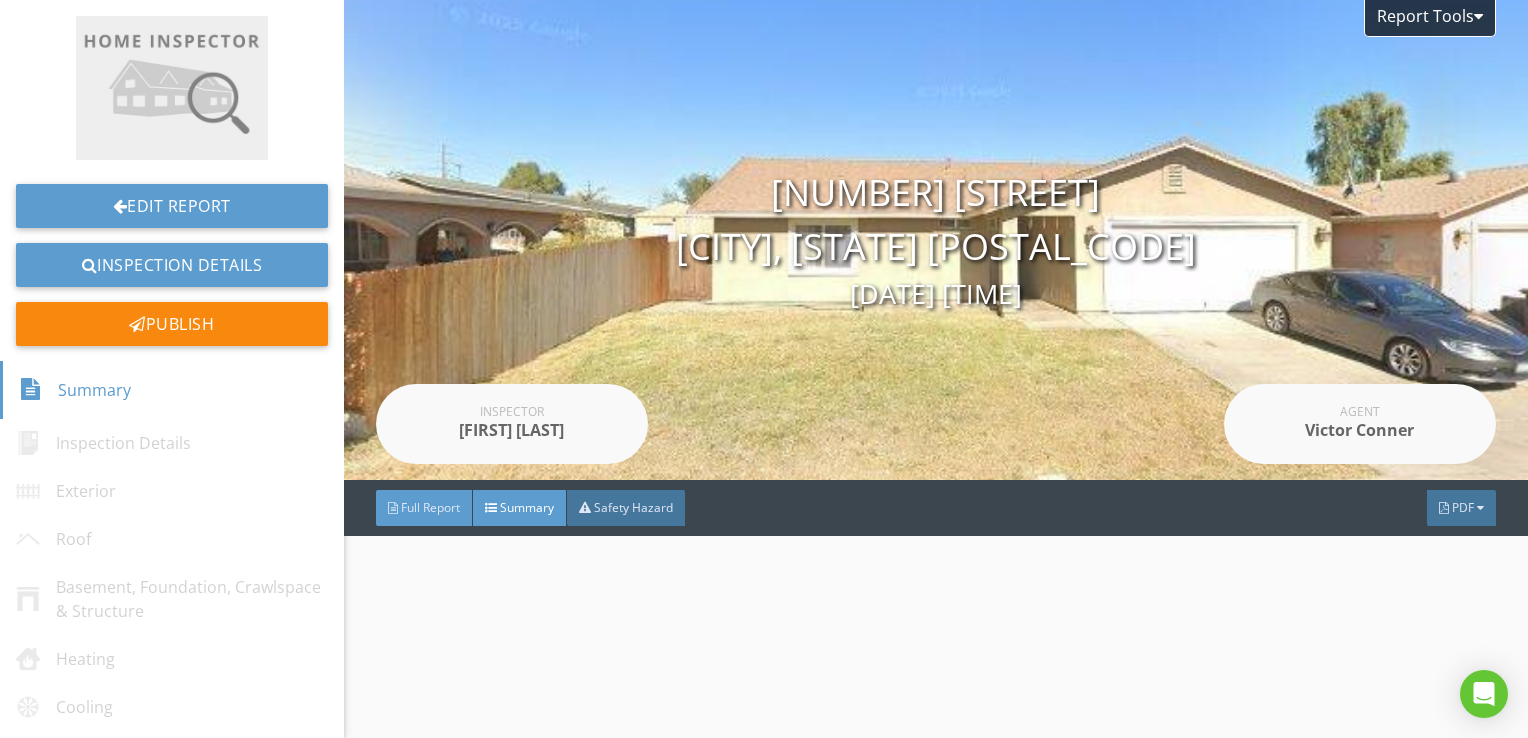 click at bounding box center (393, 508) 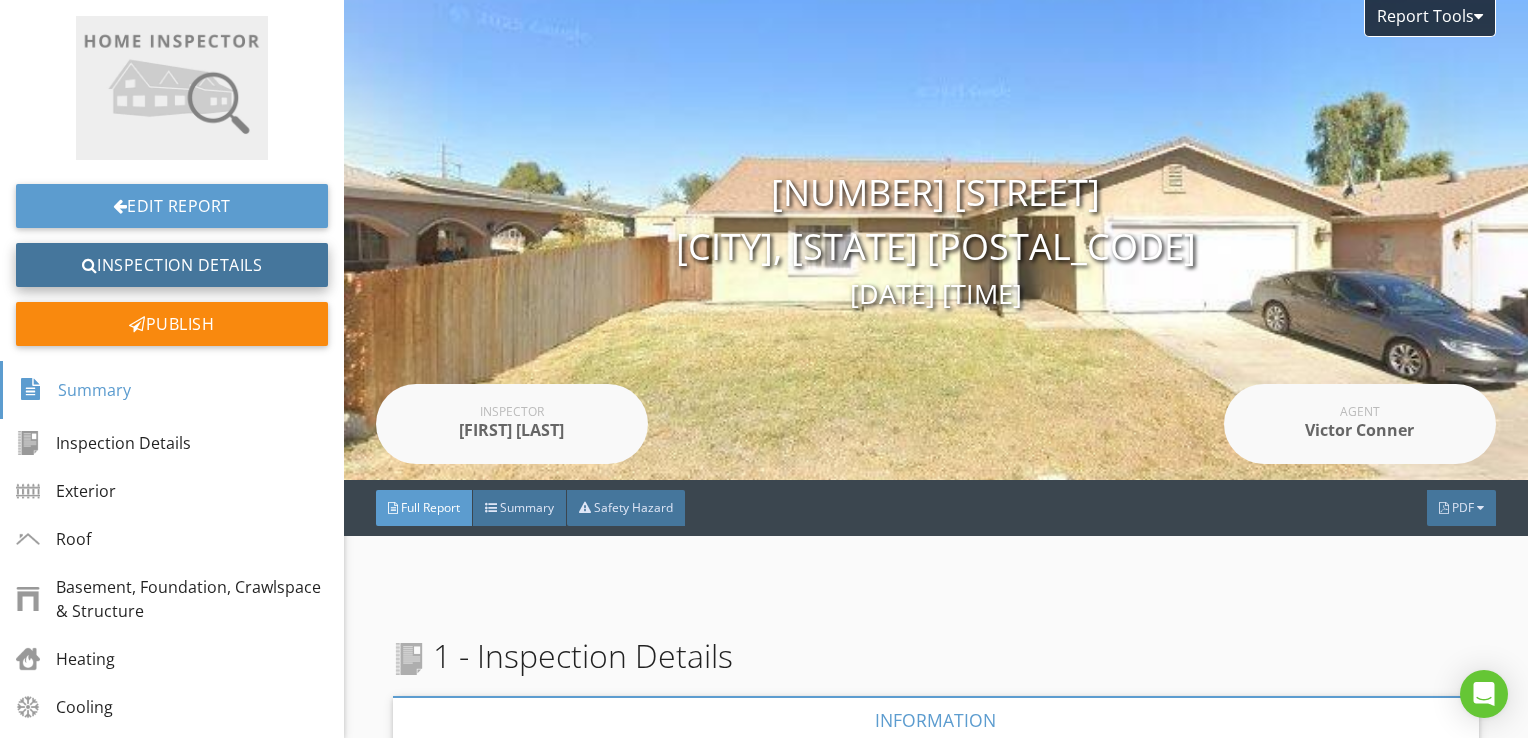click on "Inspection Details" at bounding box center [172, 265] 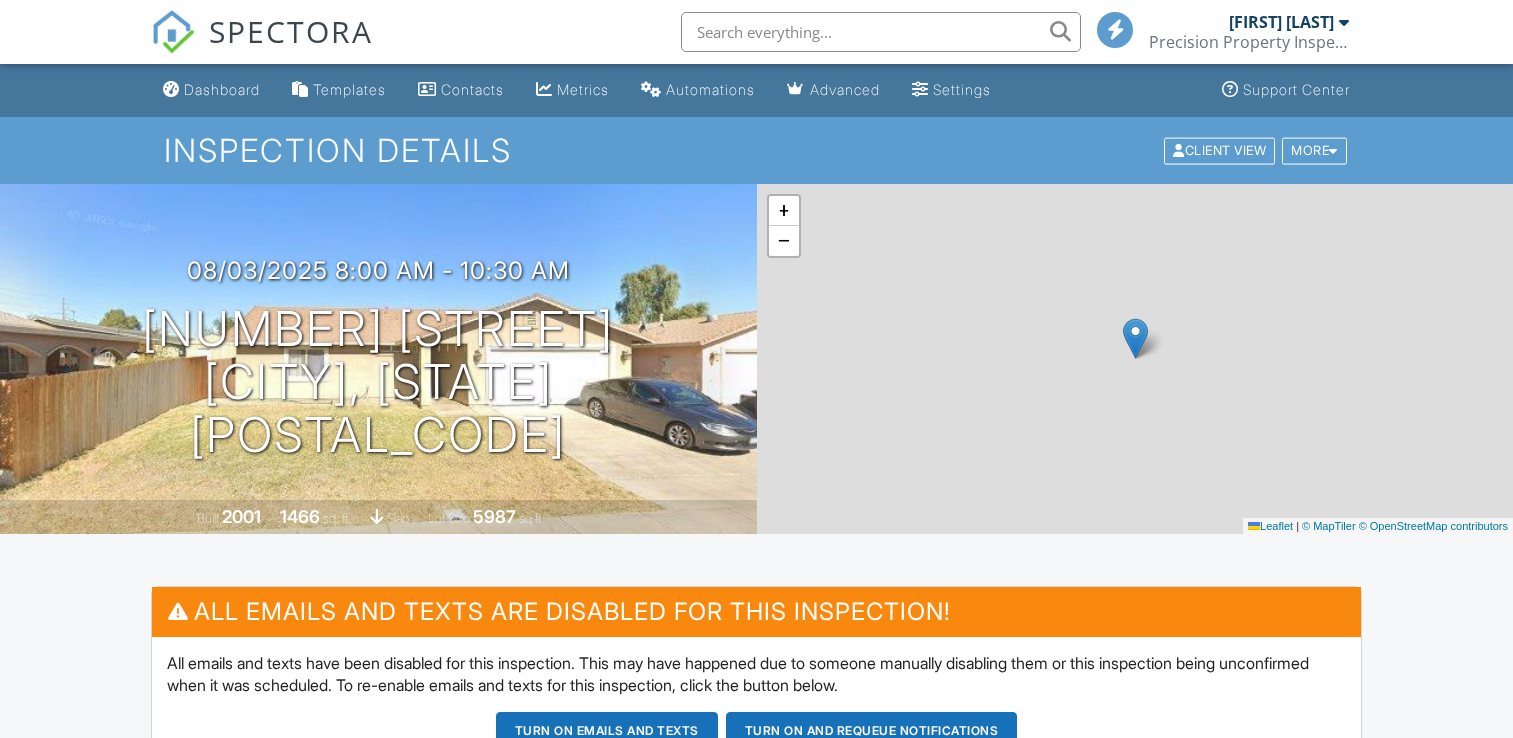 scroll, scrollTop: 400, scrollLeft: 0, axis: vertical 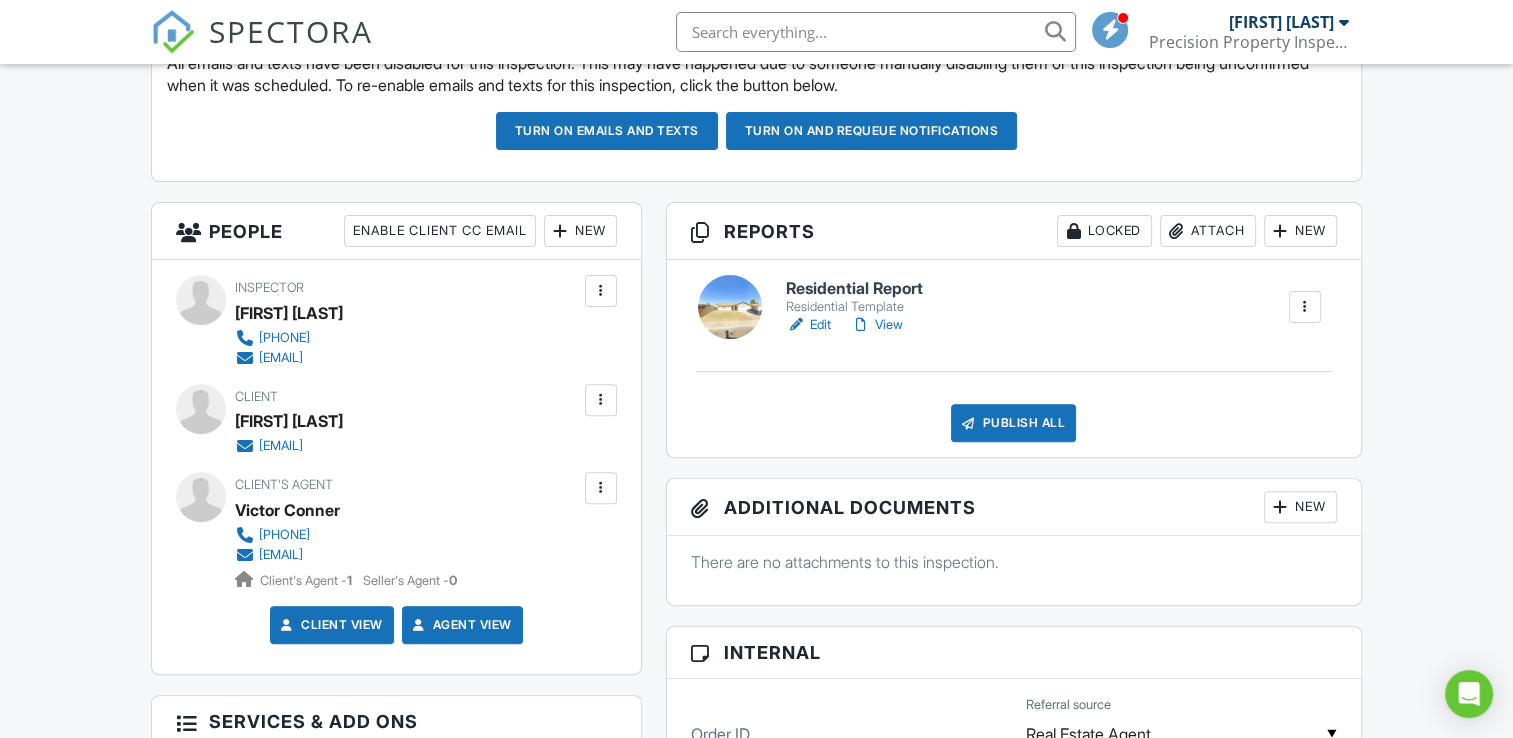 click at bounding box center (1305, 307) 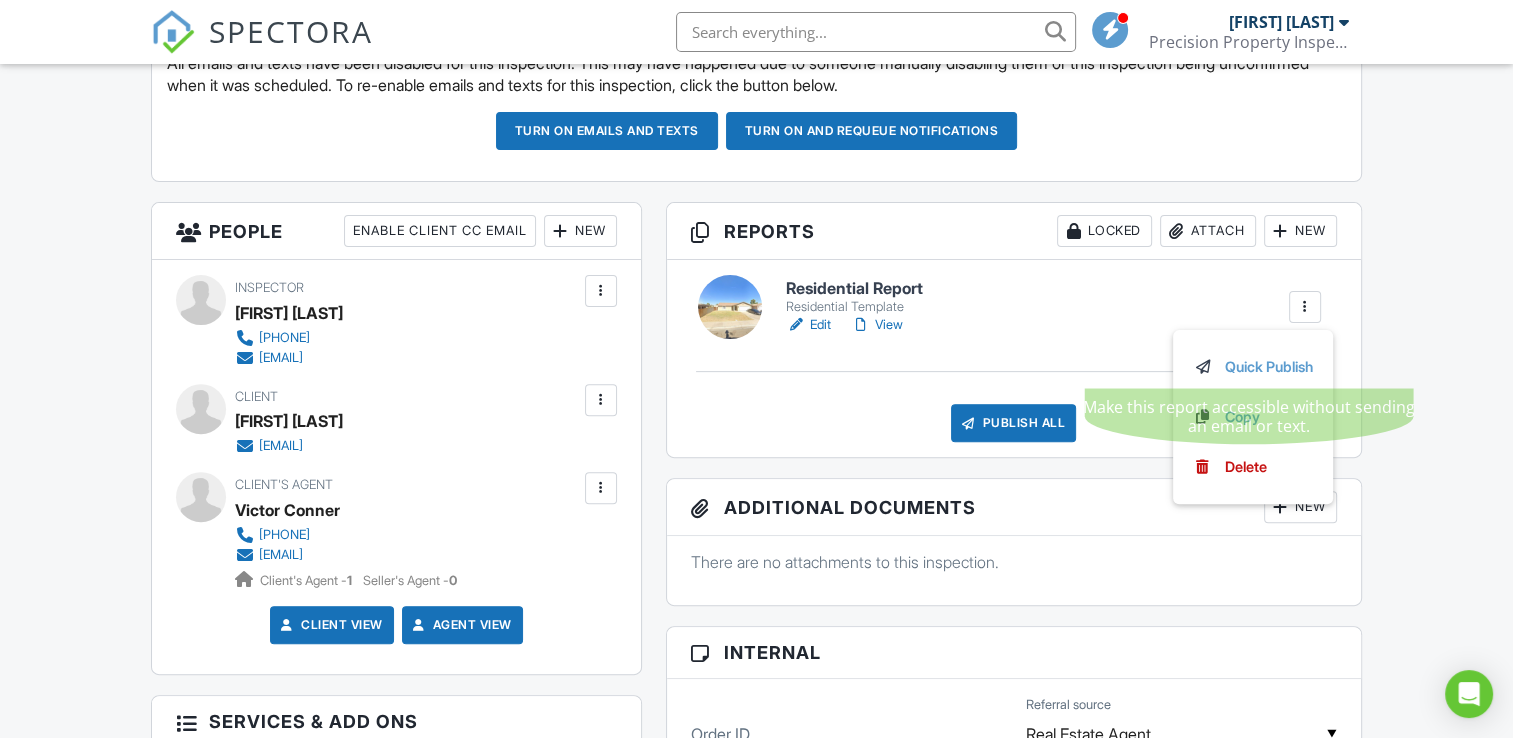 click on "Residential Report
Residential Template
Edit
View
Quick Publish
Copy
Delete" at bounding box center [1053, 307] 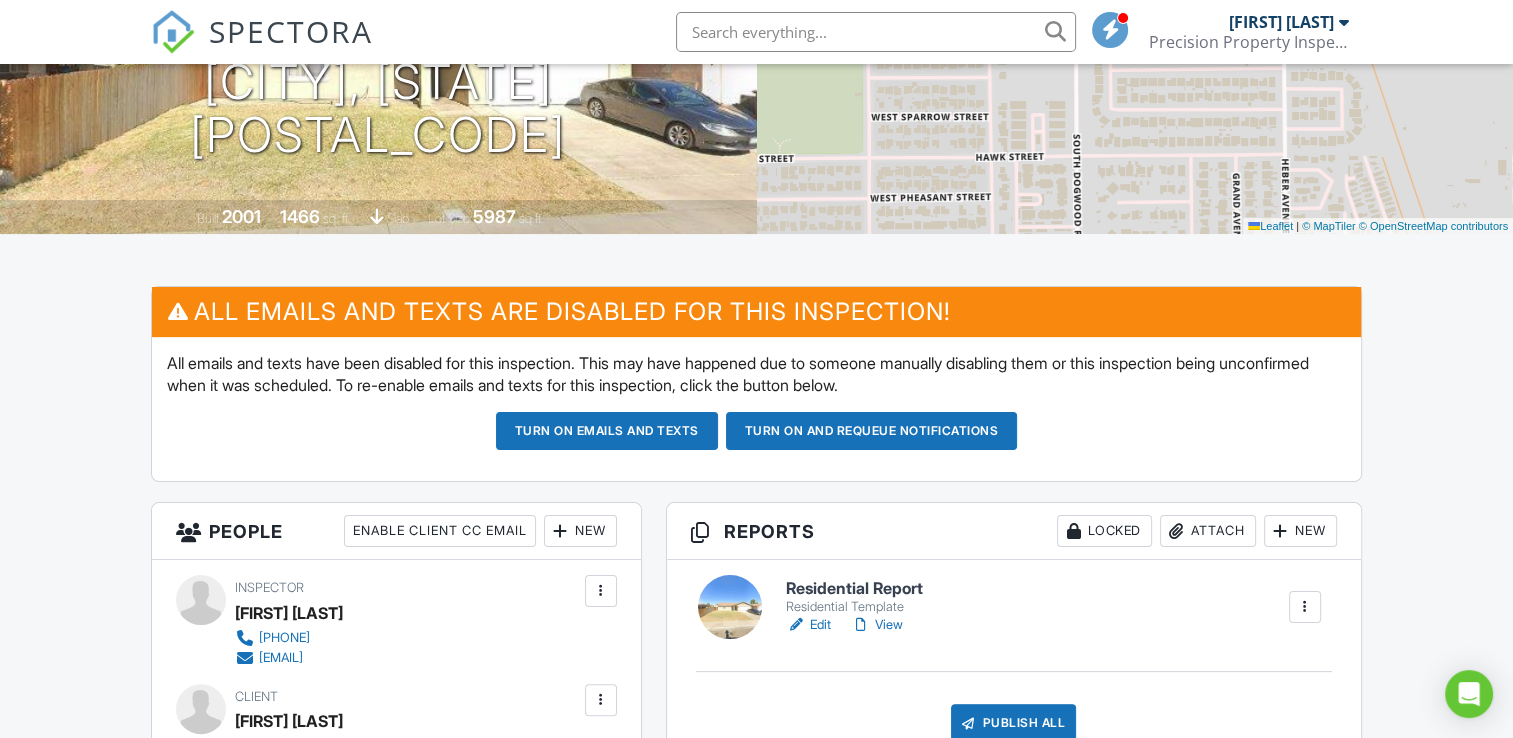 scroll, scrollTop: 0, scrollLeft: 0, axis: both 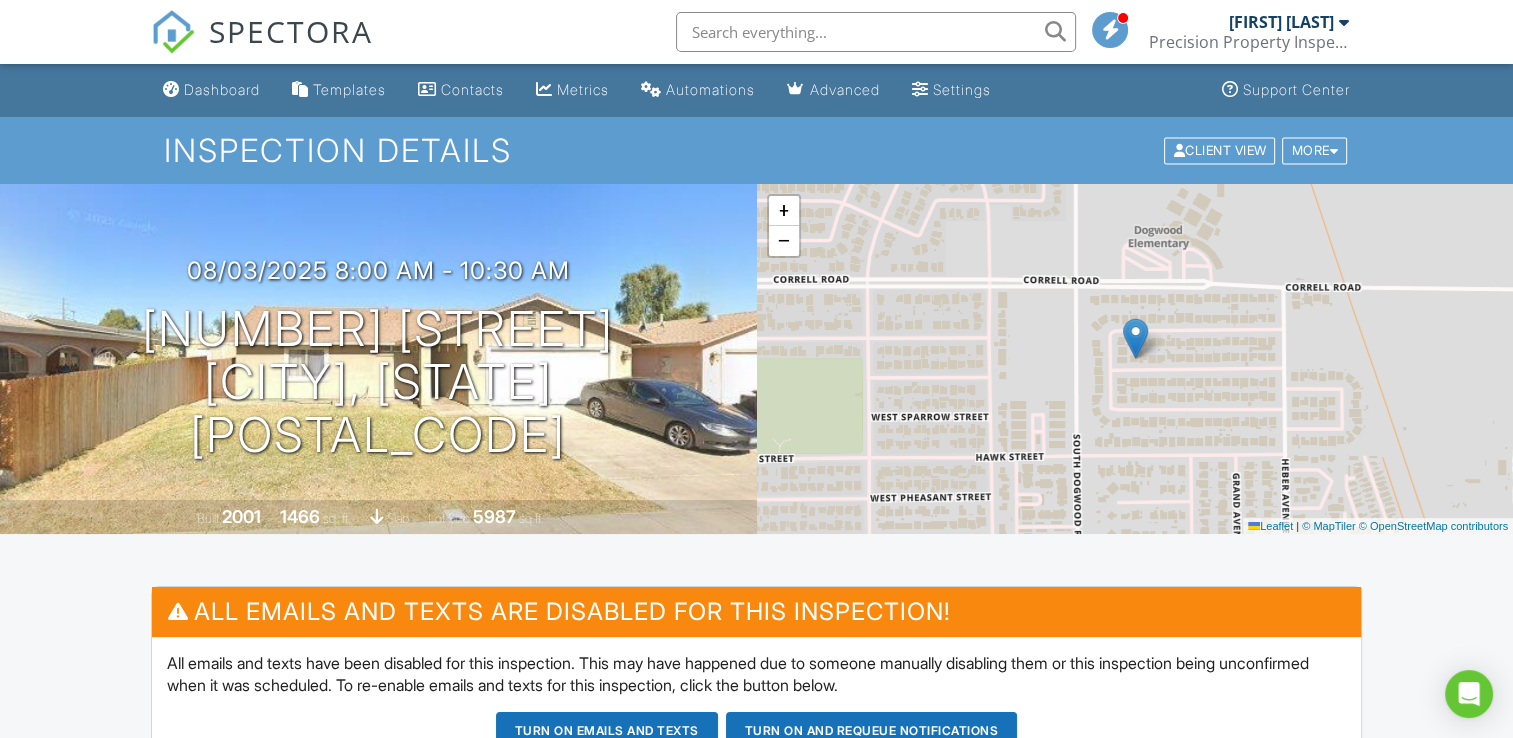 click on "SPECTORA" at bounding box center (262, 32) 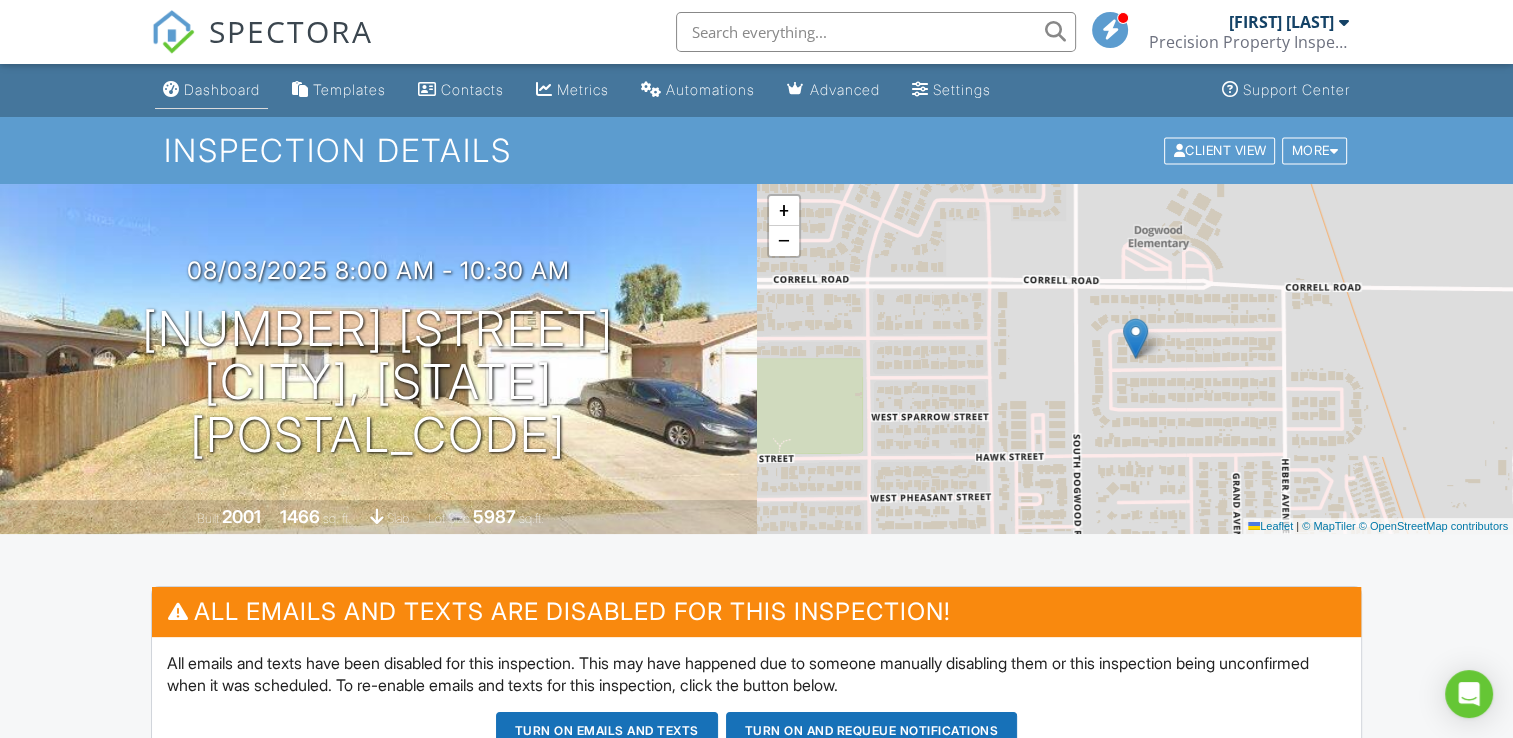 click on "Dashboard" at bounding box center (222, 89) 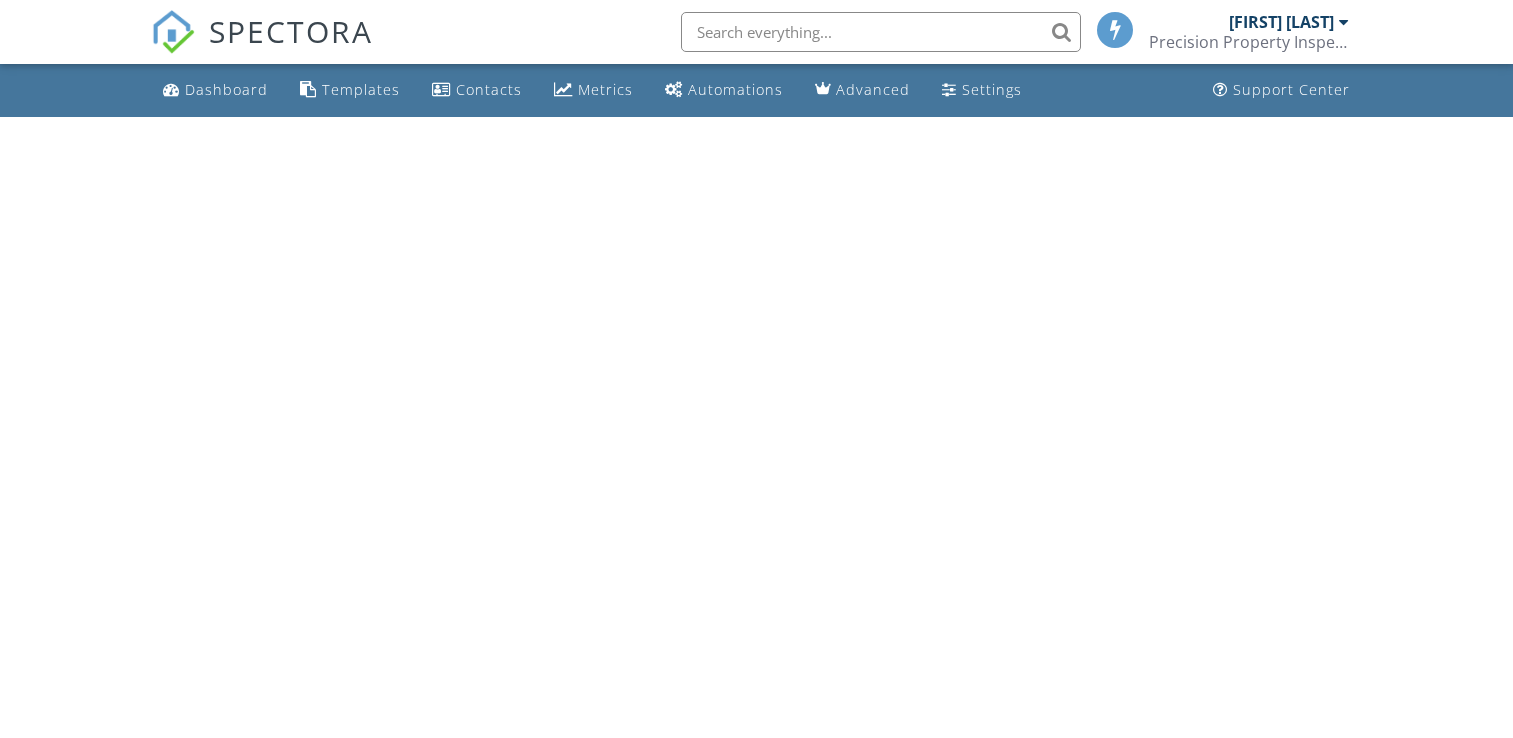 scroll, scrollTop: 0, scrollLeft: 0, axis: both 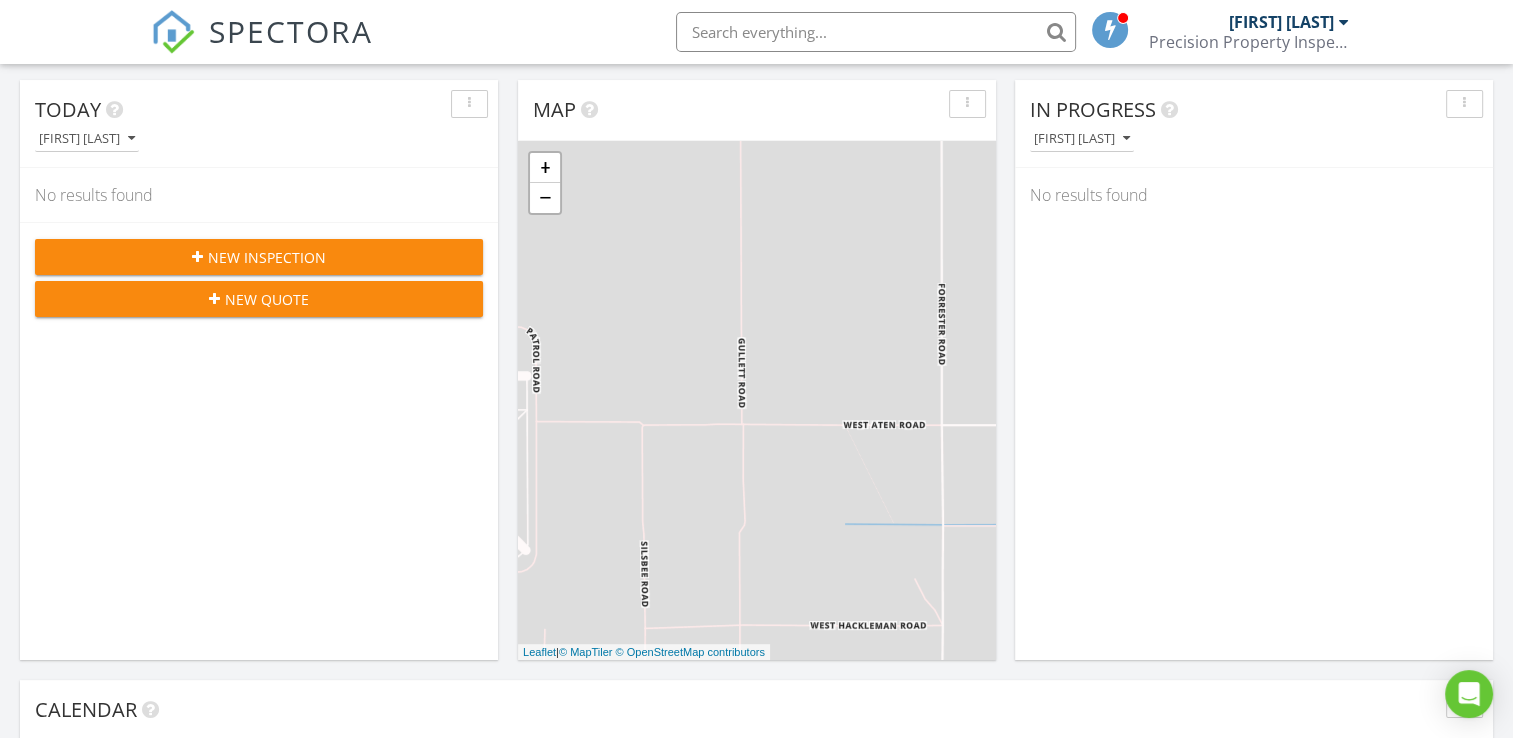 click on "New Inspection" at bounding box center [267, 257] 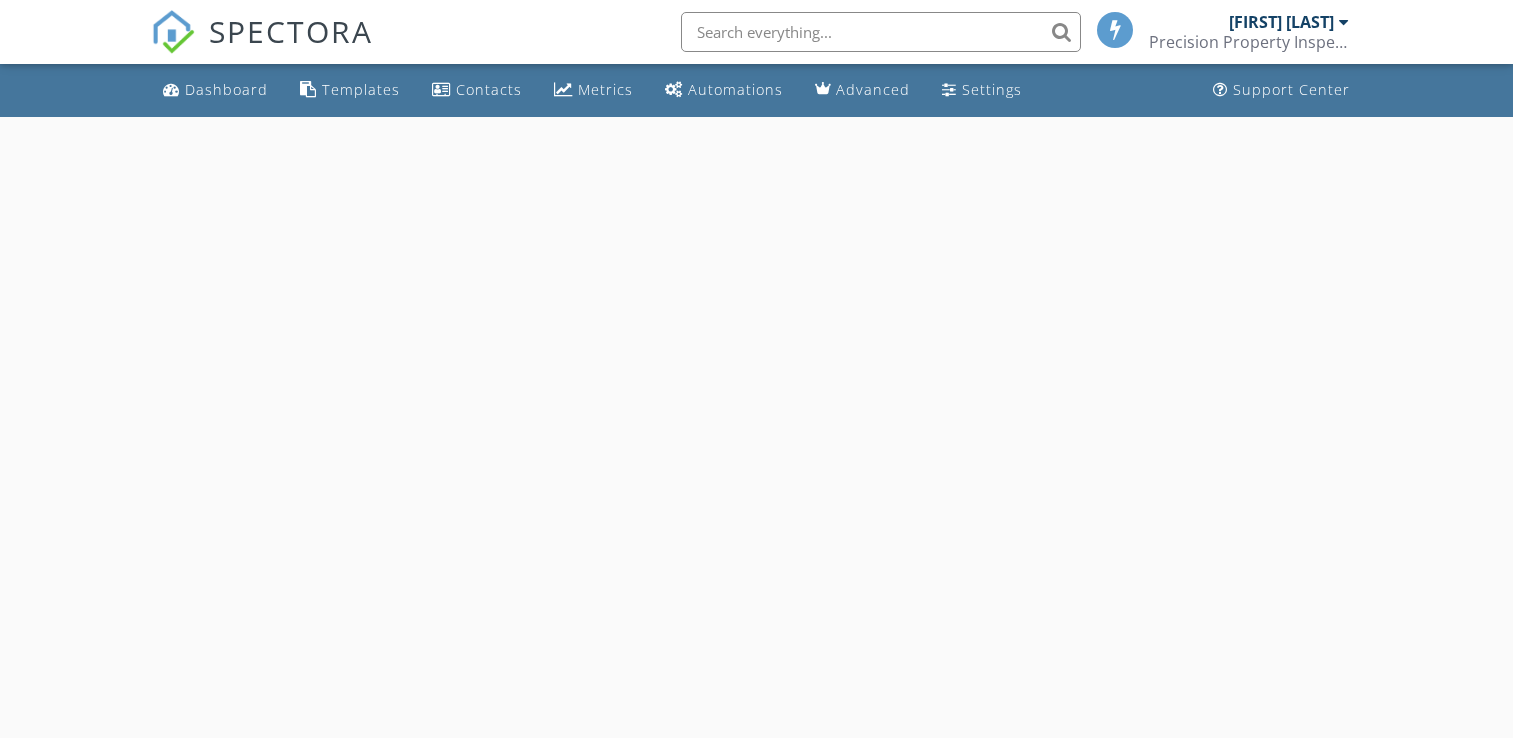 scroll, scrollTop: 0, scrollLeft: 0, axis: both 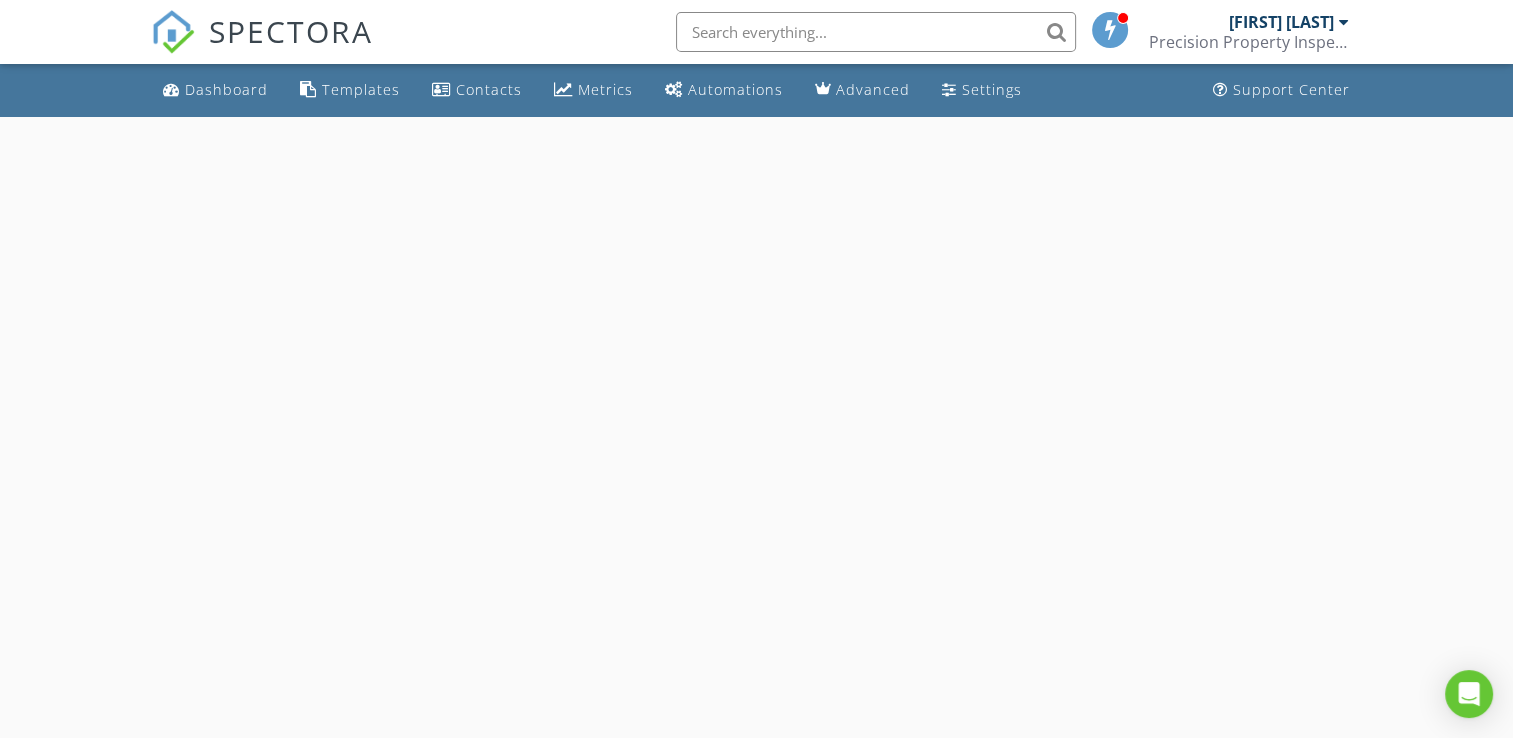 select on "7" 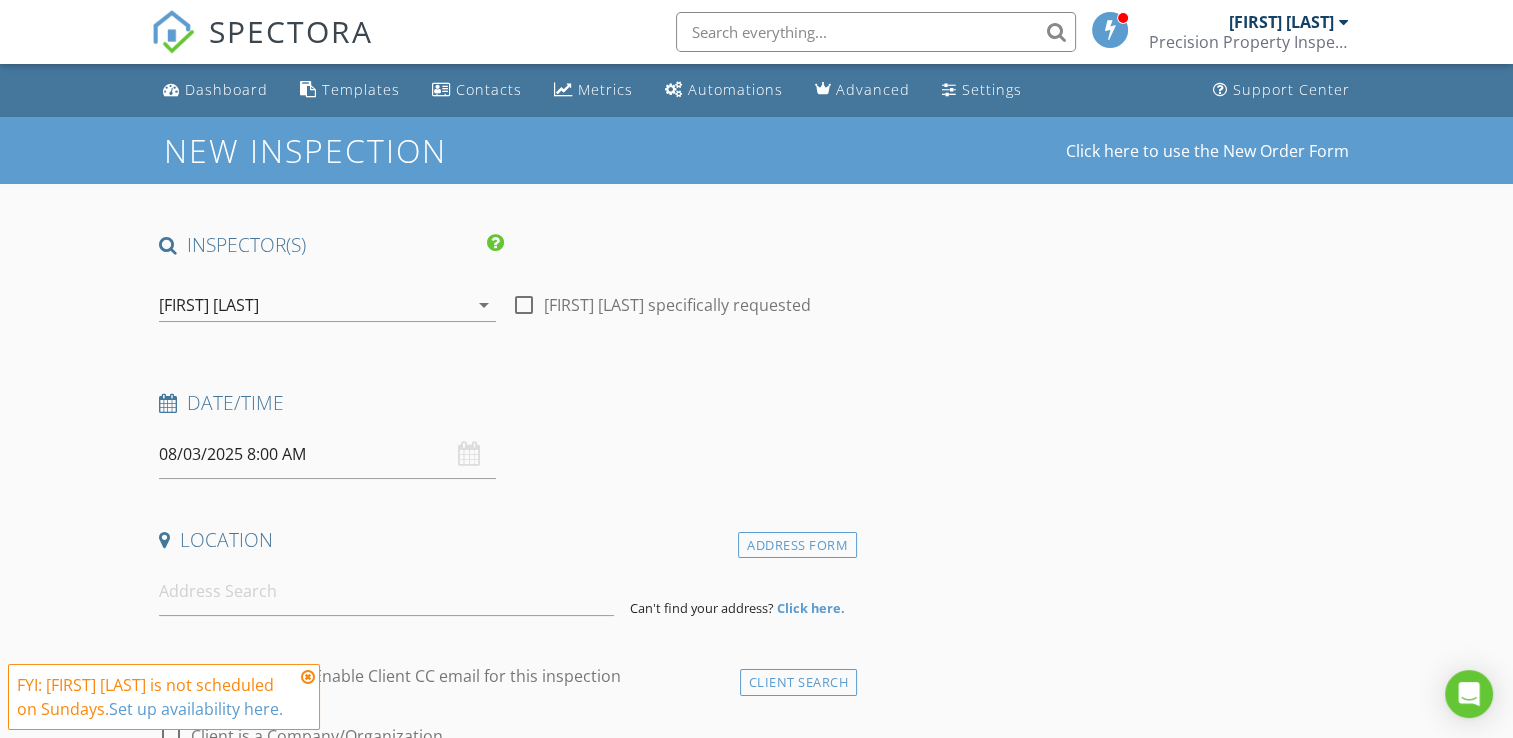 click on "08/03/2025 8:00 AM" at bounding box center (327, 454) 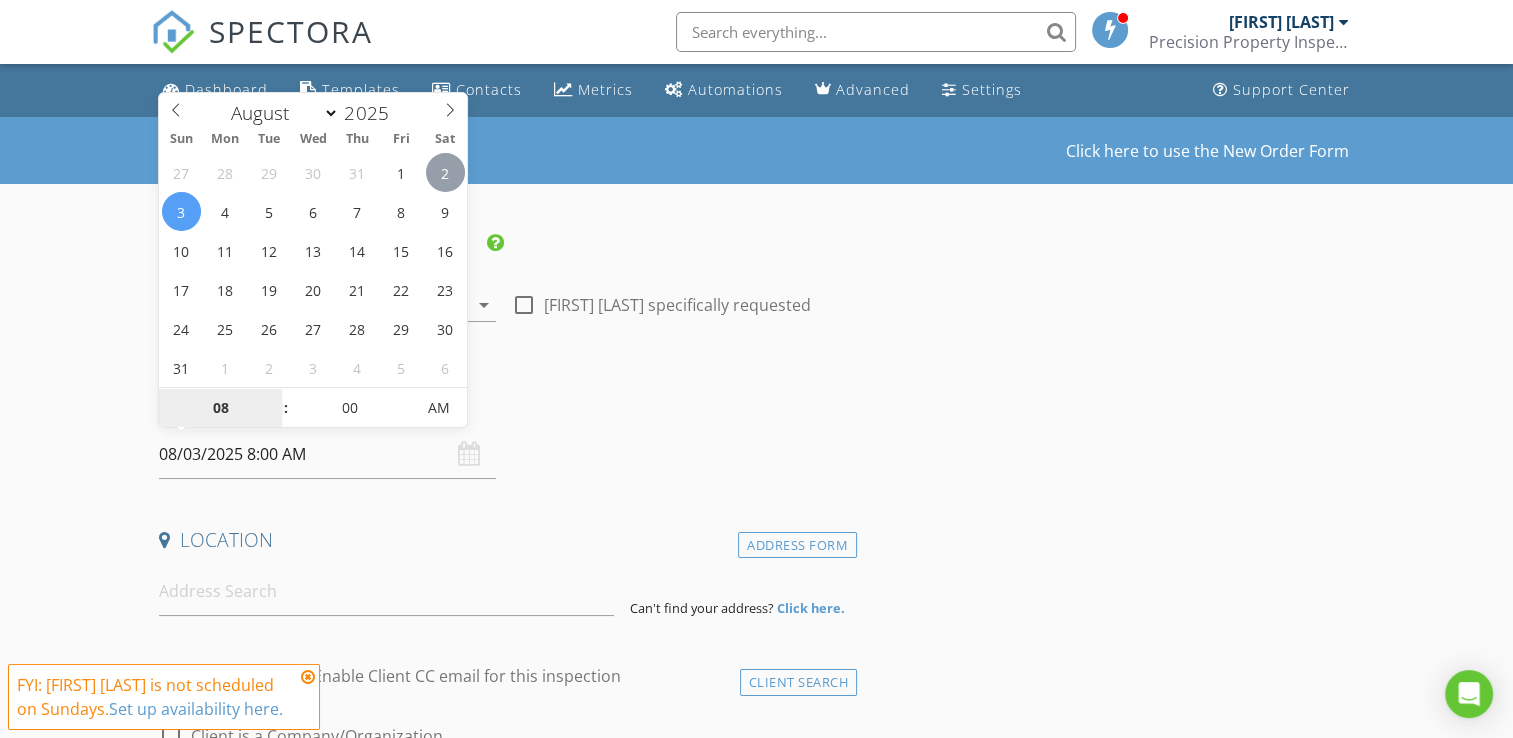 type on "08/02/2025 8:00 AM" 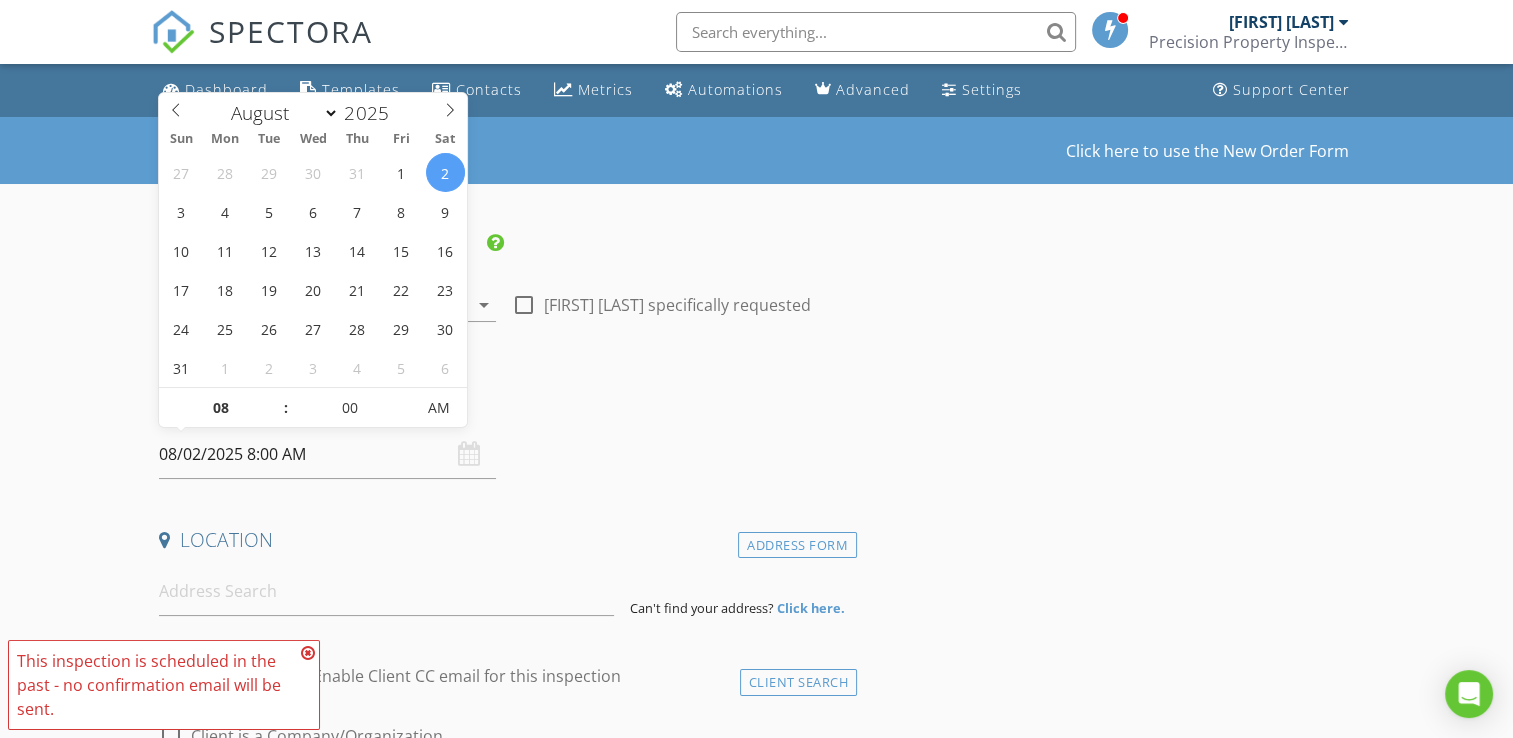 click on "INSPECTOR(S)
check_box   cody cole   PRIMARY   cody cole arrow_drop_down   check_box_outline_blank cody cole specifically requested
Date/Time
08/02/2025 8:00 AM
Location
Address Form       Can't find your address?   Click here.
client
check_box Enable Client CC email for this inspection   Client Search     check_box_outline_blank Client is a Company/Organization     First Name   Last Name   Email   CC Email   Phone           Notes   Private Notes
ADD ADDITIONAL client
SERVICES
check_box_outline_blank   Residential Inspection   arrow_drop_down     Select Discount Code arrow_drop_down    Charges       TOTAL   $0.00    Duration    No services with durations selected      Templates    No templates selected    Agreements    No agreements selected
Manual Edit" at bounding box center [756, 1666] 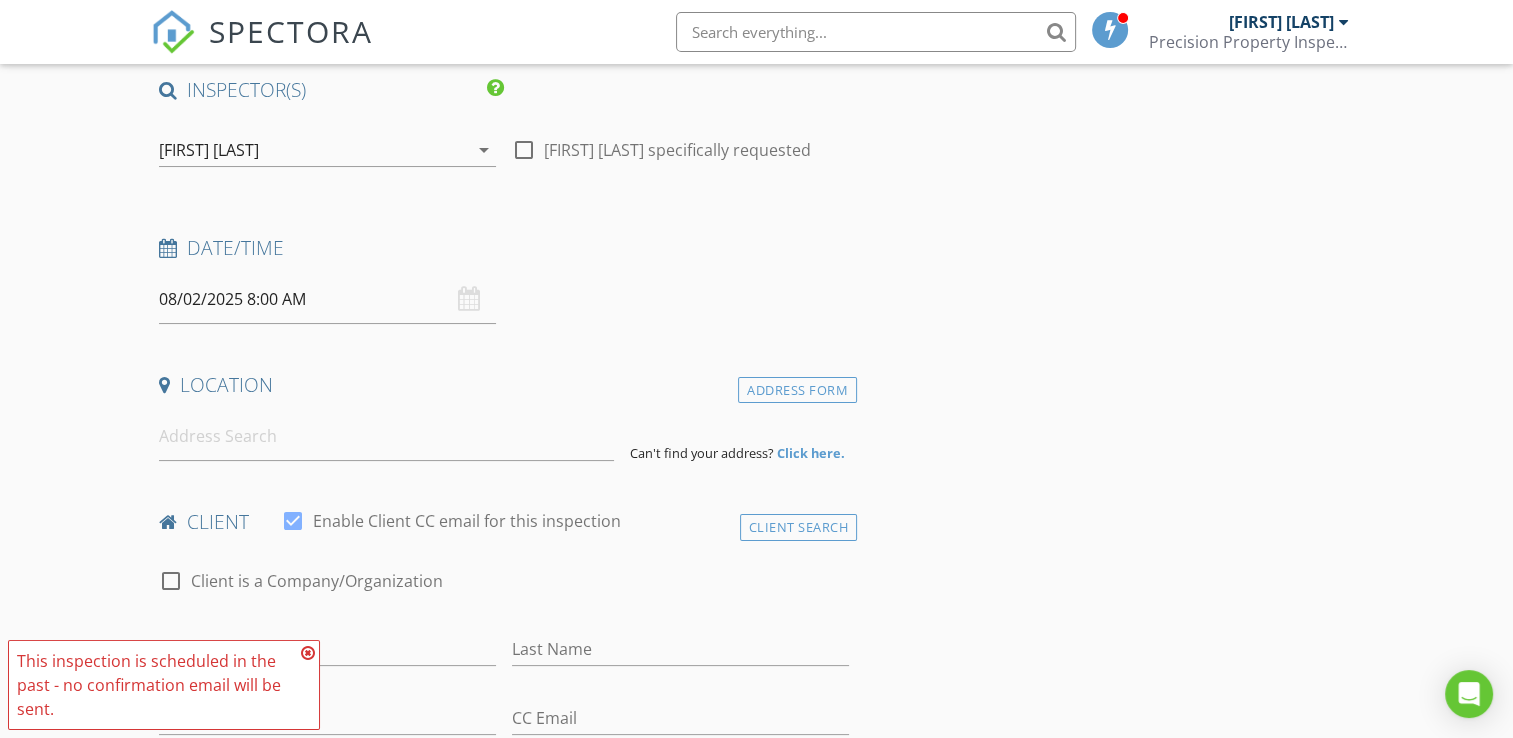 scroll, scrollTop: 200, scrollLeft: 0, axis: vertical 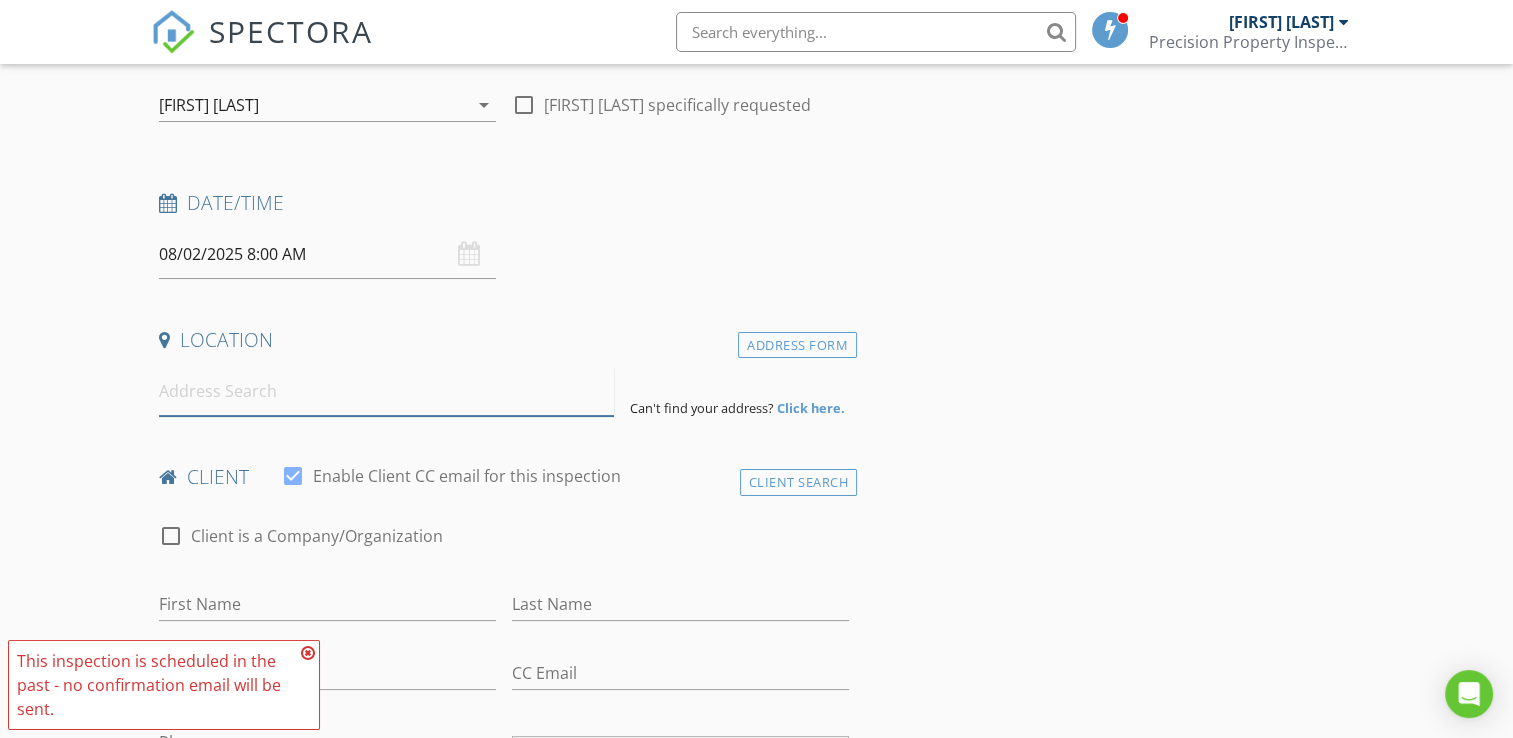 click at bounding box center (386, 391) 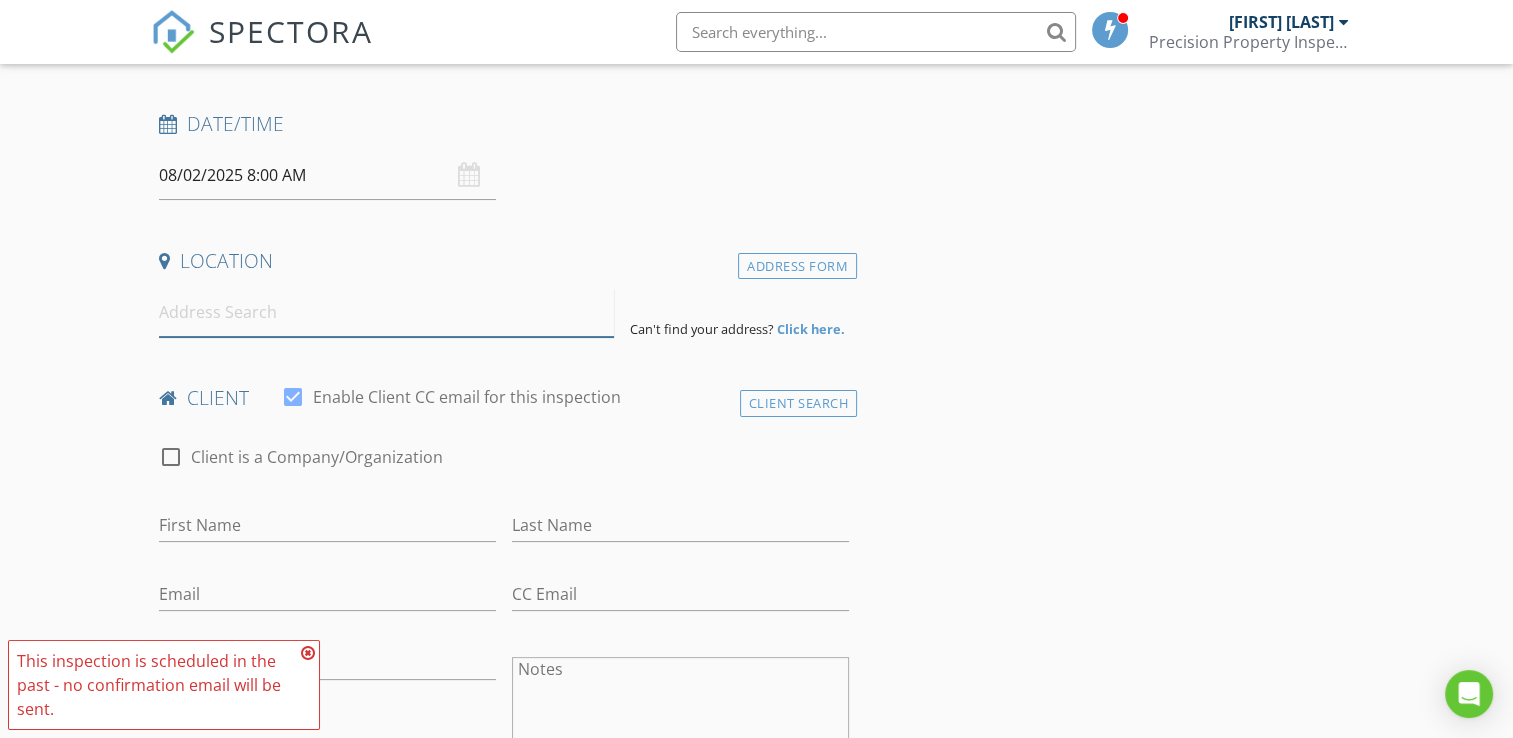 scroll, scrollTop: 300, scrollLeft: 0, axis: vertical 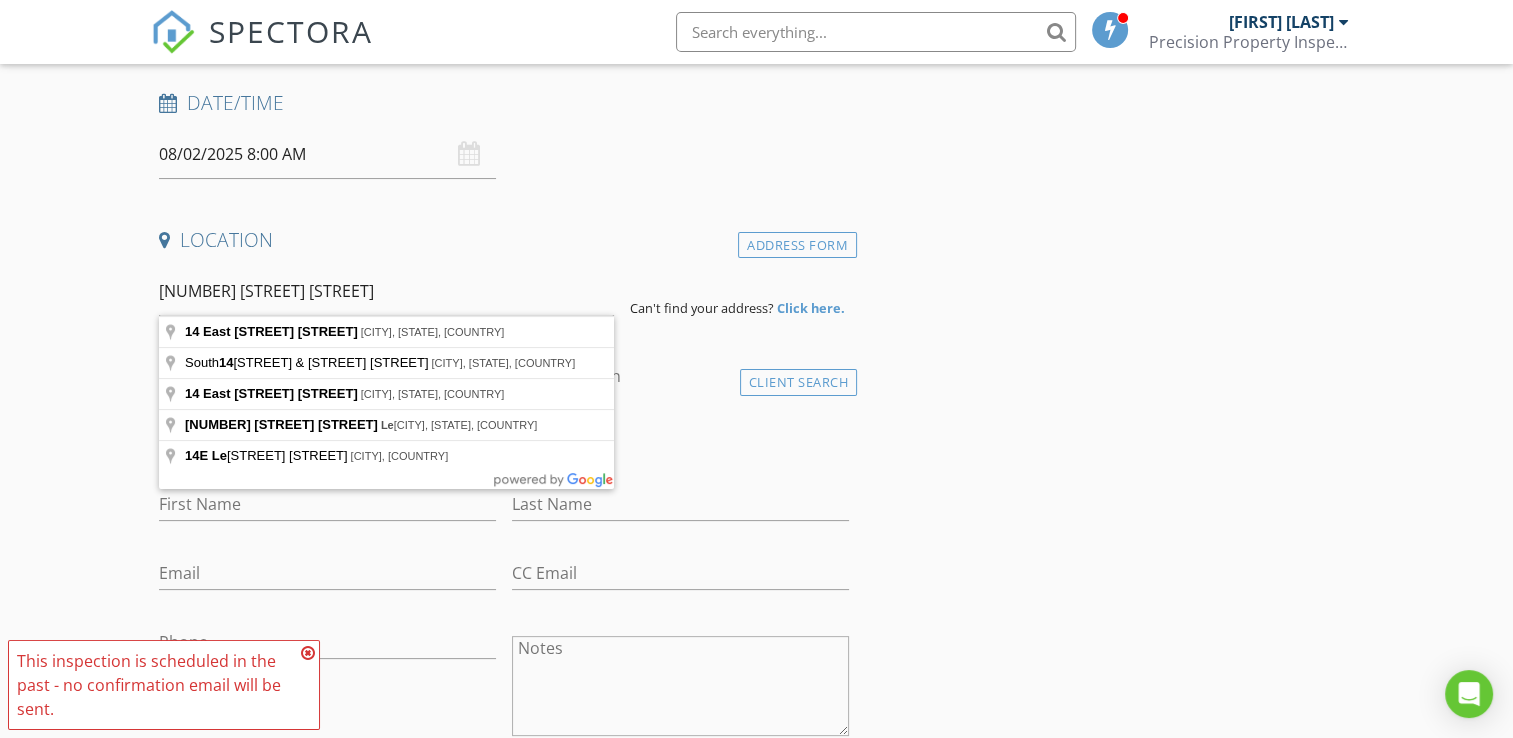 type on "14 East Lettuce Street, Heber, CA, USA" 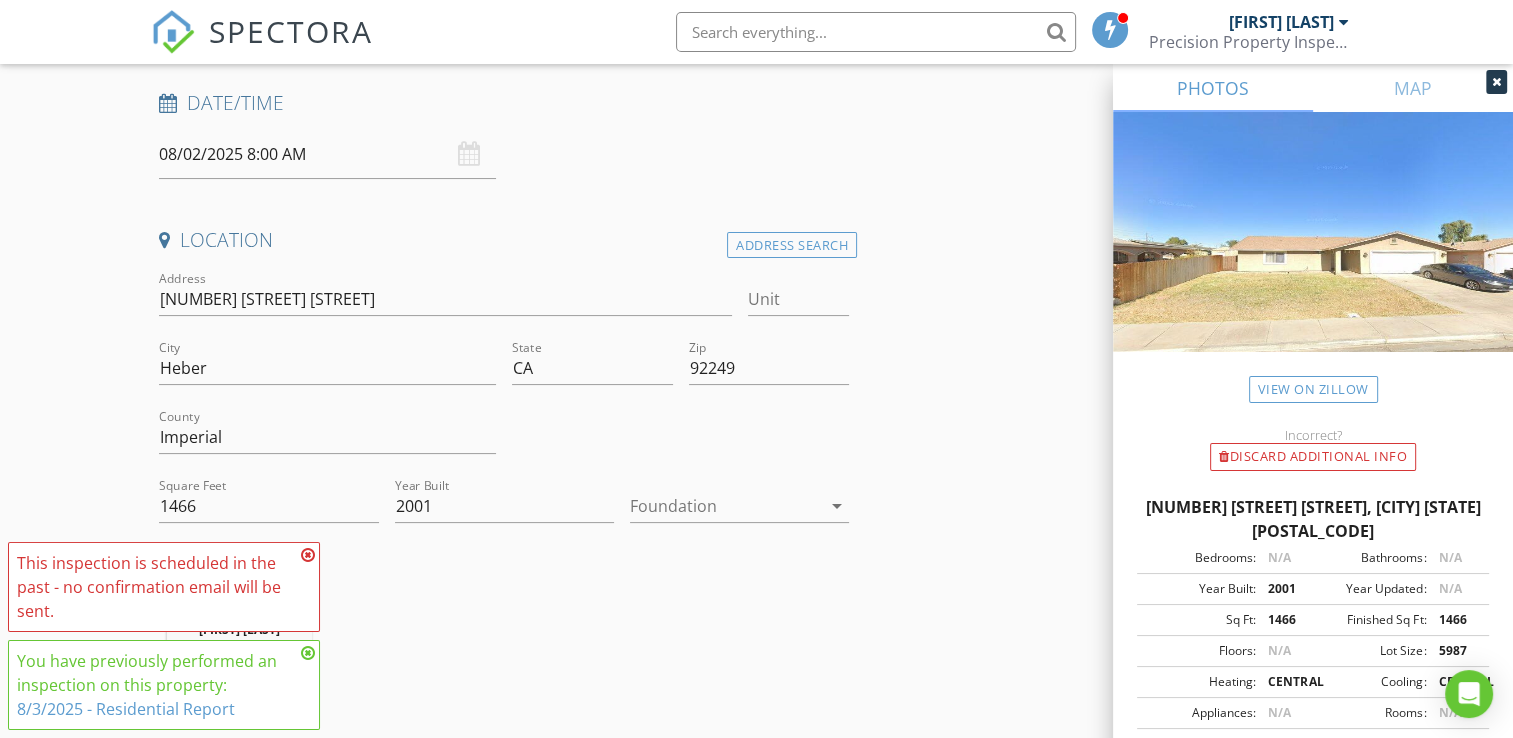 click at bounding box center (308, 653) 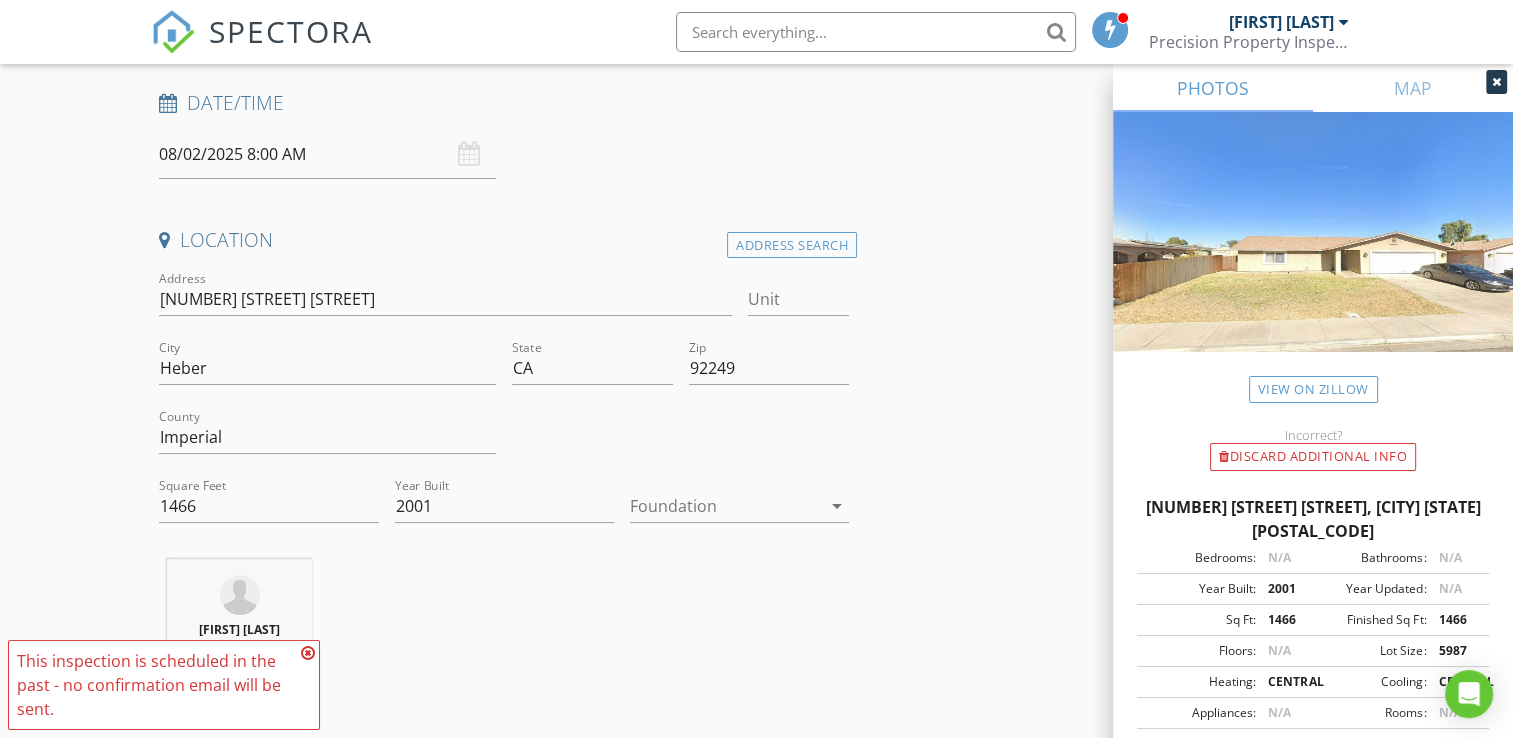 click on "cody cole     12.1 miles     (23 minutes)" at bounding box center [239, 634] 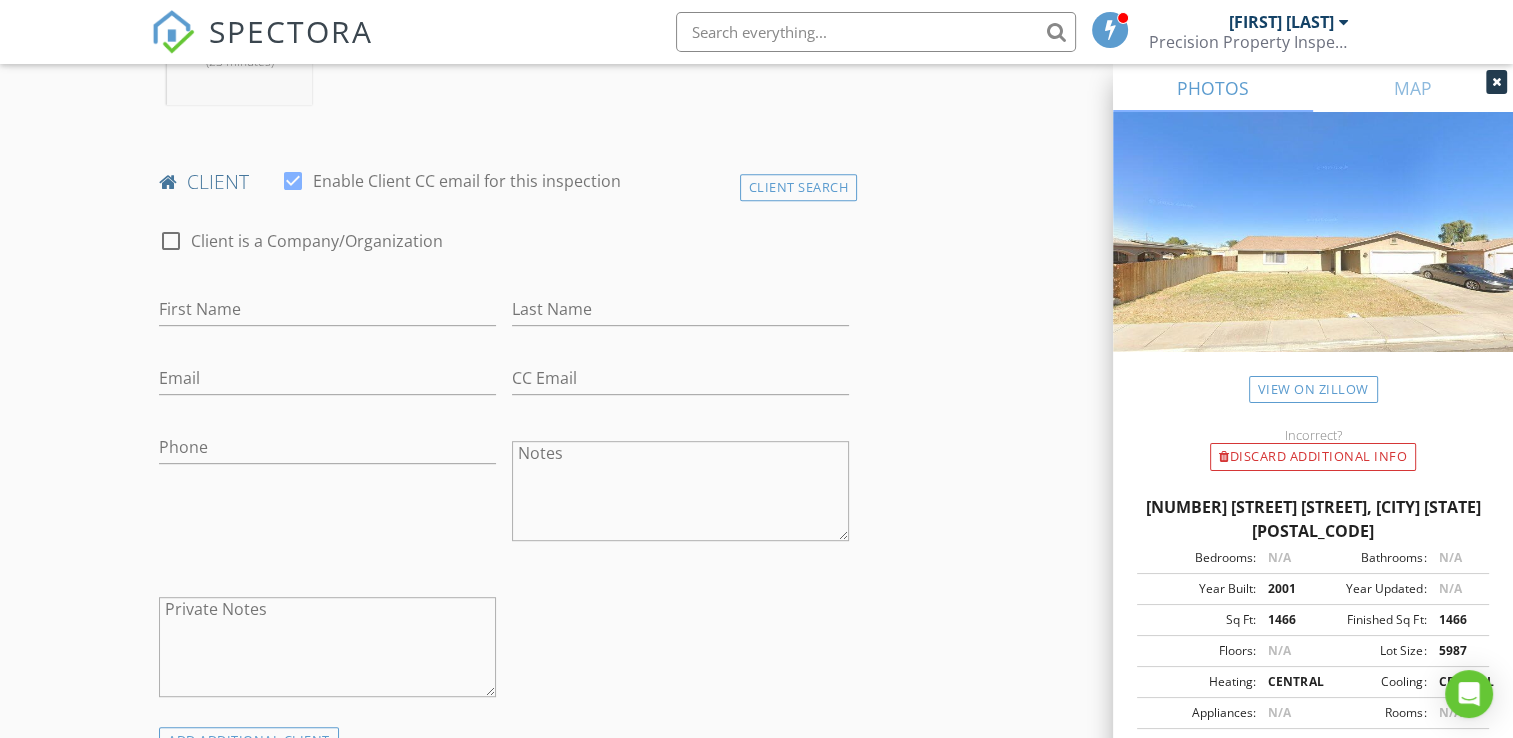 scroll, scrollTop: 900, scrollLeft: 0, axis: vertical 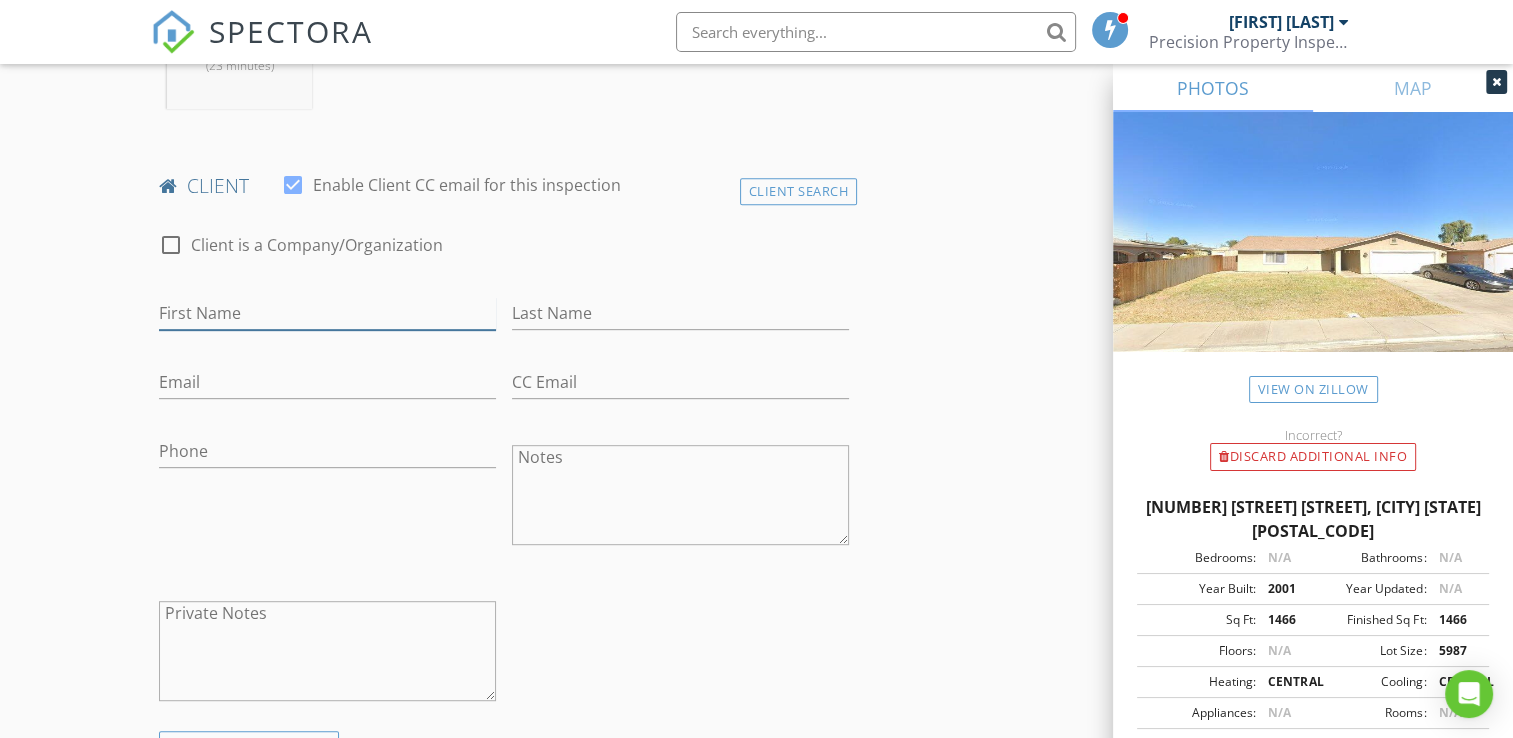 click on "First Name" at bounding box center [327, 313] 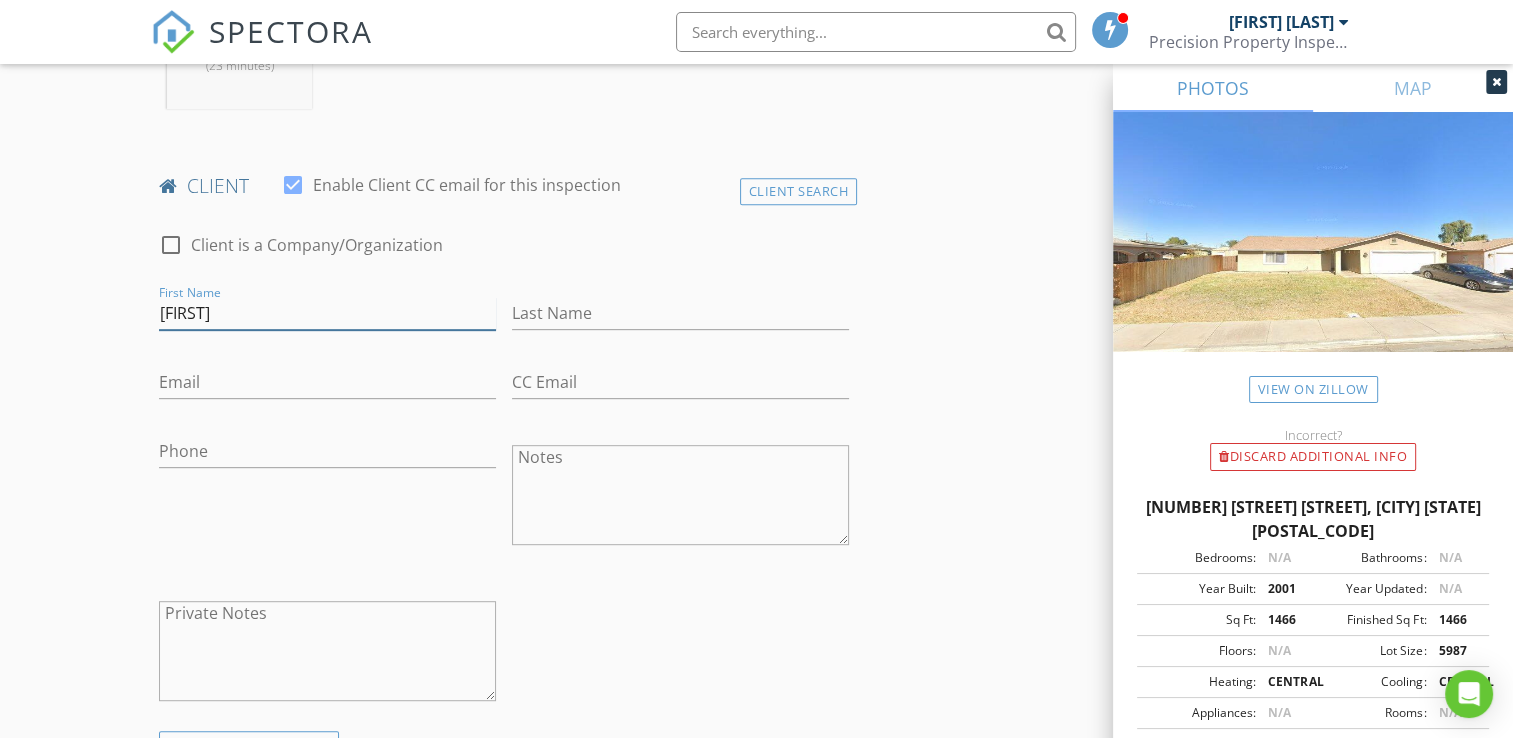 type on "[FIRST]" 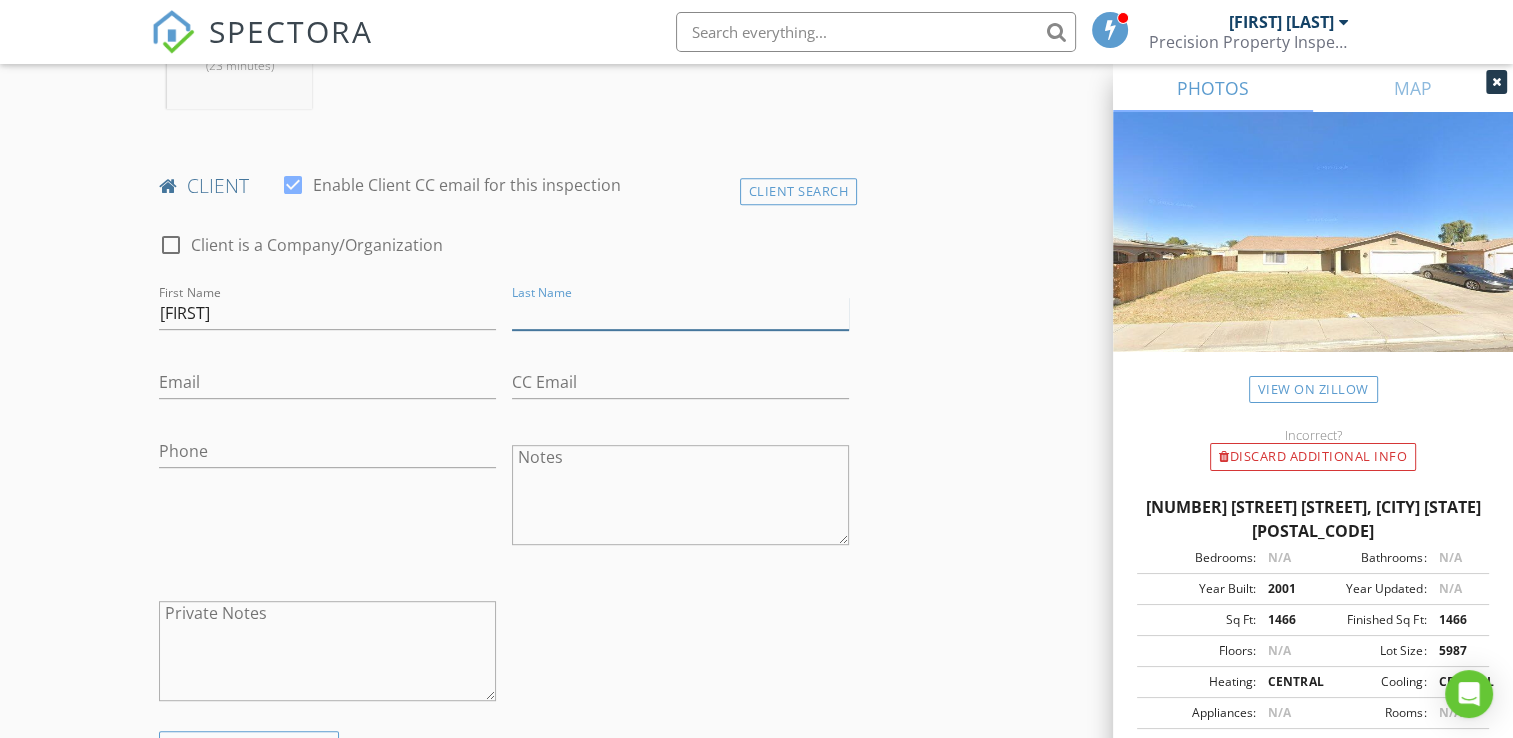 type on "F" 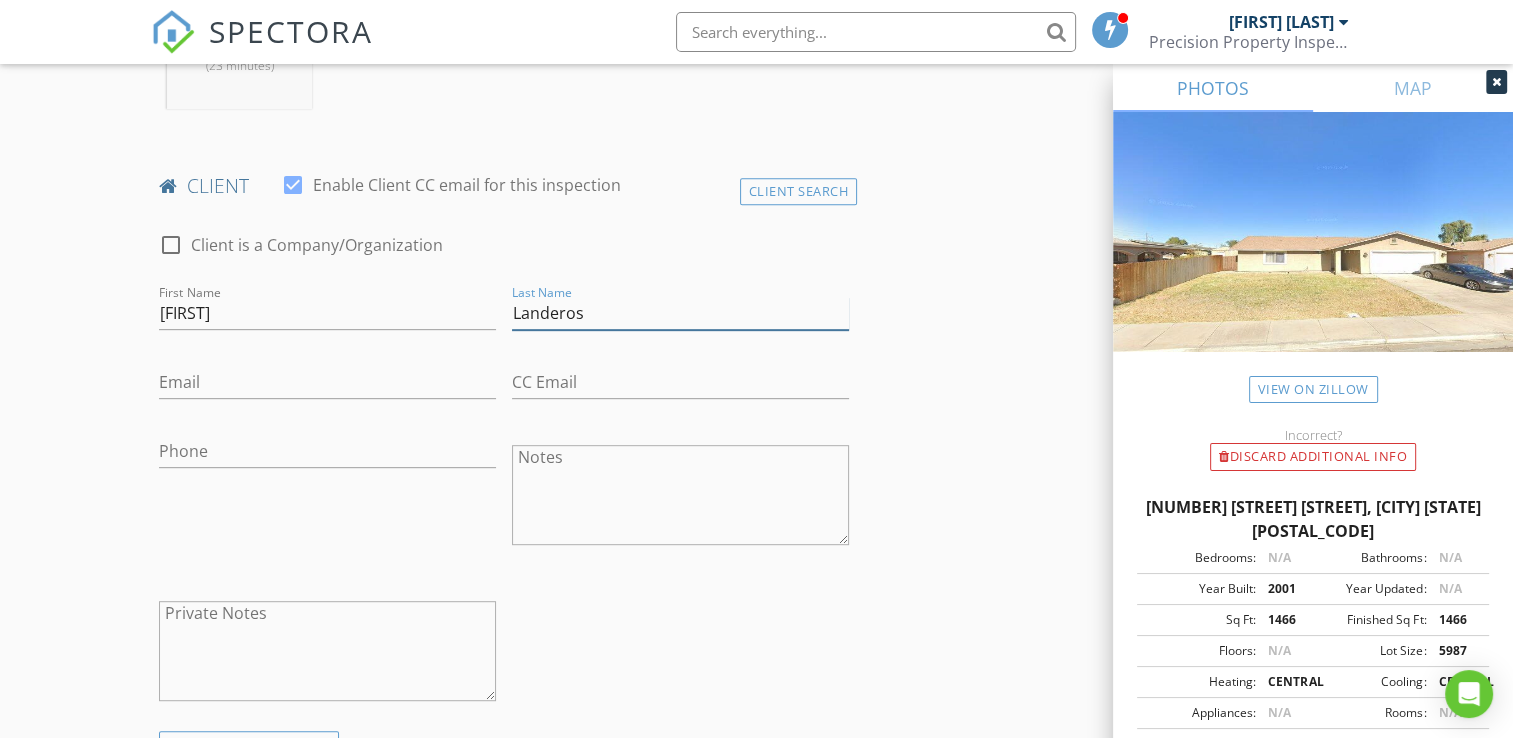 type on "Landeros" 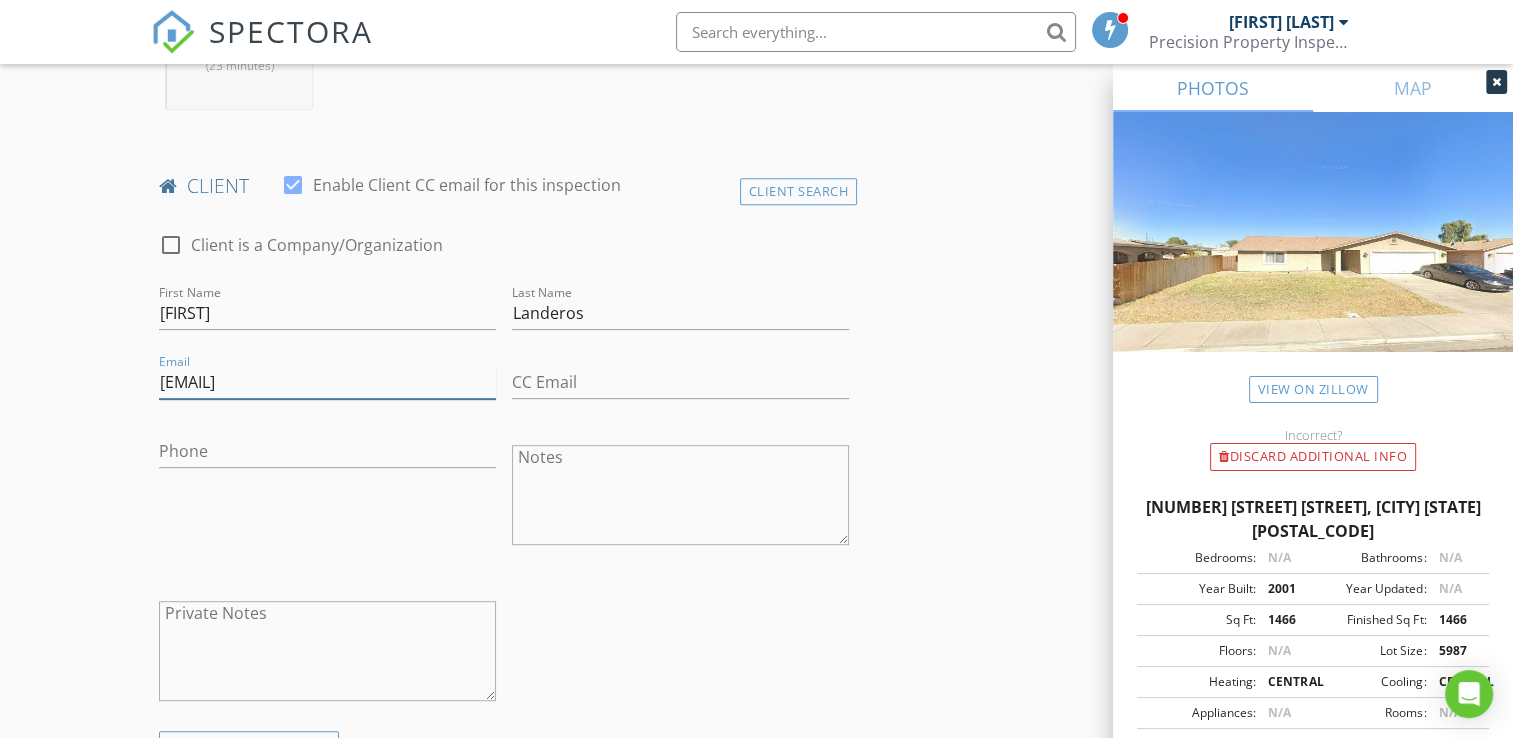 type on "Floezade@gmail.com" 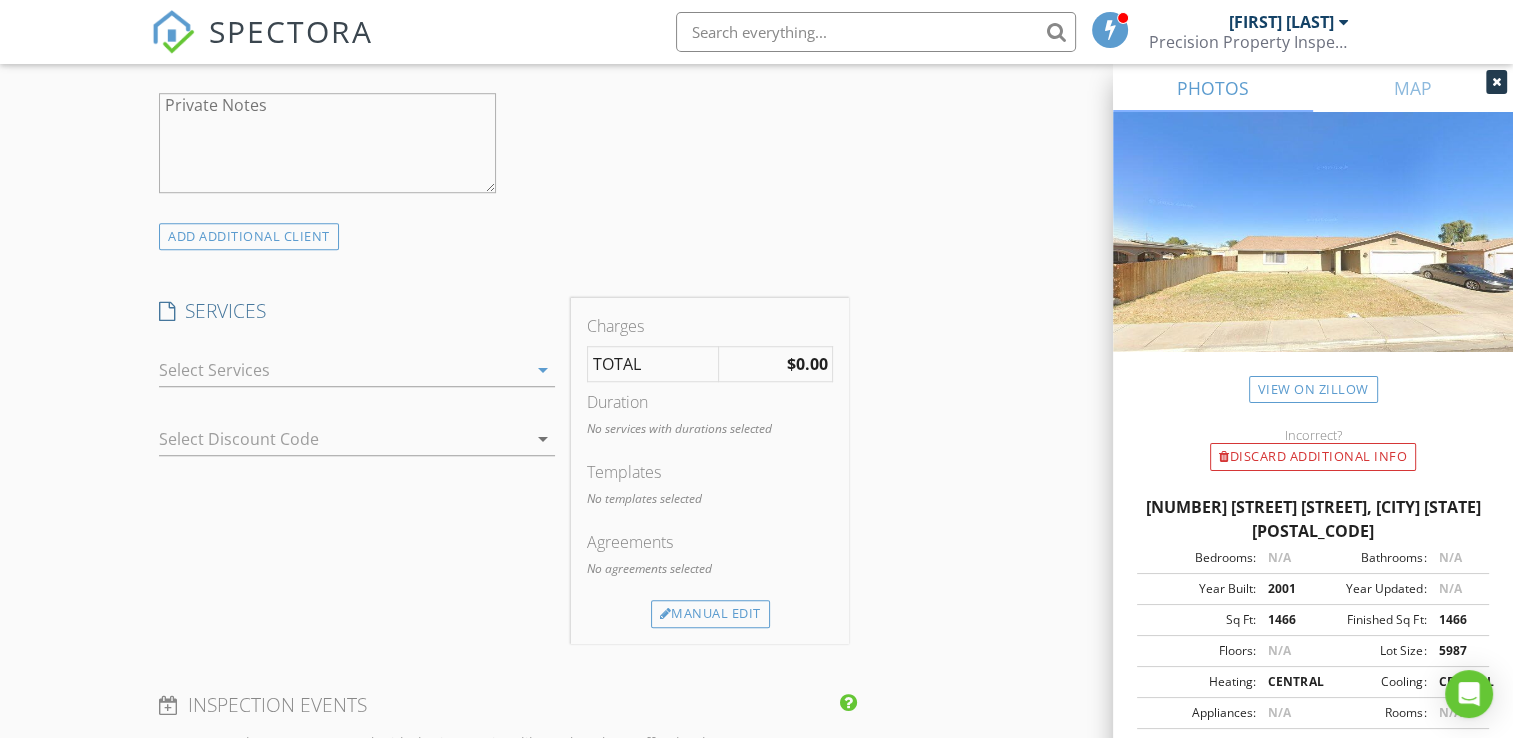 scroll, scrollTop: 1407, scrollLeft: 0, axis: vertical 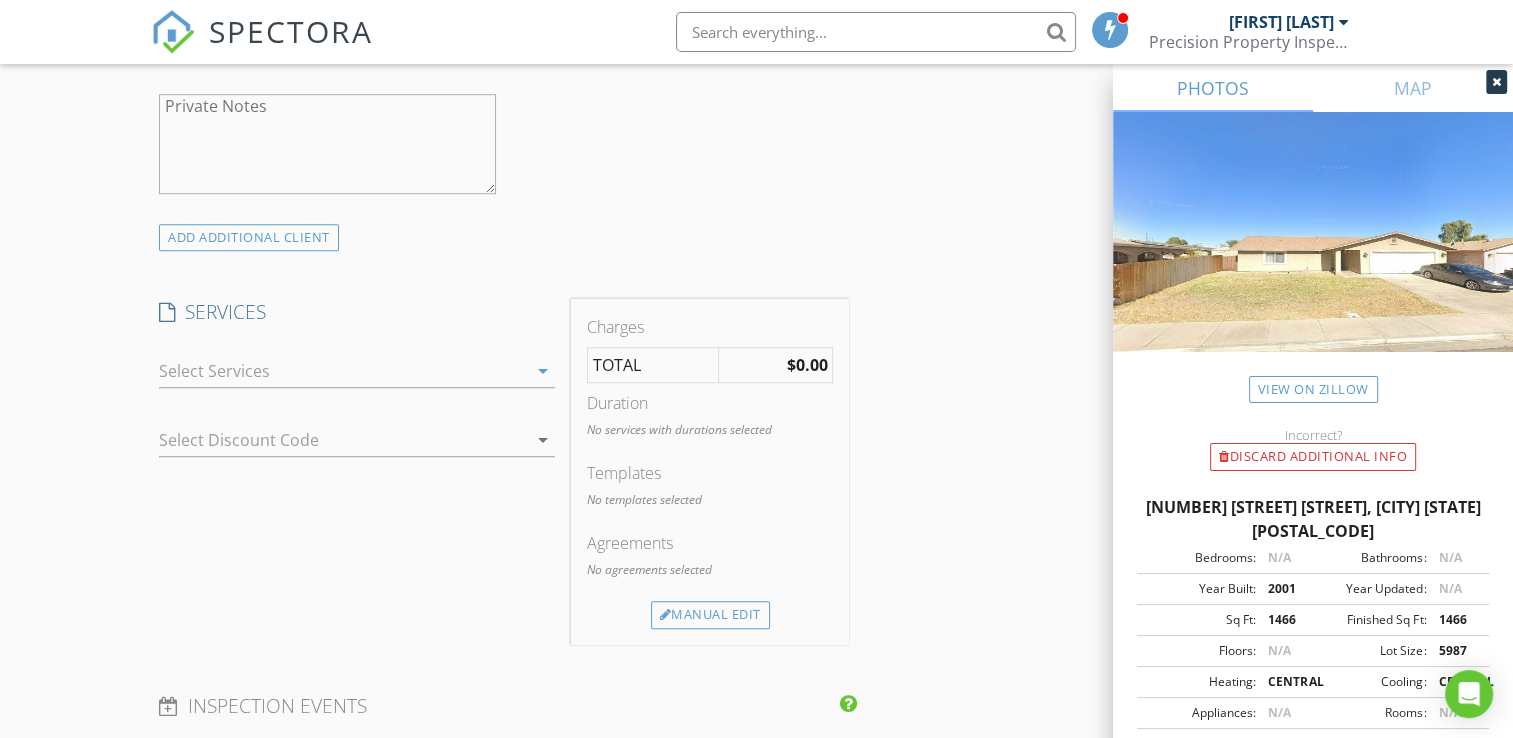 click at bounding box center [343, 371] 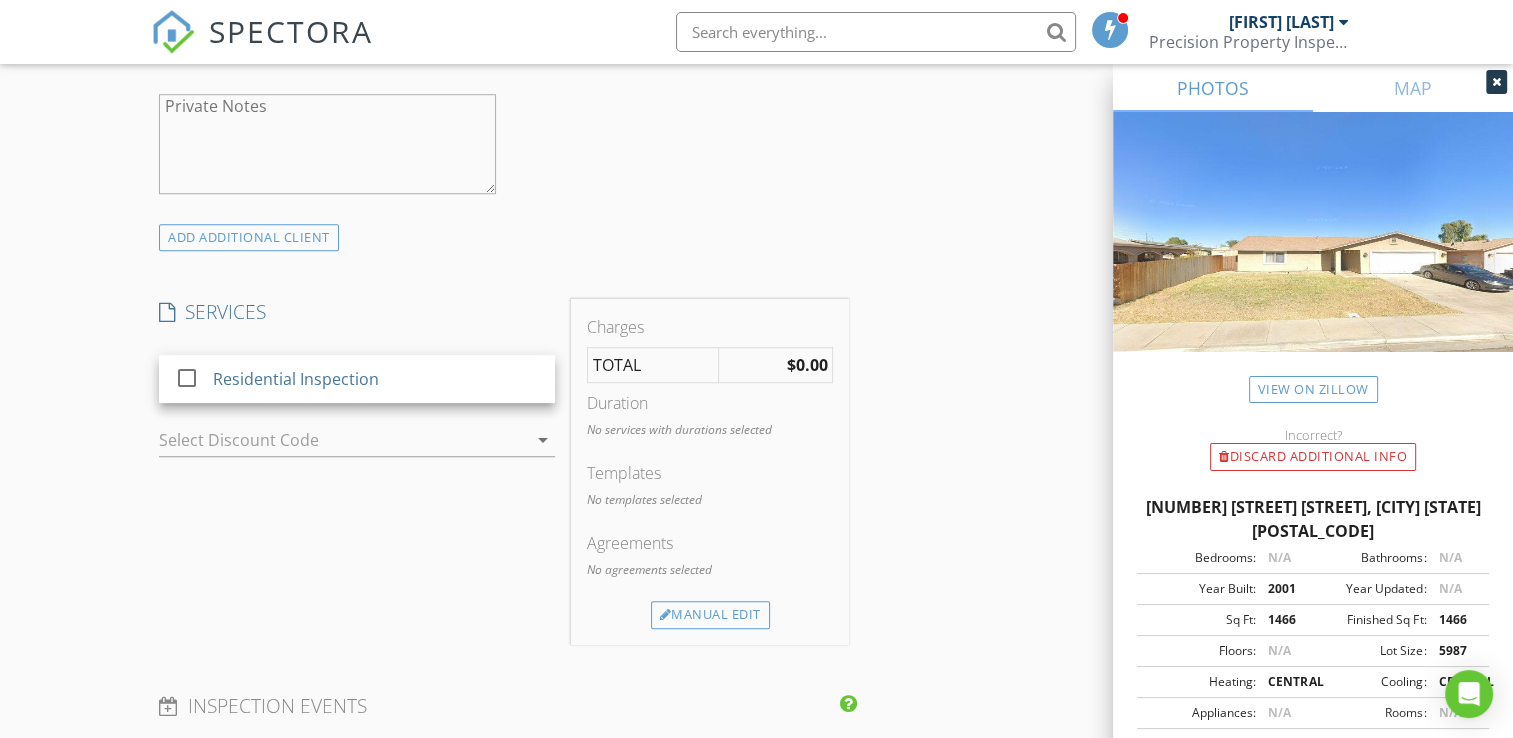 click at bounding box center (357, 471) 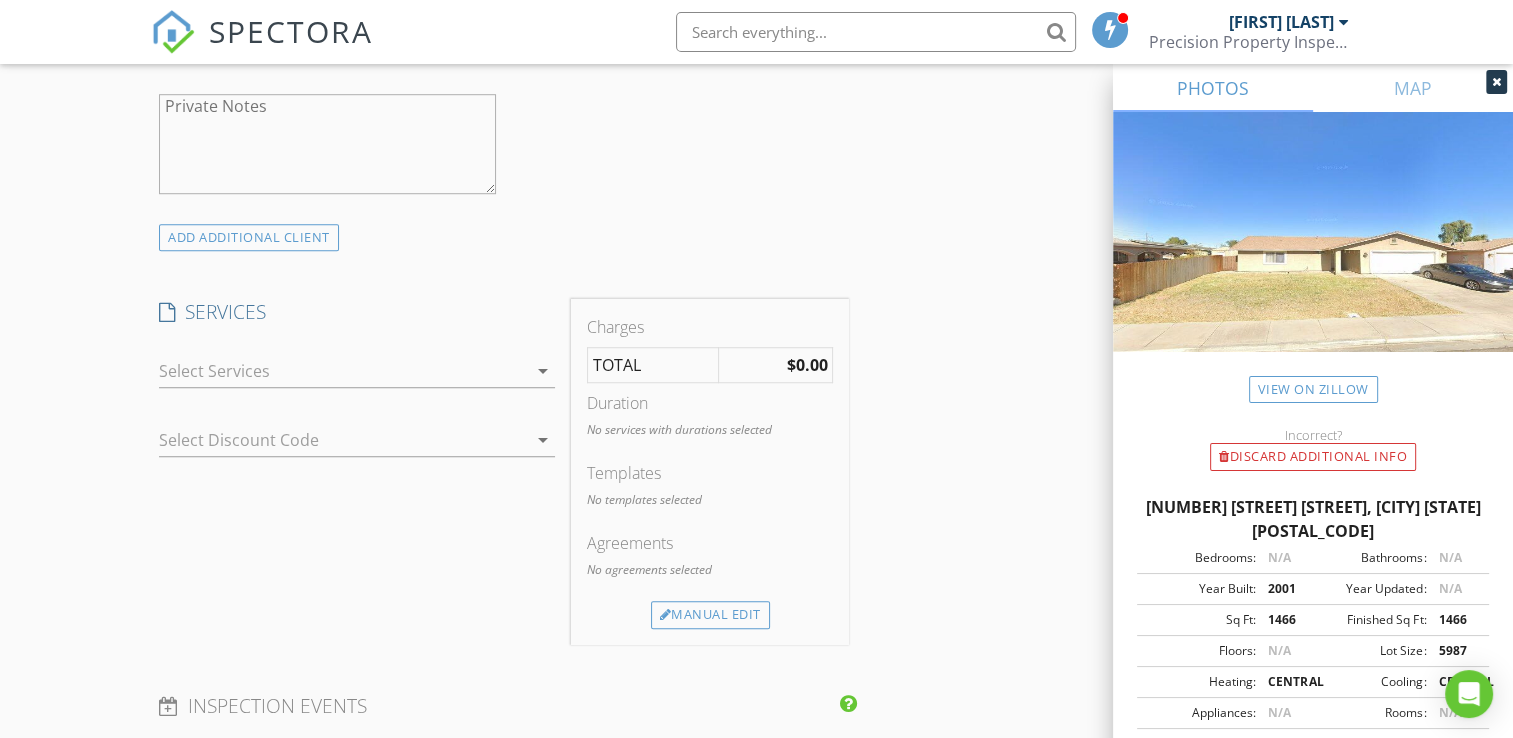 click at bounding box center [329, 440] 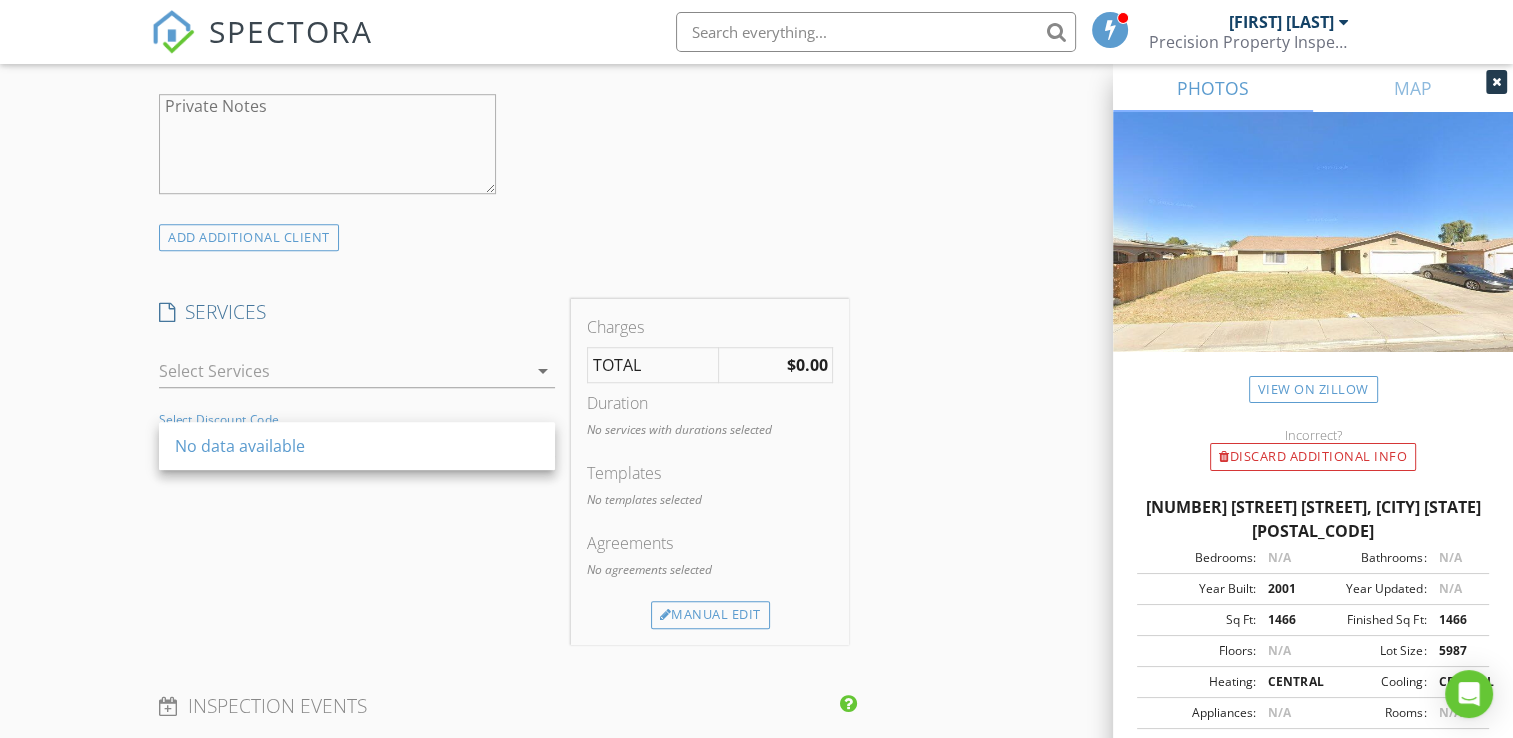 click at bounding box center (343, 371) 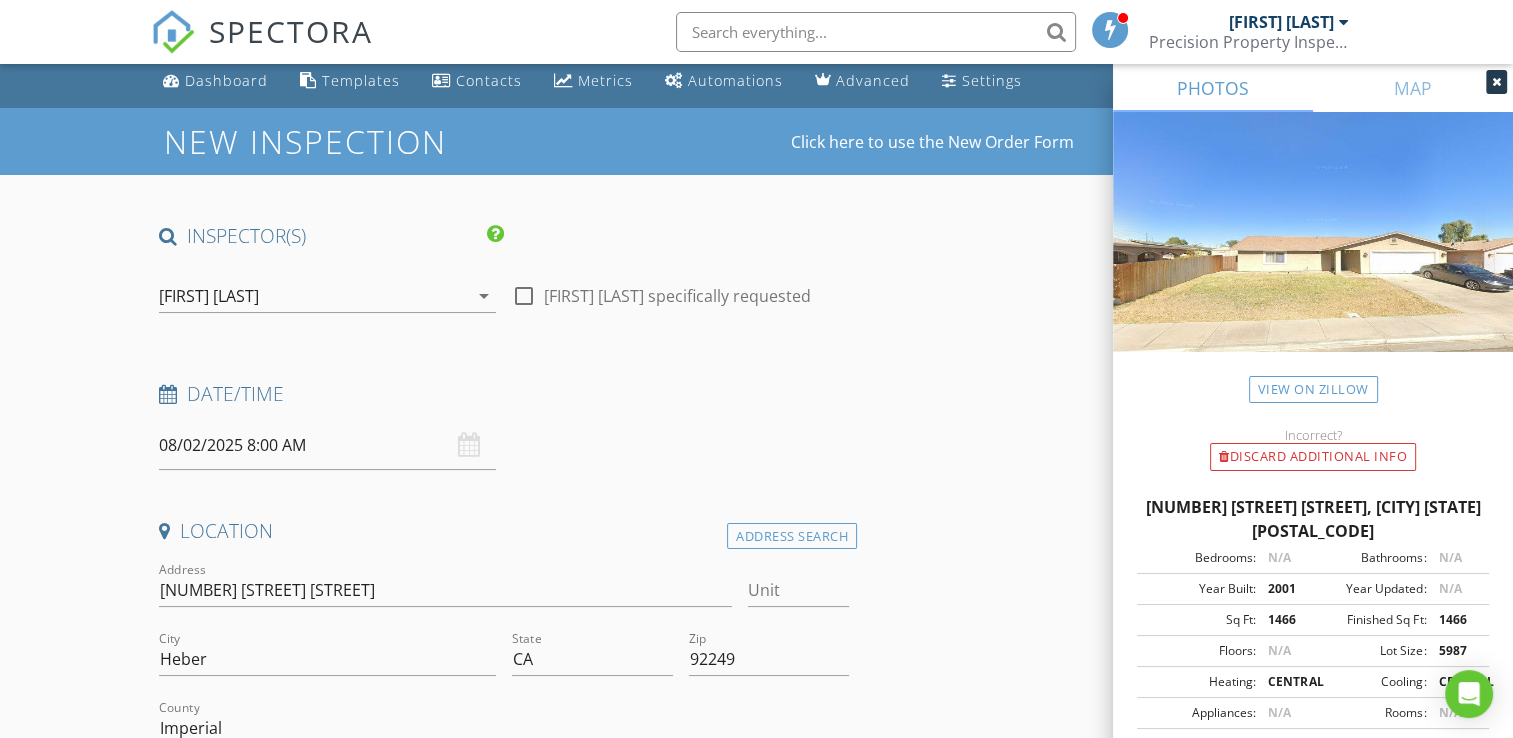 scroll, scrollTop: 0, scrollLeft: 0, axis: both 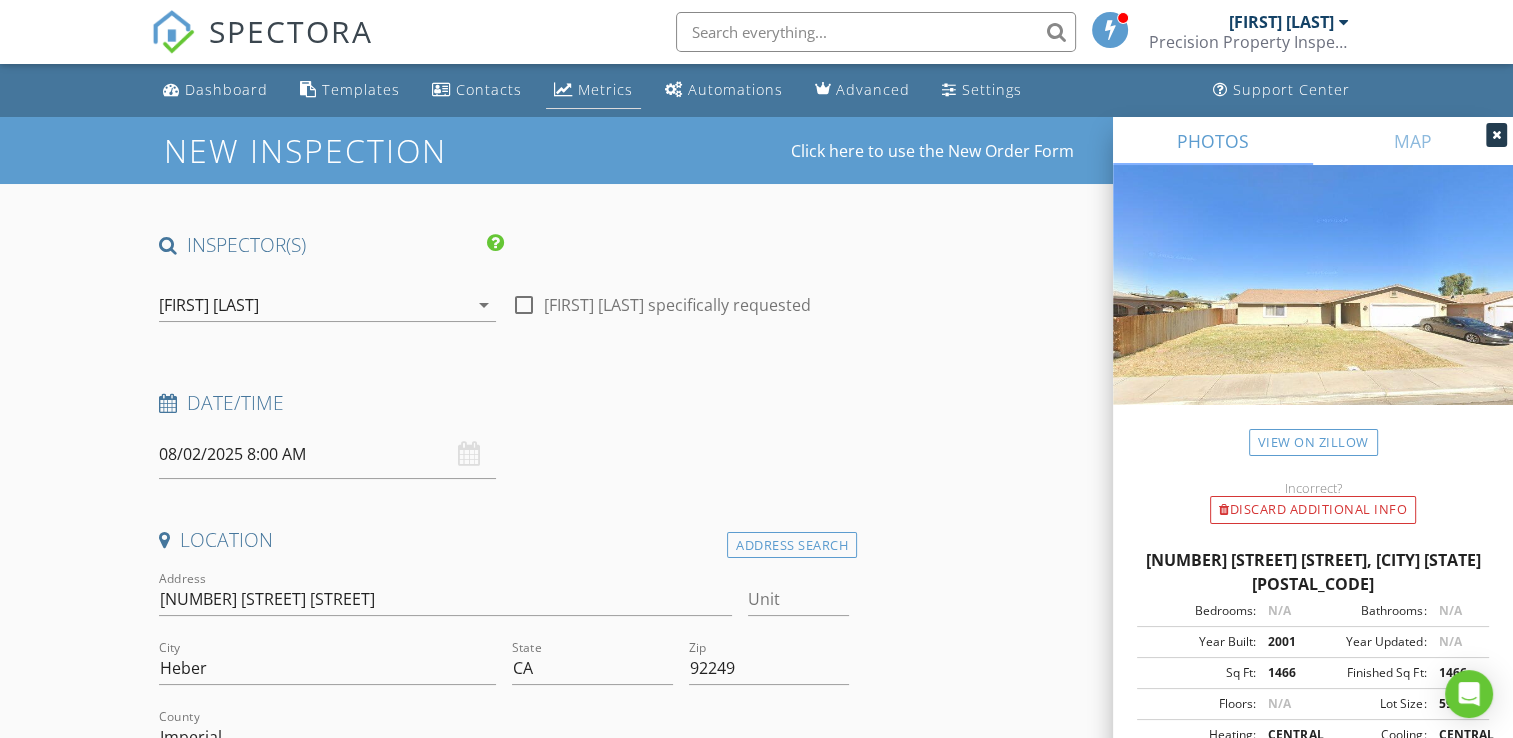 click on "Metrics" at bounding box center [605, 89] 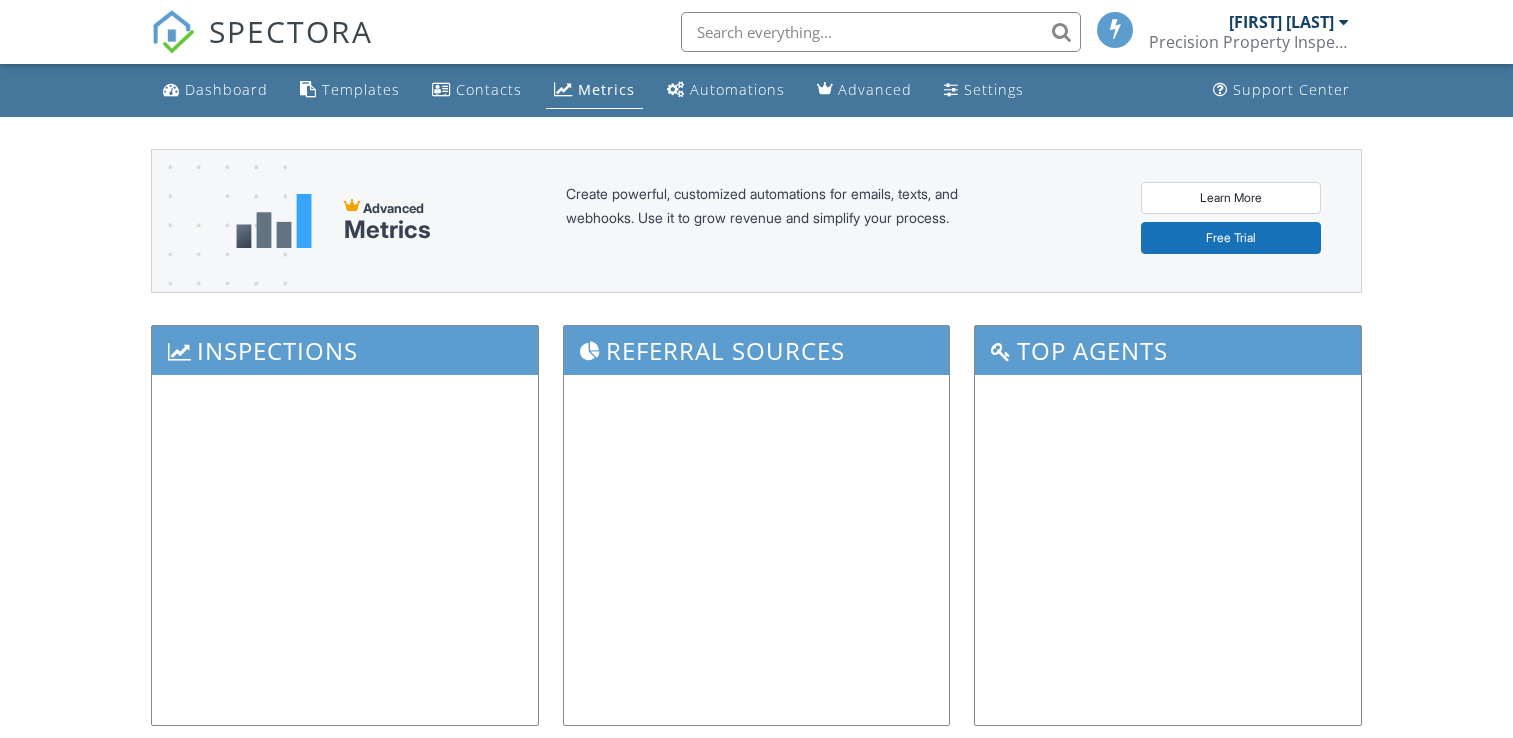 scroll, scrollTop: 0, scrollLeft: 0, axis: both 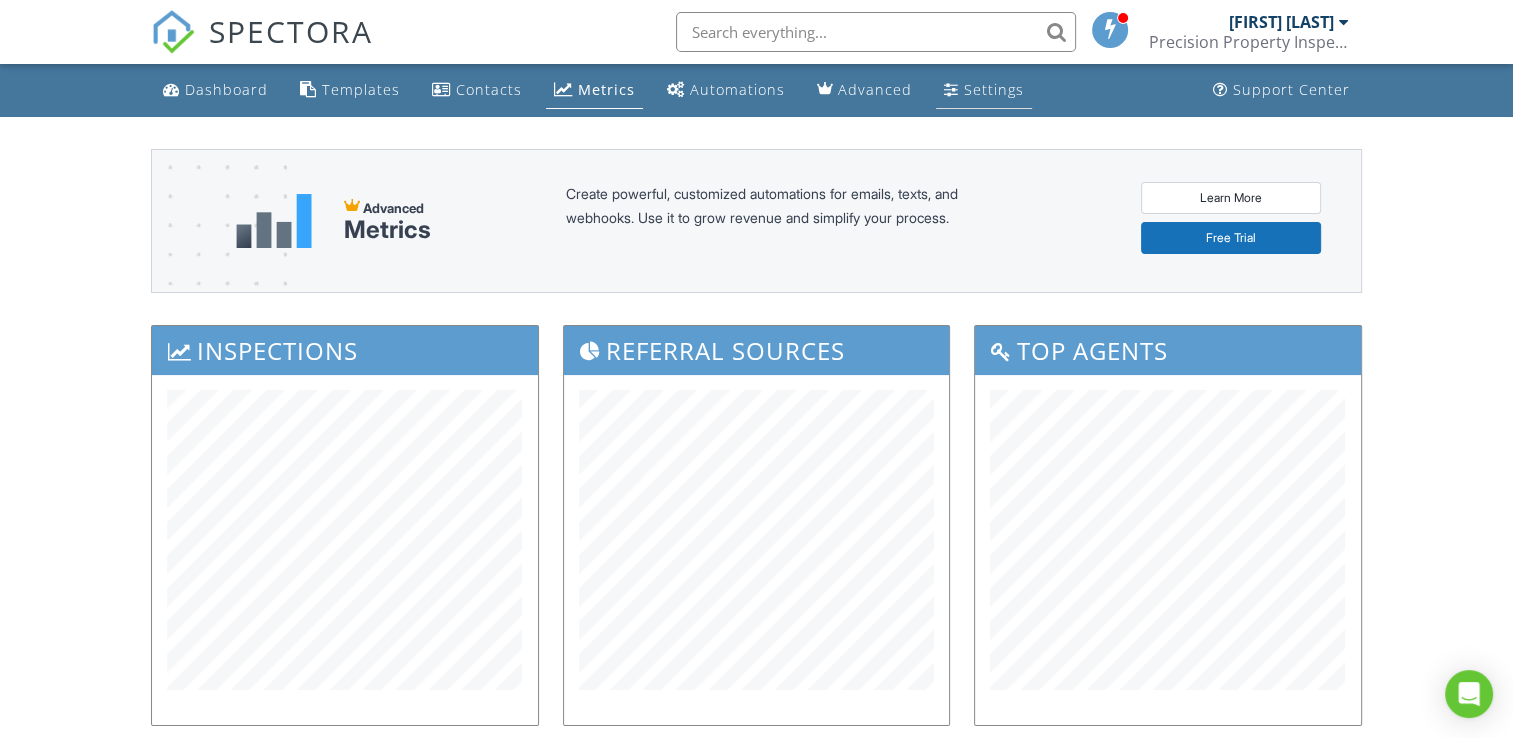click on "Settings" at bounding box center (994, 89) 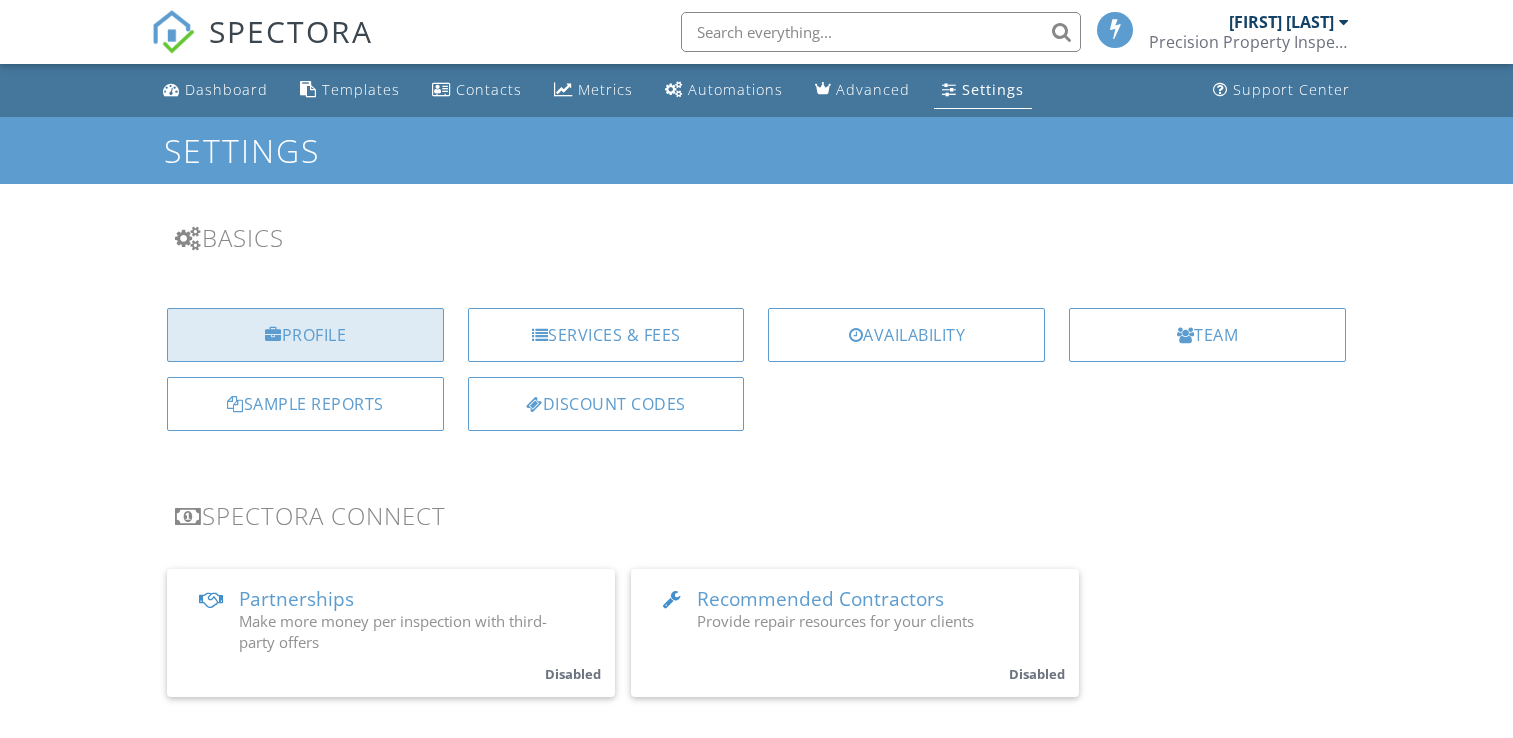 scroll, scrollTop: 0, scrollLeft: 0, axis: both 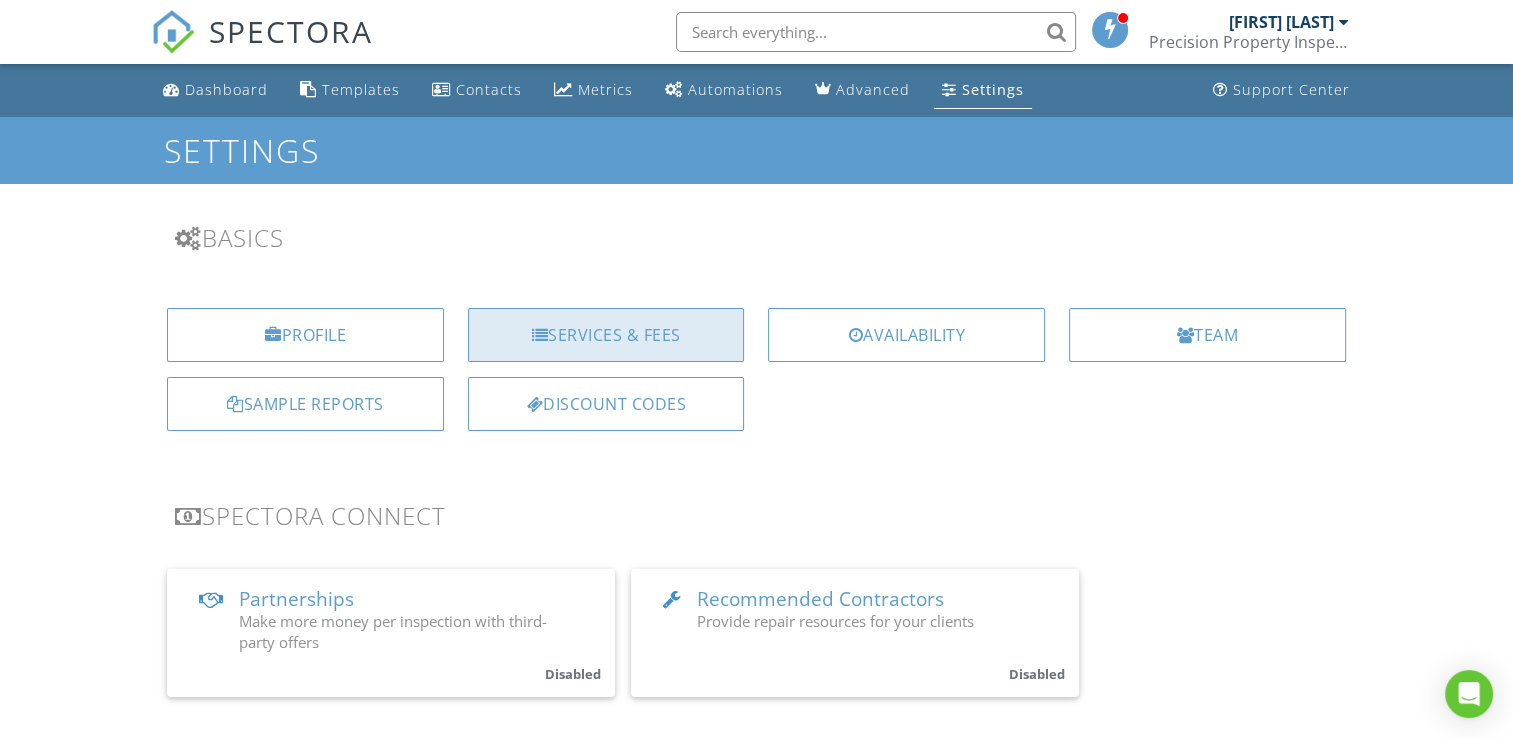 click on "Services & Fees" at bounding box center (606, 335) 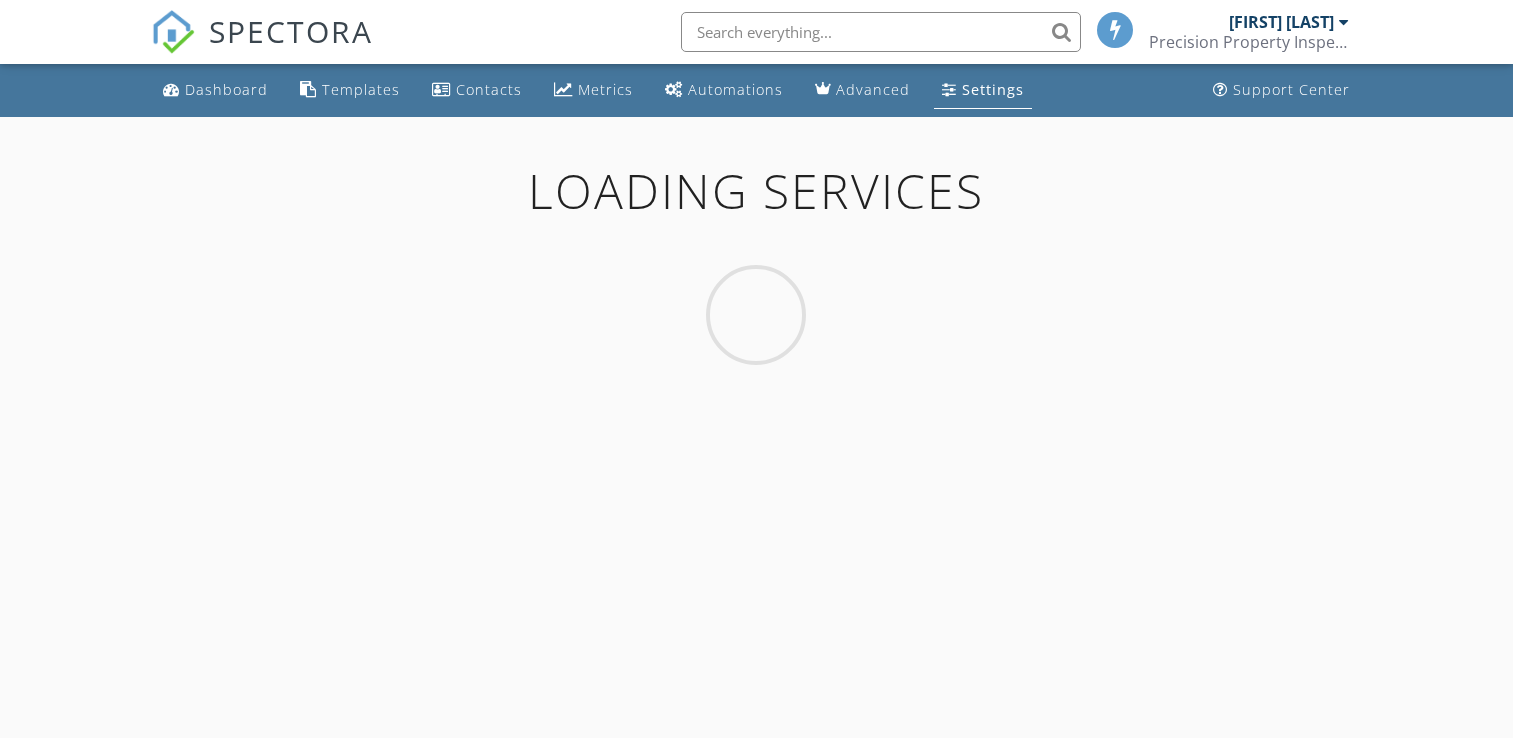 scroll, scrollTop: 0, scrollLeft: 0, axis: both 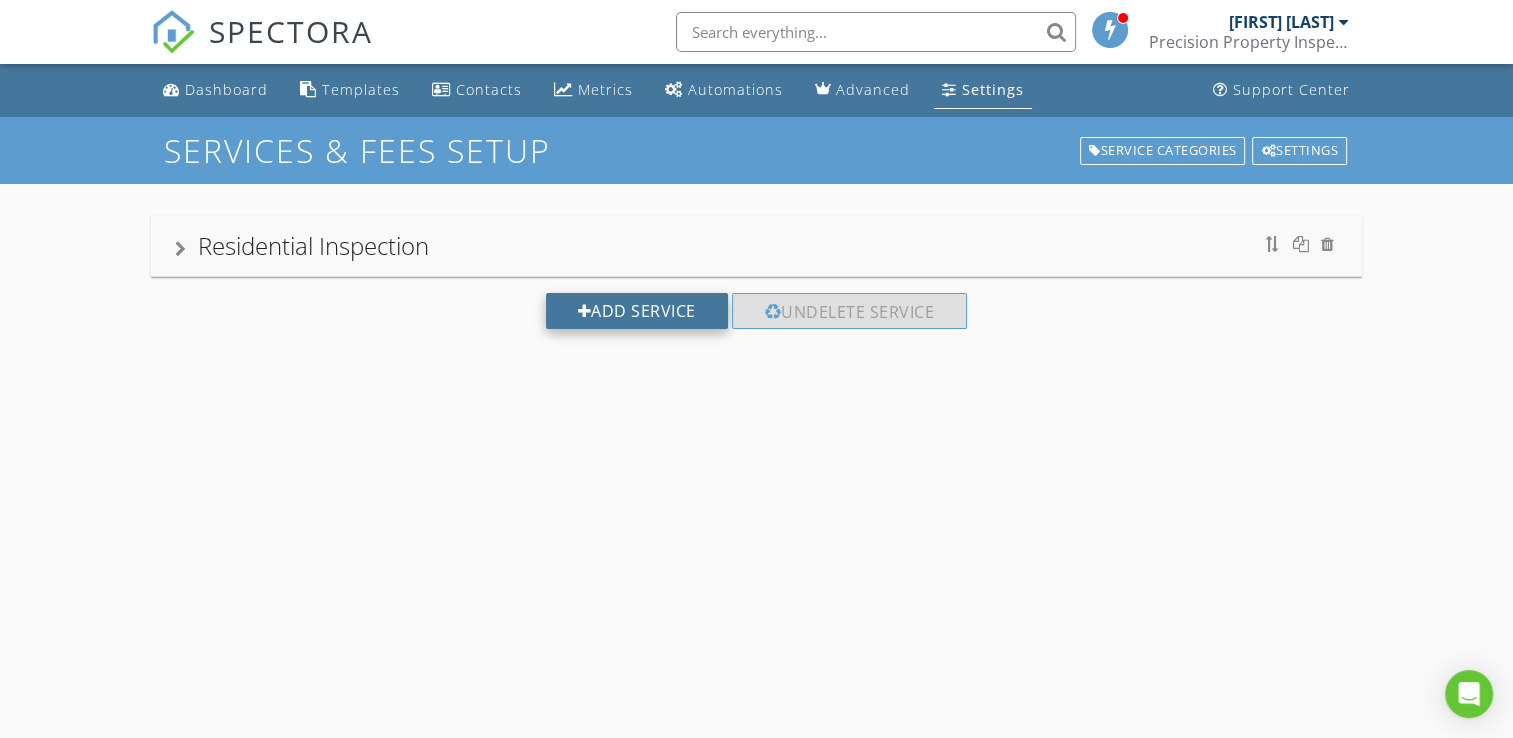 click on "Add Service" at bounding box center [637, 311] 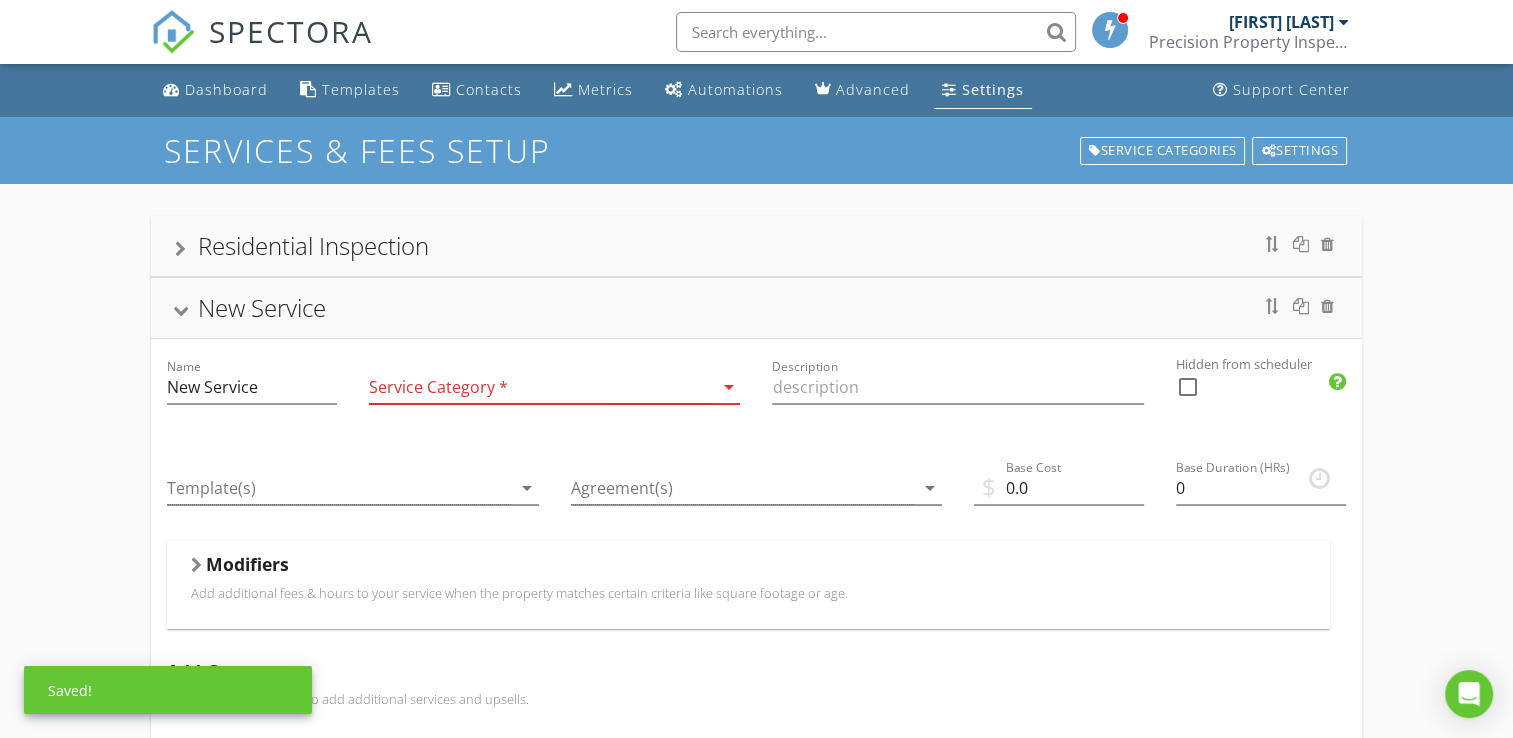 click at bounding box center (540, 387) 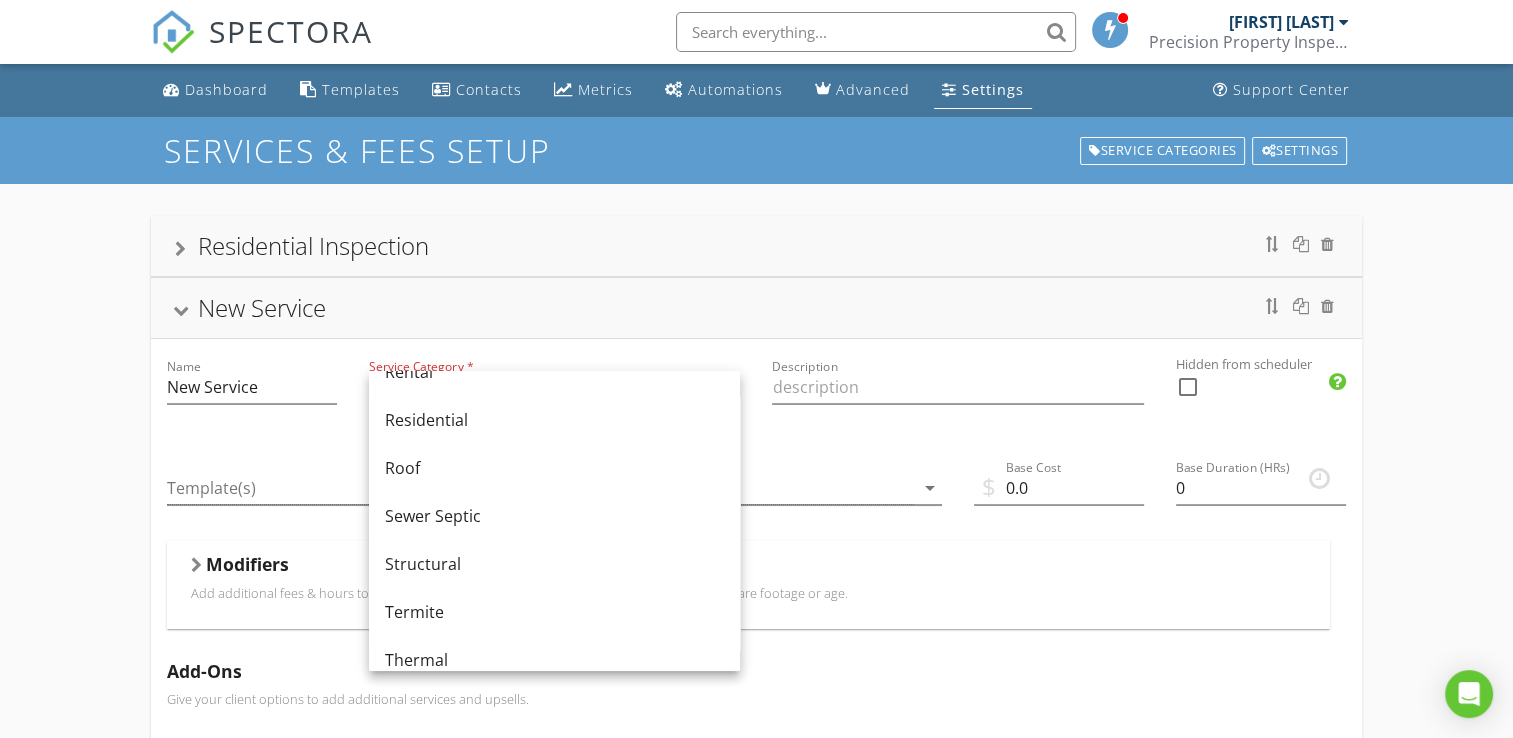 scroll, scrollTop: 1000, scrollLeft: 0, axis: vertical 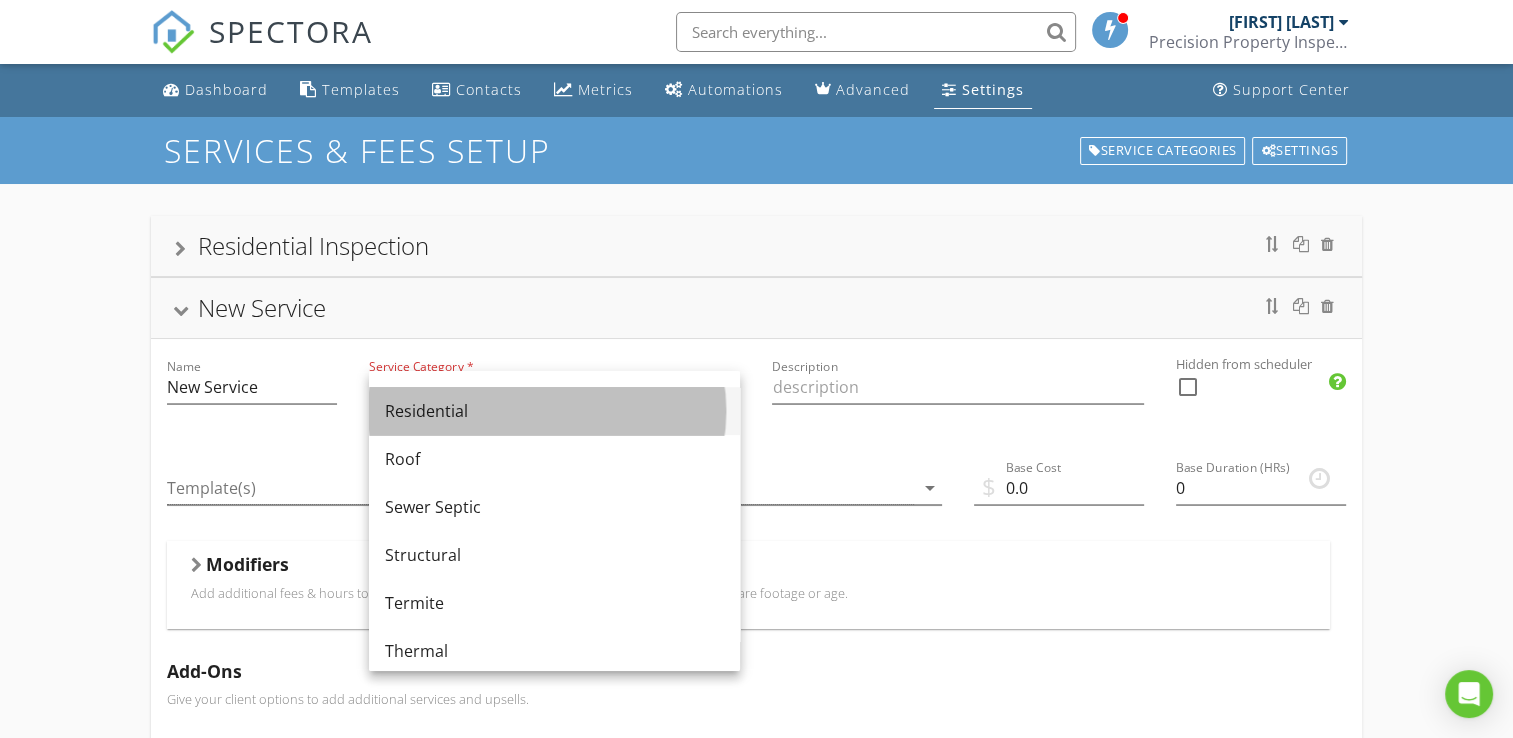click on "Residential" at bounding box center (554, 411) 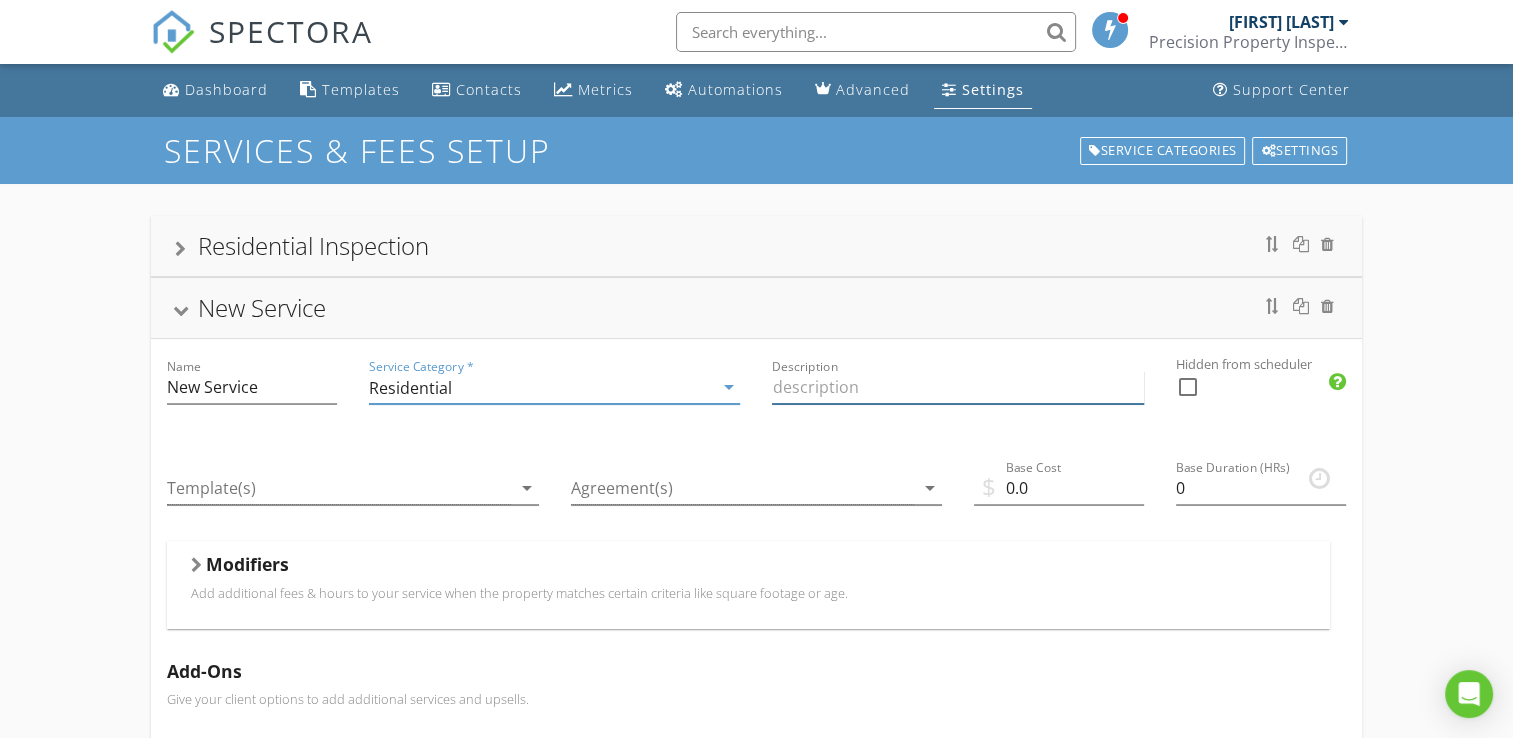 click at bounding box center (957, 387) 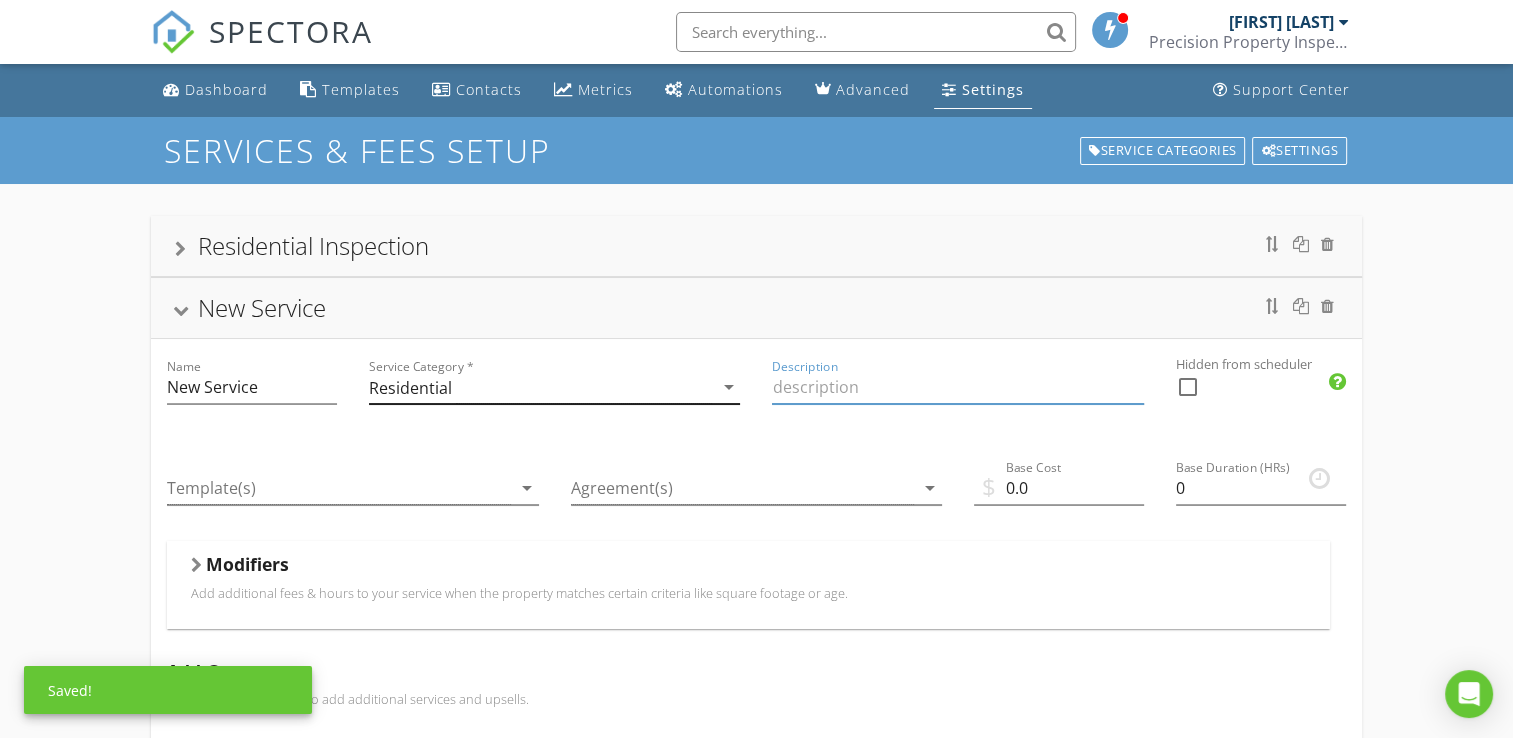 click on "Residential" at bounding box center (540, 387) 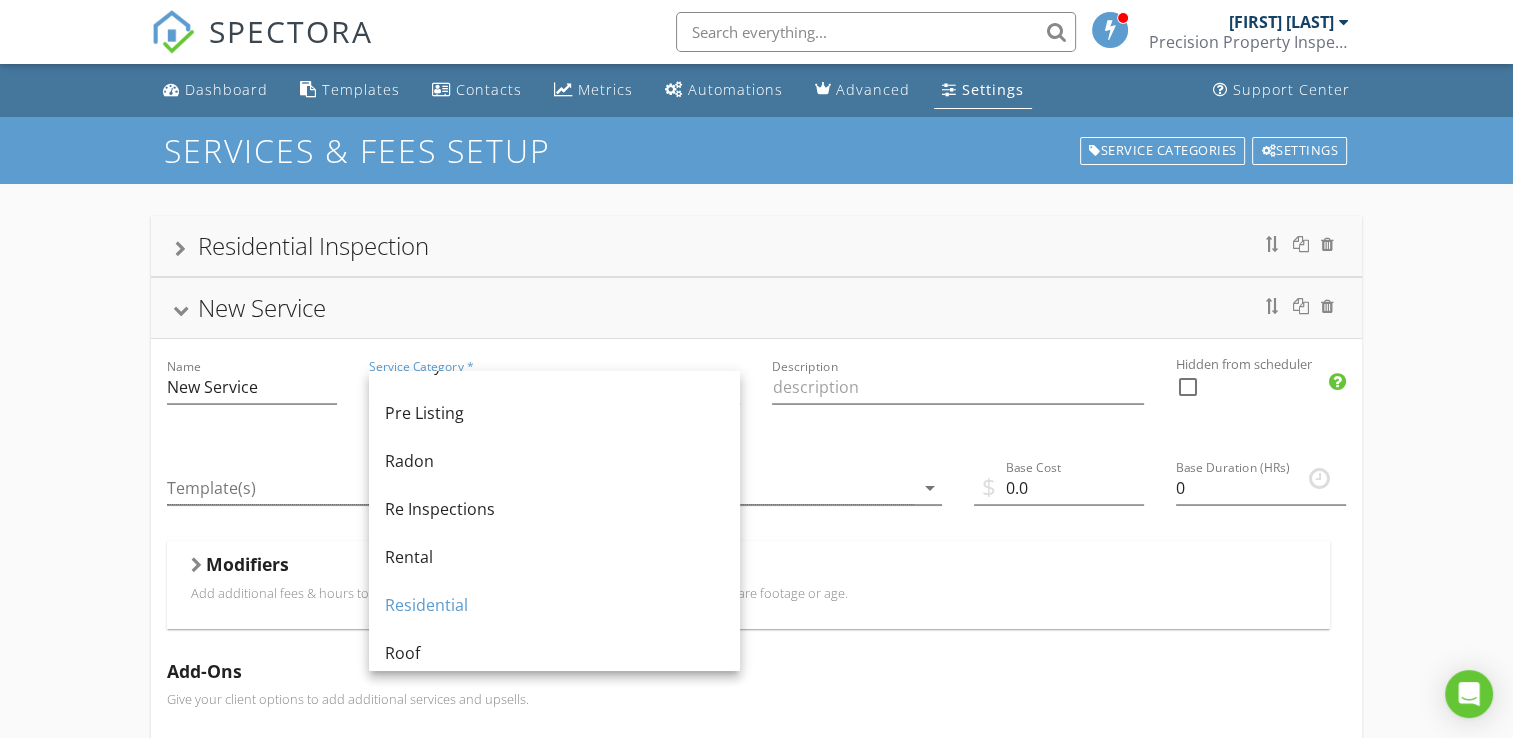 scroll, scrollTop: 804, scrollLeft: 0, axis: vertical 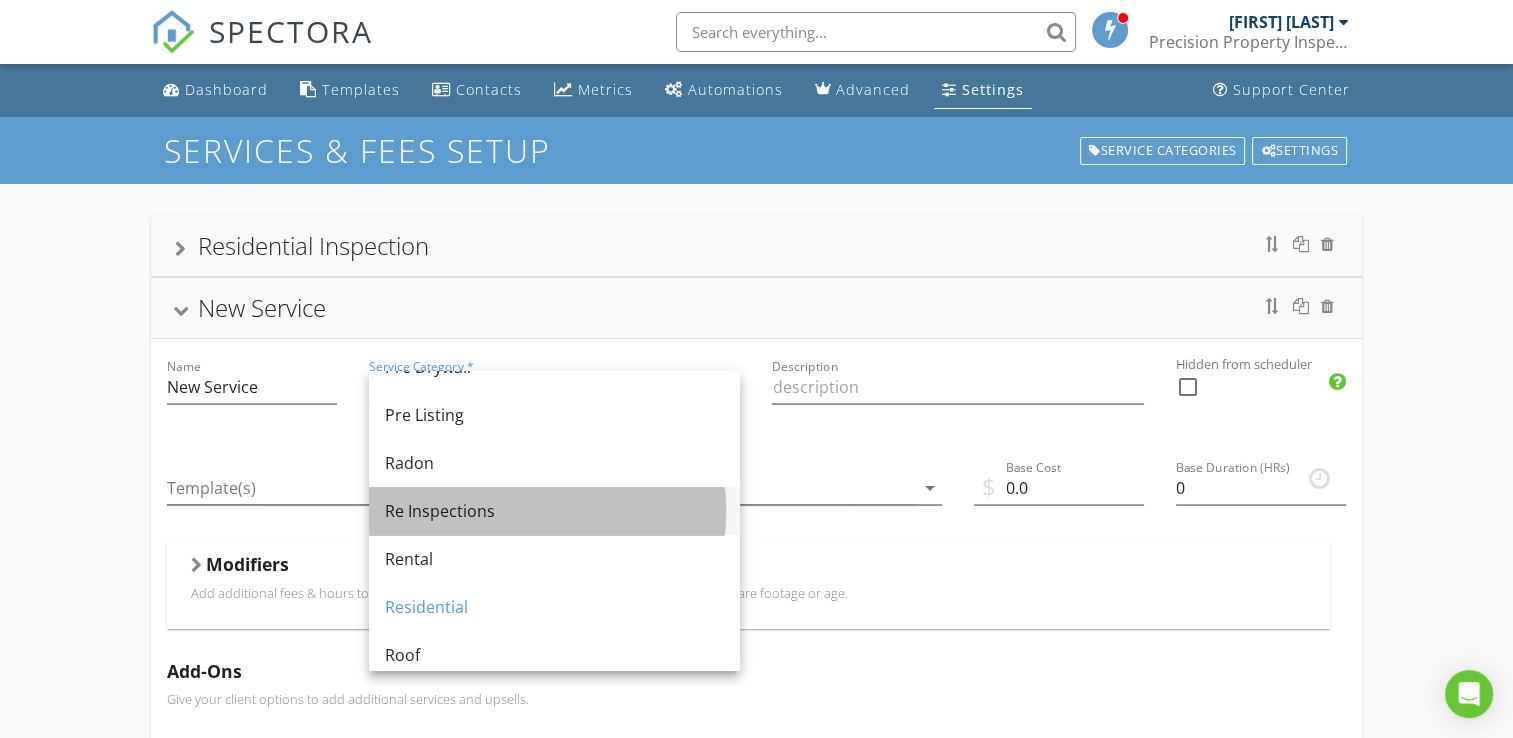 click on "Re Inspections" at bounding box center [554, 511] 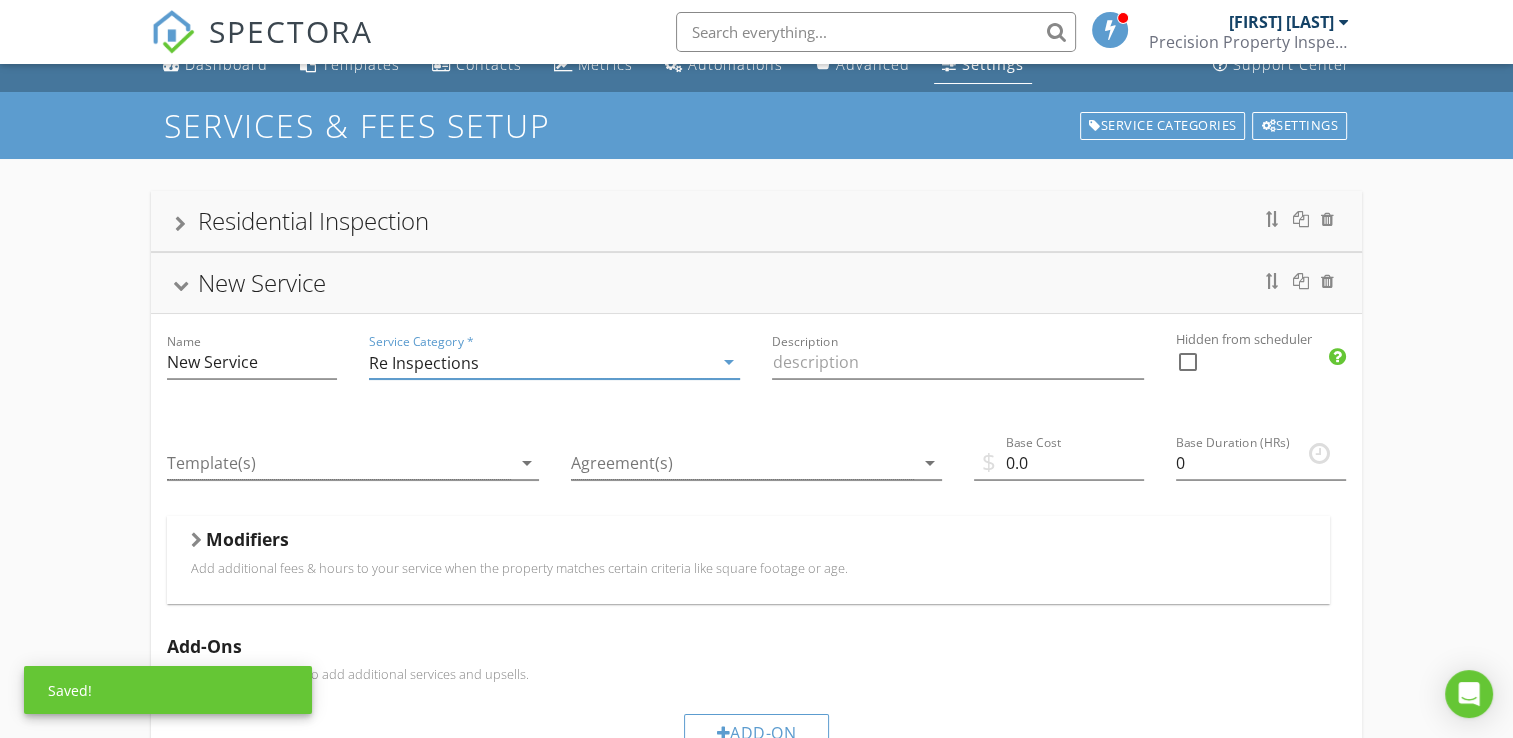 scroll, scrollTop: 0, scrollLeft: 0, axis: both 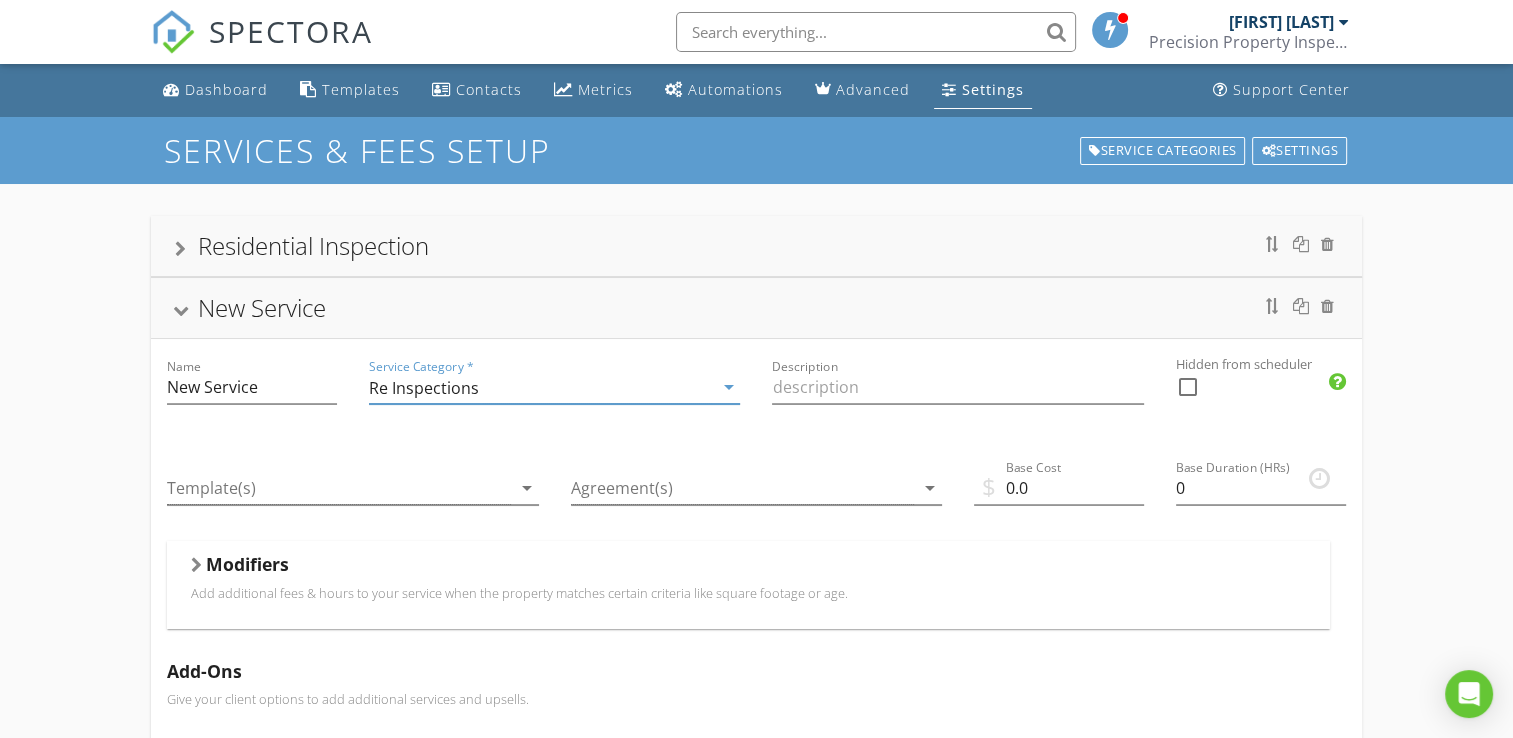 click at bounding box center (180, 249) 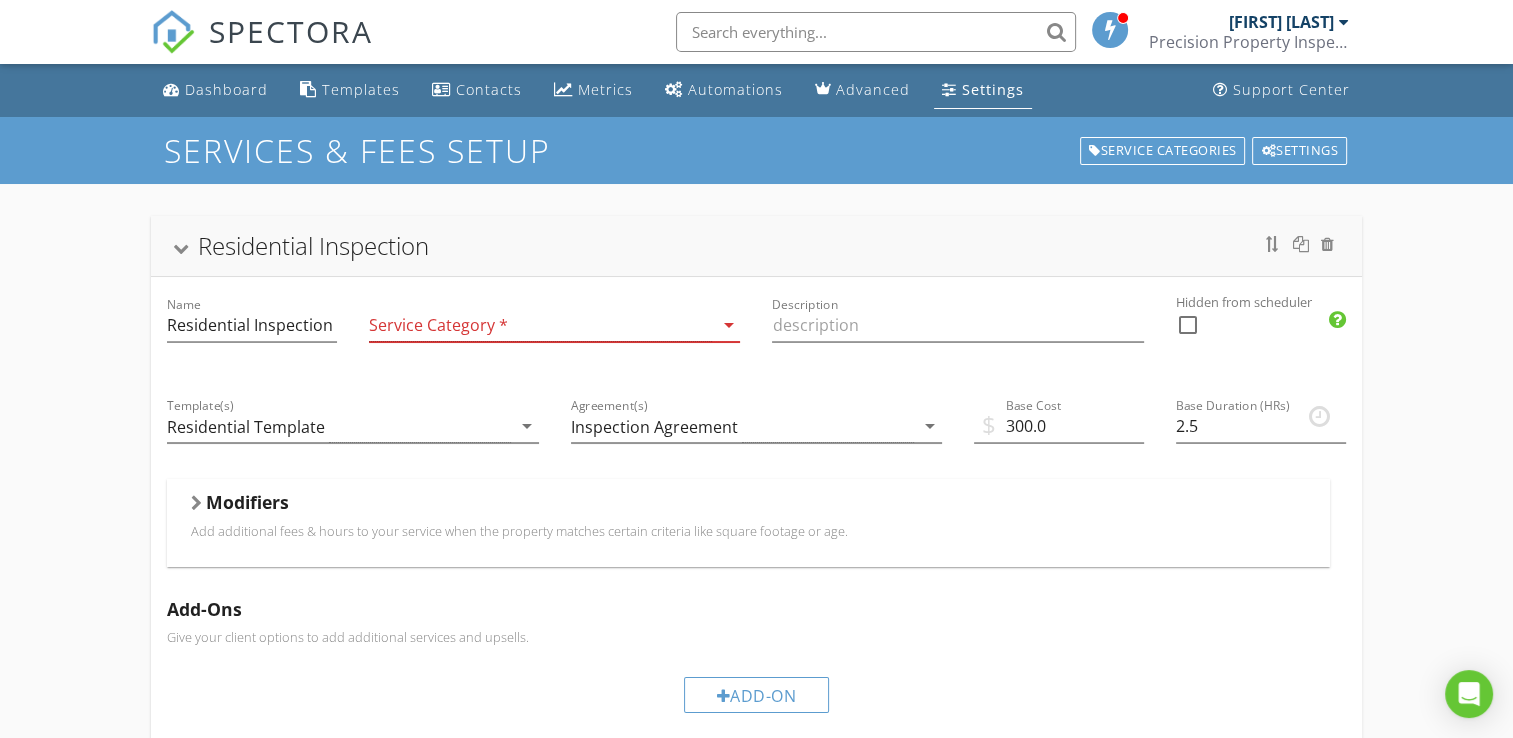click at bounding box center (540, 325) 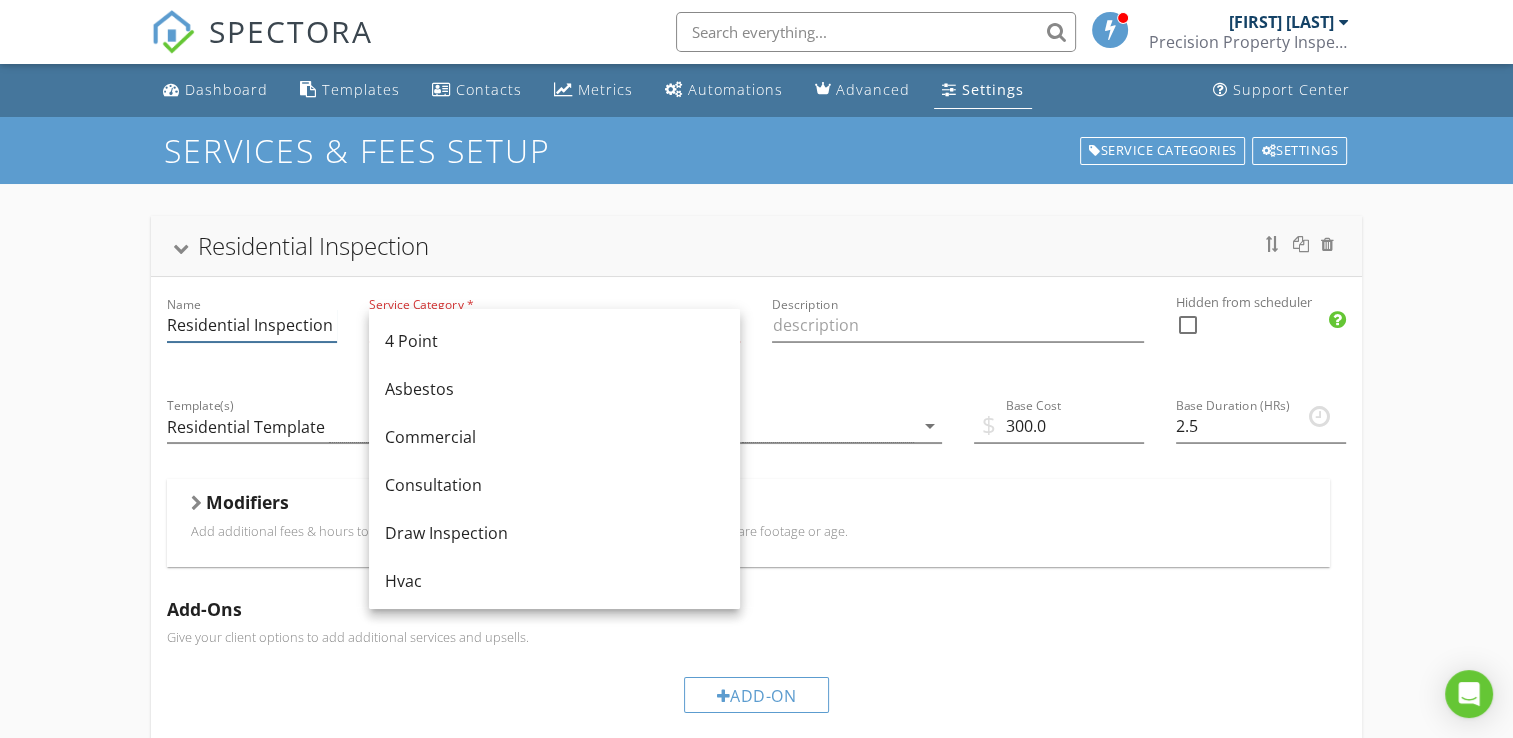 click on "Residential Inspection" at bounding box center (252, 325) 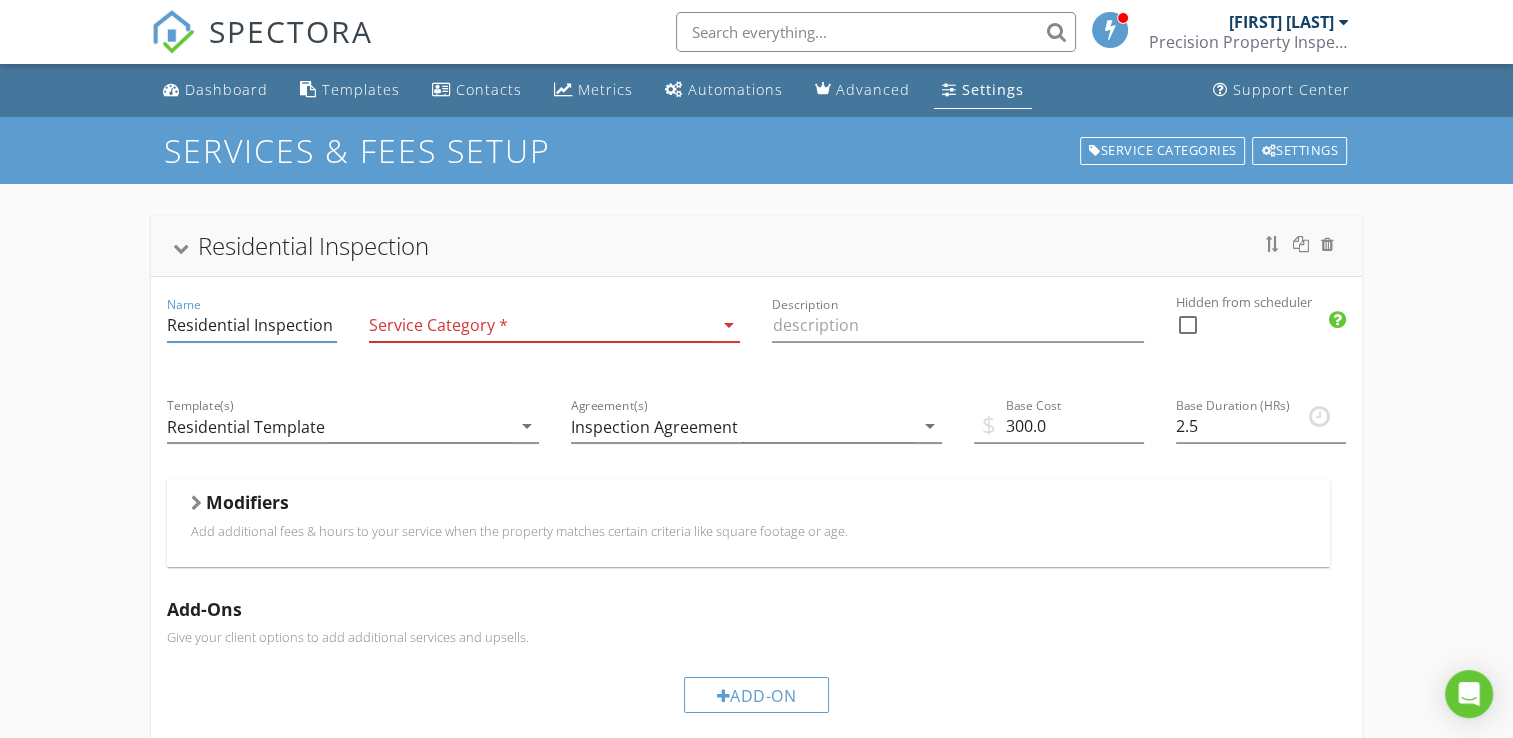 click at bounding box center [540, 325] 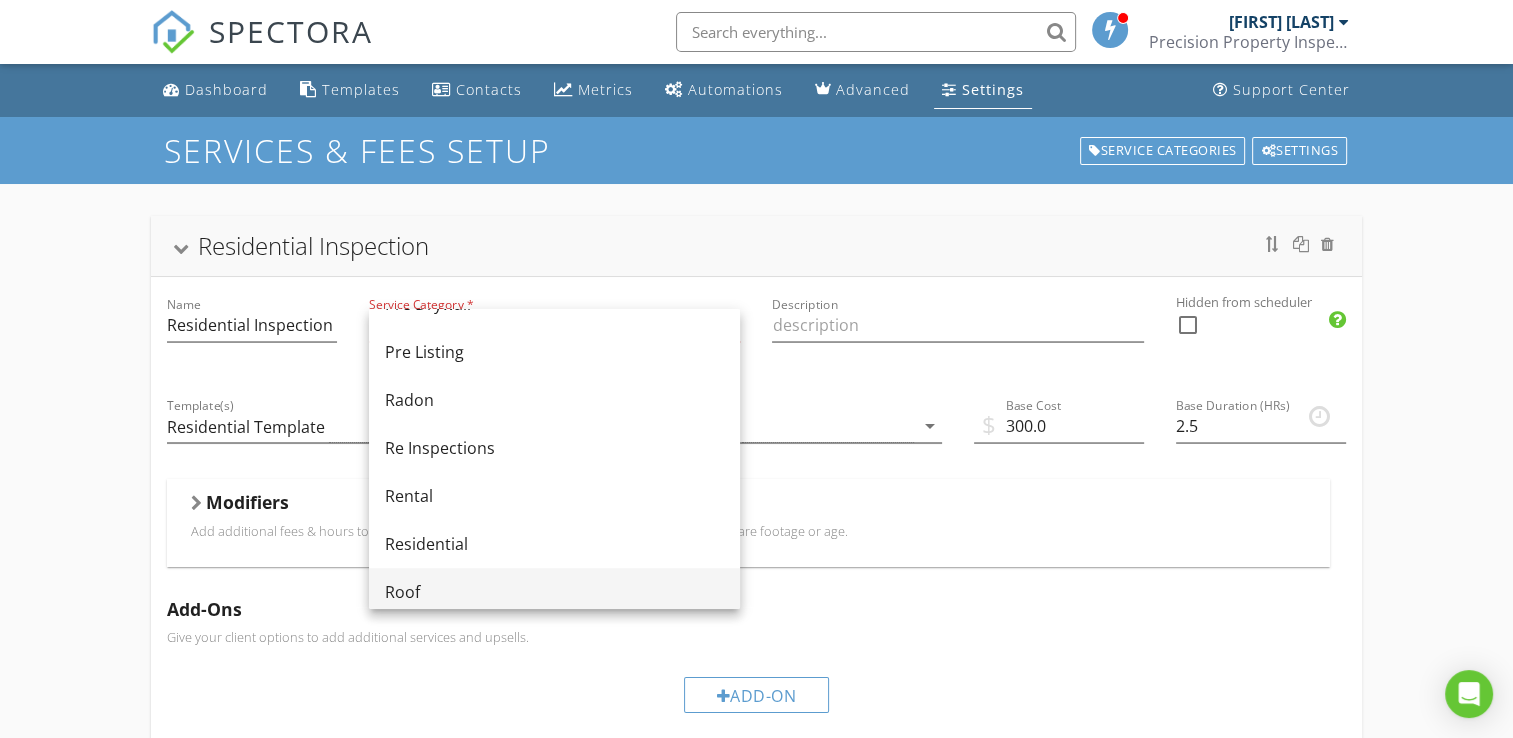 scroll, scrollTop: 804, scrollLeft: 0, axis: vertical 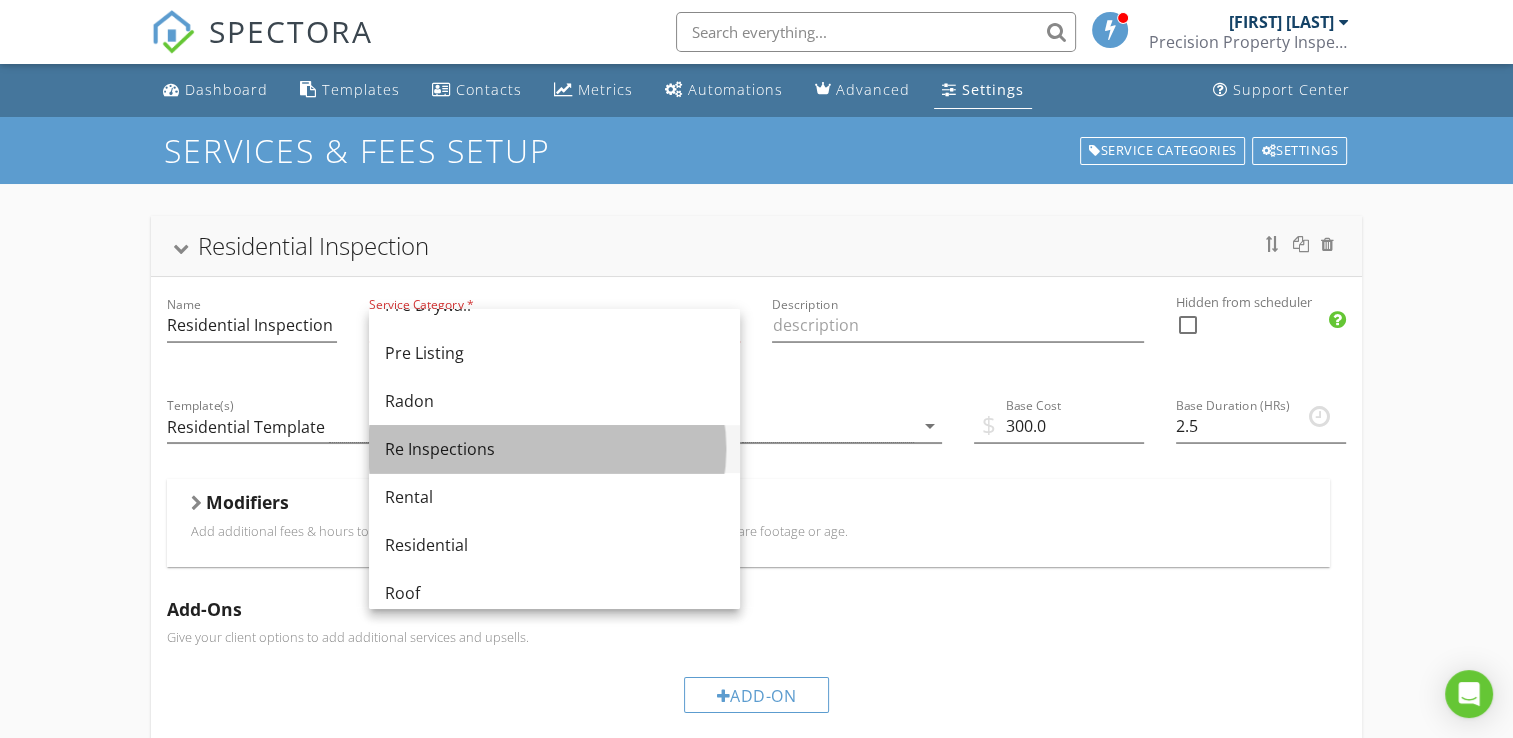 click on "Re Inspections" at bounding box center [554, 449] 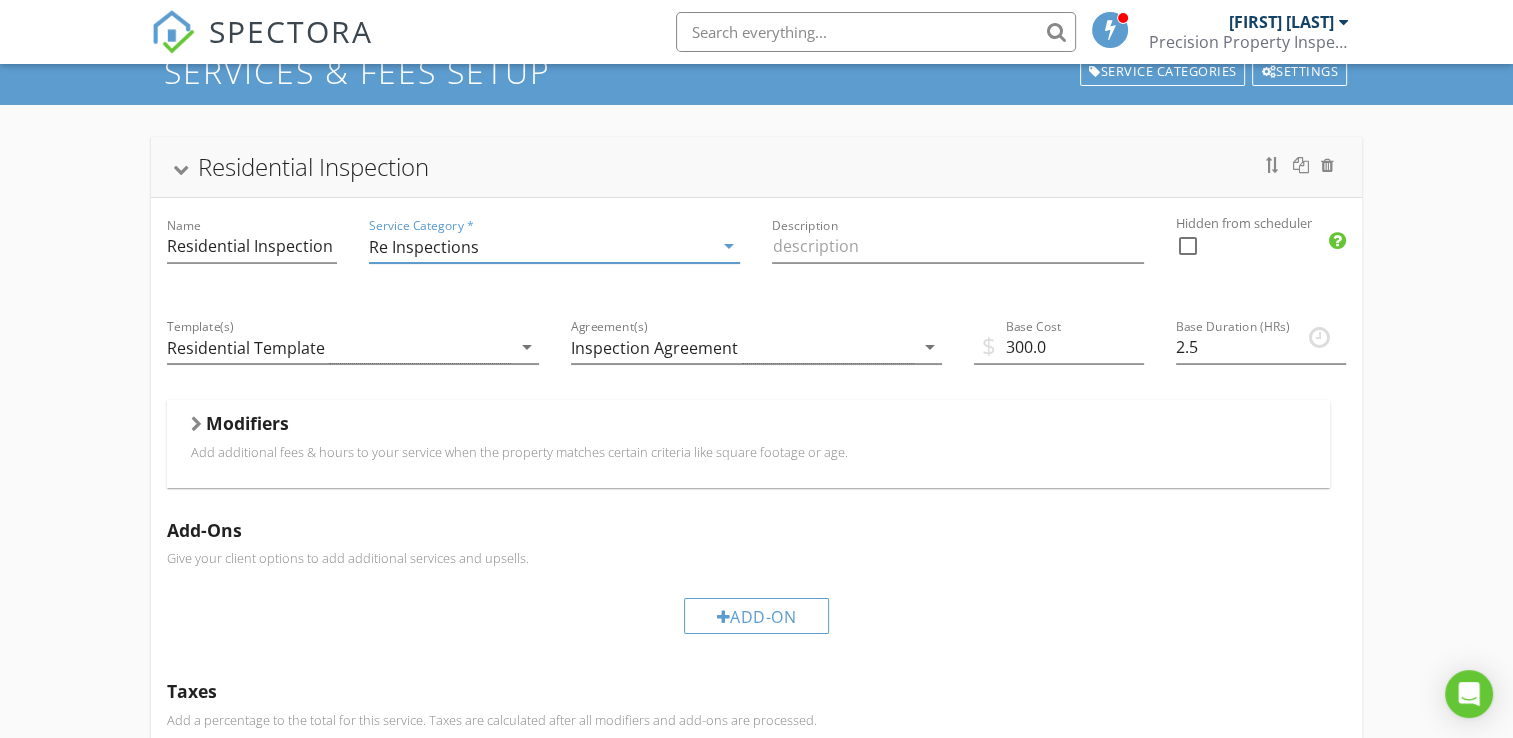 scroll, scrollTop: 54, scrollLeft: 0, axis: vertical 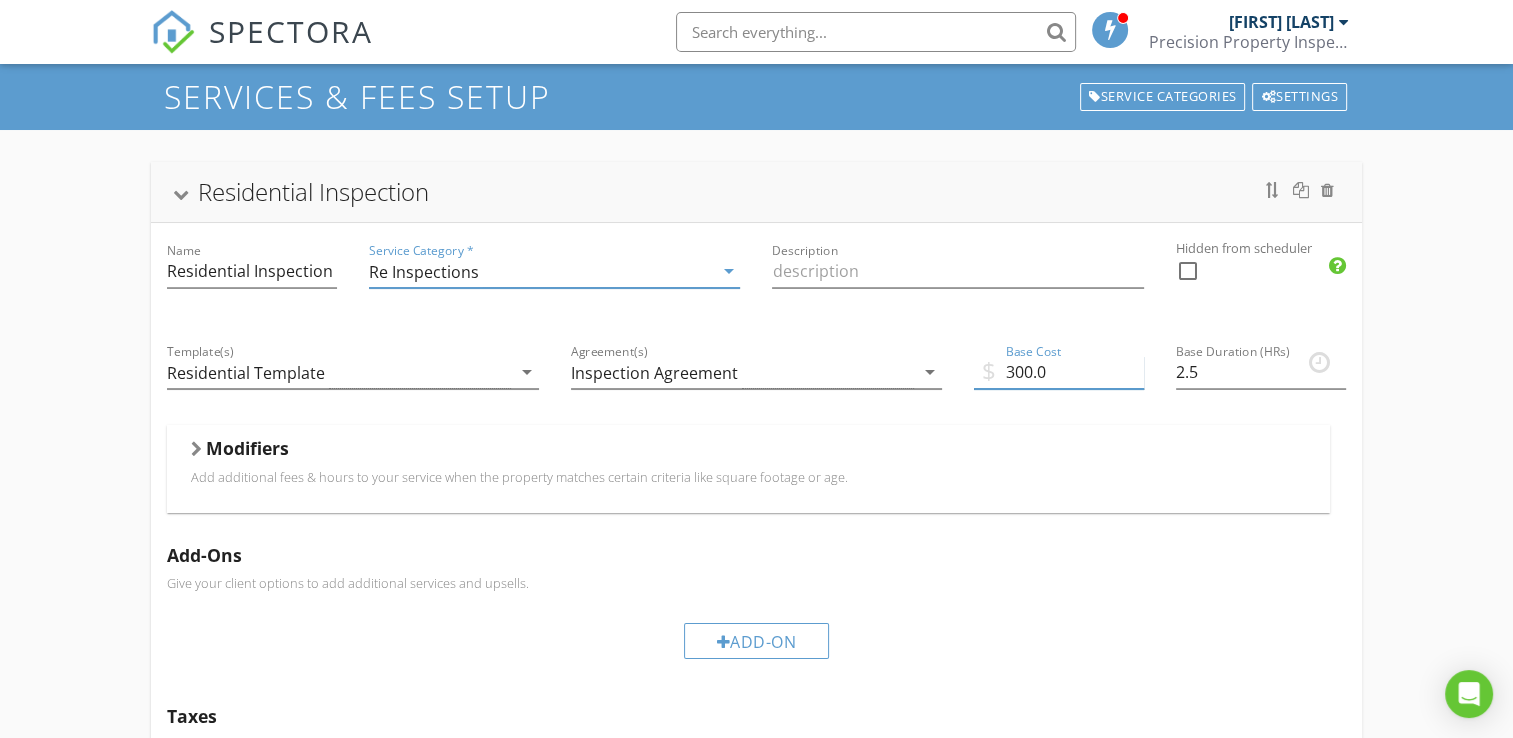 click on "300.0" at bounding box center (1059, 372) 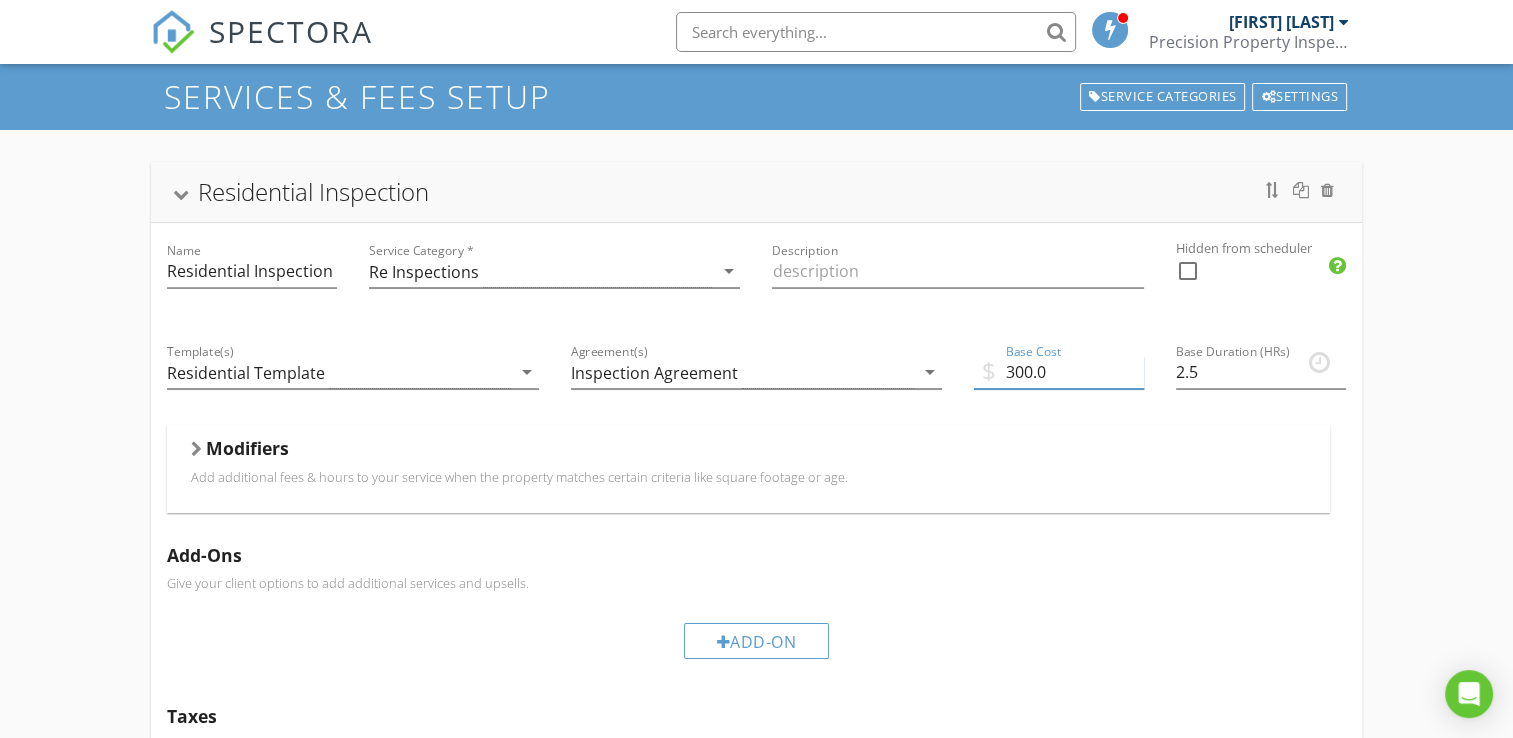 drag, startPoint x: 1060, startPoint y: 372, endPoint x: 969, endPoint y: 370, distance: 91.02197 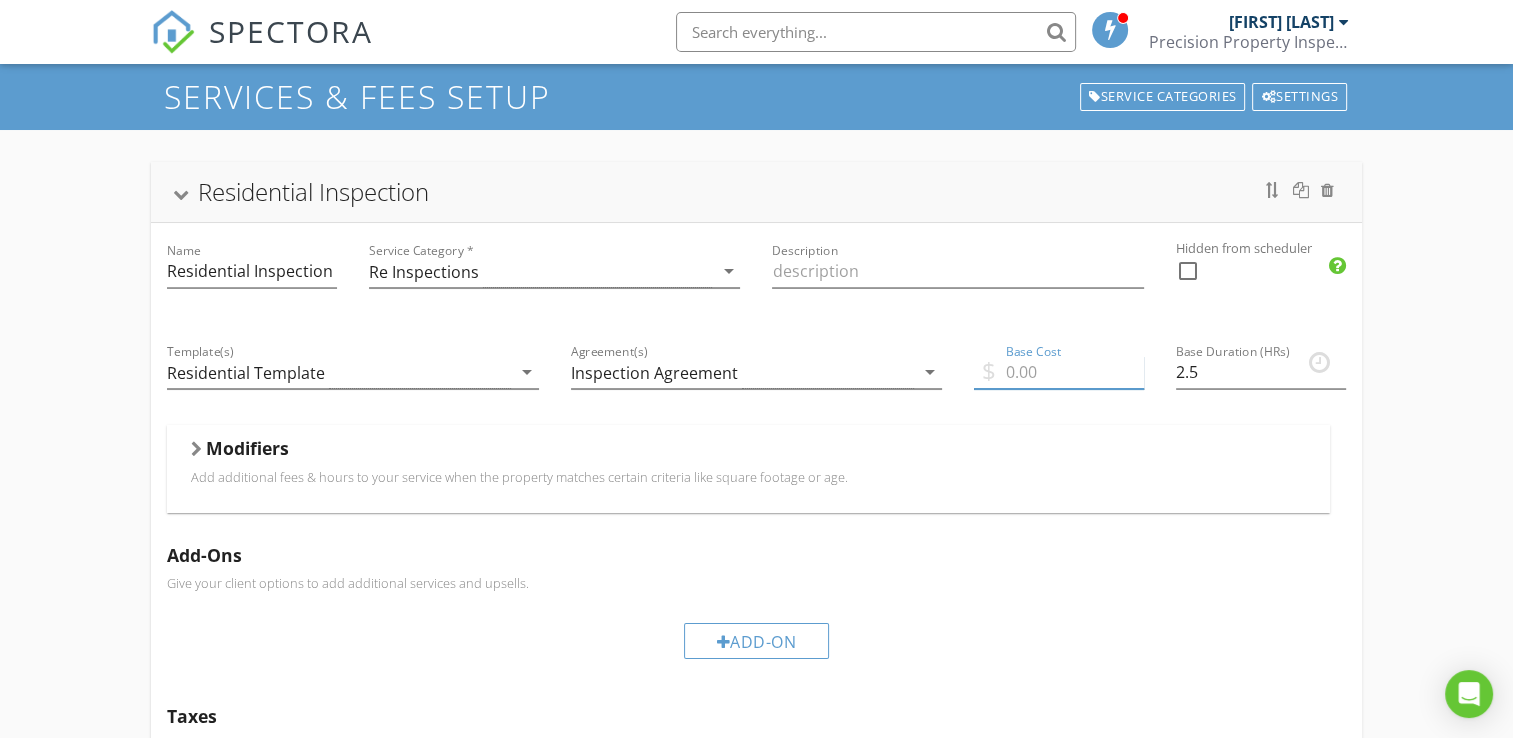 type 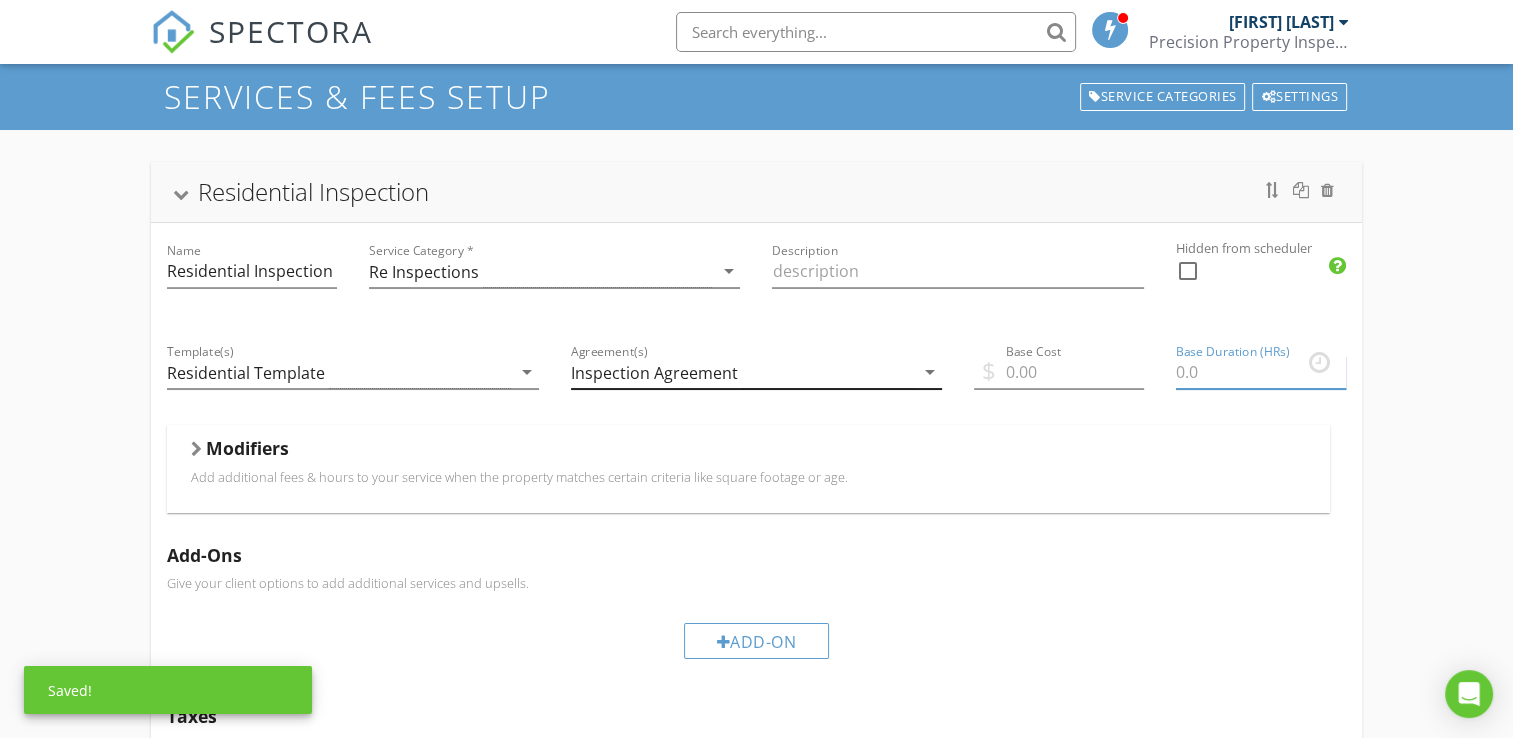 type 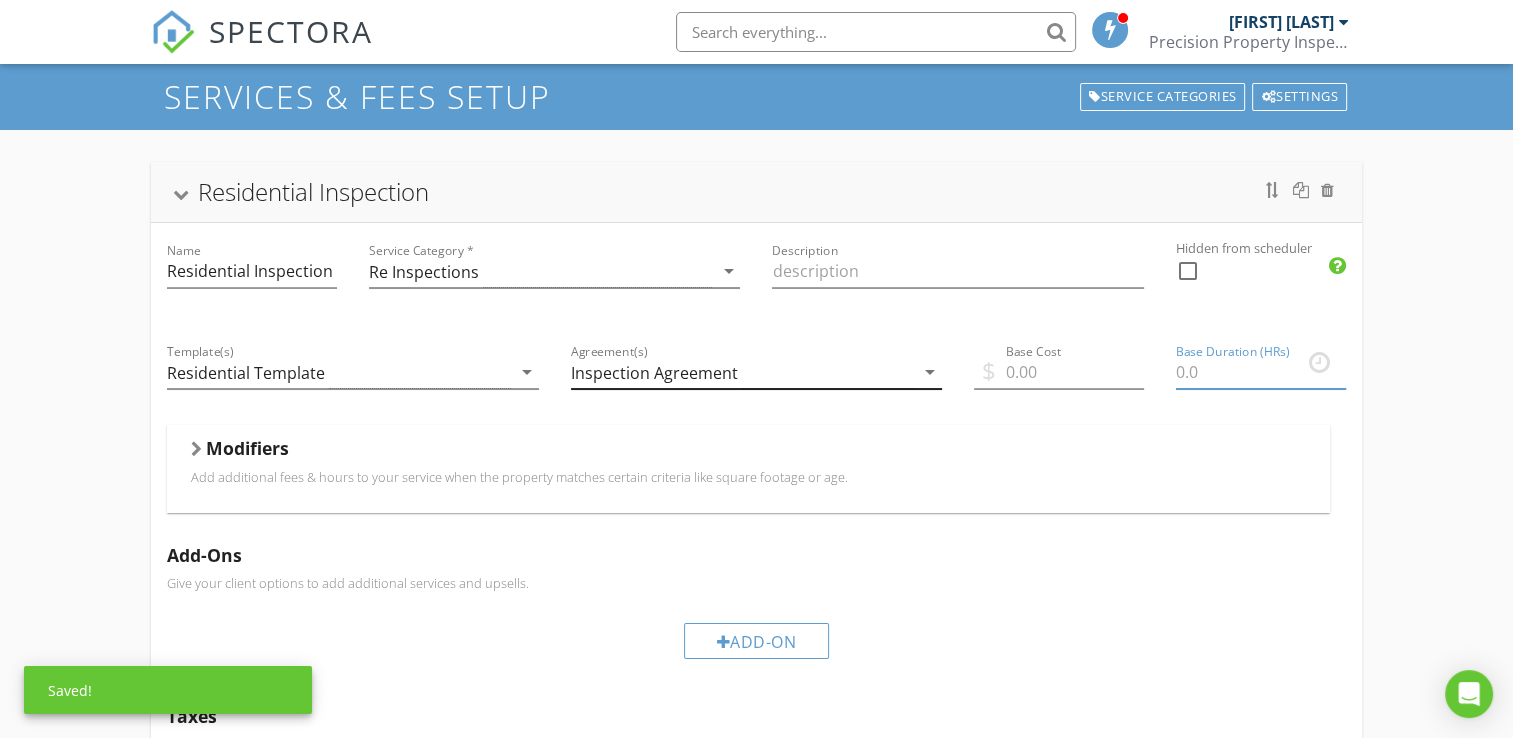 click on "Inspection Agreement" at bounding box center (654, 373) 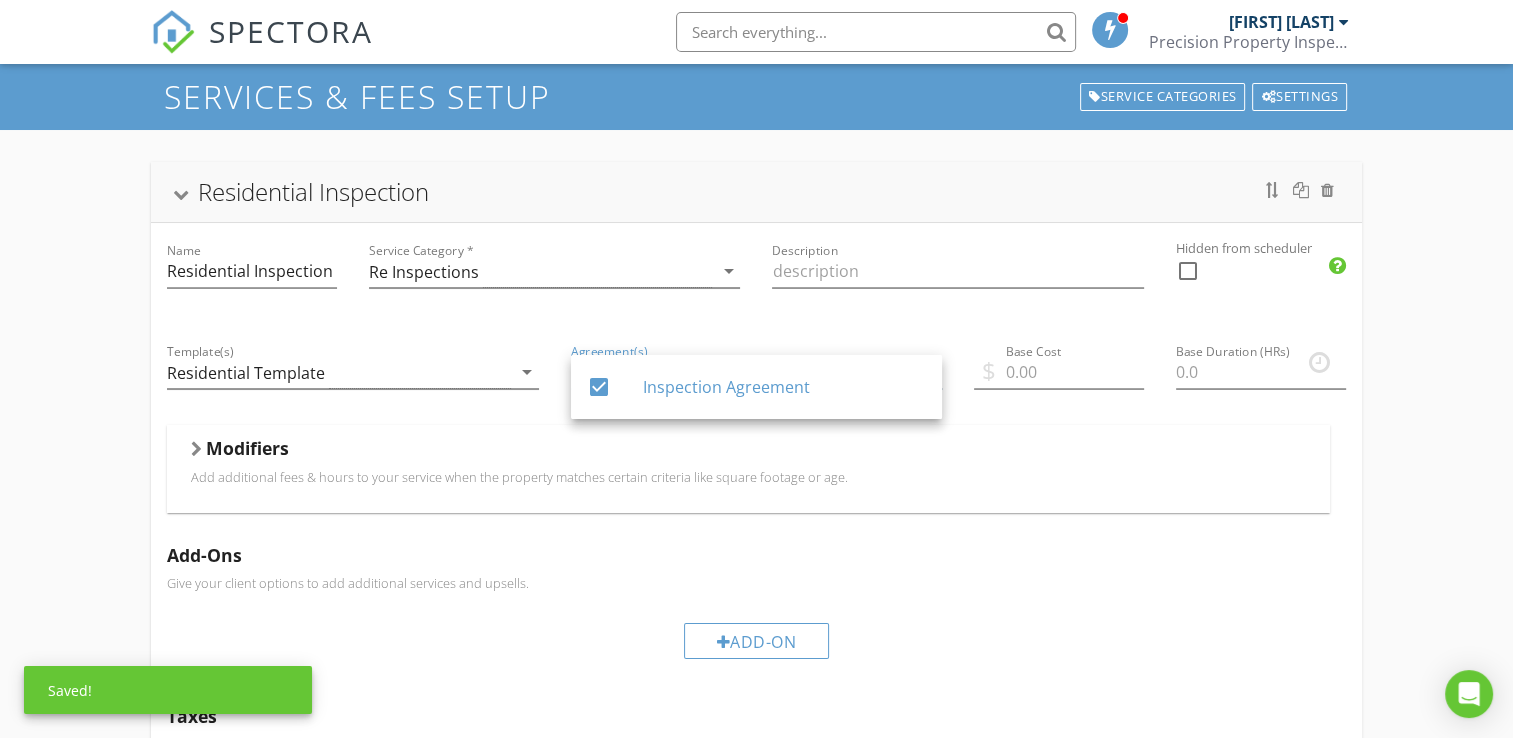 click on "Inspection Agreement" at bounding box center [784, 387] 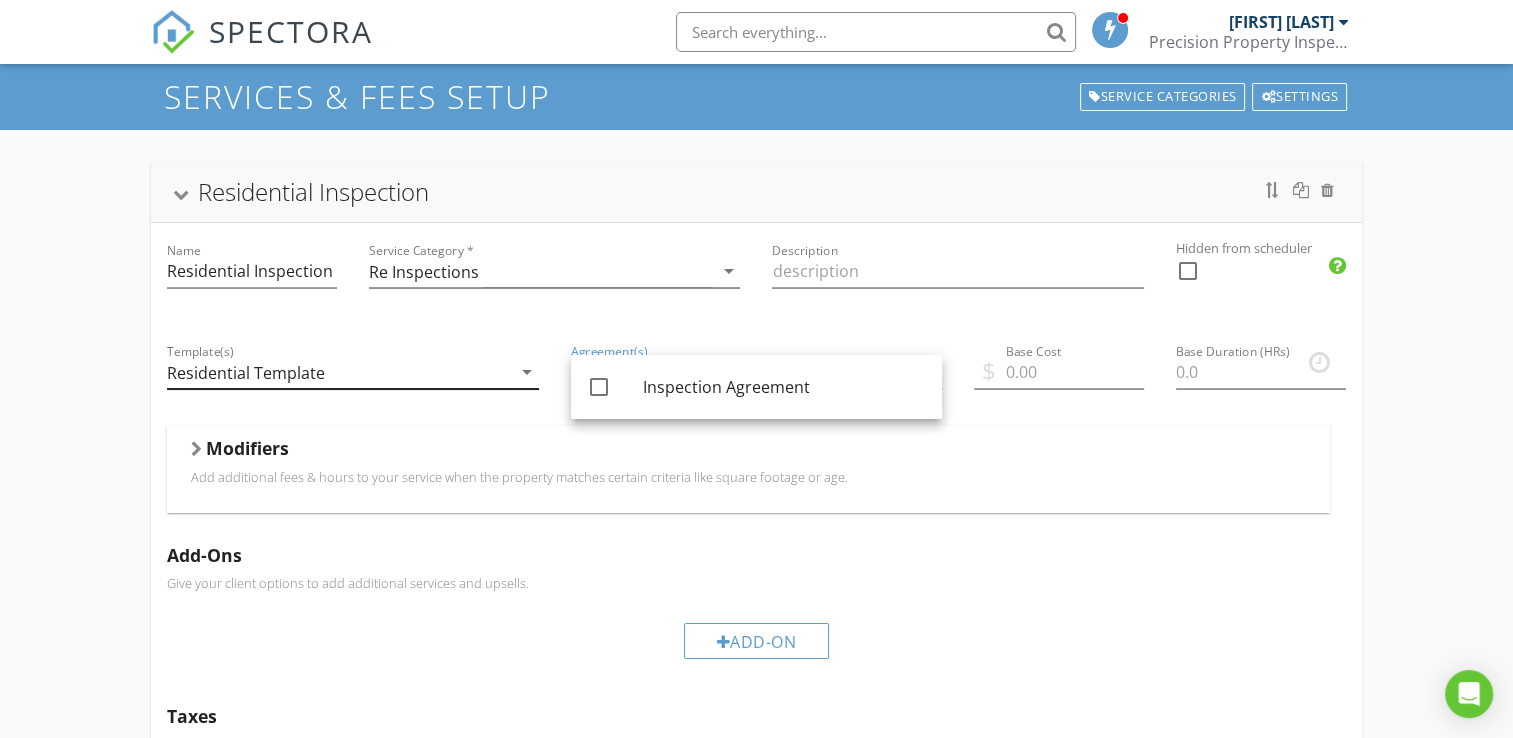 click on "Residential Template" at bounding box center [338, 372] 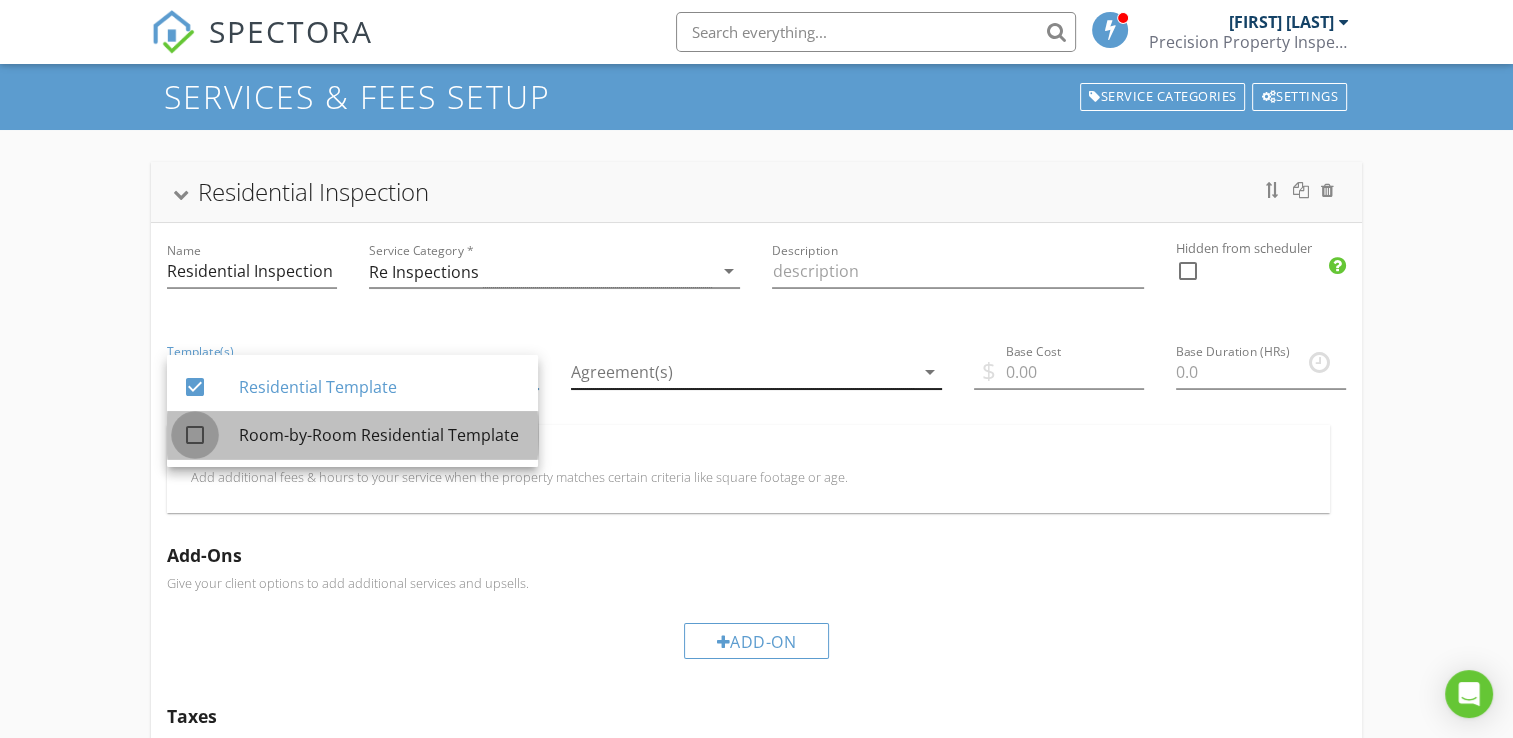 click at bounding box center [195, 435] 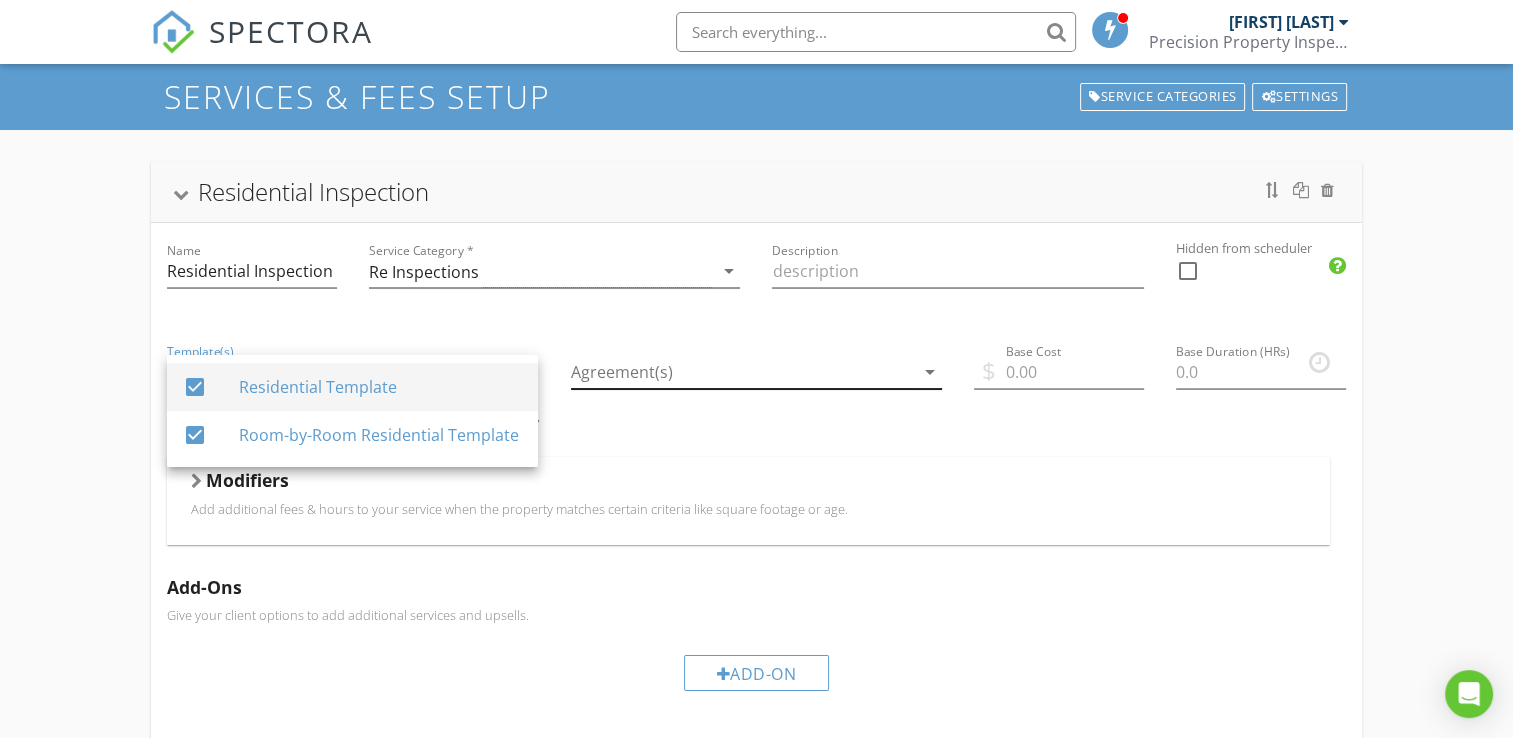 click on "Residential Template" at bounding box center (380, 387) 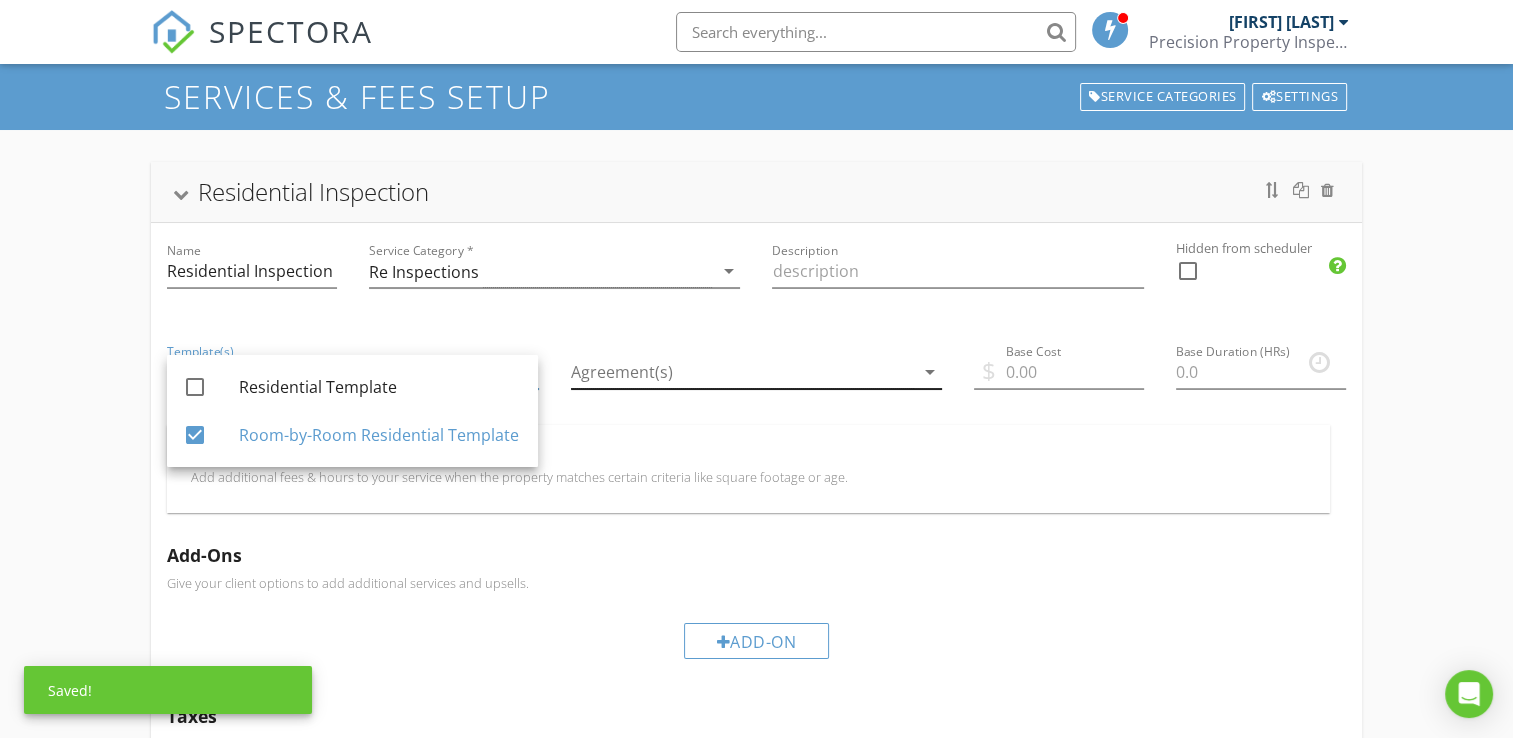 click on "Template(s) Room-by-Room Residential Template arrow_drop_down" at bounding box center [352, 374] 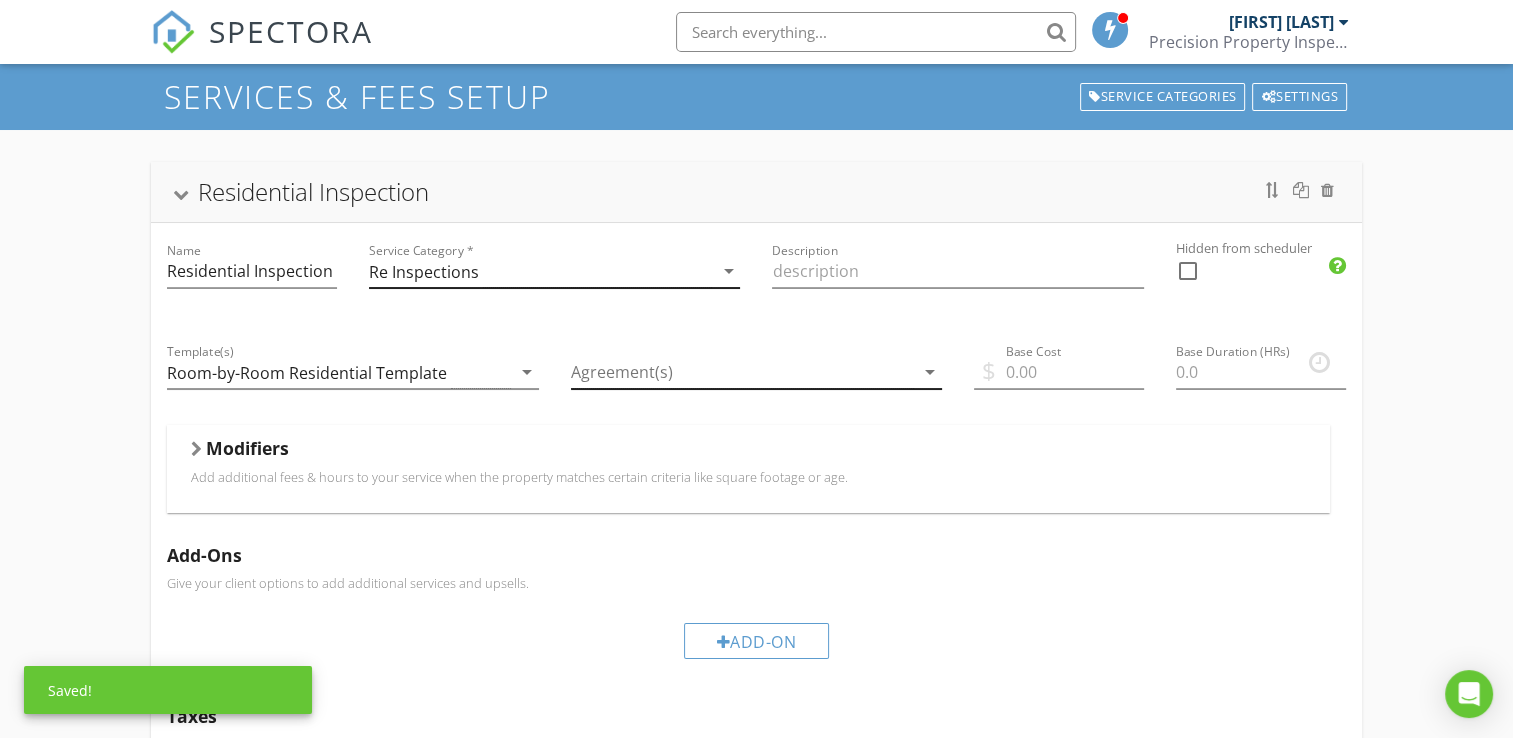 click on "Re Inspections" at bounding box center (540, 271) 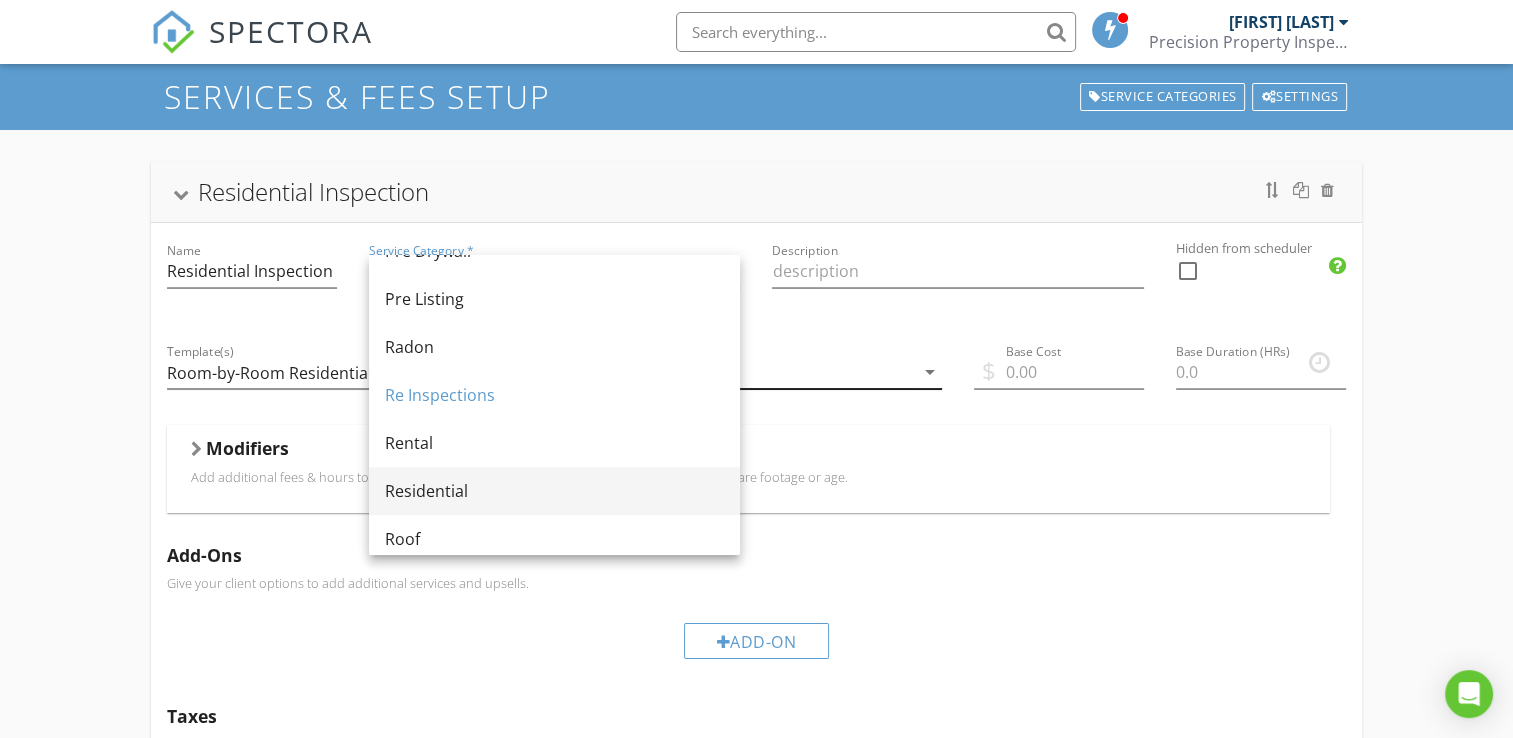 click on "Residential" at bounding box center [554, 491] 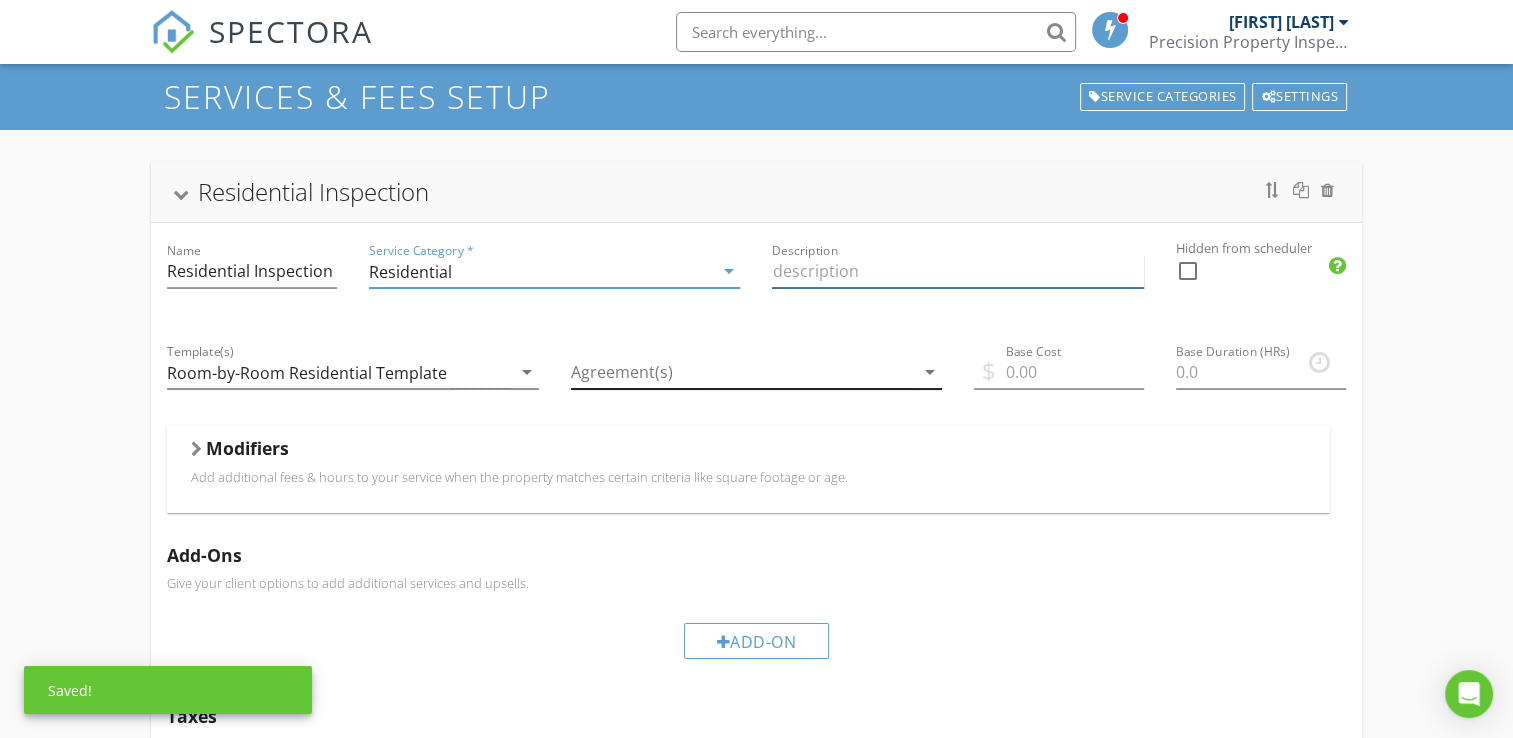 click at bounding box center [957, 271] 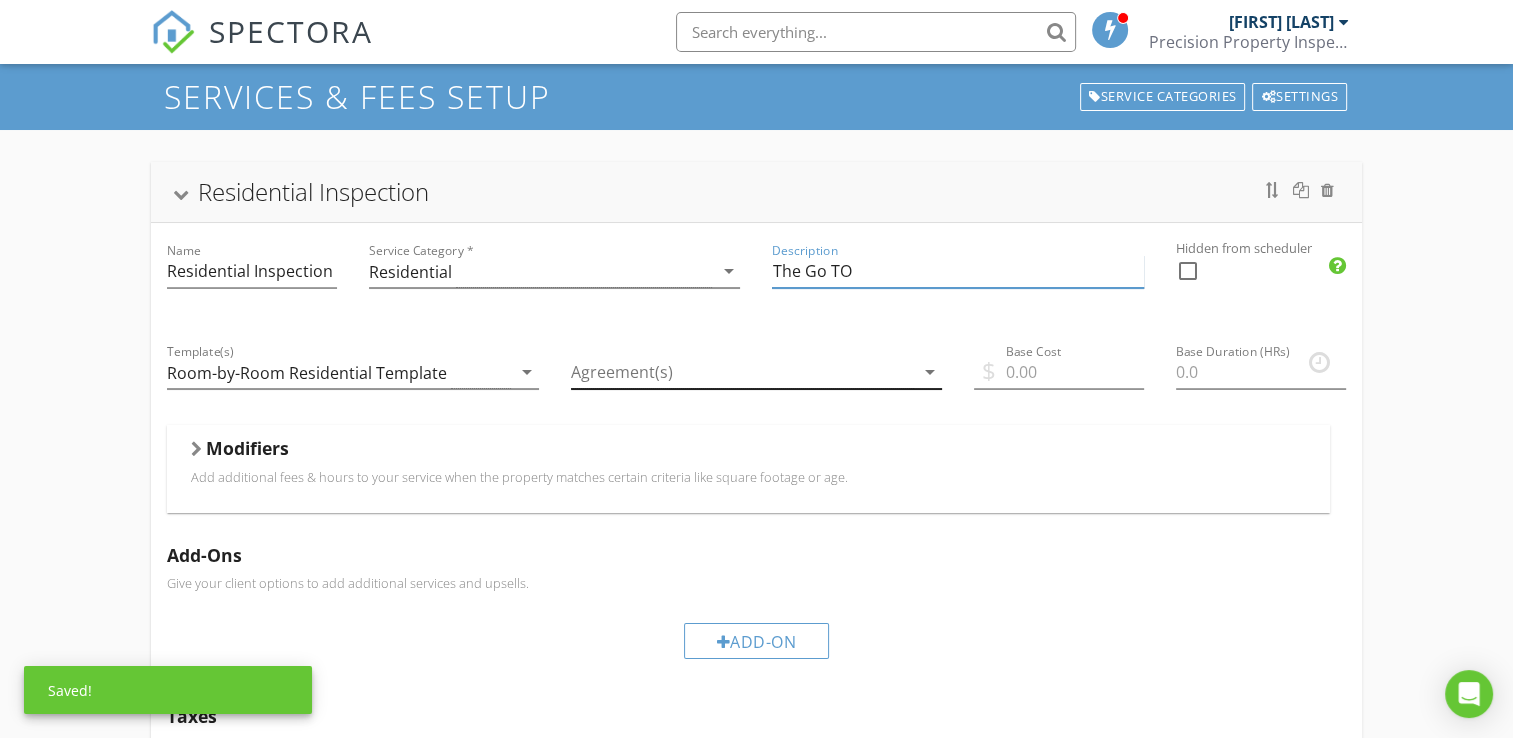 type on "The Go TO" 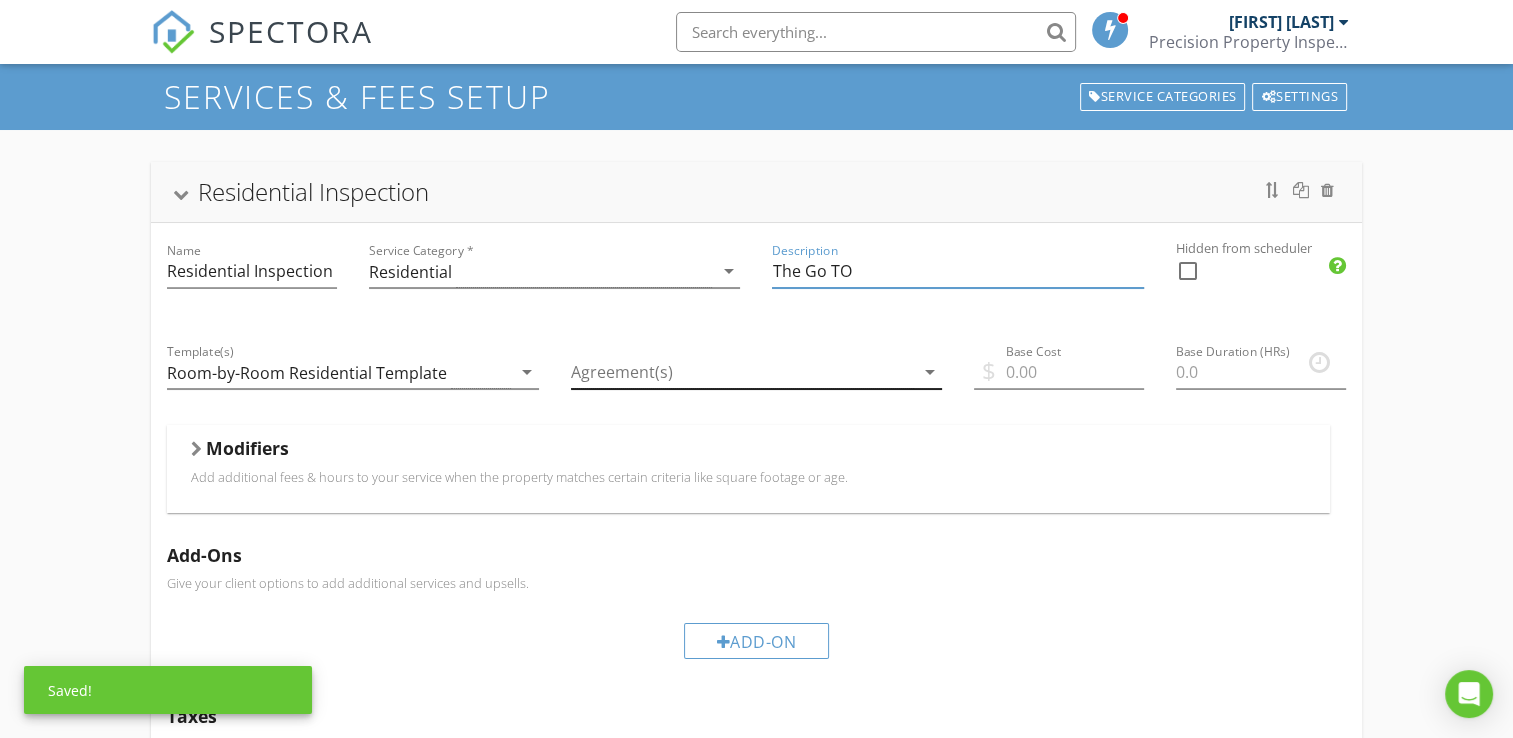 click at bounding box center (742, 372) 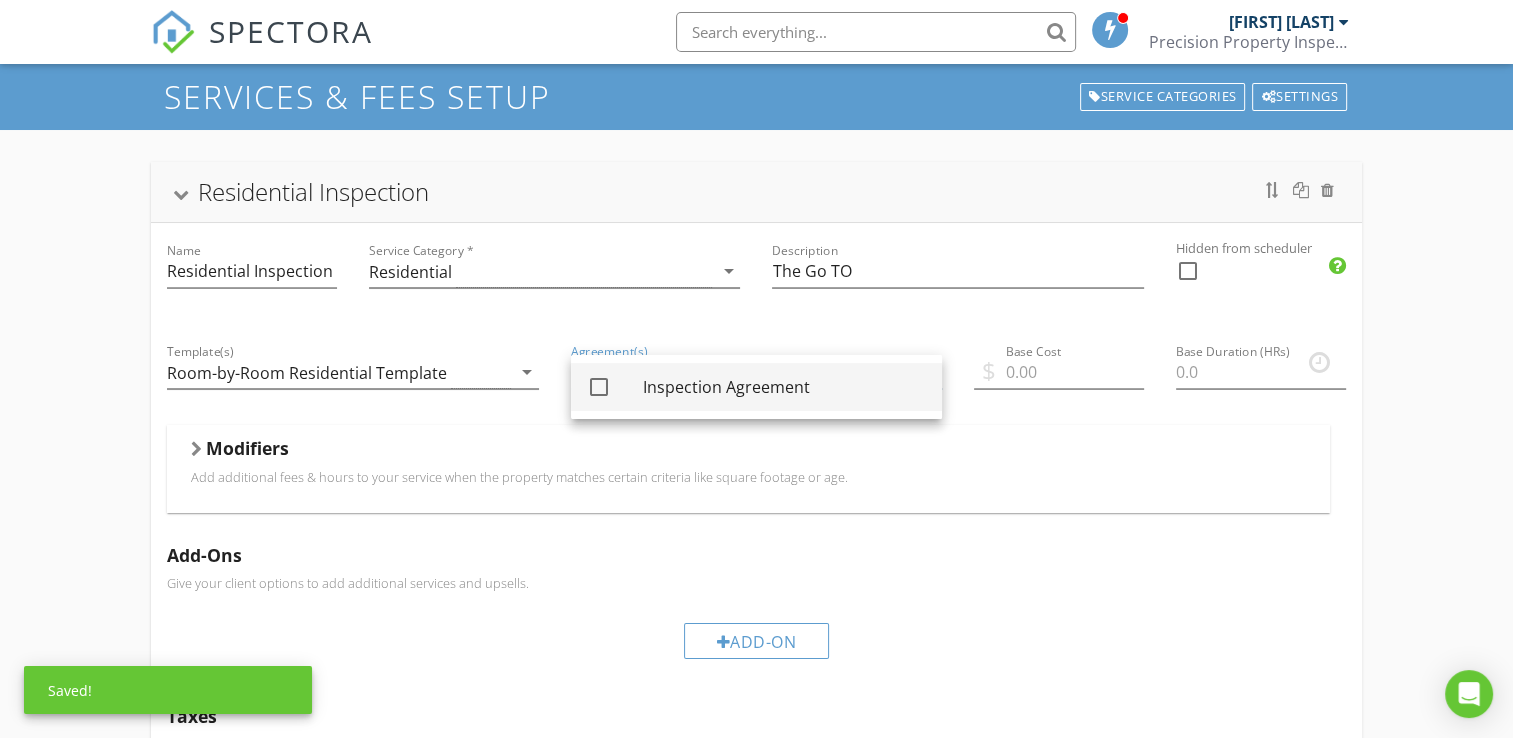 click on "Inspection Agreement" at bounding box center (784, 387) 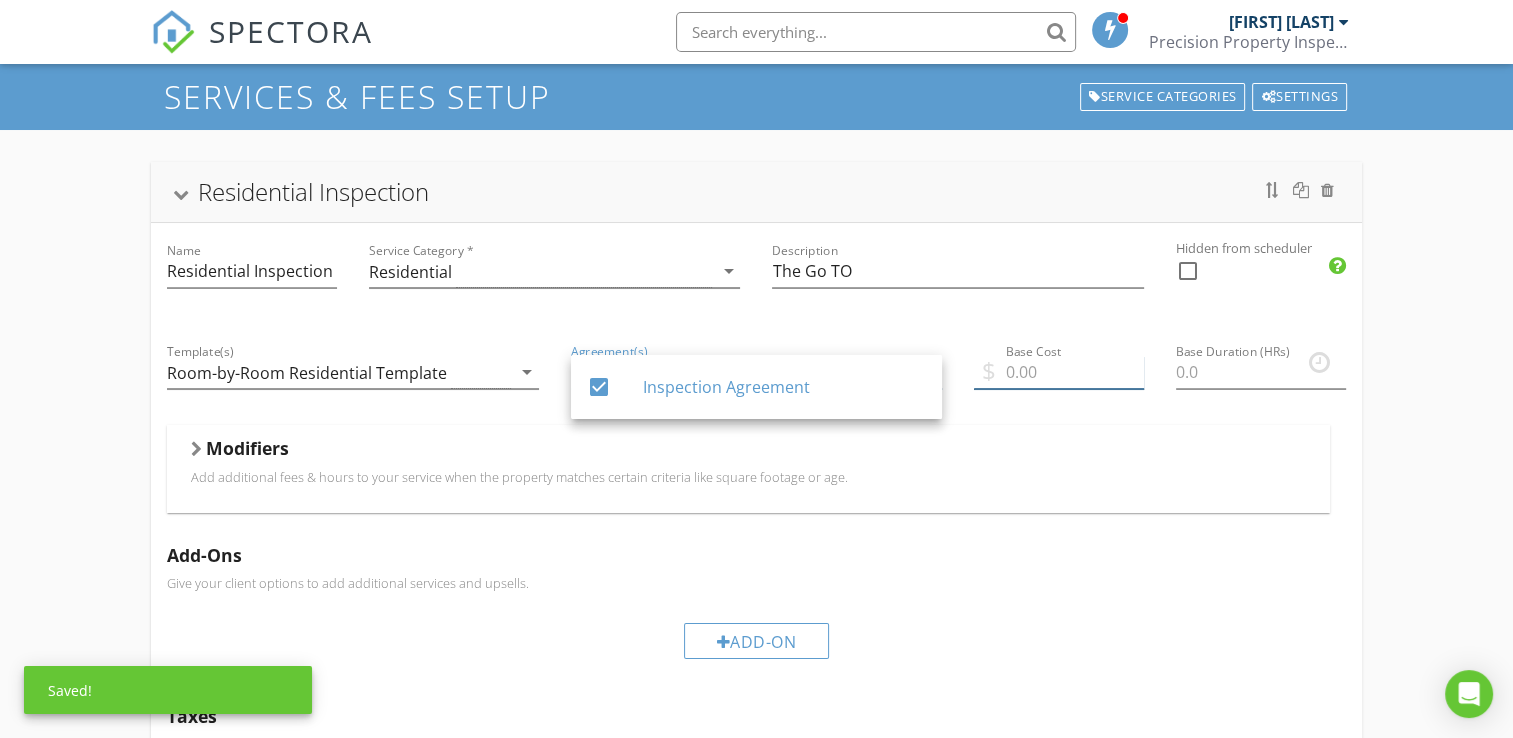 click at bounding box center [1059, 372] 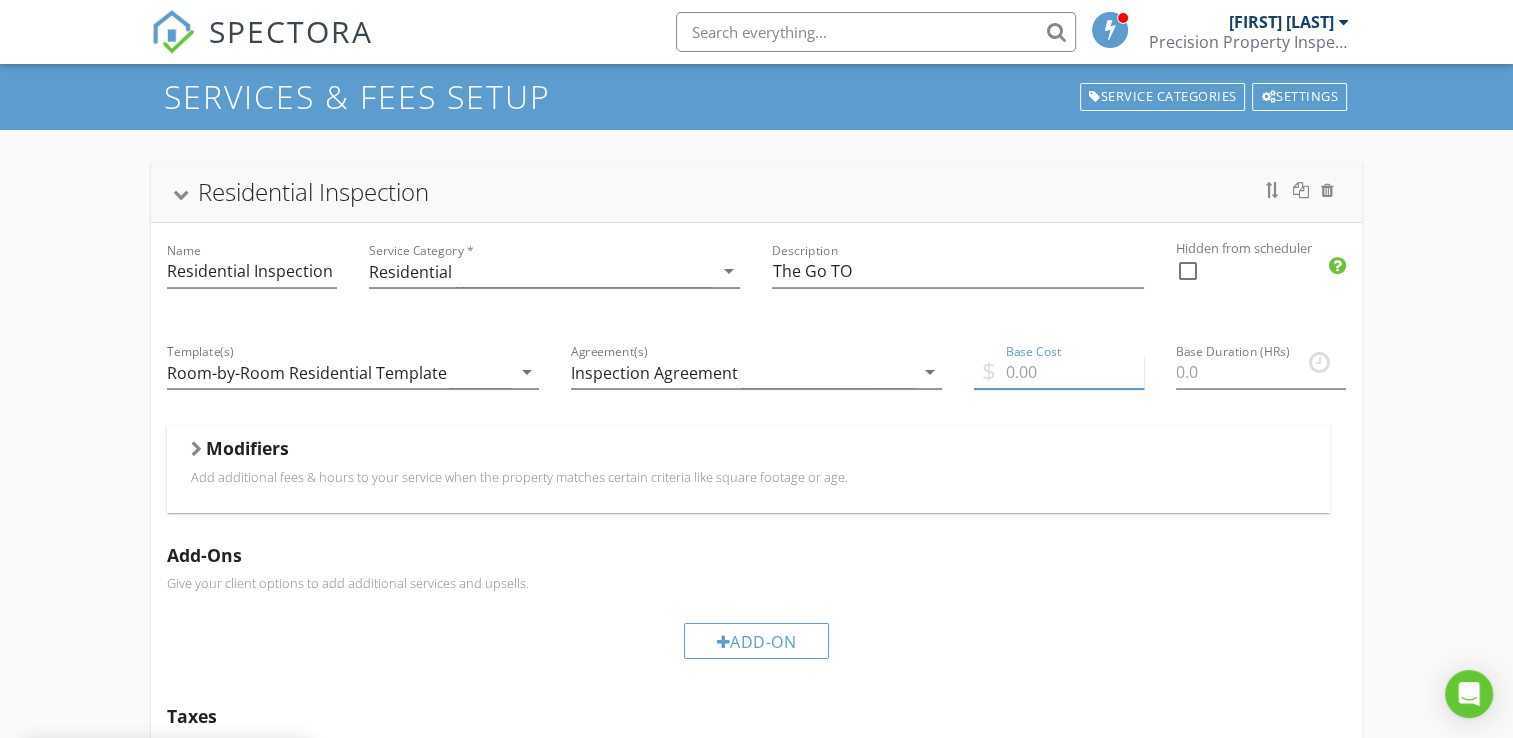 click at bounding box center [1059, 372] 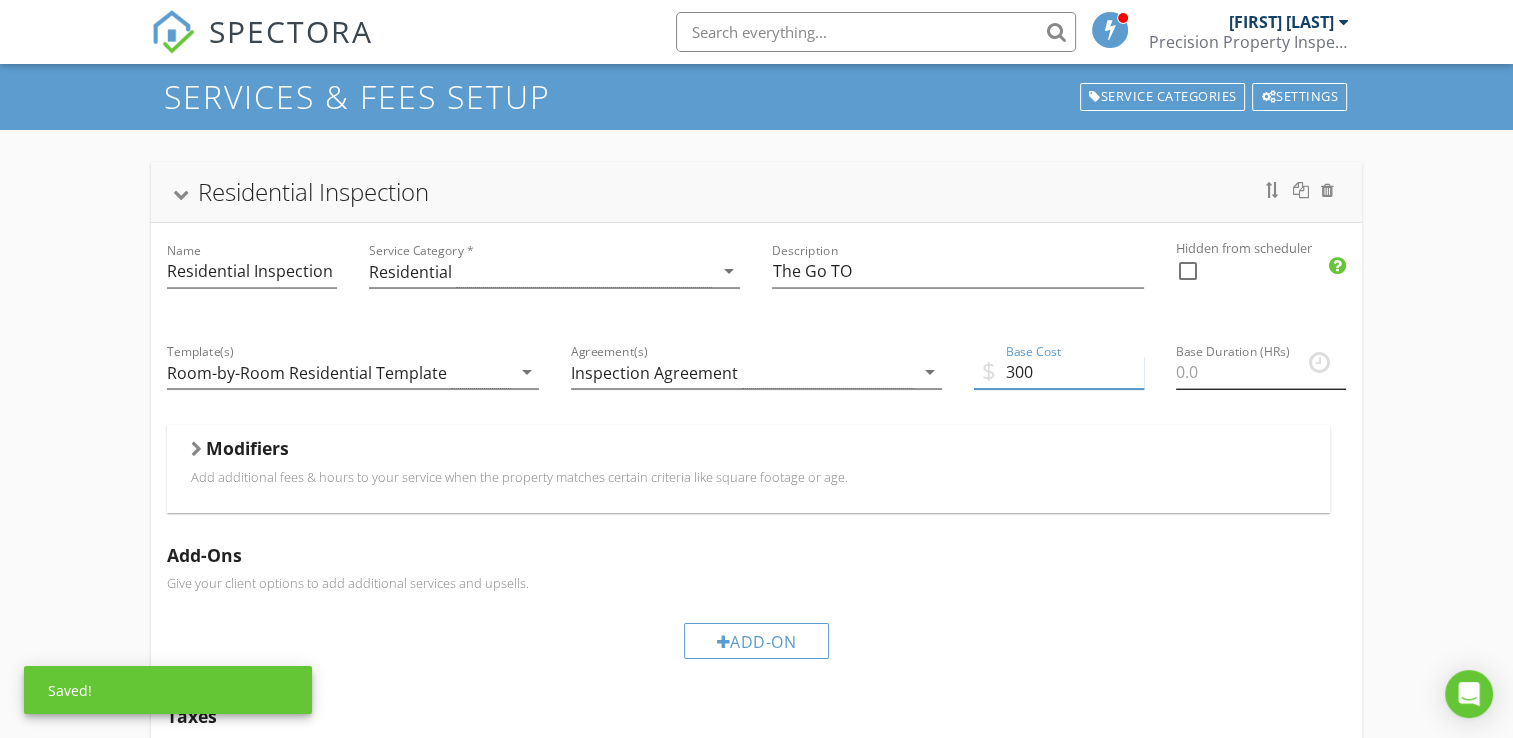 type on "300" 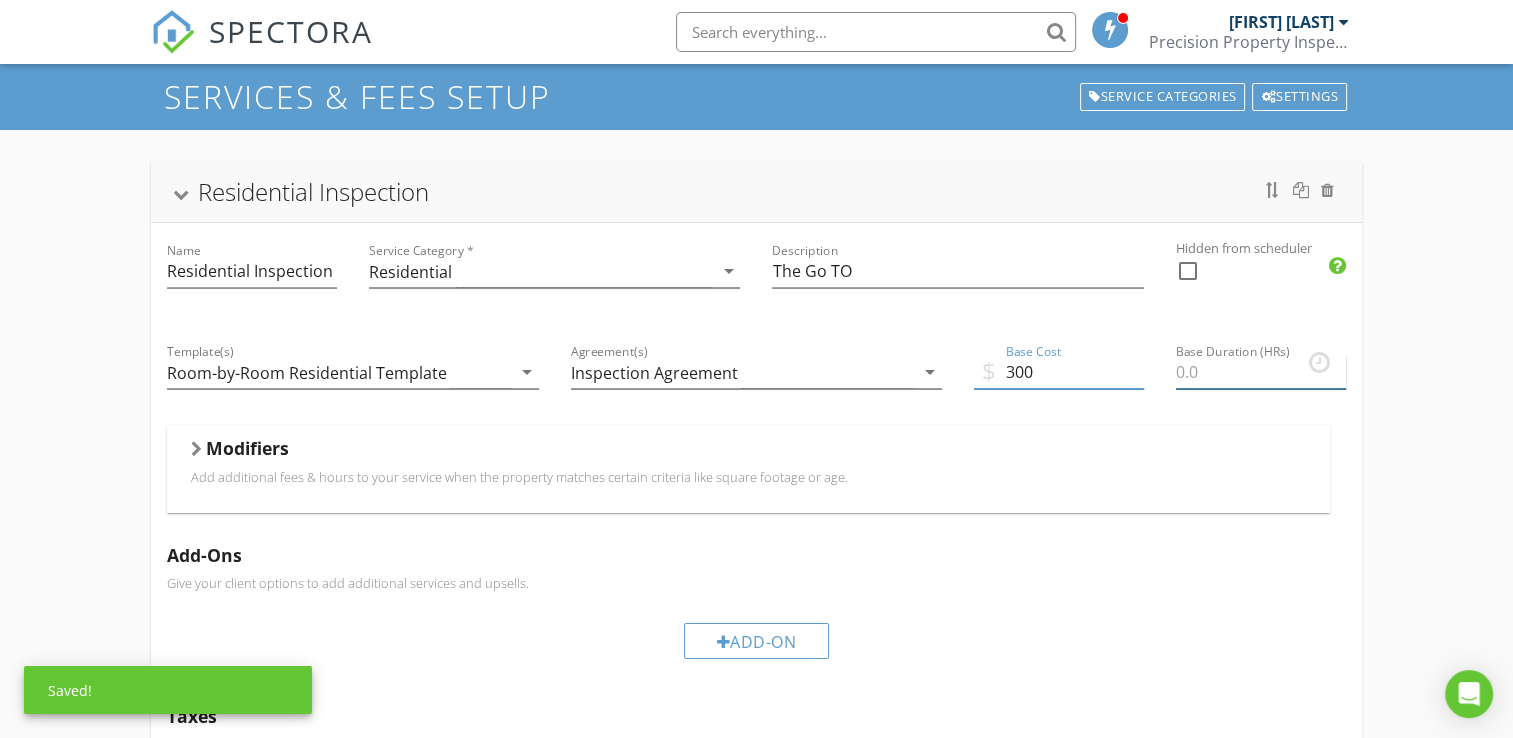 click at bounding box center [1261, 372] 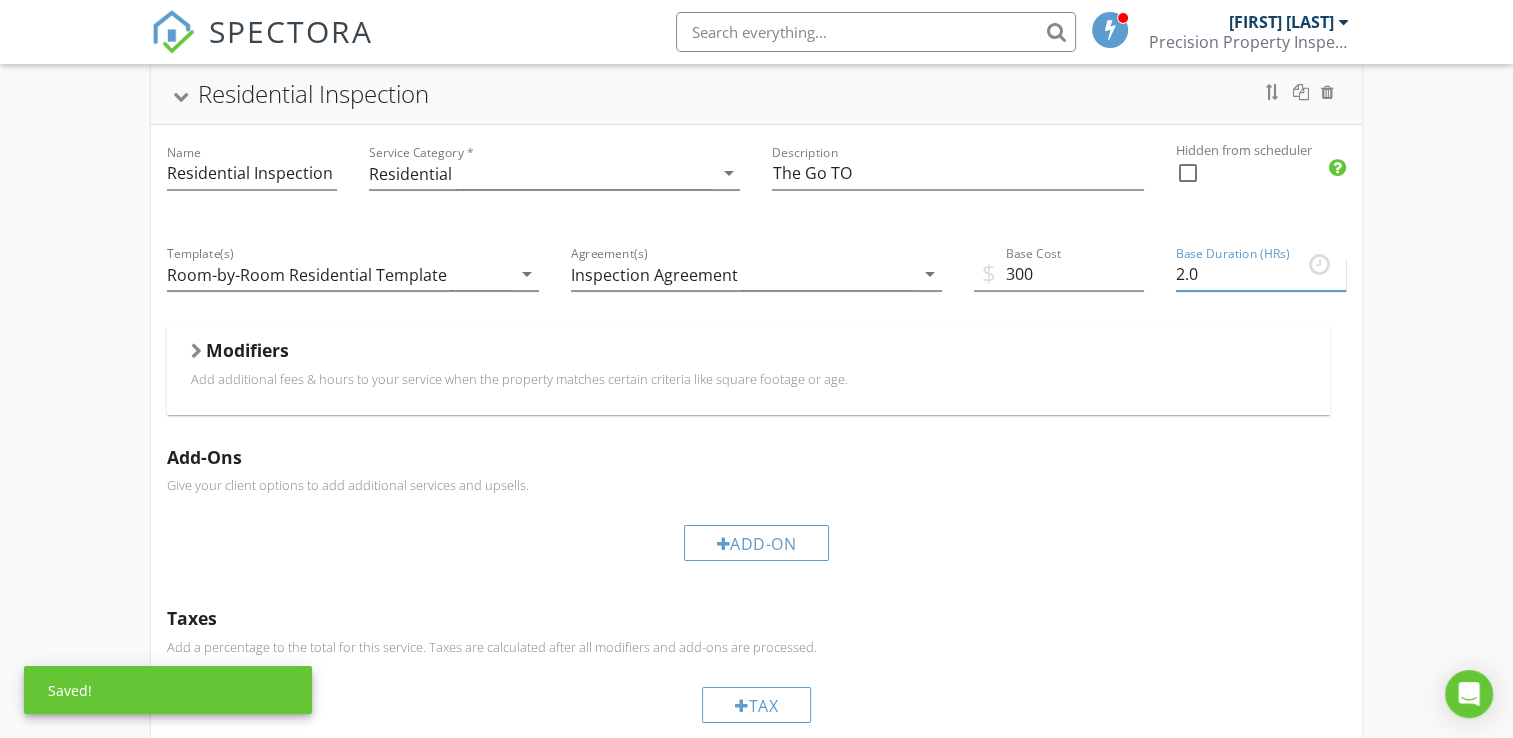 scroll, scrollTop: 154, scrollLeft: 0, axis: vertical 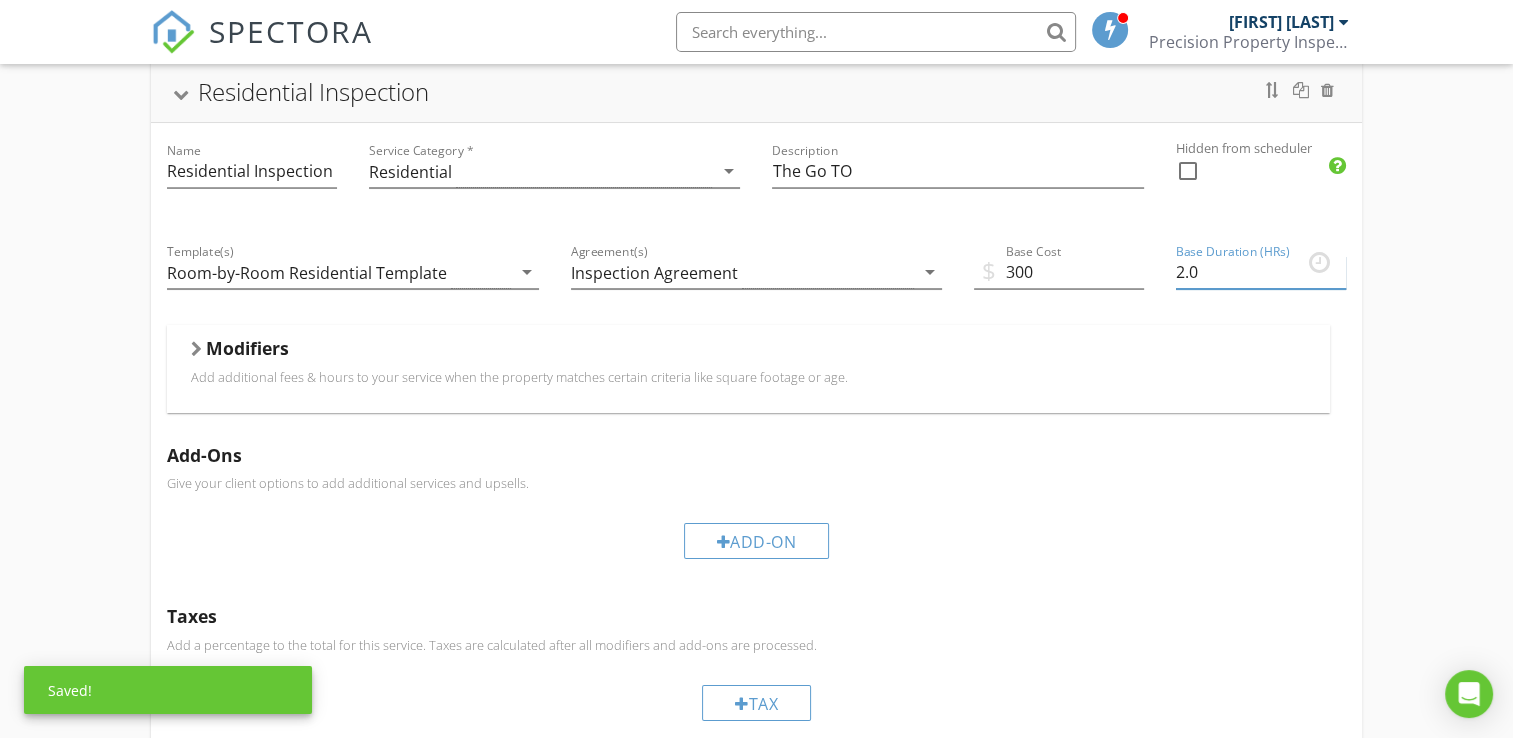 type on "2.0" 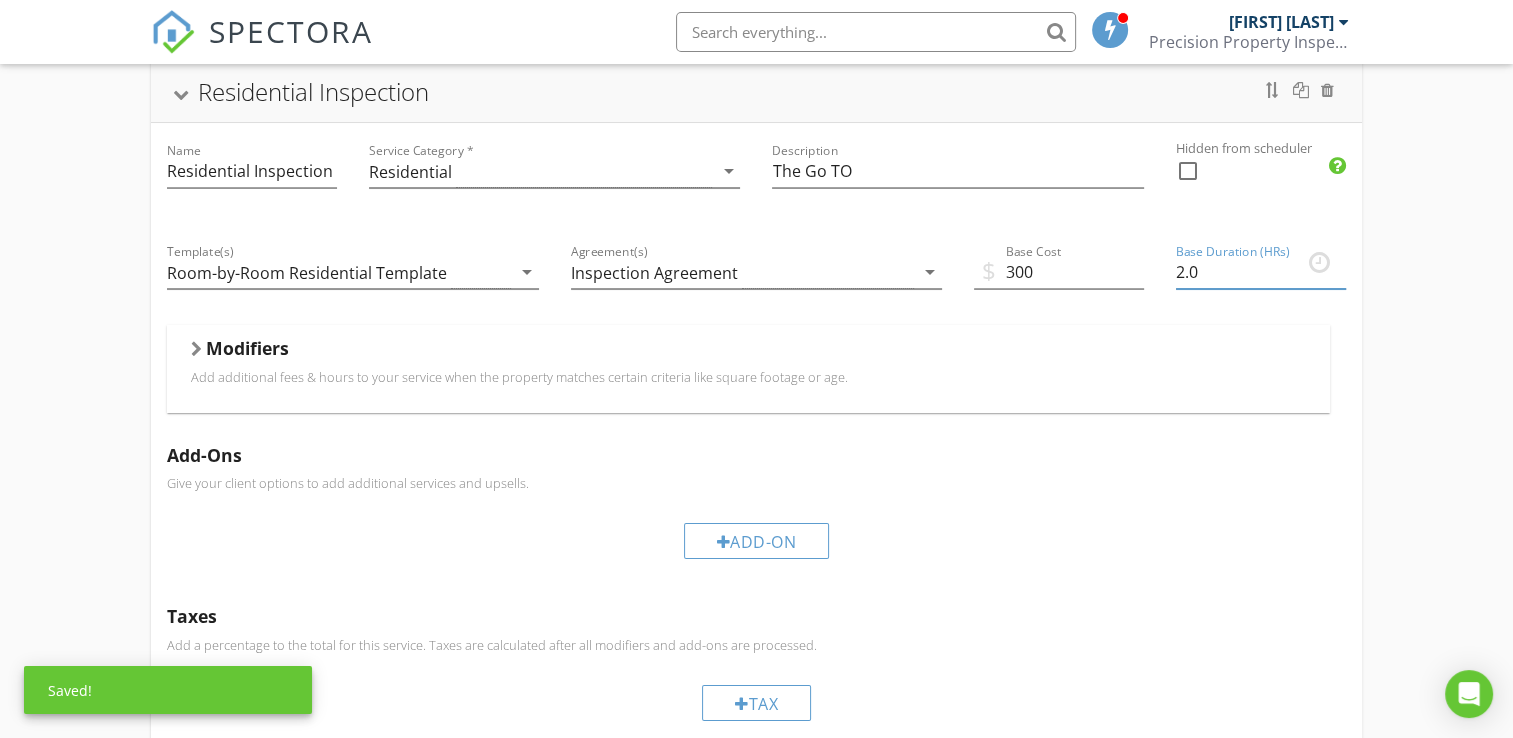 click on "Modifiers" at bounding box center [748, 352] 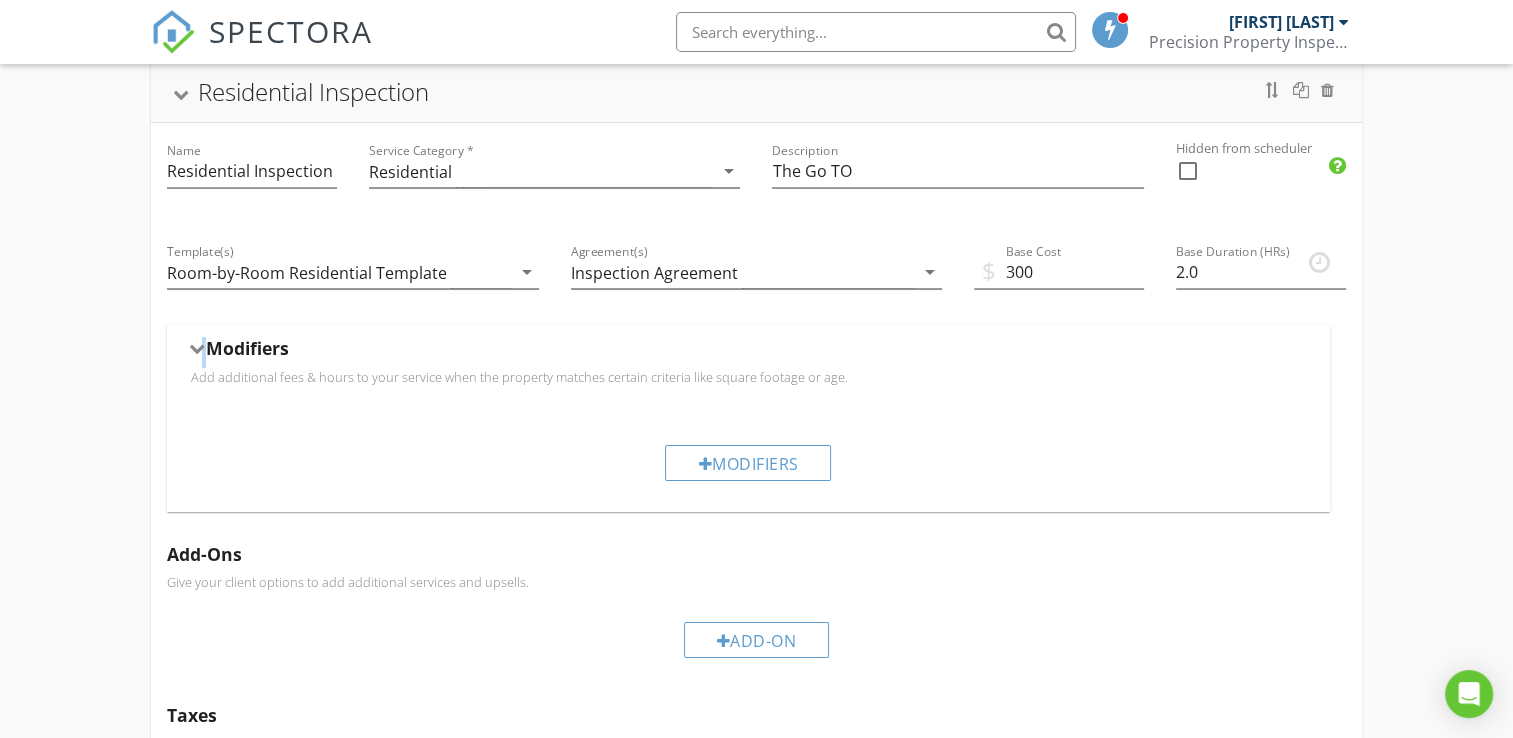click on "Modifiers" at bounding box center (748, 352) 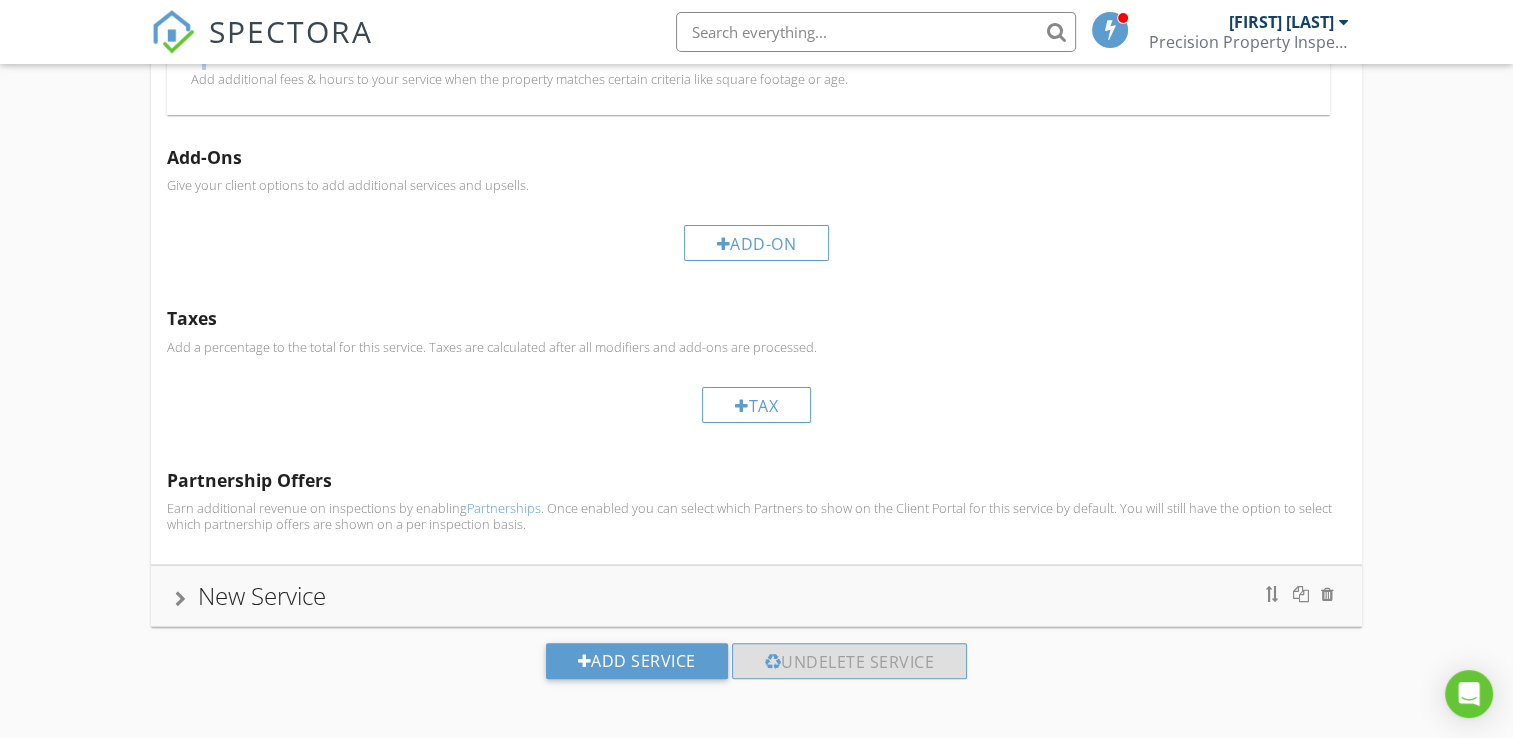 scroll, scrollTop: 454, scrollLeft: 0, axis: vertical 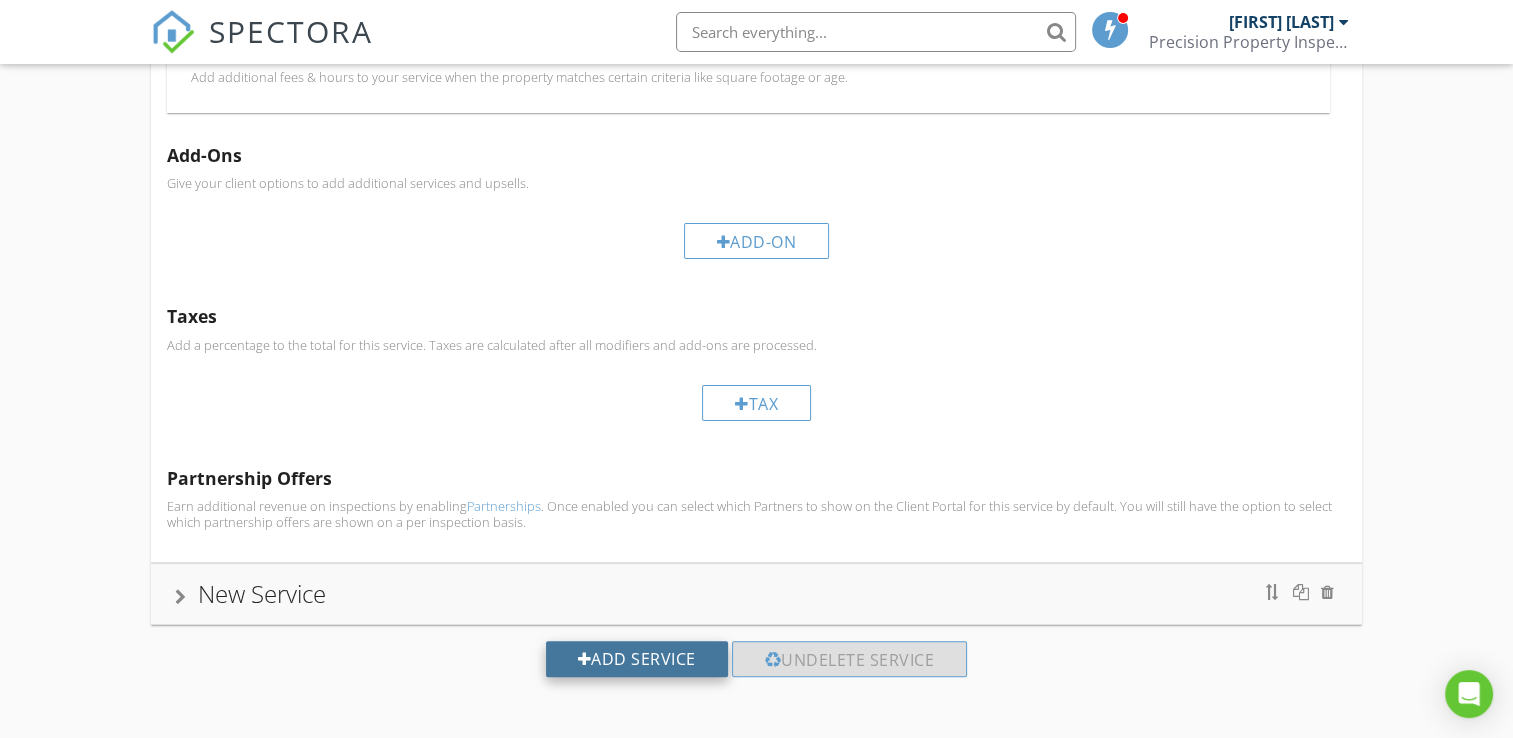 click on "Add Service" at bounding box center (637, 659) 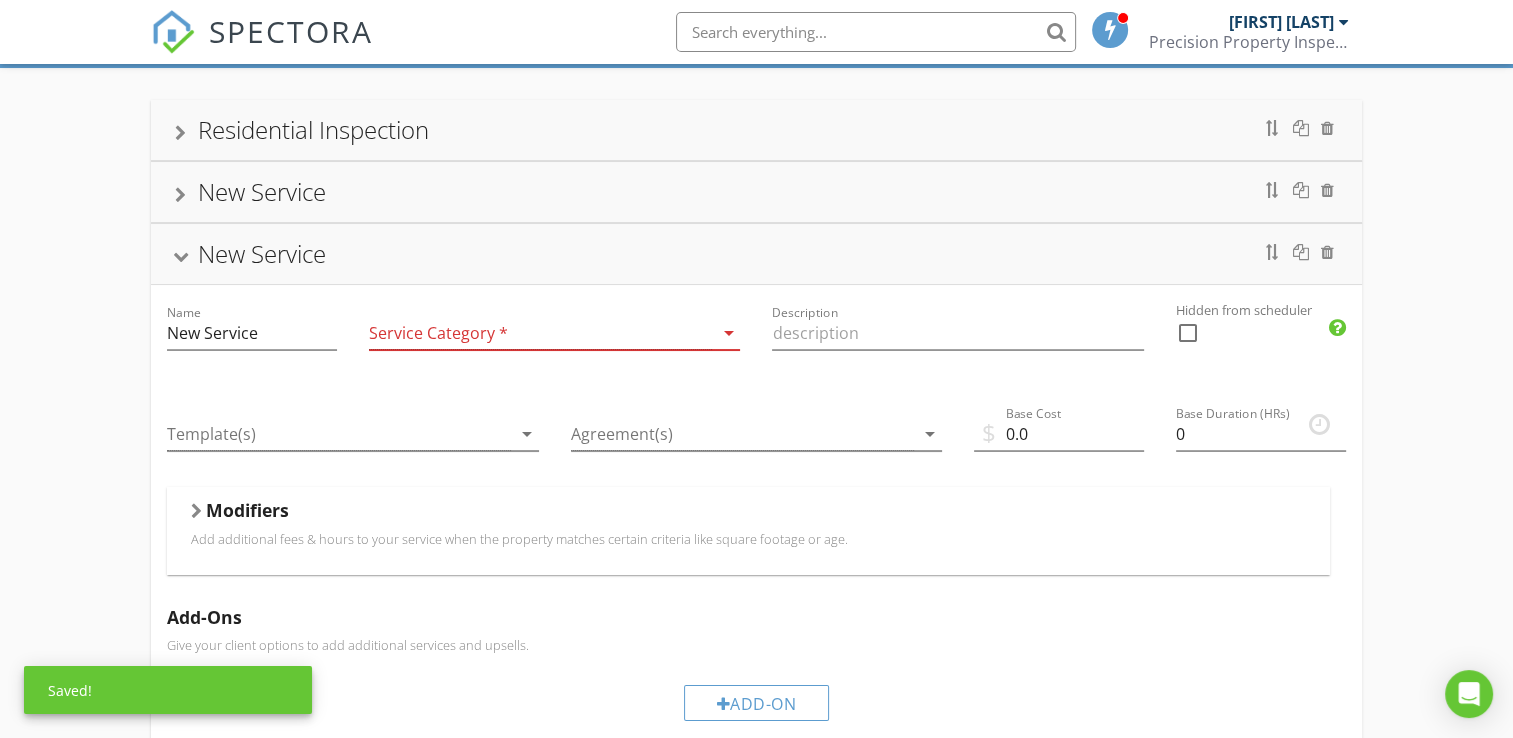 scroll, scrollTop: 272, scrollLeft: 0, axis: vertical 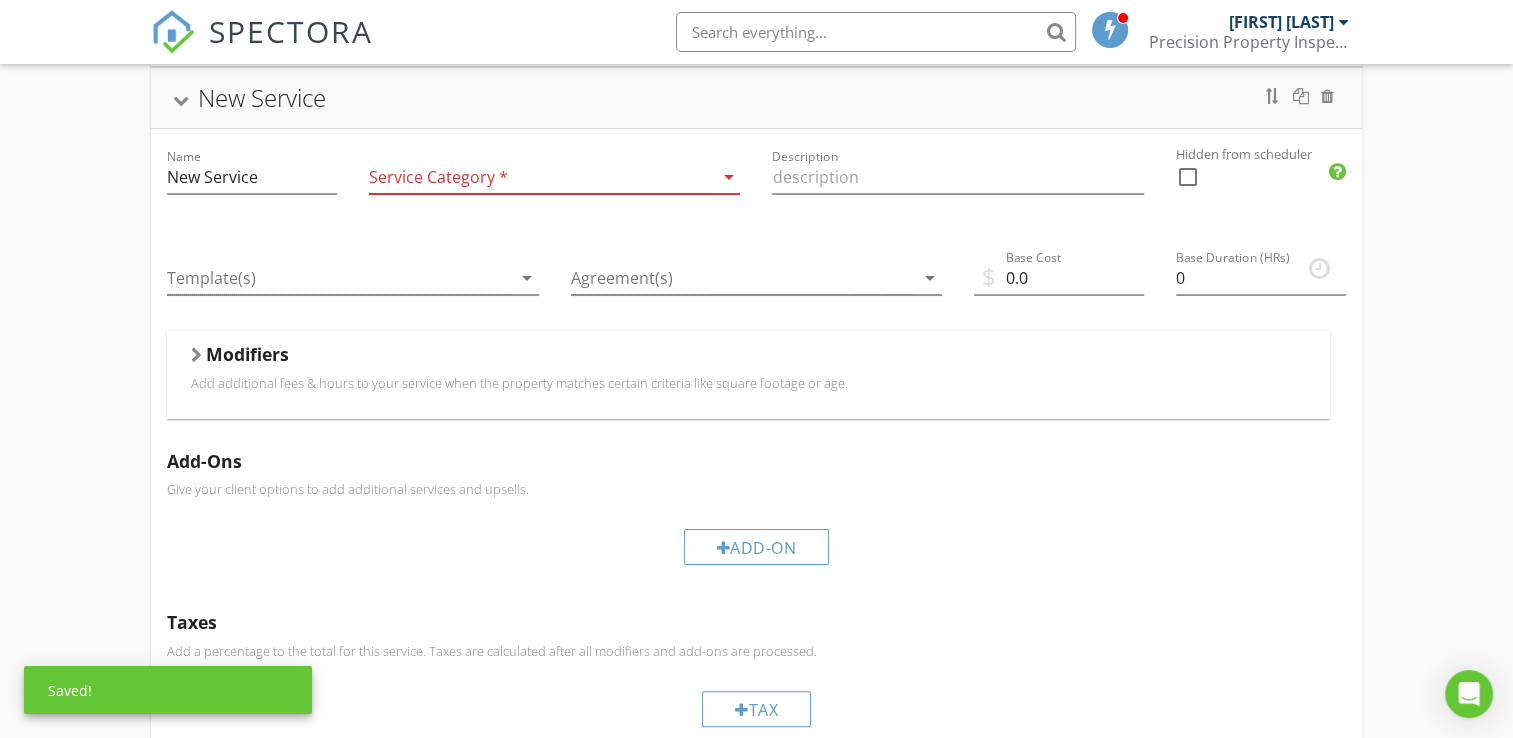 click at bounding box center [540, 177] 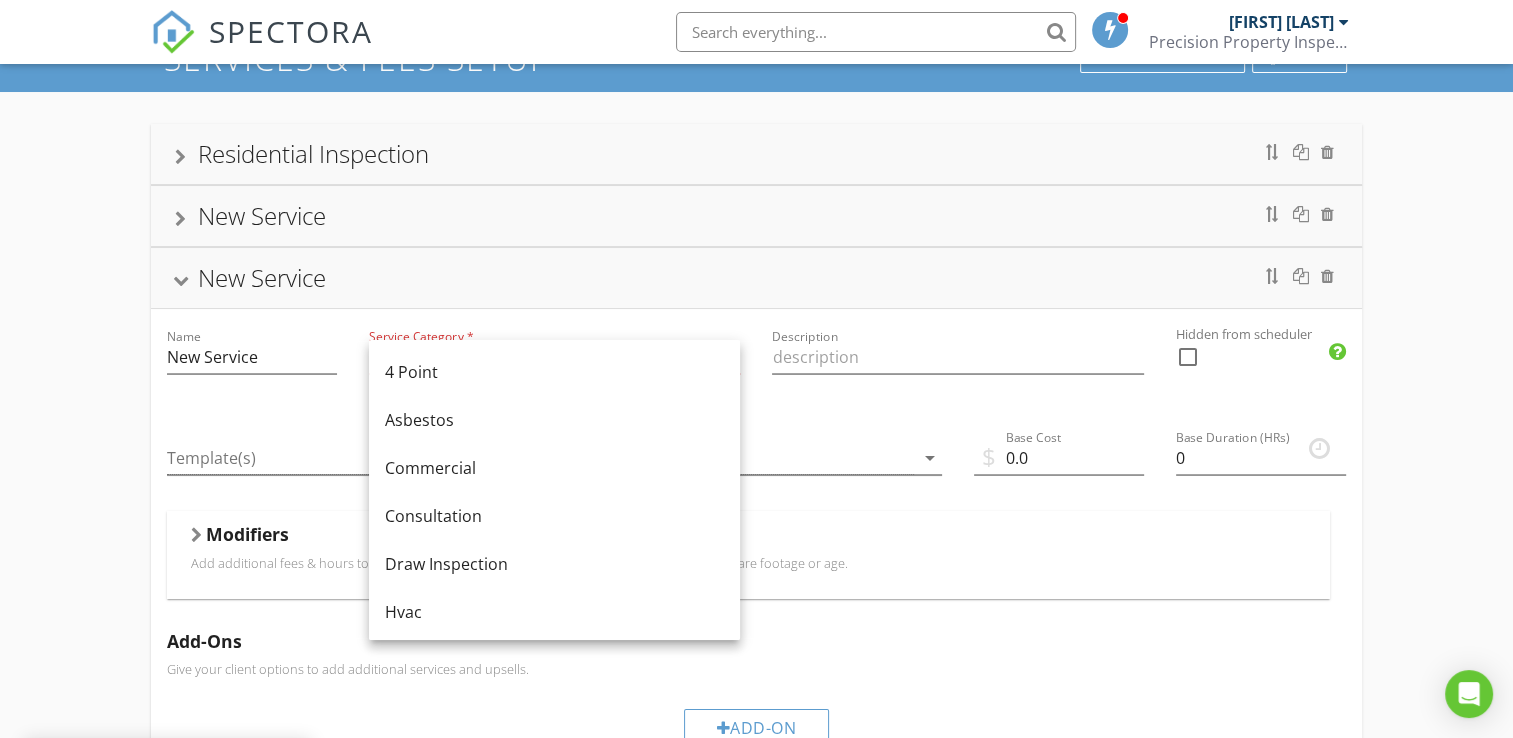 scroll, scrollTop: 72, scrollLeft: 0, axis: vertical 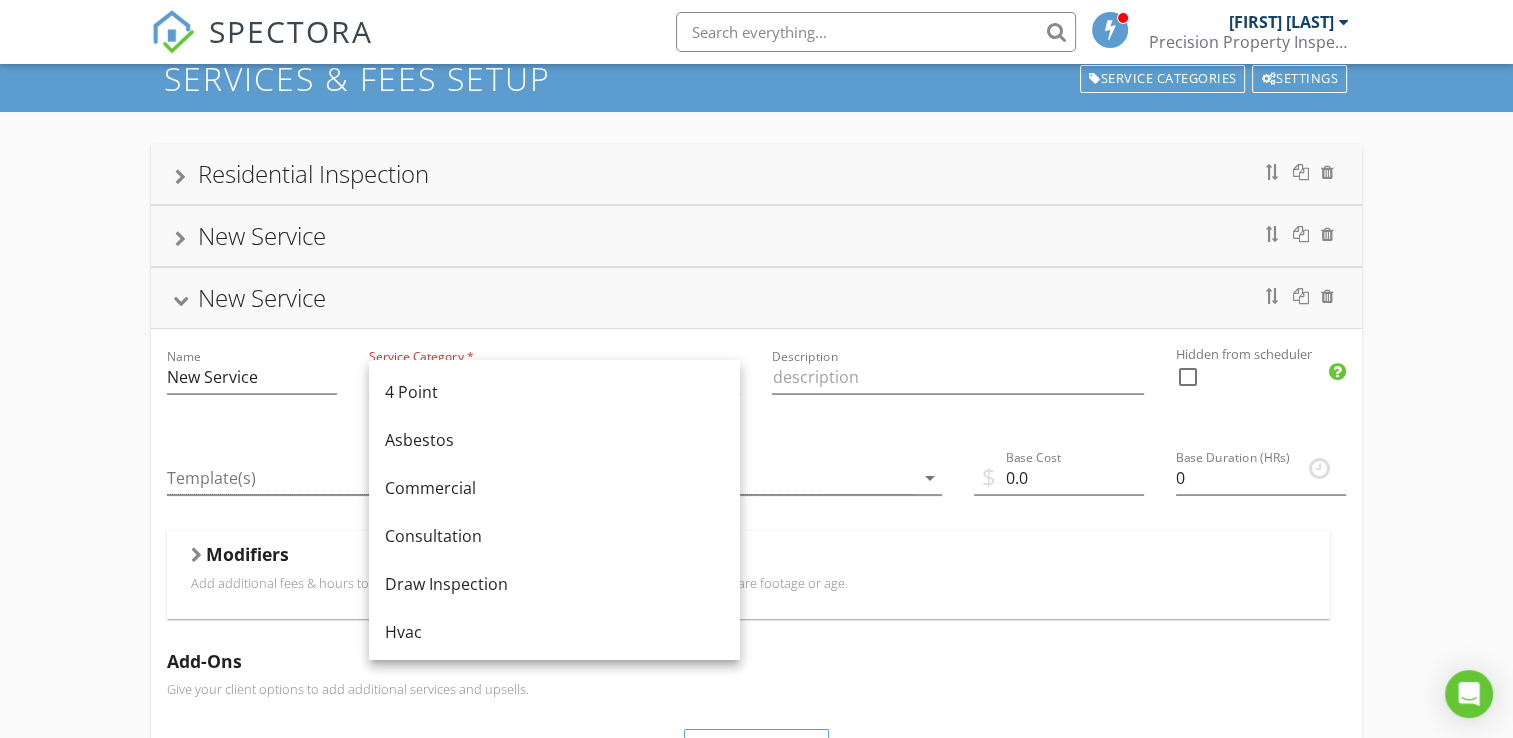 click on "New Service" at bounding box center (262, 297) 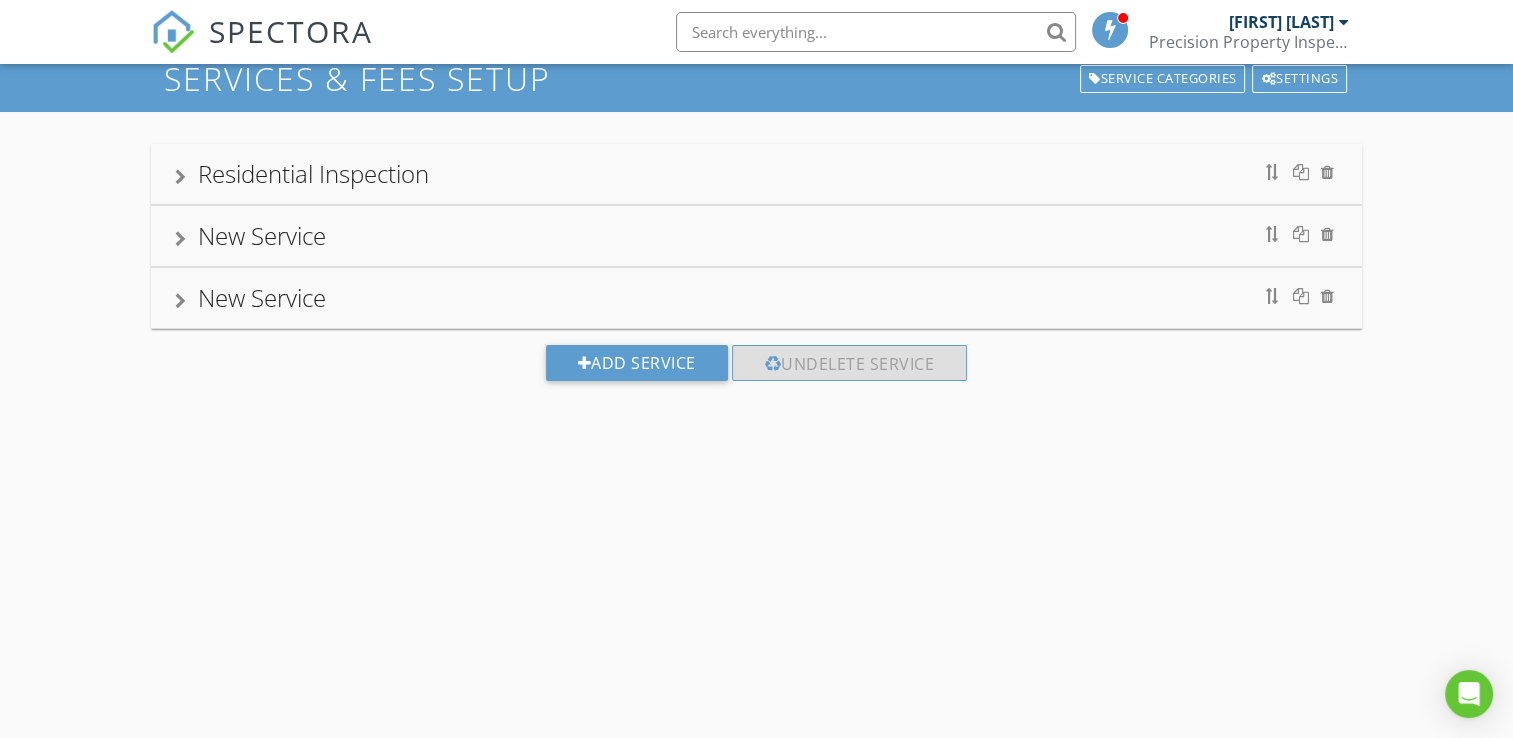 click on "New Service" at bounding box center (262, 235) 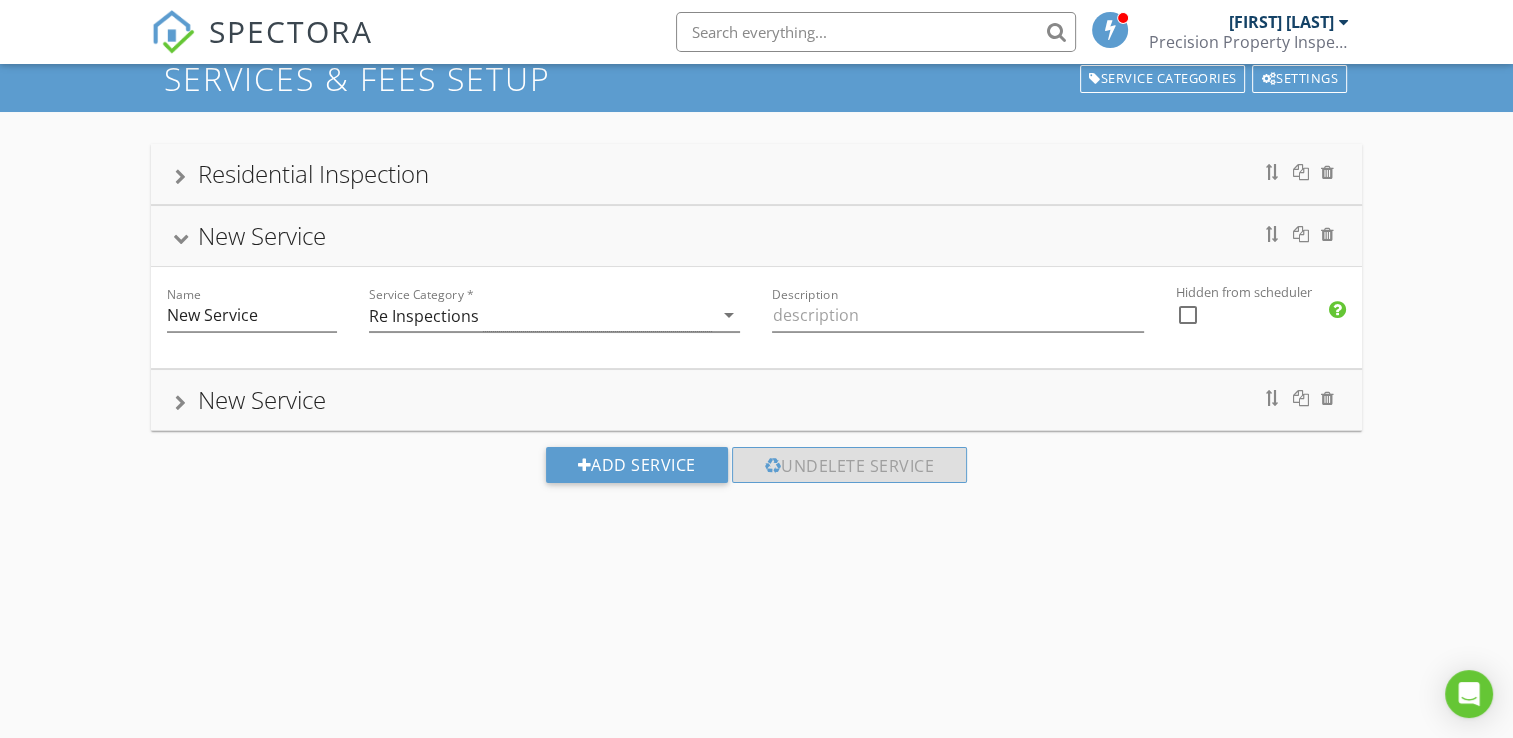 click on "Residential Inspection" at bounding box center (313, 173) 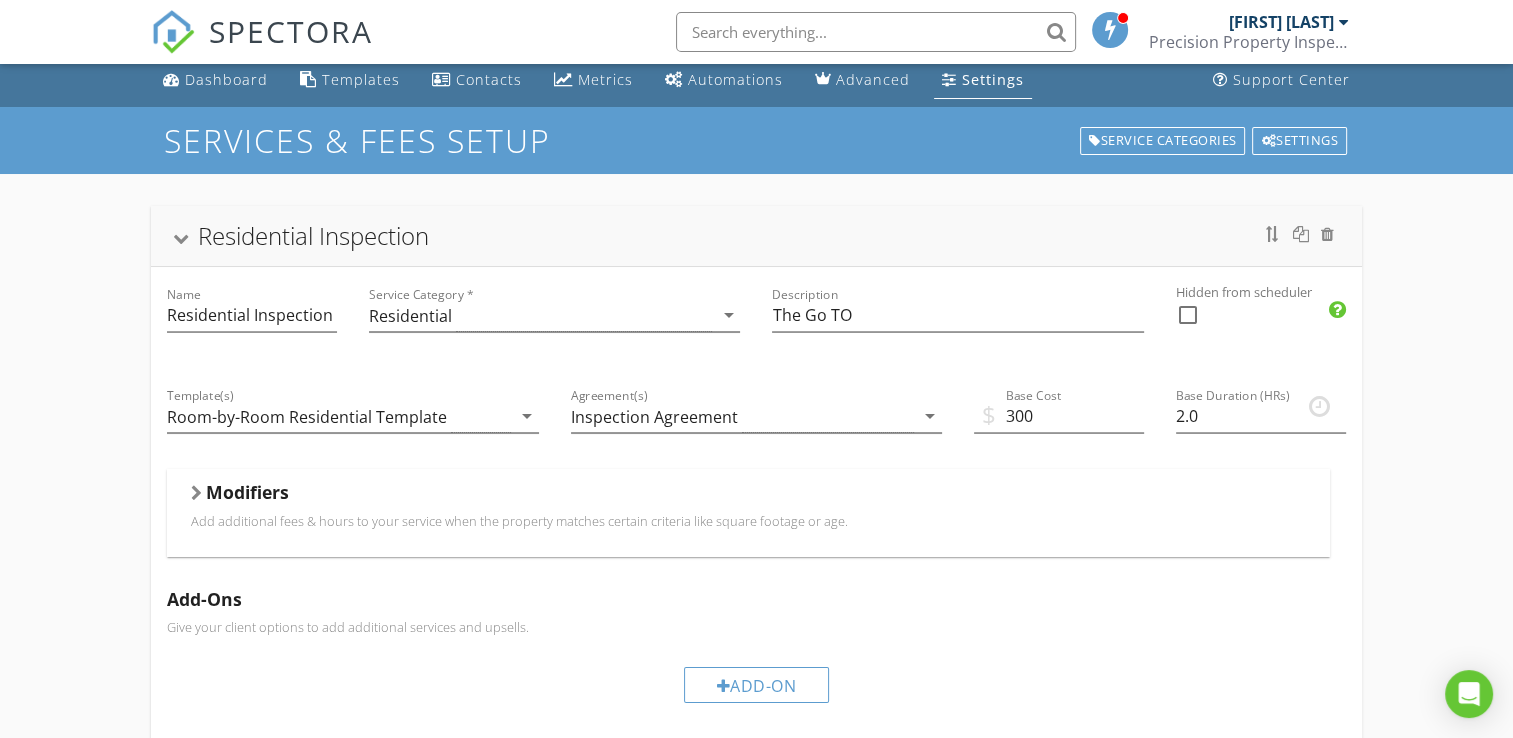 scroll, scrollTop: 0, scrollLeft: 0, axis: both 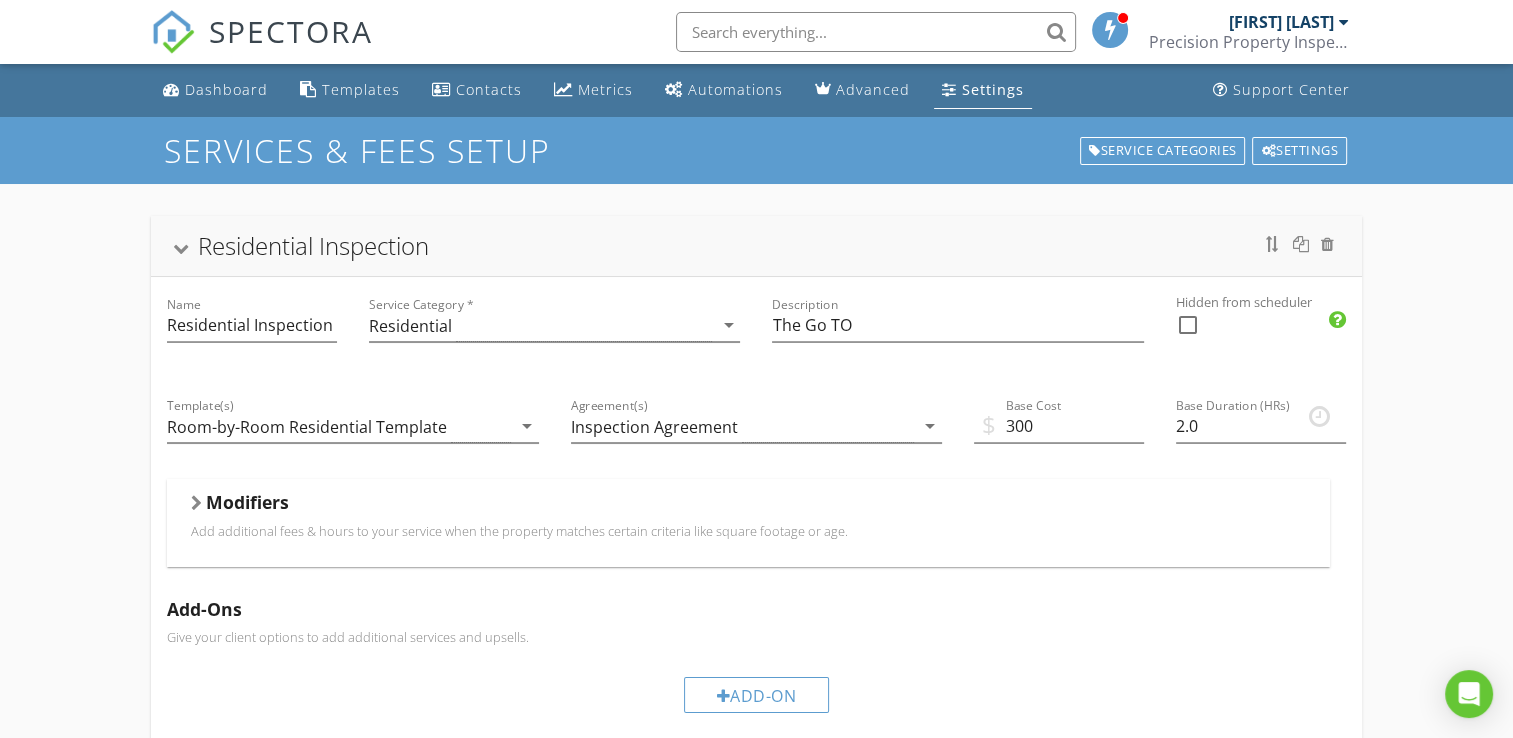 click on "Residential Inspection" at bounding box center (756, 246) 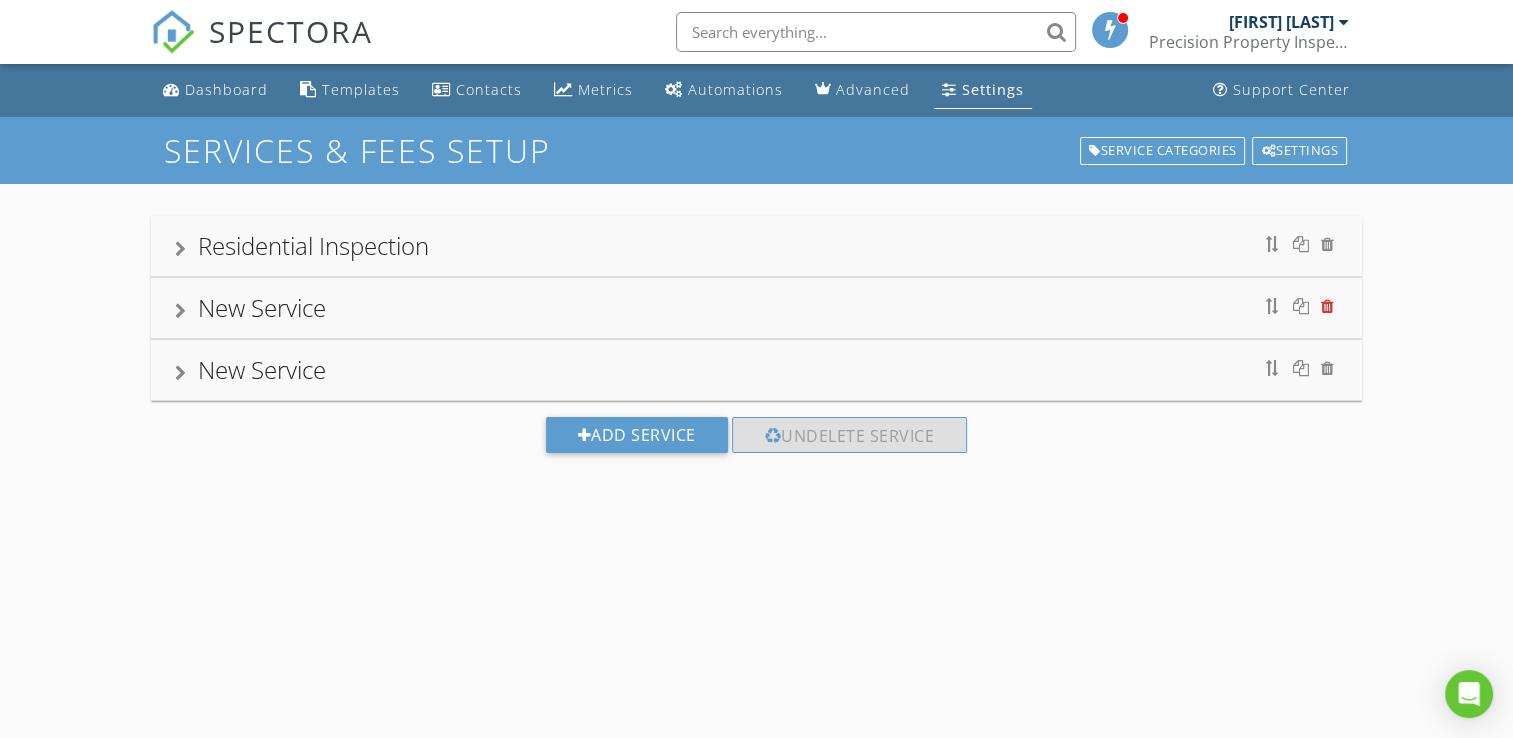 click at bounding box center (1327, 306) 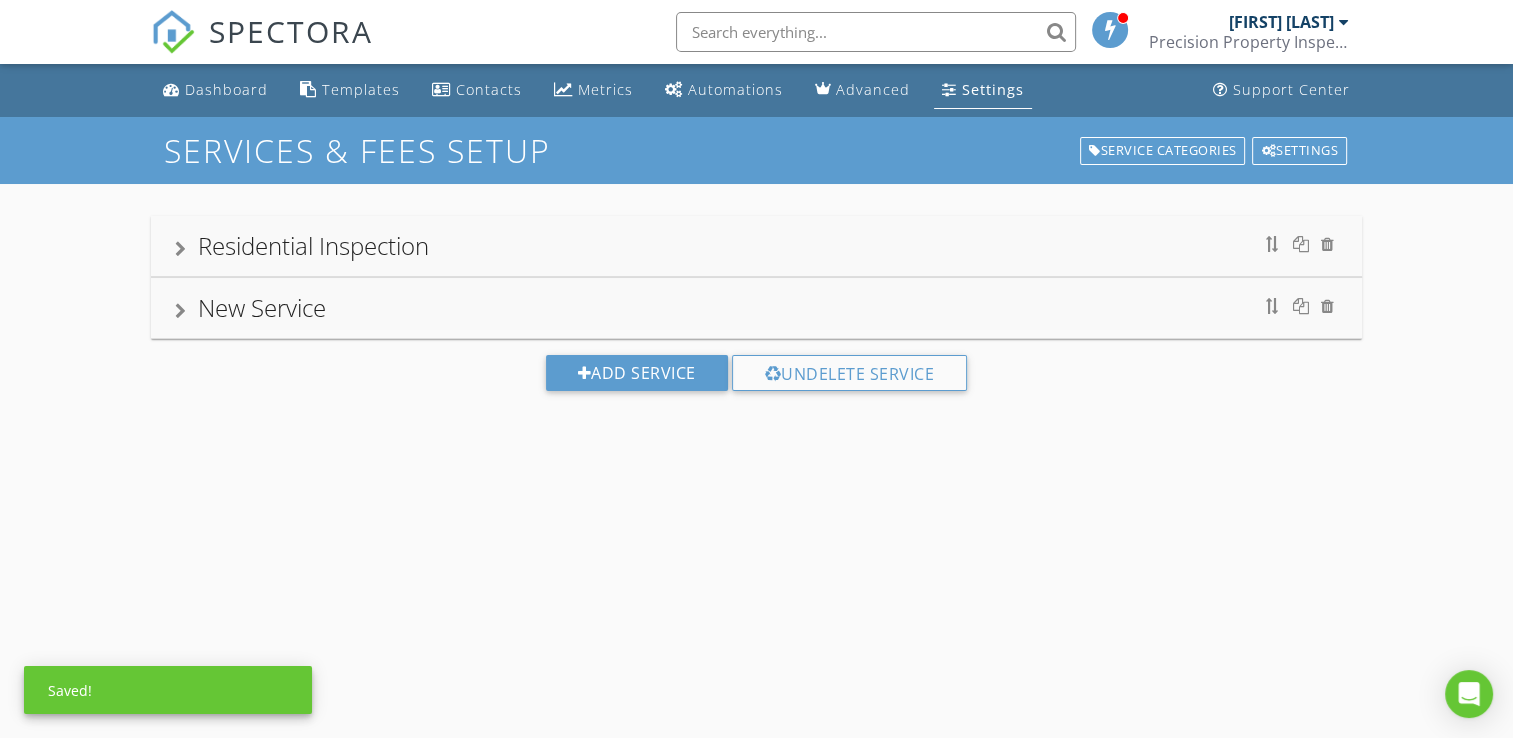 click on "New Service" at bounding box center (756, 308) 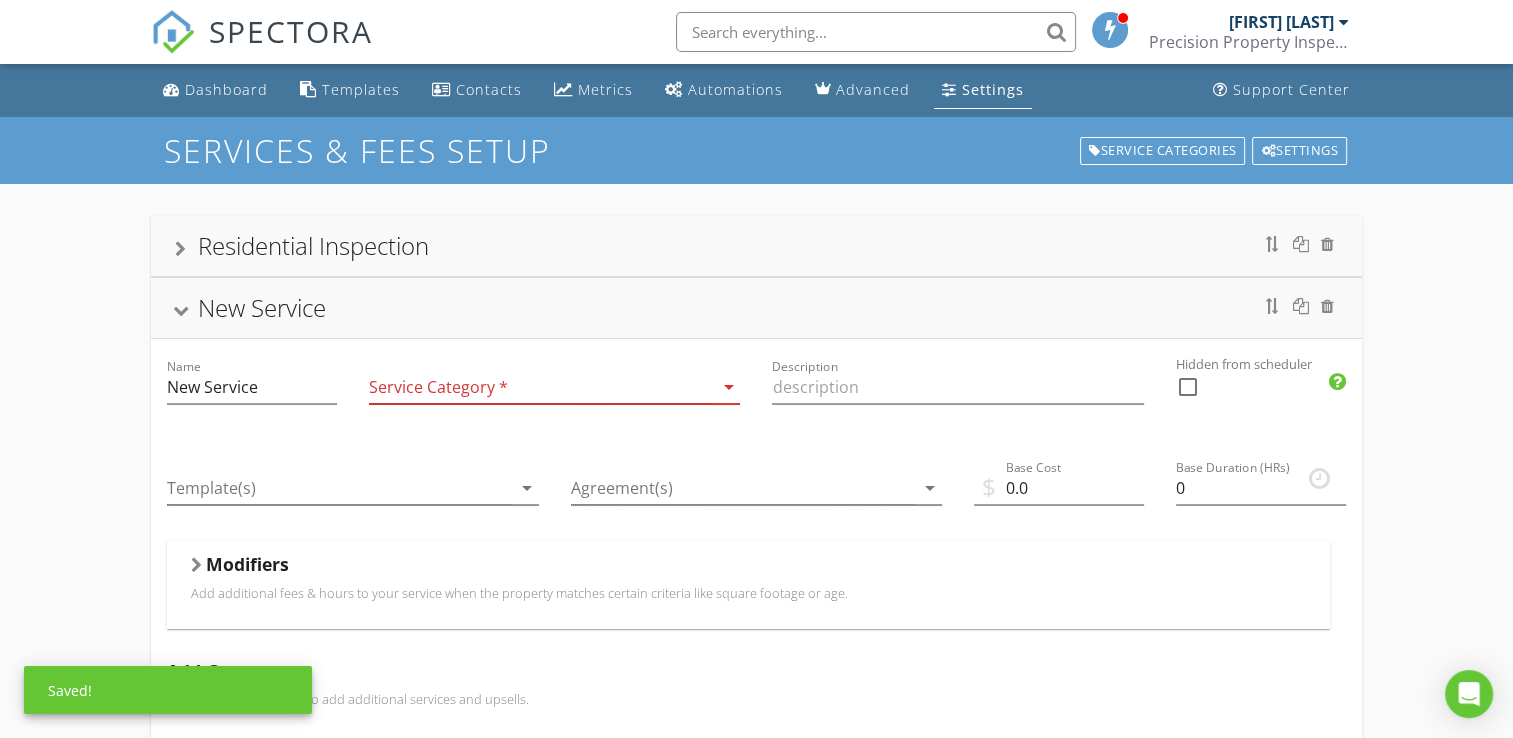 click at bounding box center [540, 387] 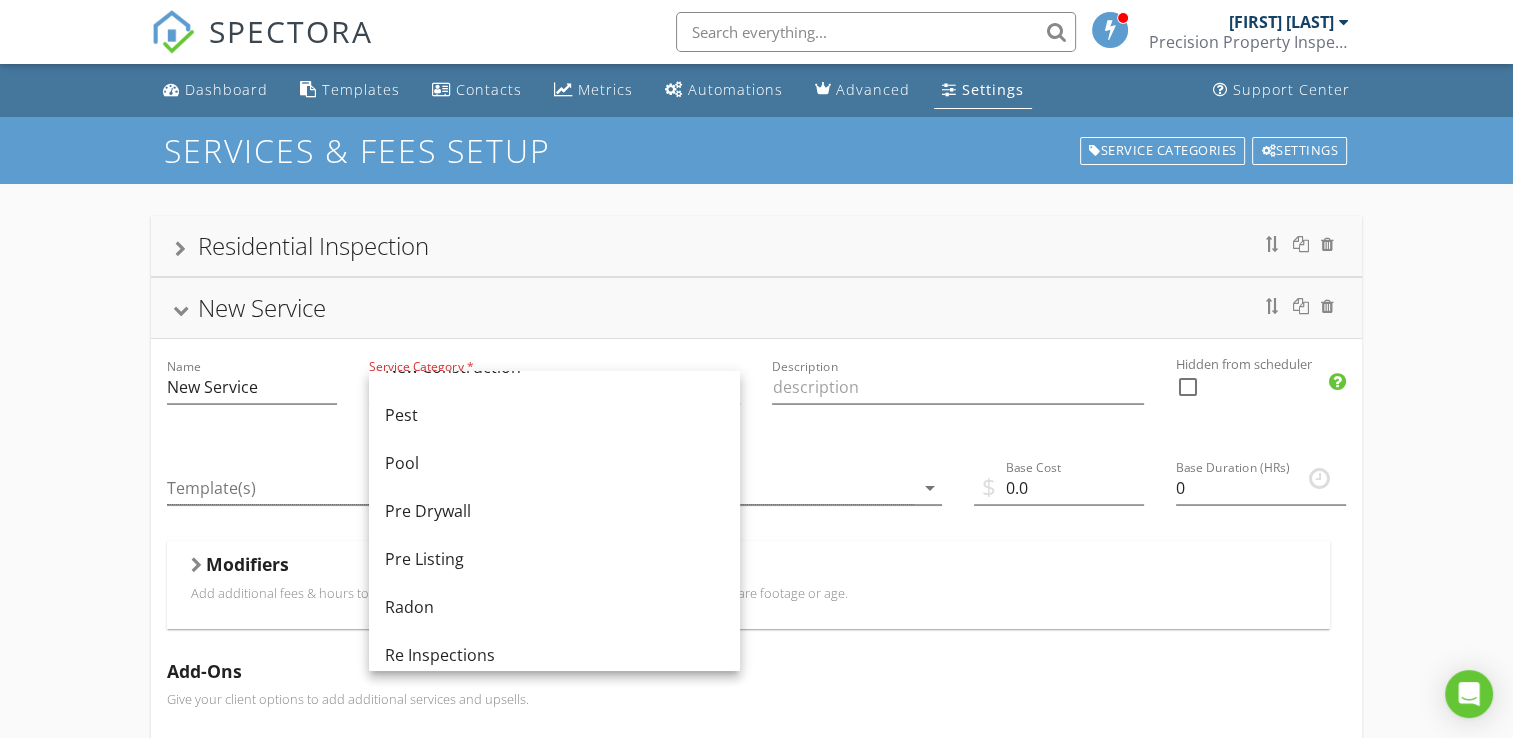 scroll, scrollTop: 800, scrollLeft: 0, axis: vertical 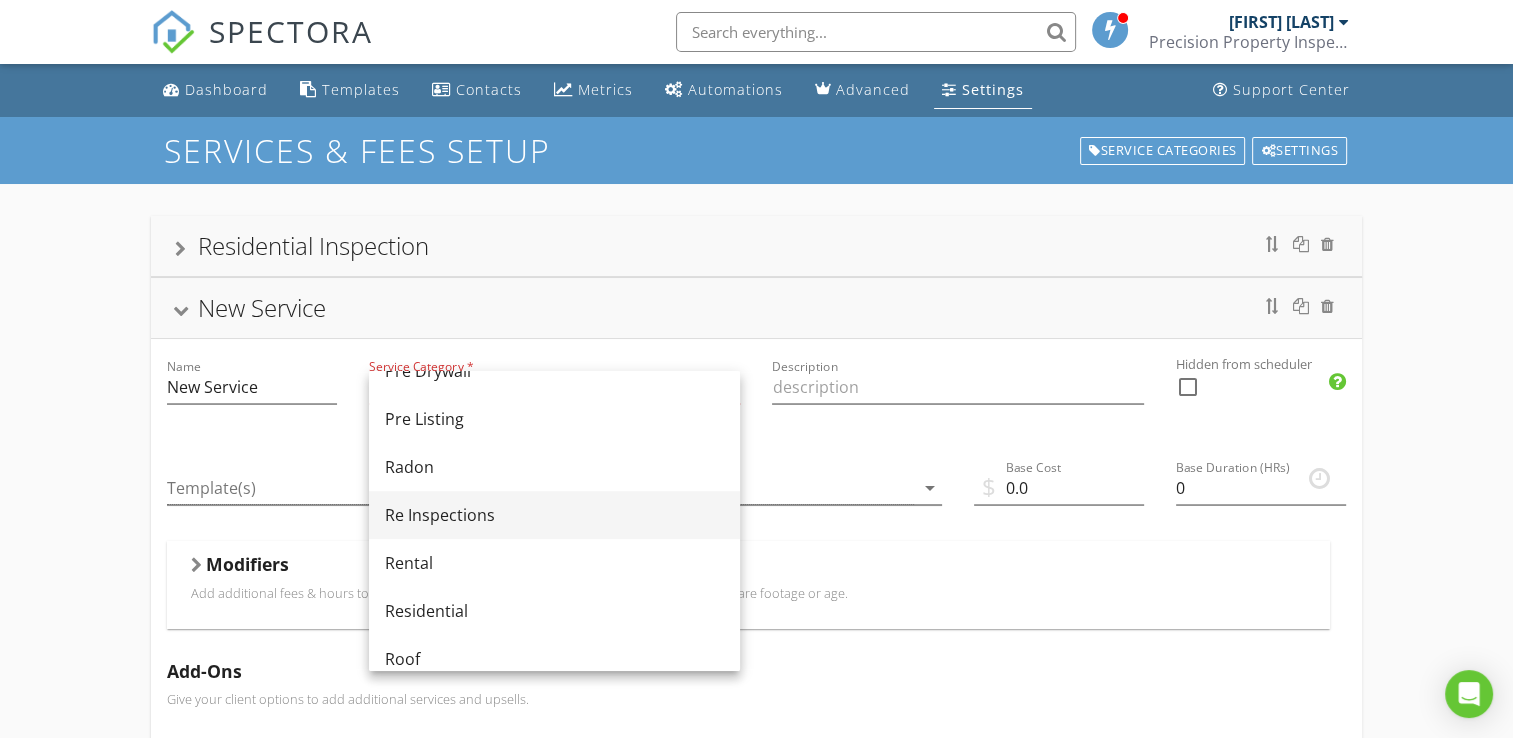 click on "Re Inspections" at bounding box center [554, 515] 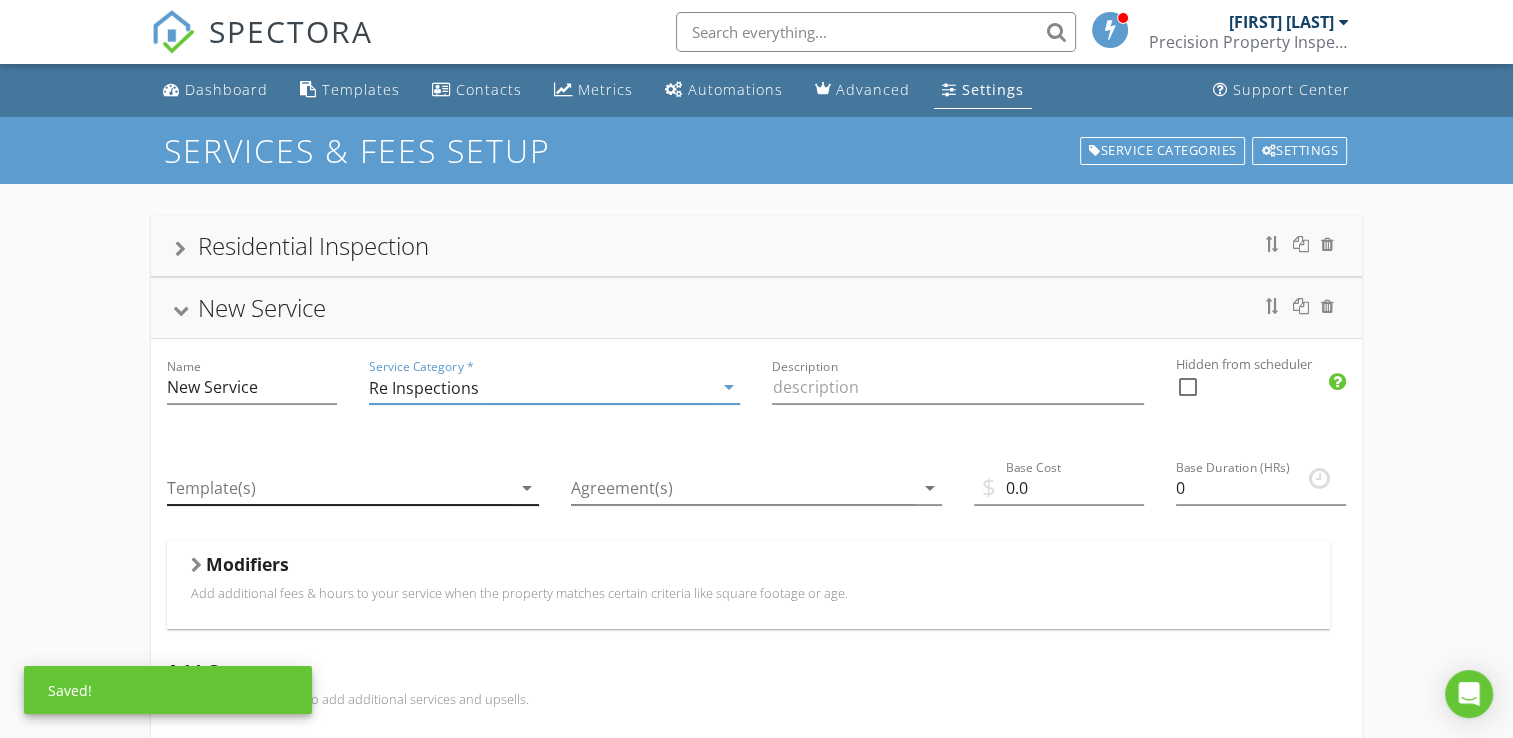 click at bounding box center [338, 488] 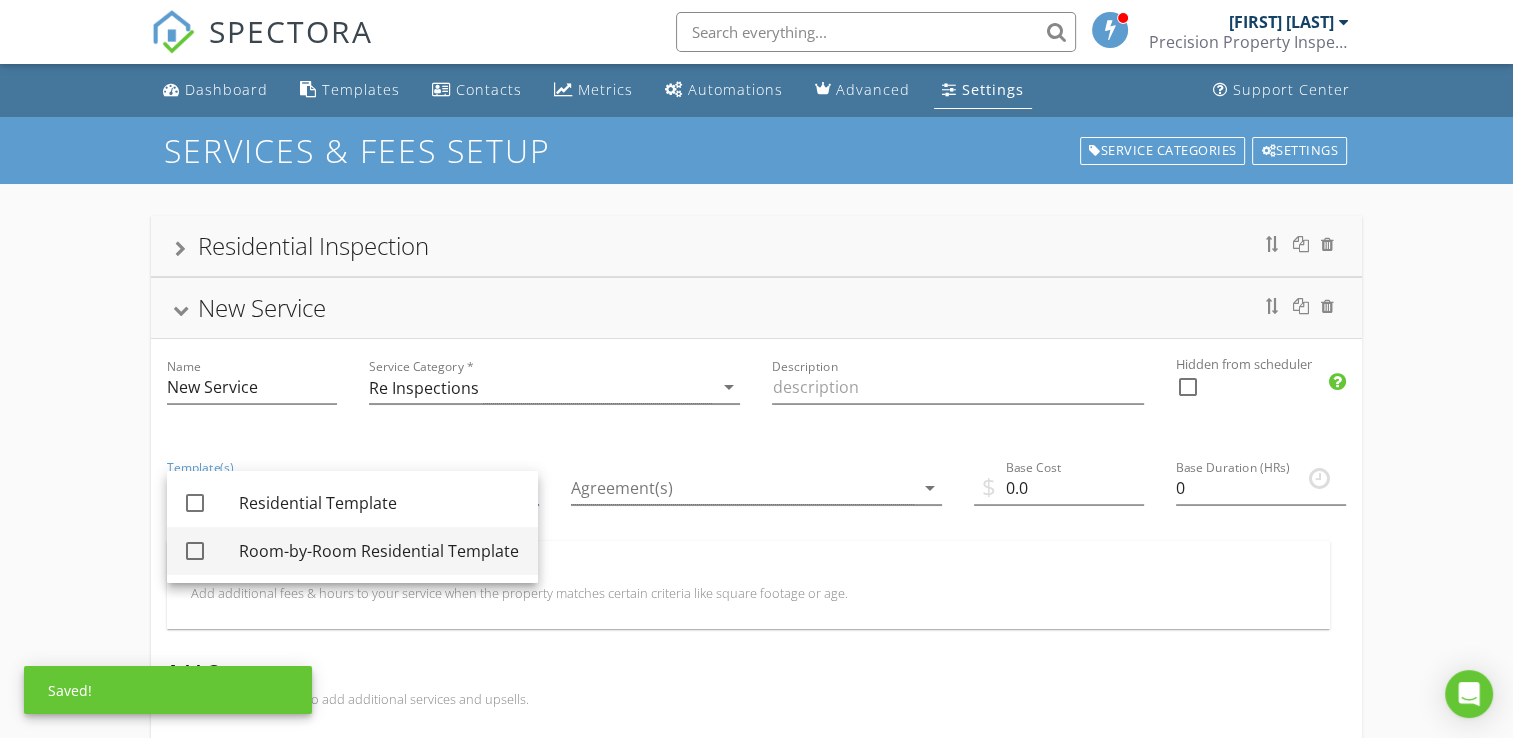 click on "Room-by-Room Residential Template" at bounding box center [380, 551] 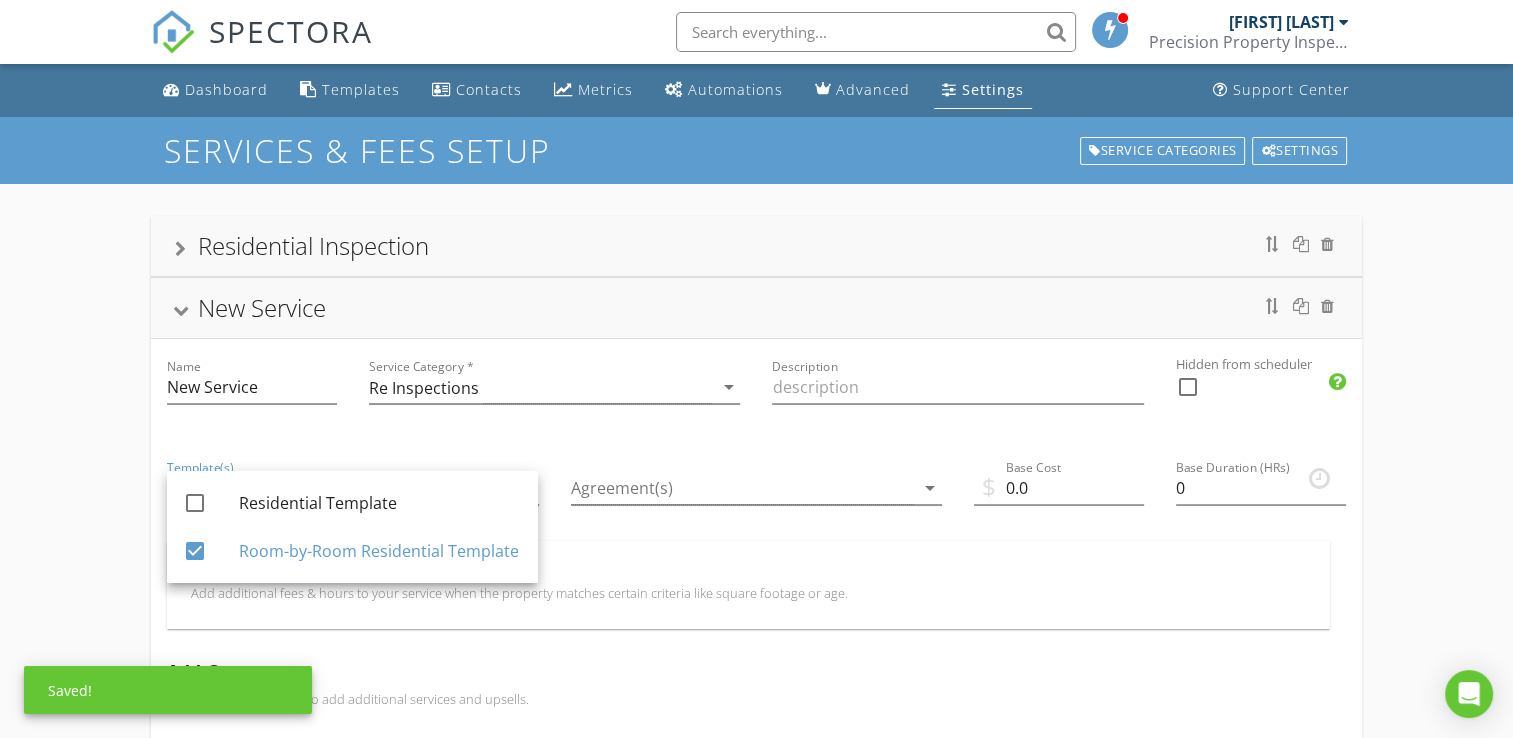 click on "Service Category * Re Inspections arrow_drop_down" at bounding box center (554, 389) 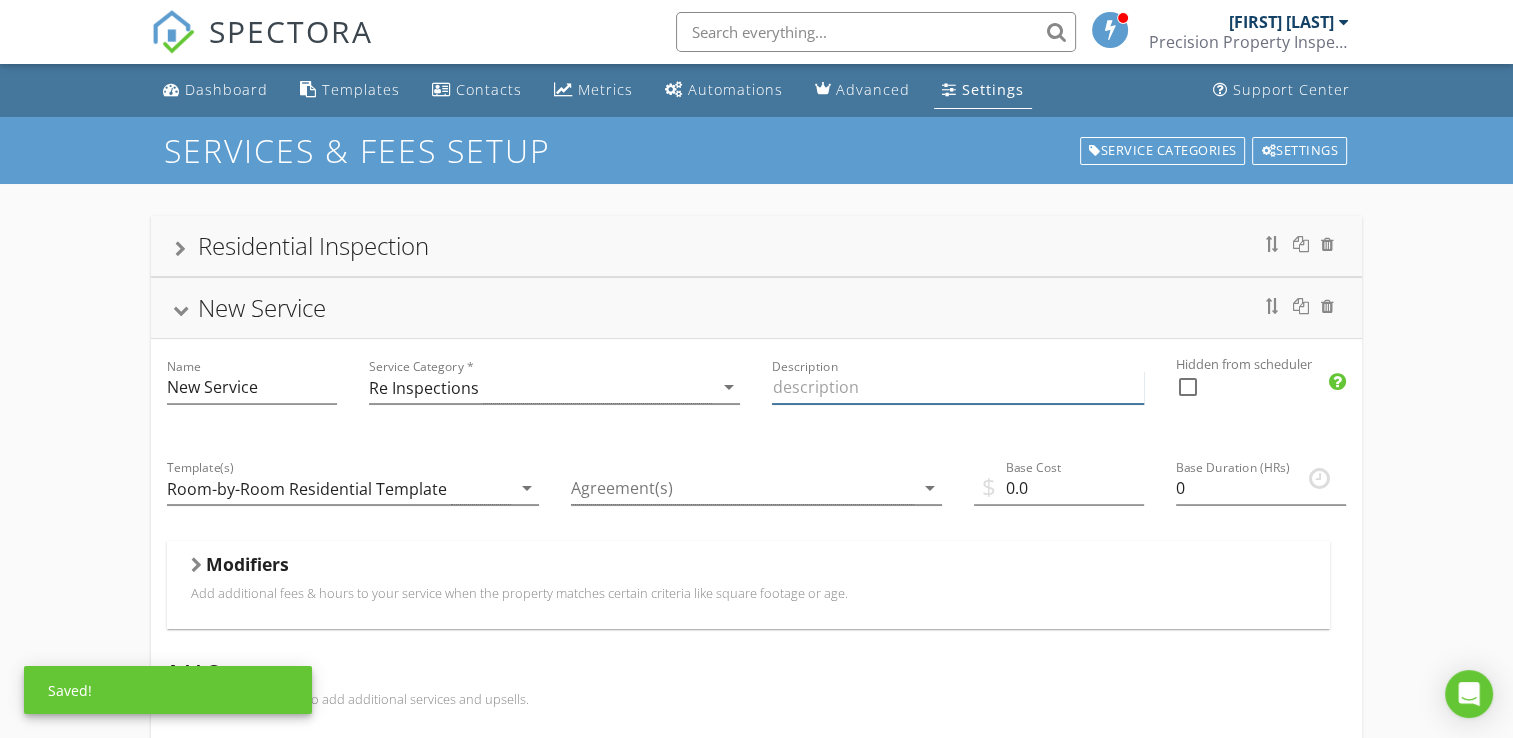 click at bounding box center [957, 387] 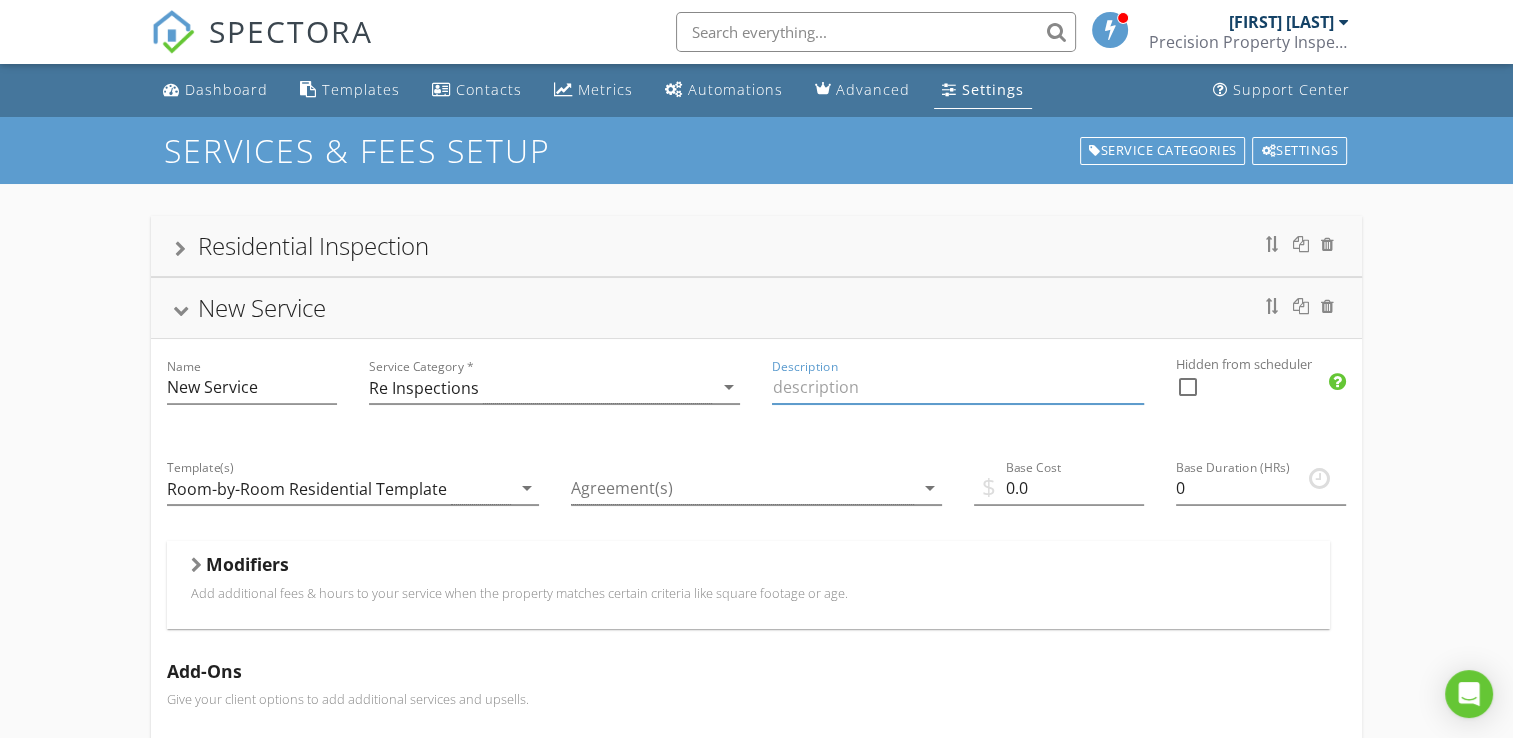 click on "Description" at bounding box center [957, 389] 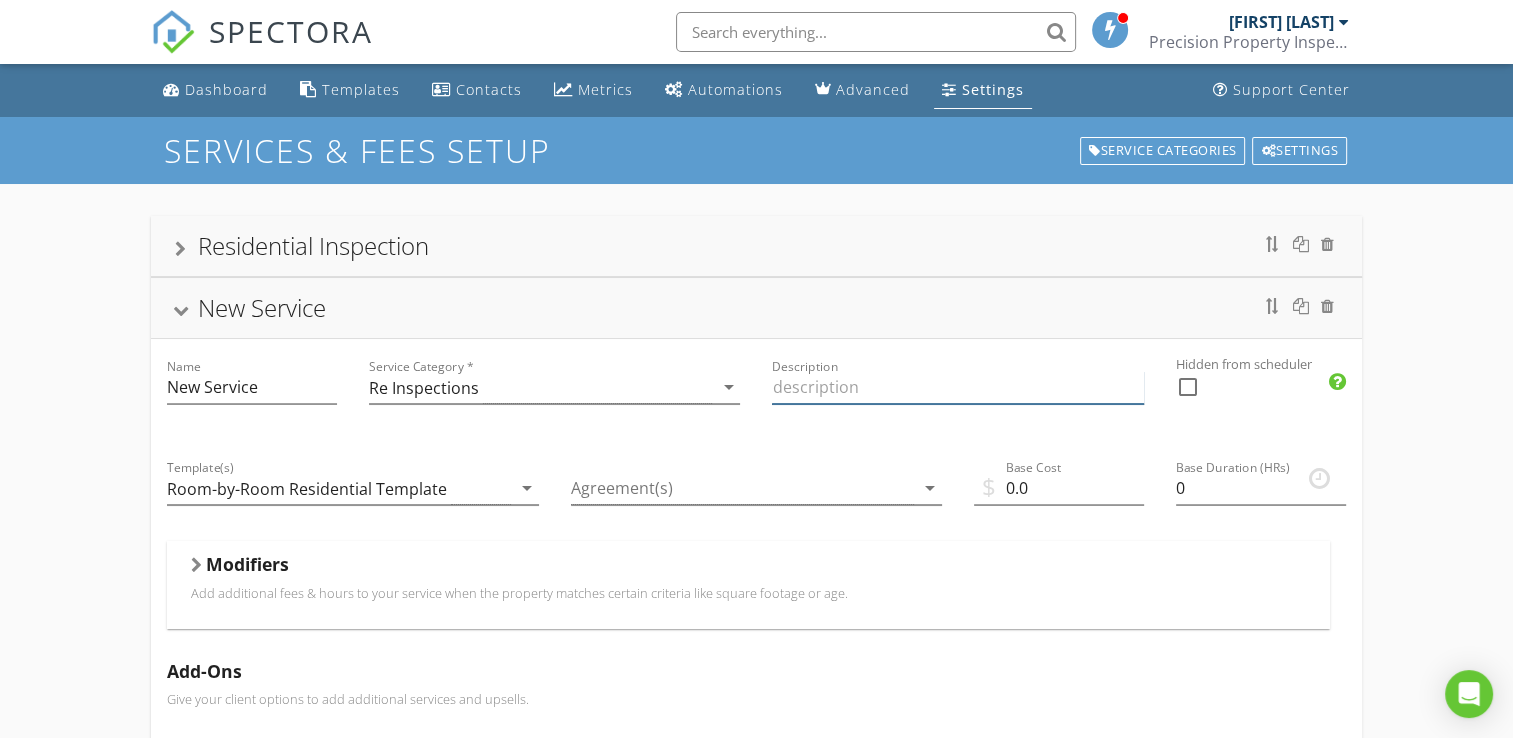 click at bounding box center [957, 387] 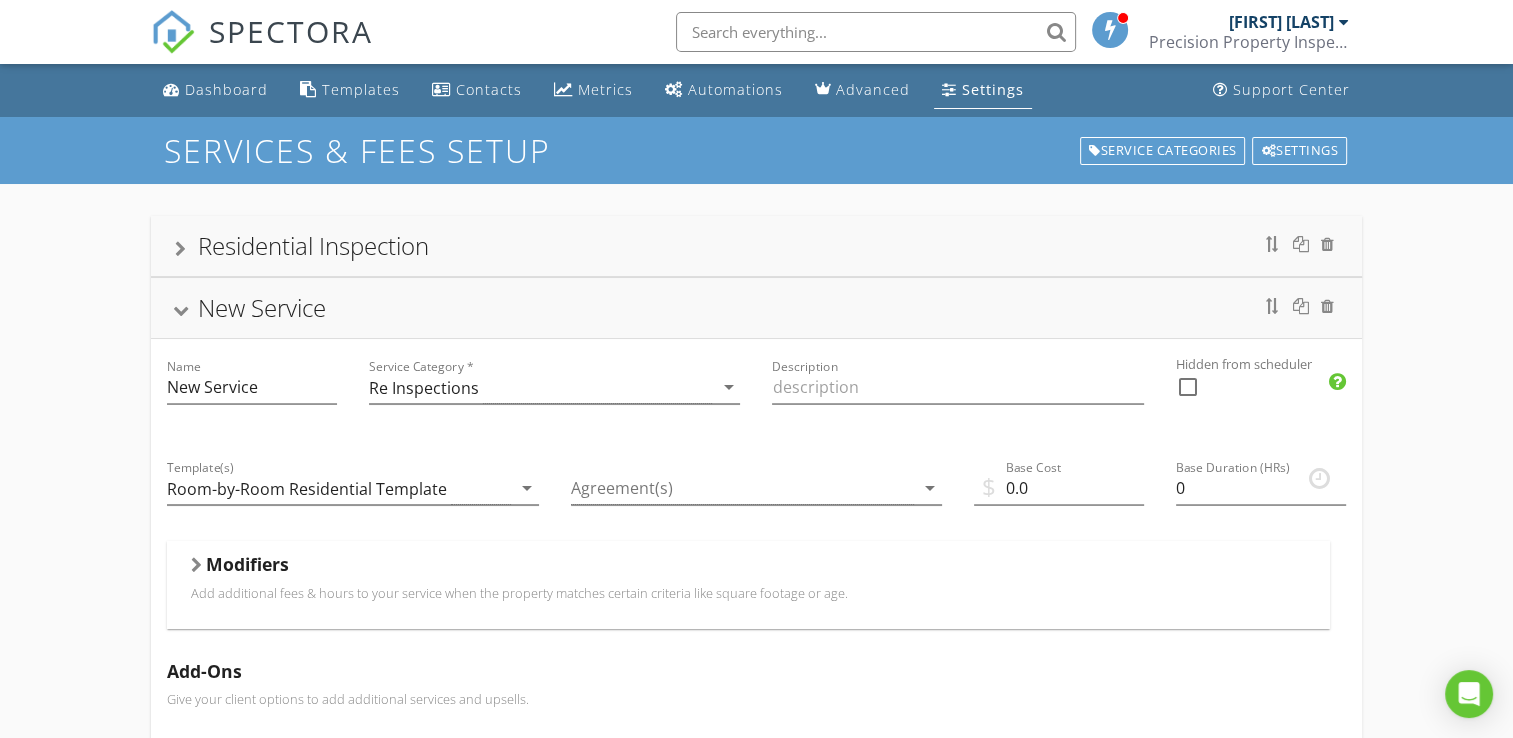 click on "Residential Inspection" at bounding box center (756, 246) 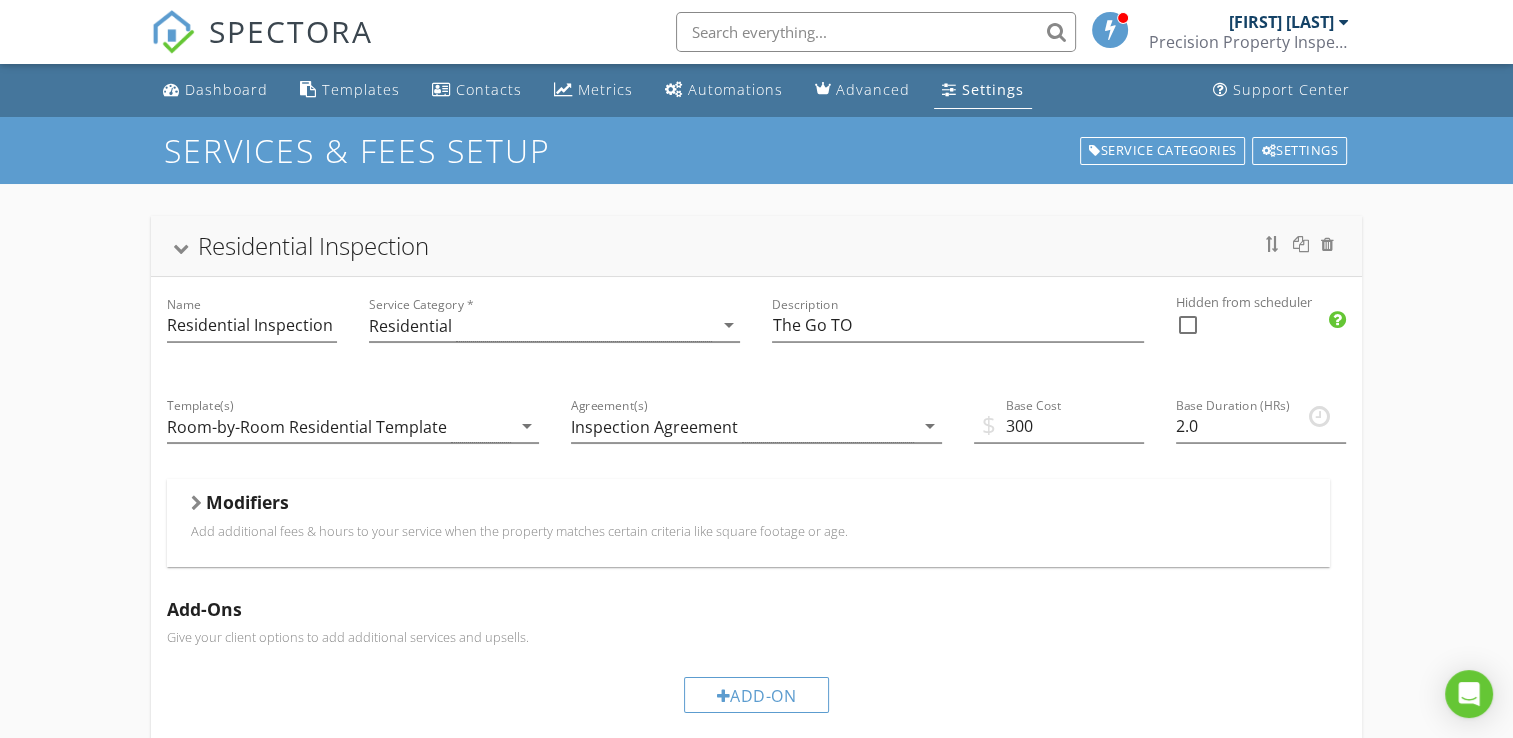 scroll, scrollTop: 0, scrollLeft: 0, axis: both 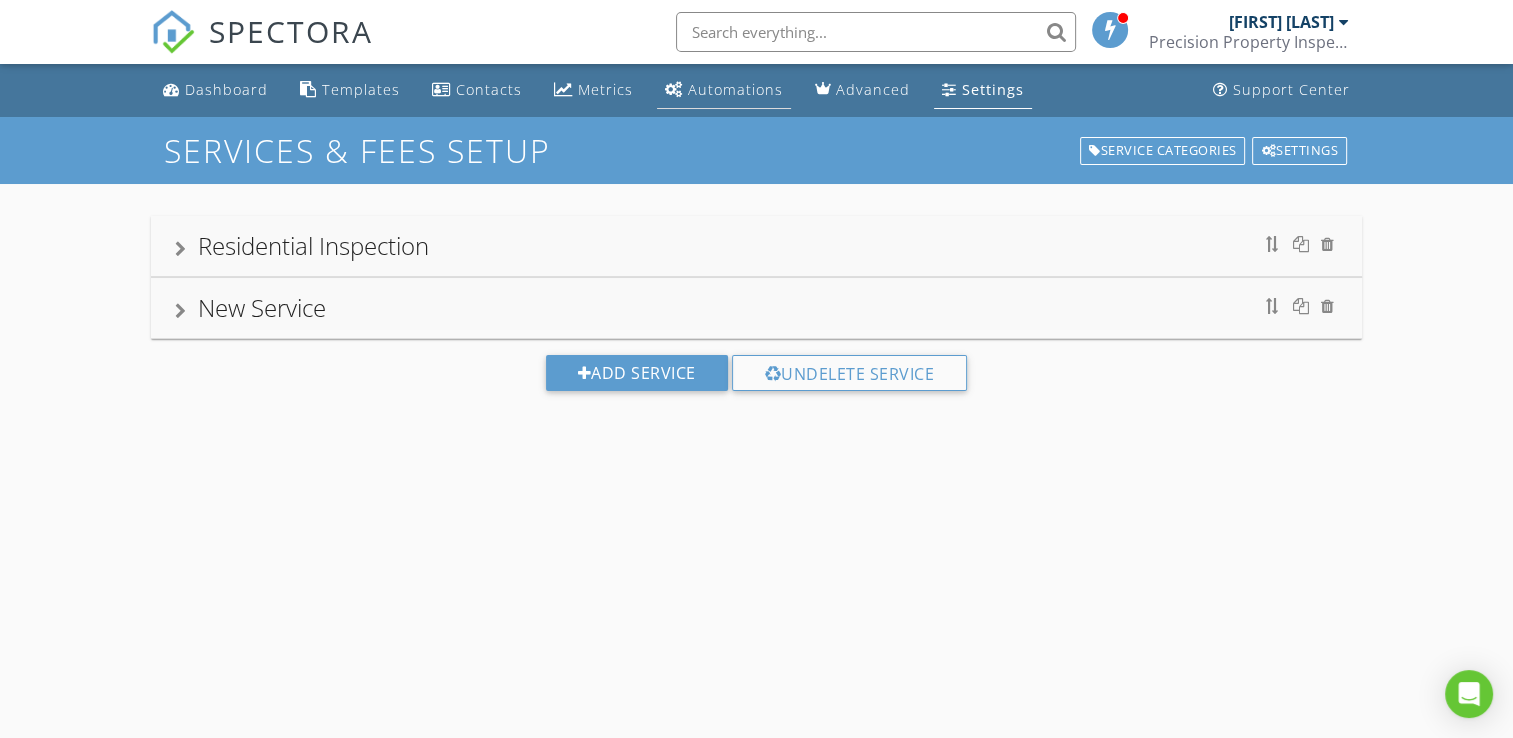click on "Automations" at bounding box center (735, 89) 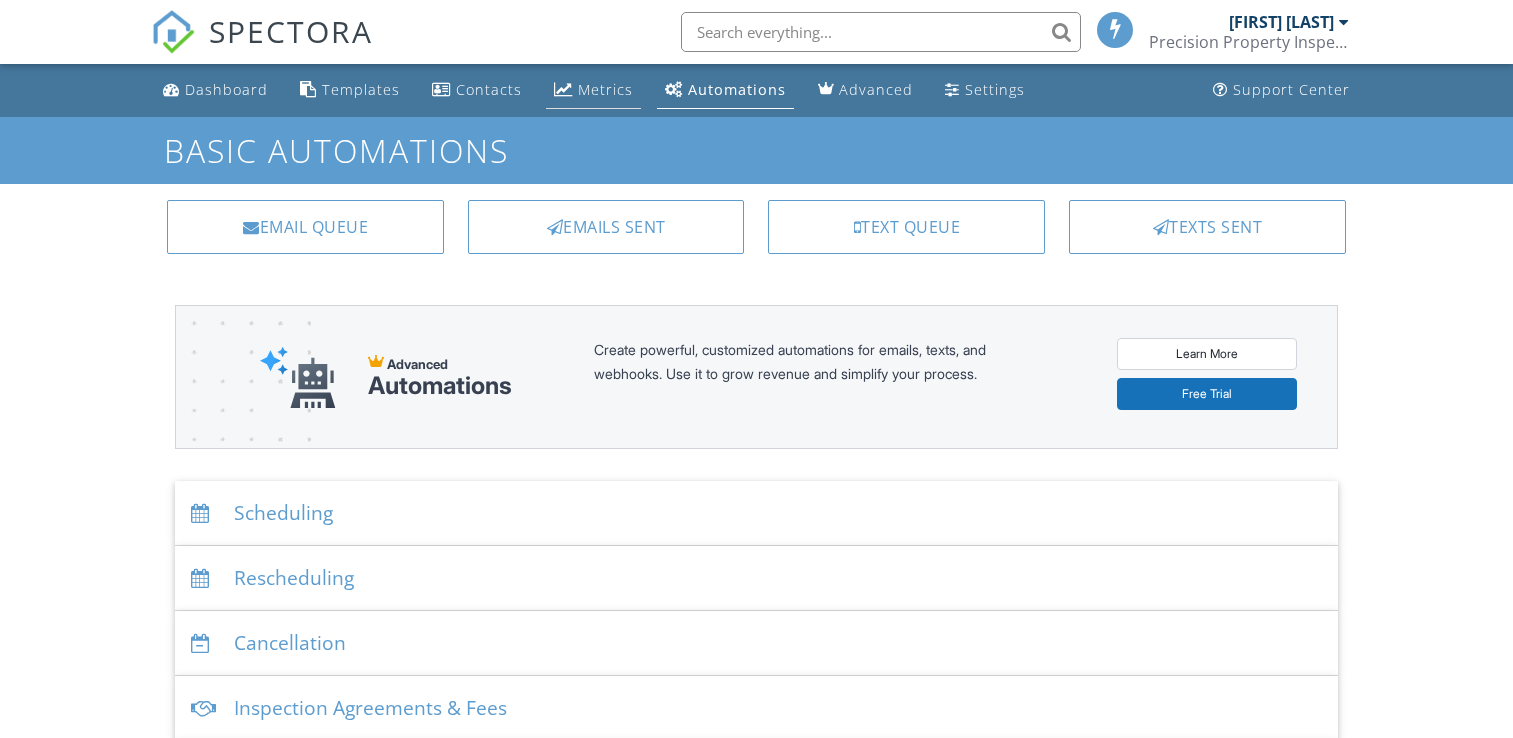 scroll, scrollTop: 0, scrollLeft: 0, axis: both 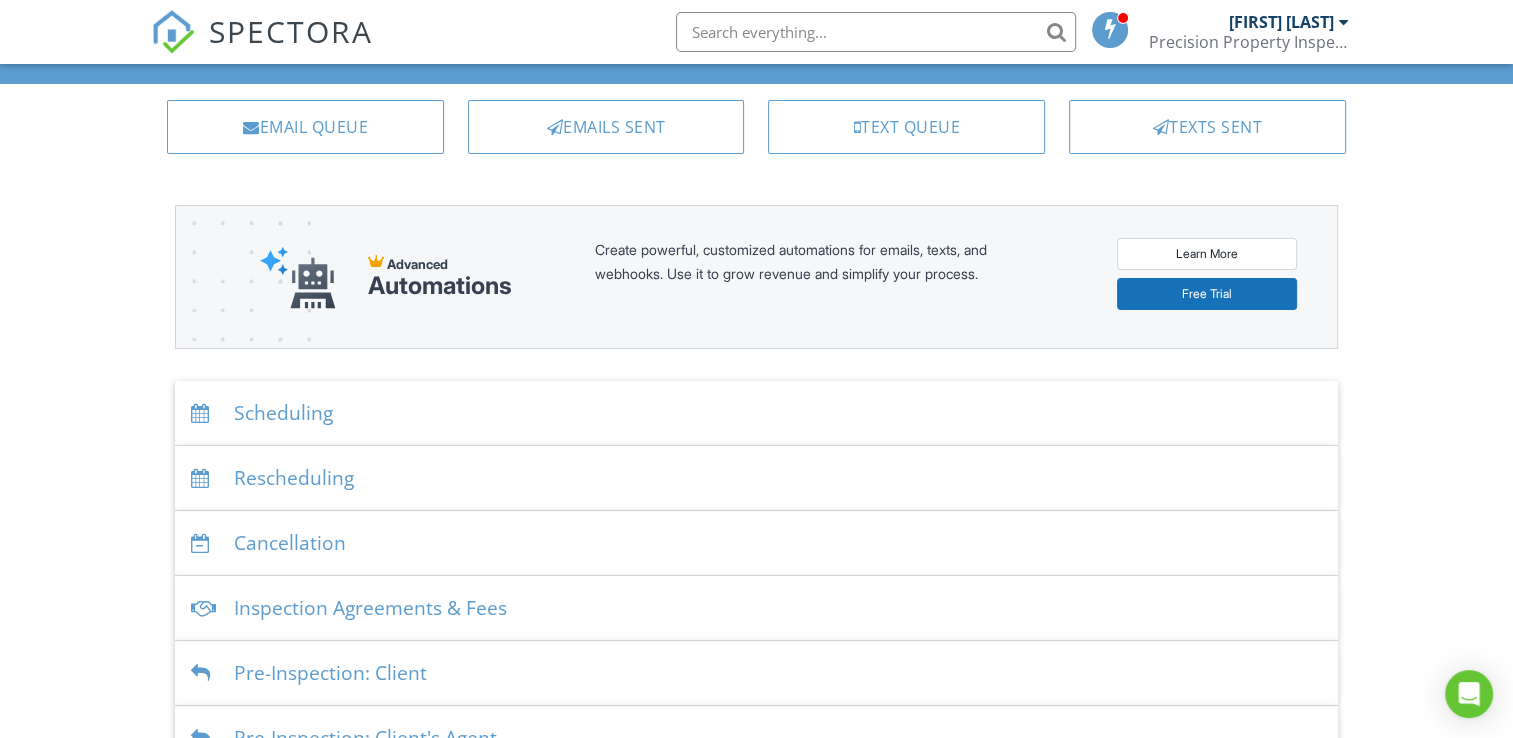 click on "Scheduling" at bounding box center [756, 413] 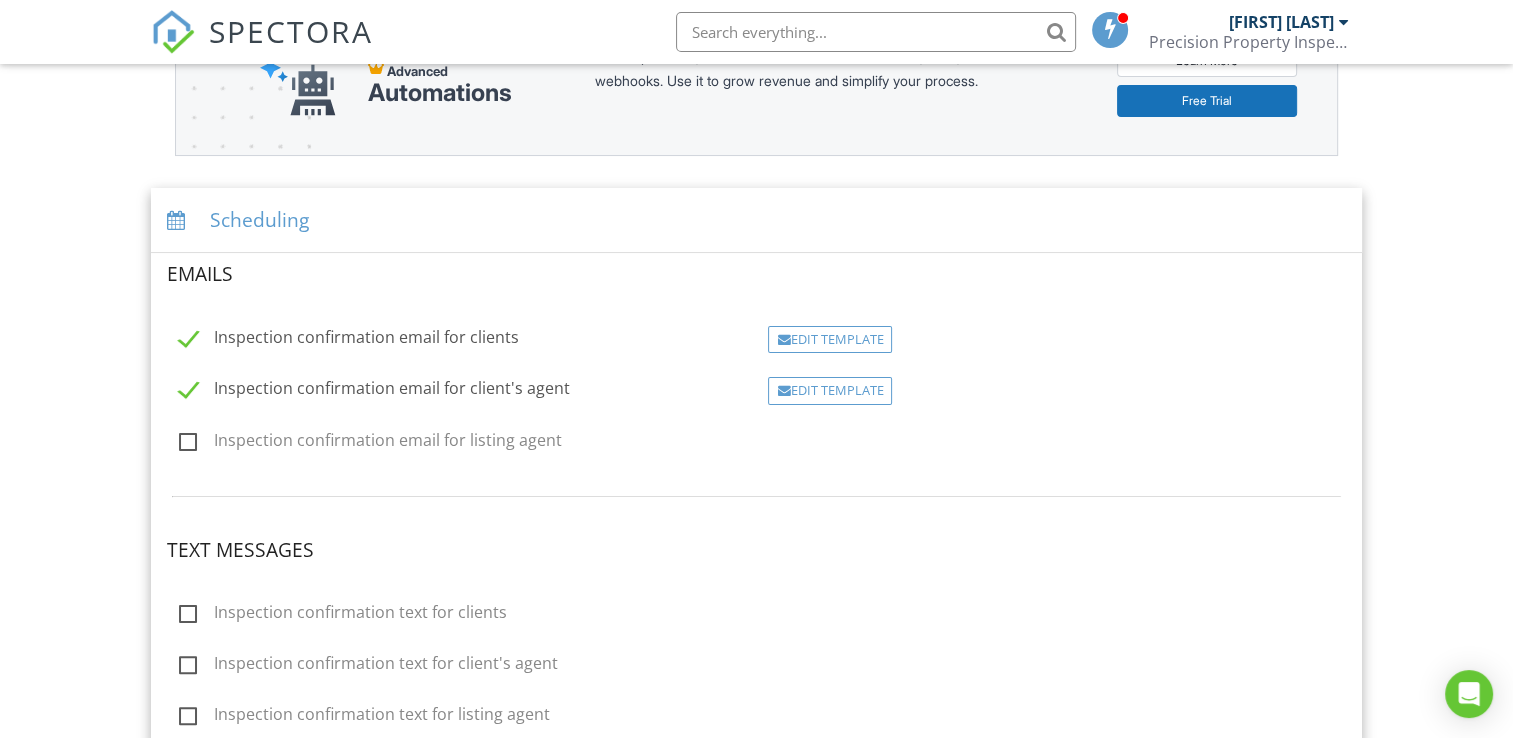 scroll, scrollTop: 300, scrollLeft: 0, axis: vertical 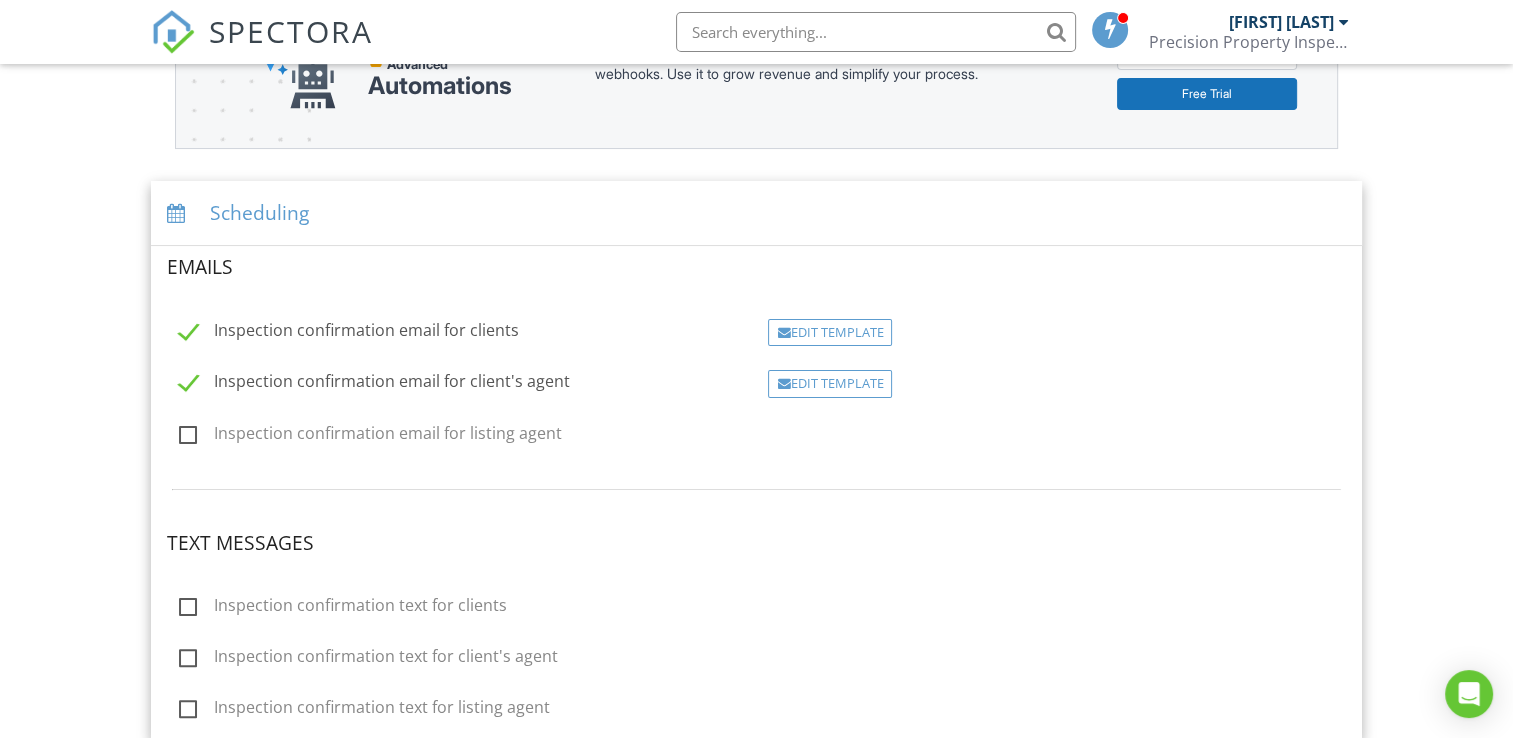 click on "Inspection confirmation email for clients" at bounding box center [349, 333] 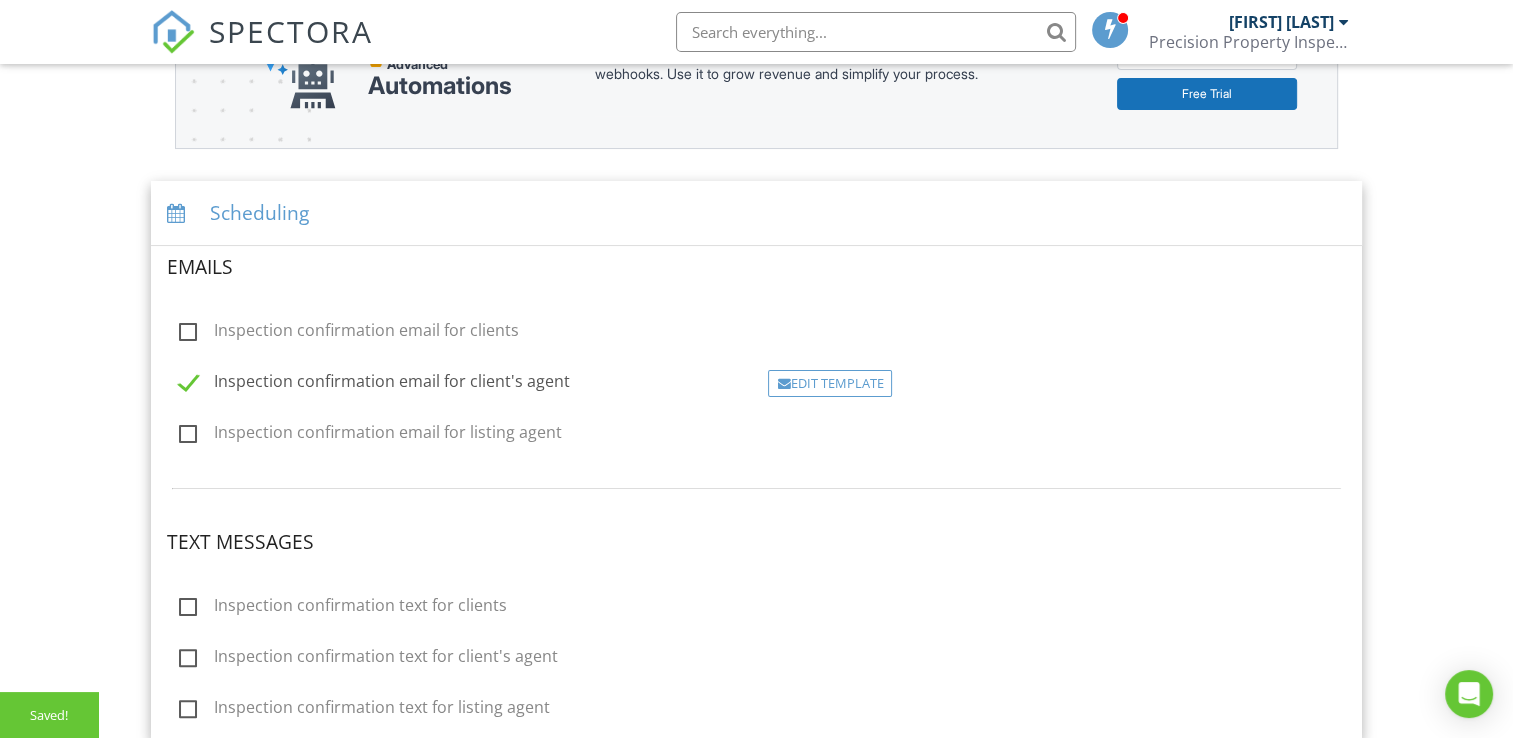 click on "Inspection confirmation email for clients" at bounding box center (349, 333) 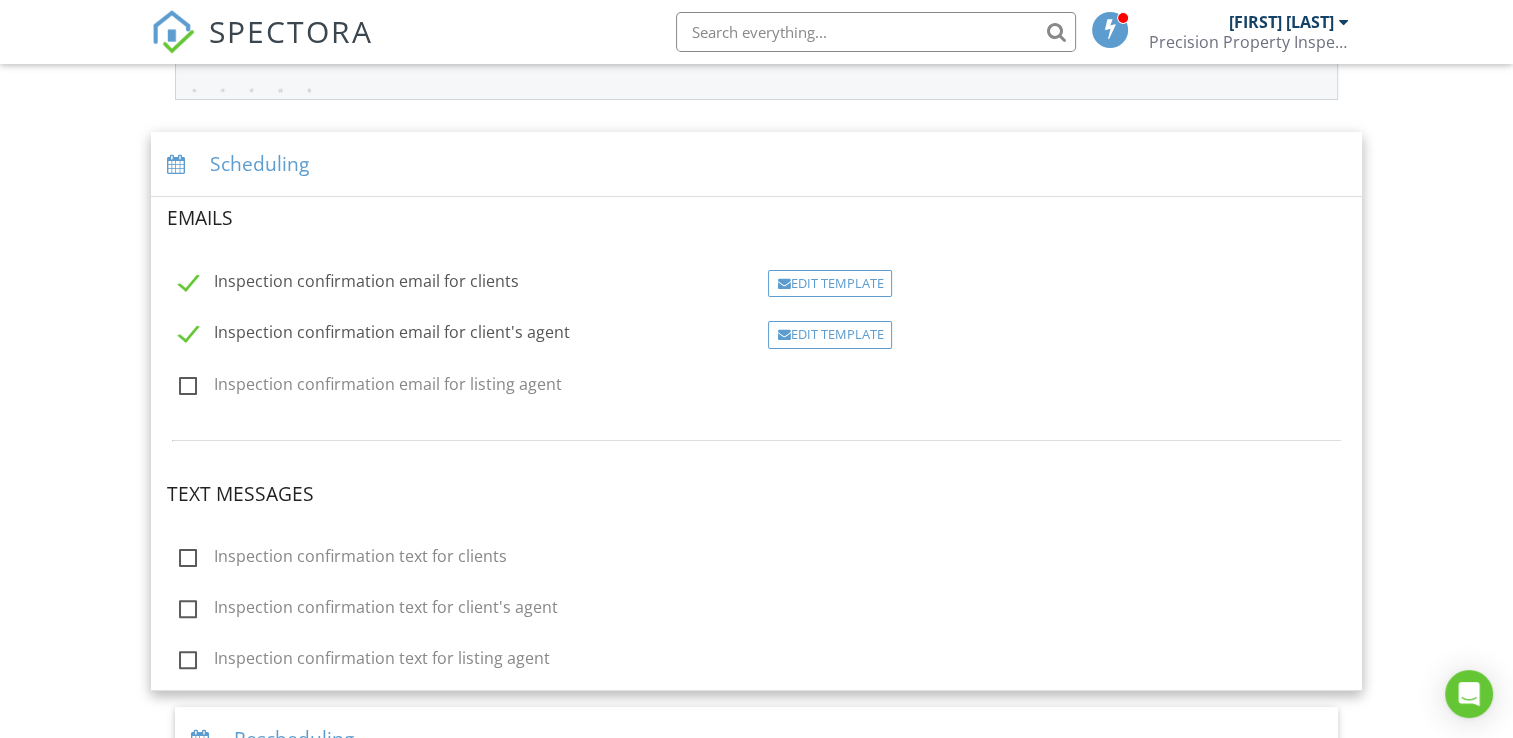 scroll, scrollTop: 300, scrollLeft: 0, axis: vertical 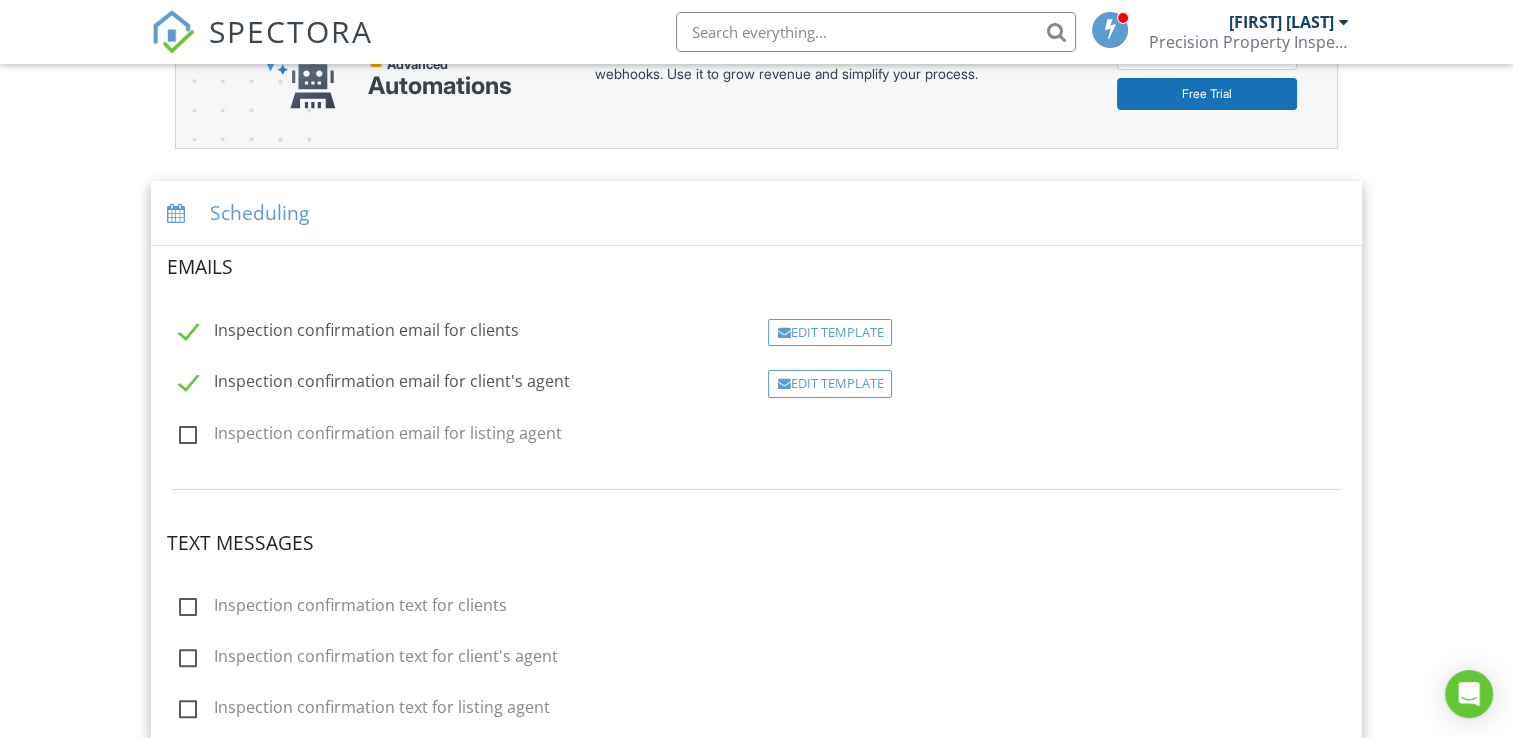 click on "Scheduling" at bounding box center [756, 213] 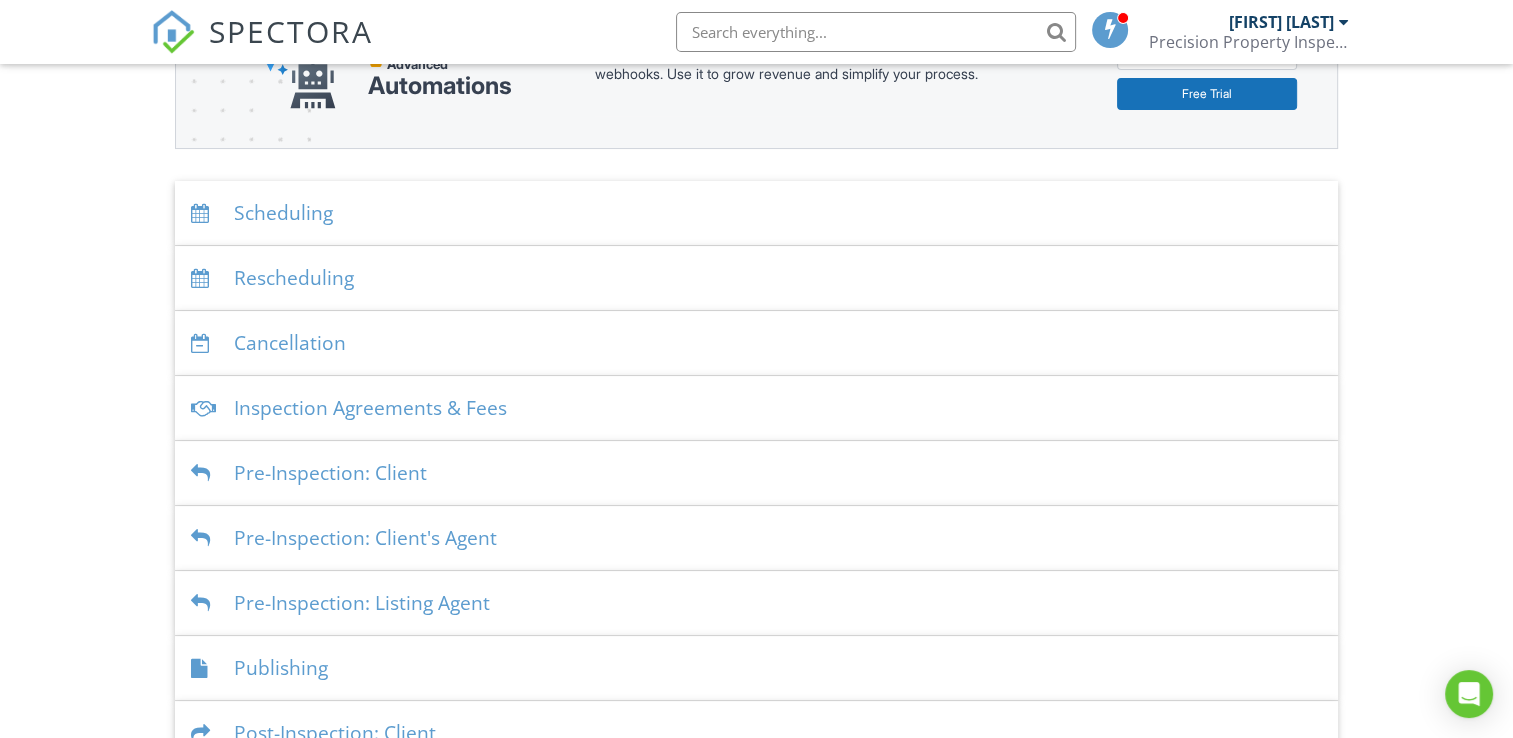 click on "Rescheduling" at bounding box center (756, 278) 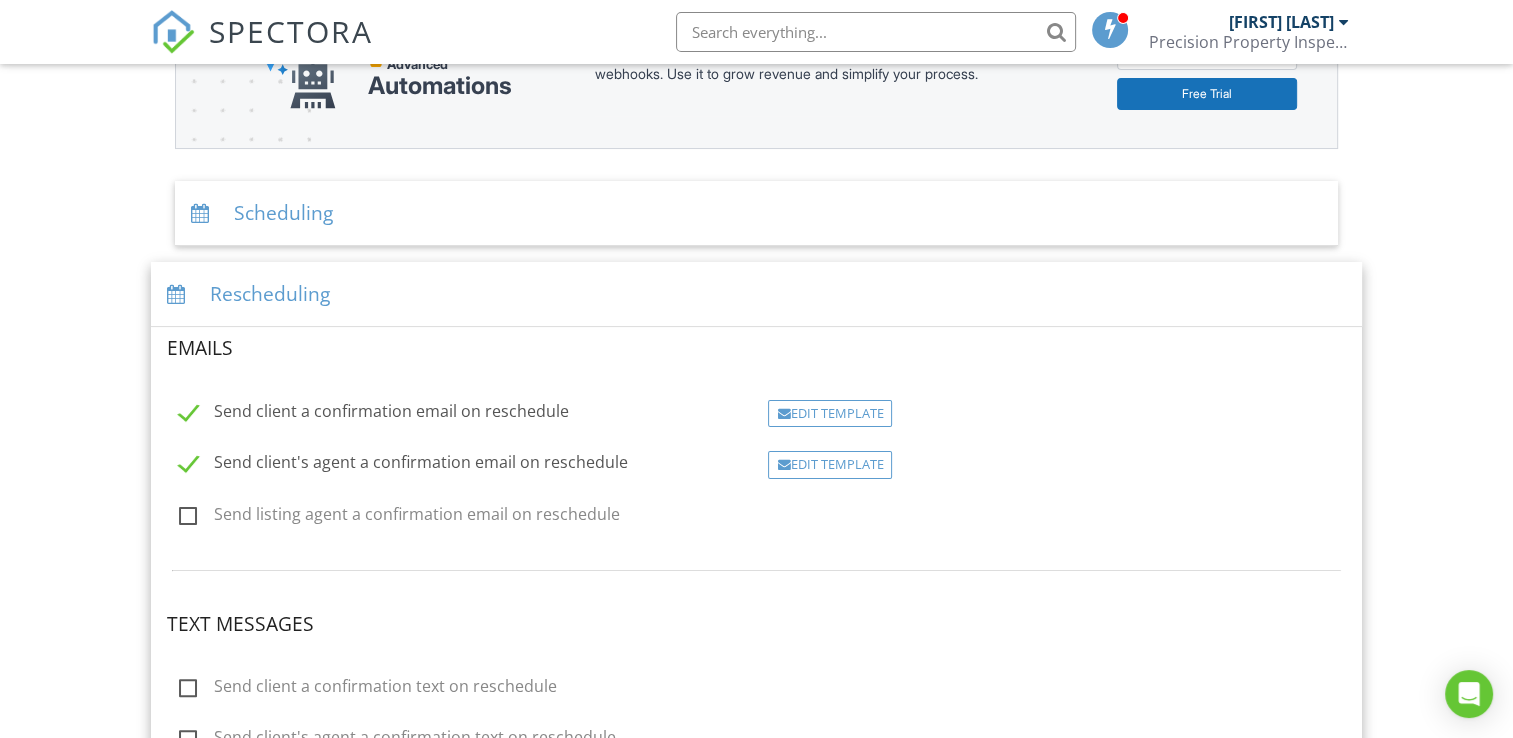 click on "Send client a confirmation email on reschedule" at bounding box center (374, 414) 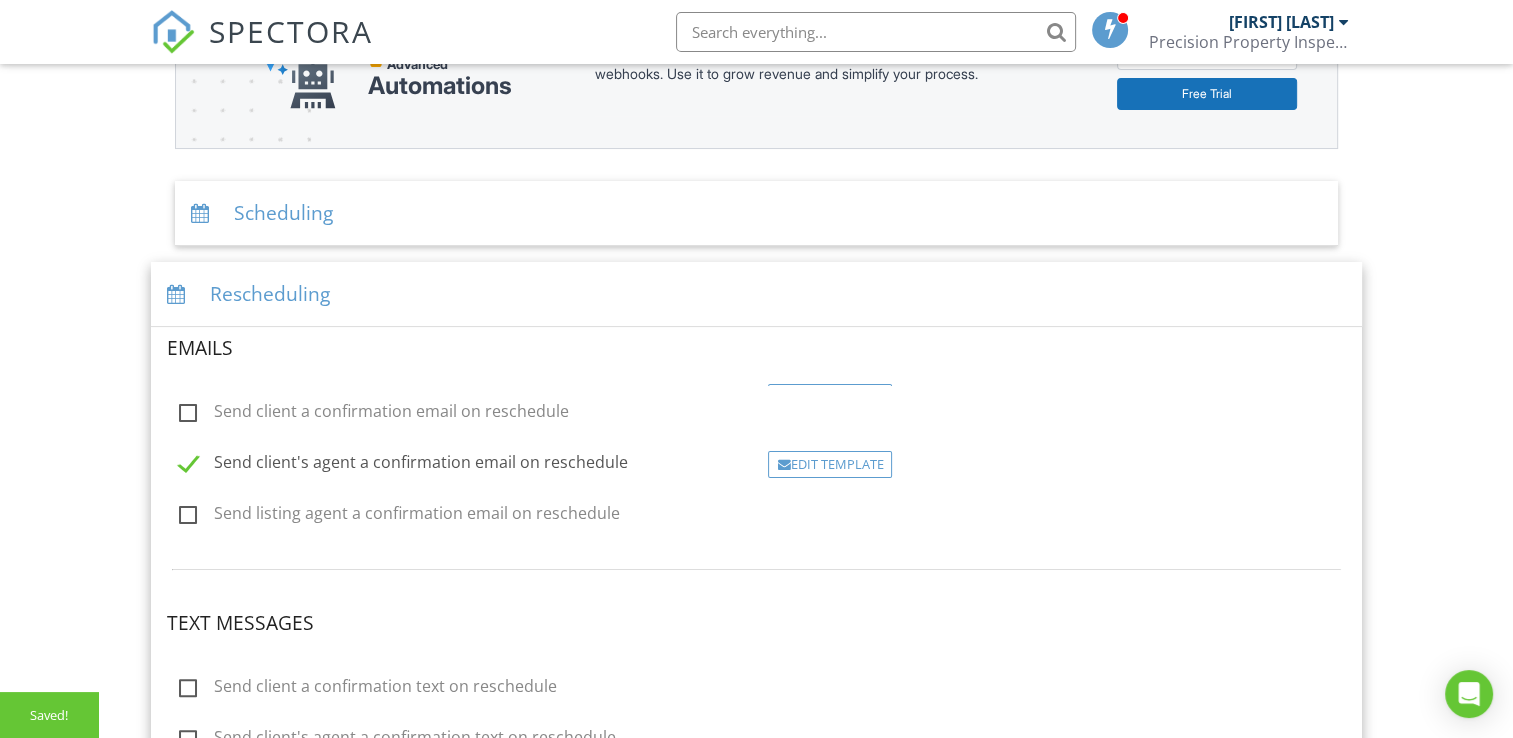 click on "Send client's agent a confirmation email on reschedule
Edit Template" at bounding box center (756, 457) 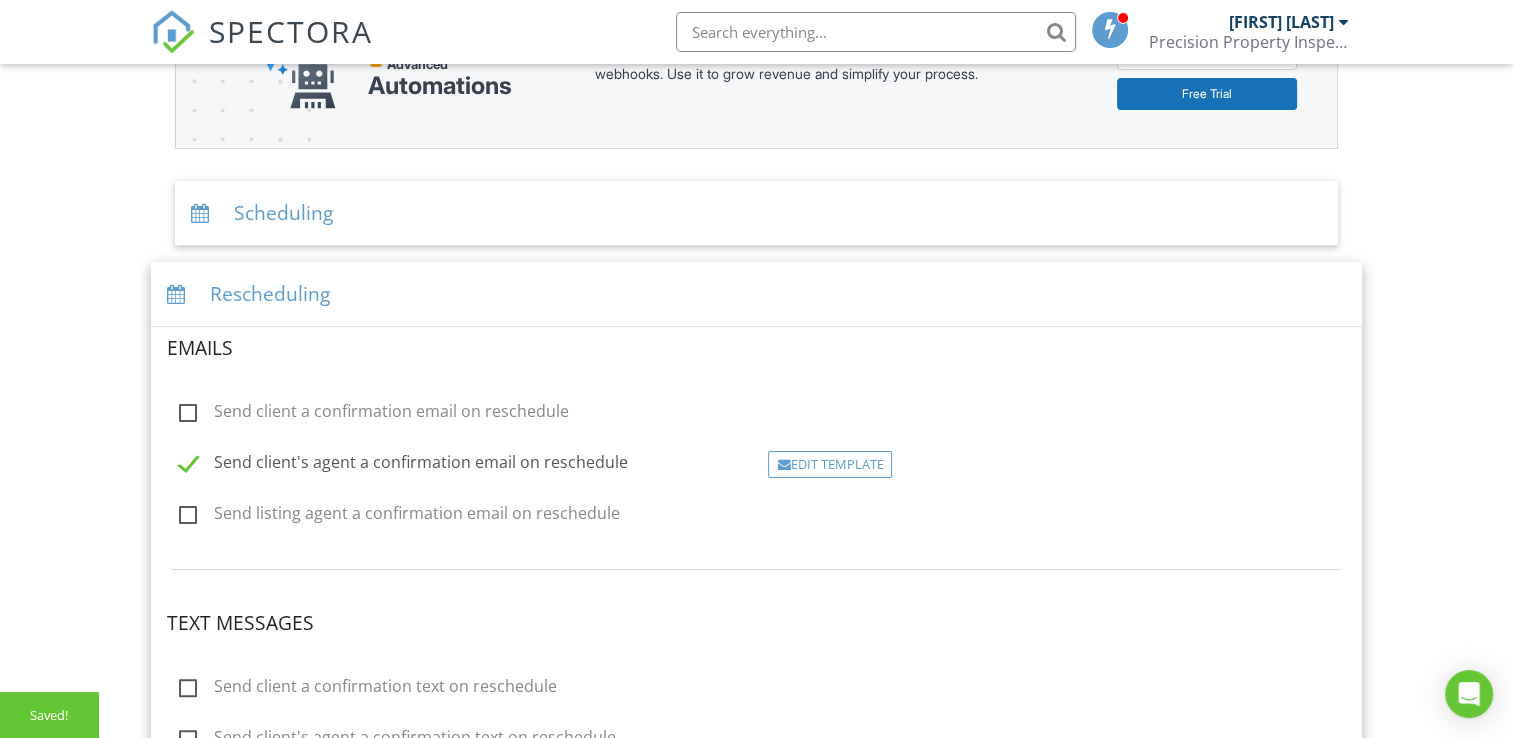 click on "Send client's agent a confirmation email on reschedule" at bounding box center [403, 465] 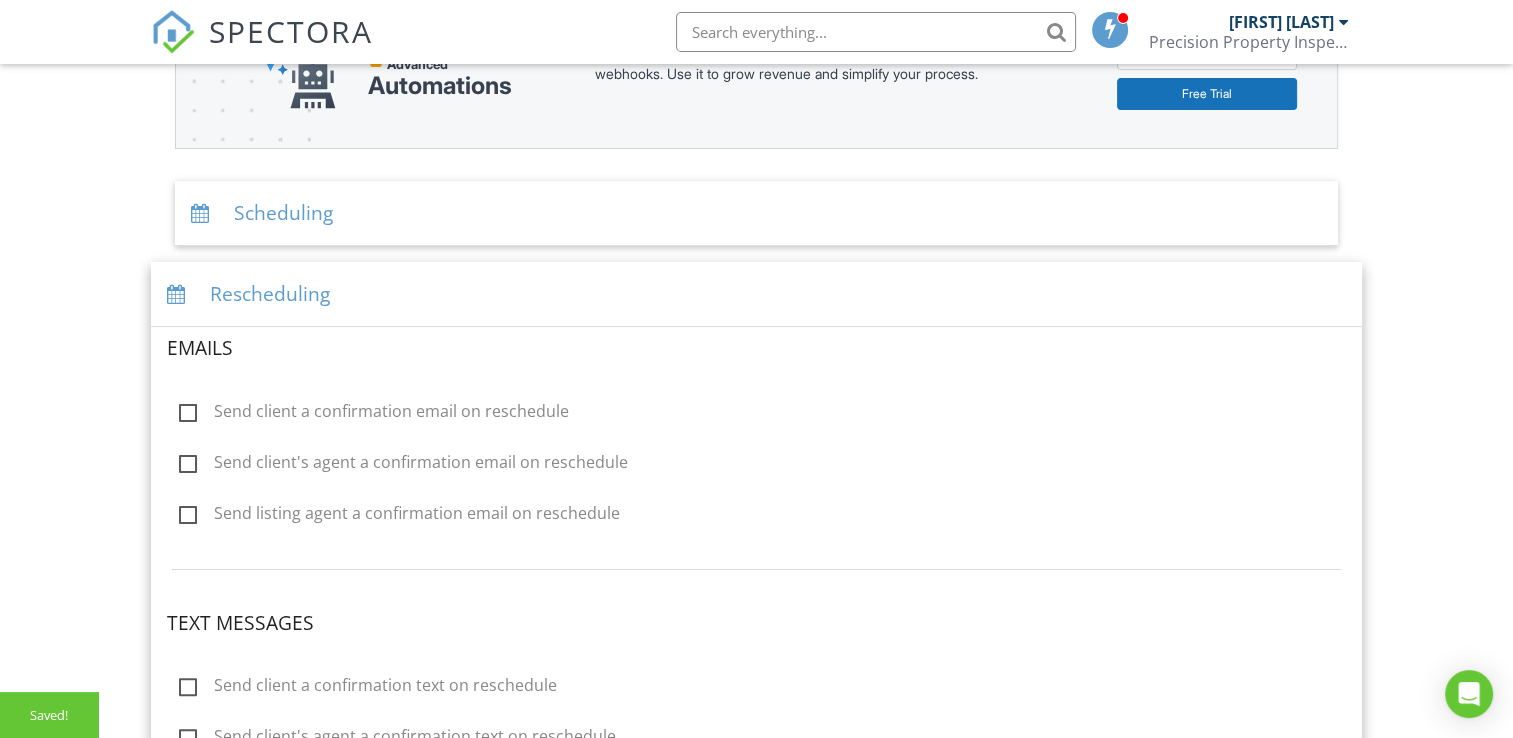 click on "Send client a confirmation email on reschedule" at bounding box center (455, 413) 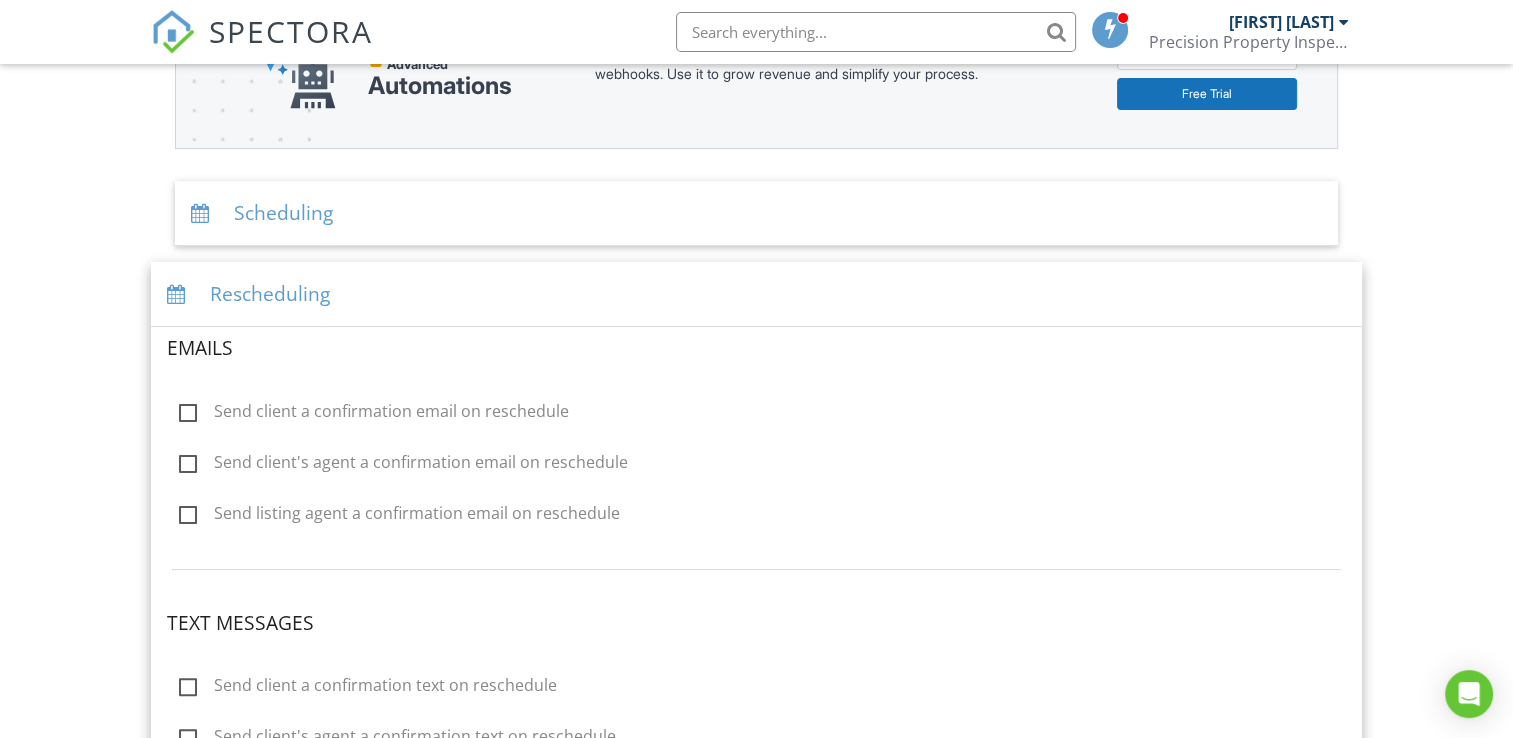 click on "Send client's agent a confirmation email on reschedule" at bounding box center (403, 465) 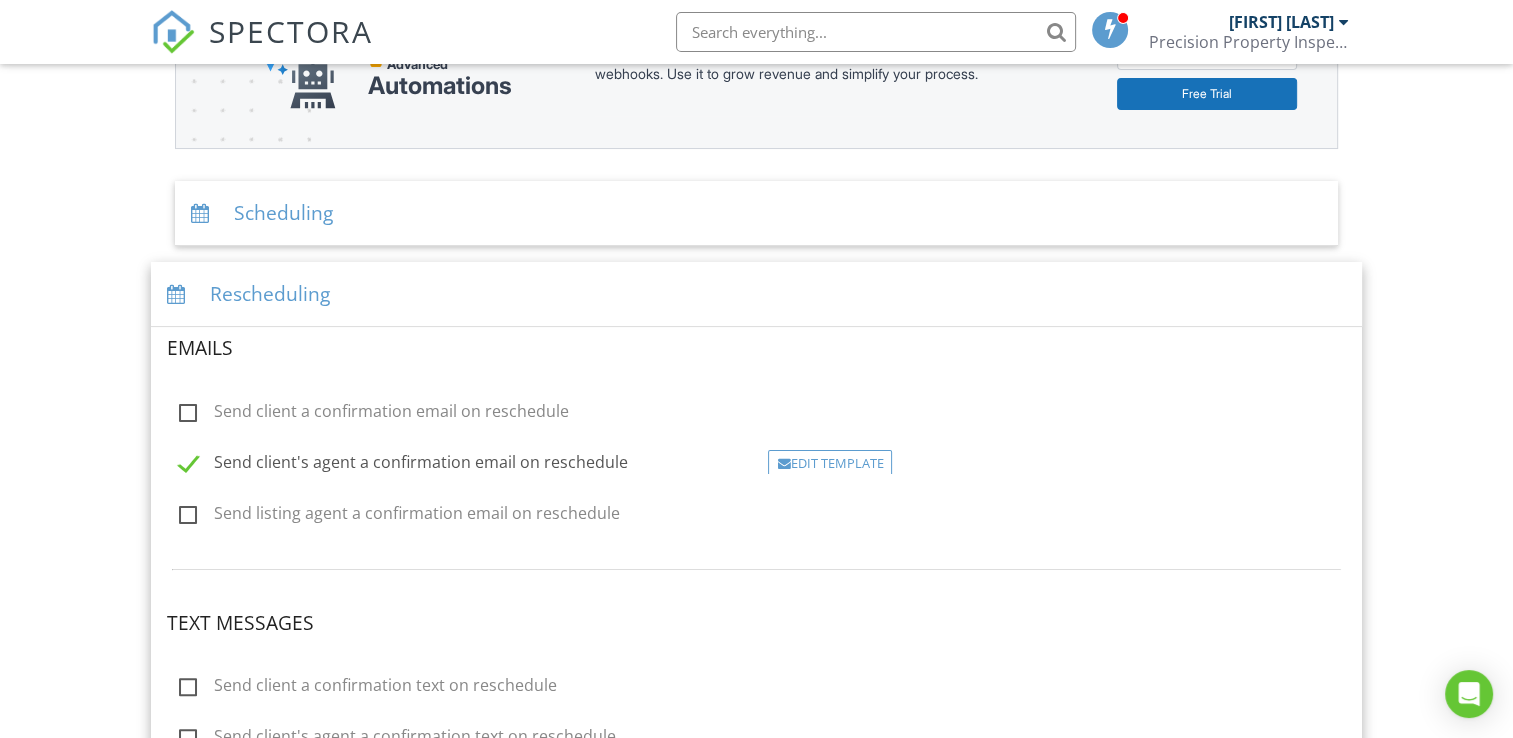 click on "Send client a confirmation email on reschedule" at bounding box center (374, 414) 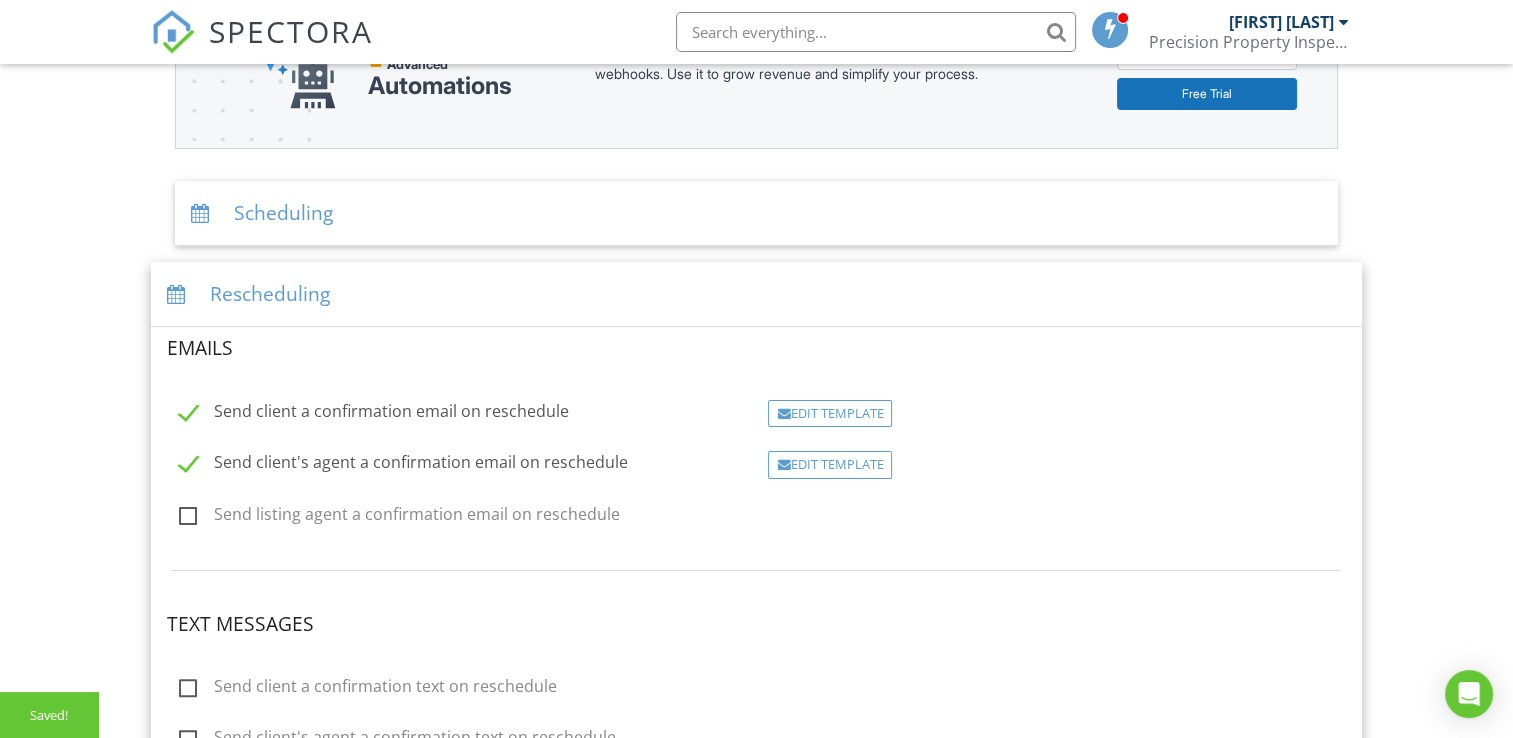 click on "Rescheduling" at bounding box center [756, 294] 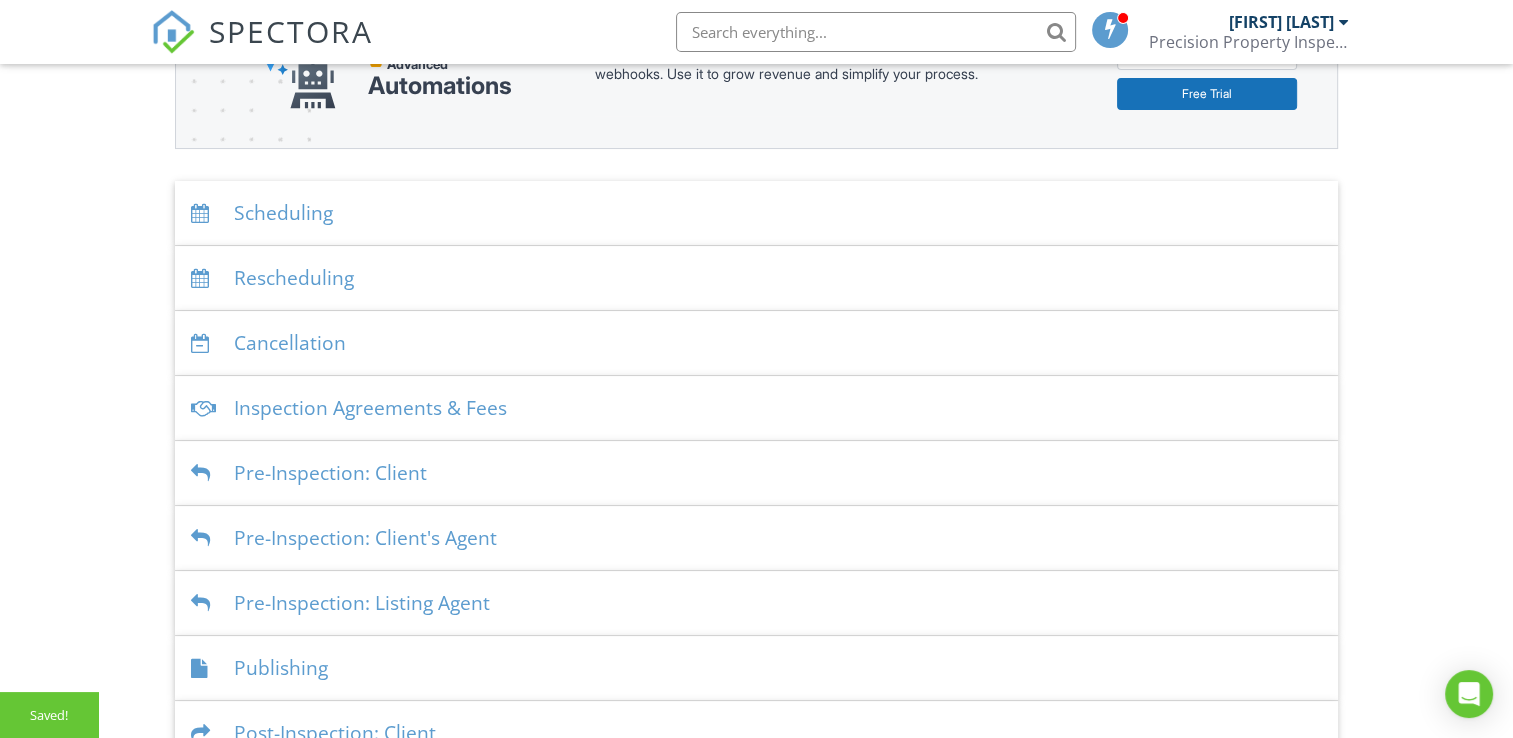 click on "Cancellation" at bounding box center [756, 343] 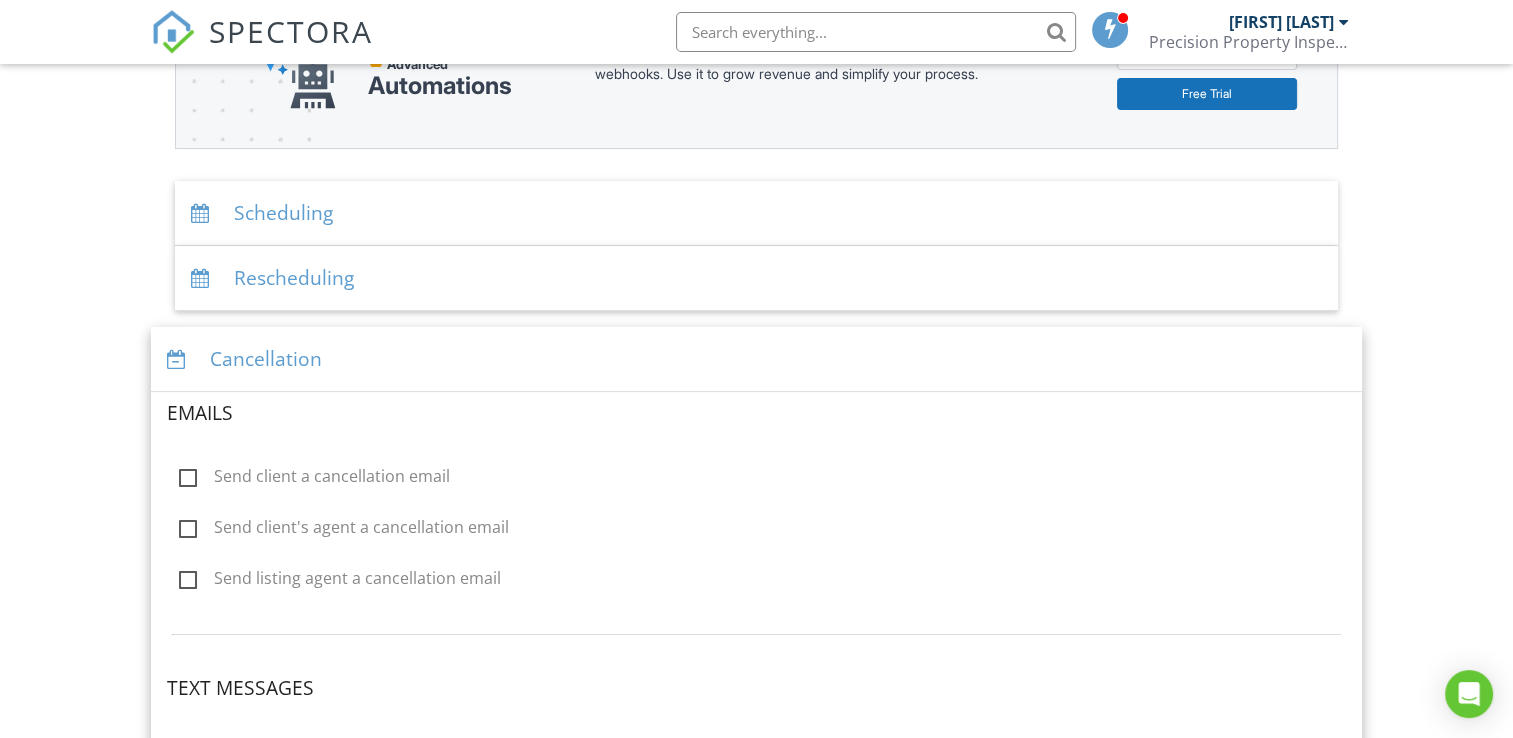 click on "Cancellation" at bounding box center (756, 359) 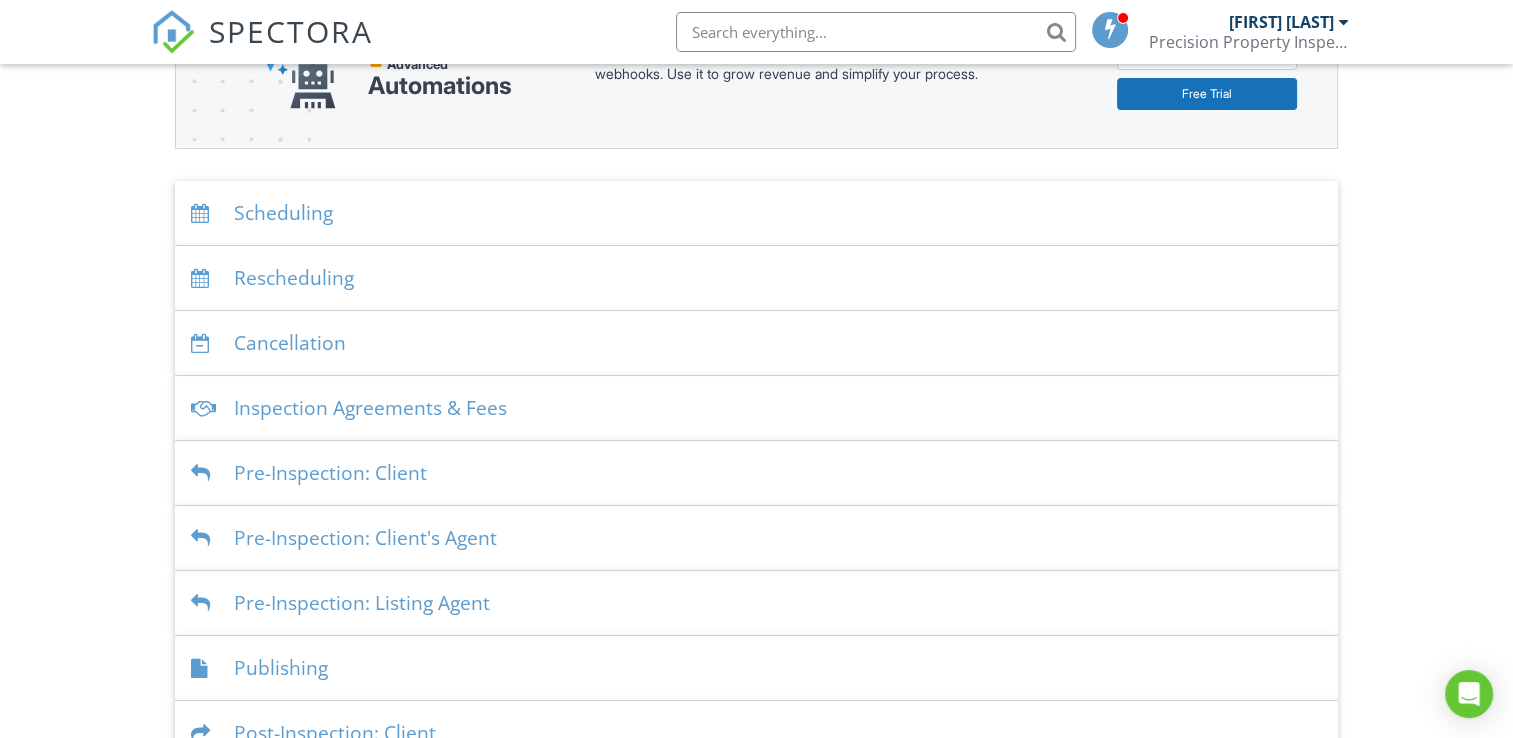 click on "Inspection Agreements & Fees" at bounding box center [756, 408] 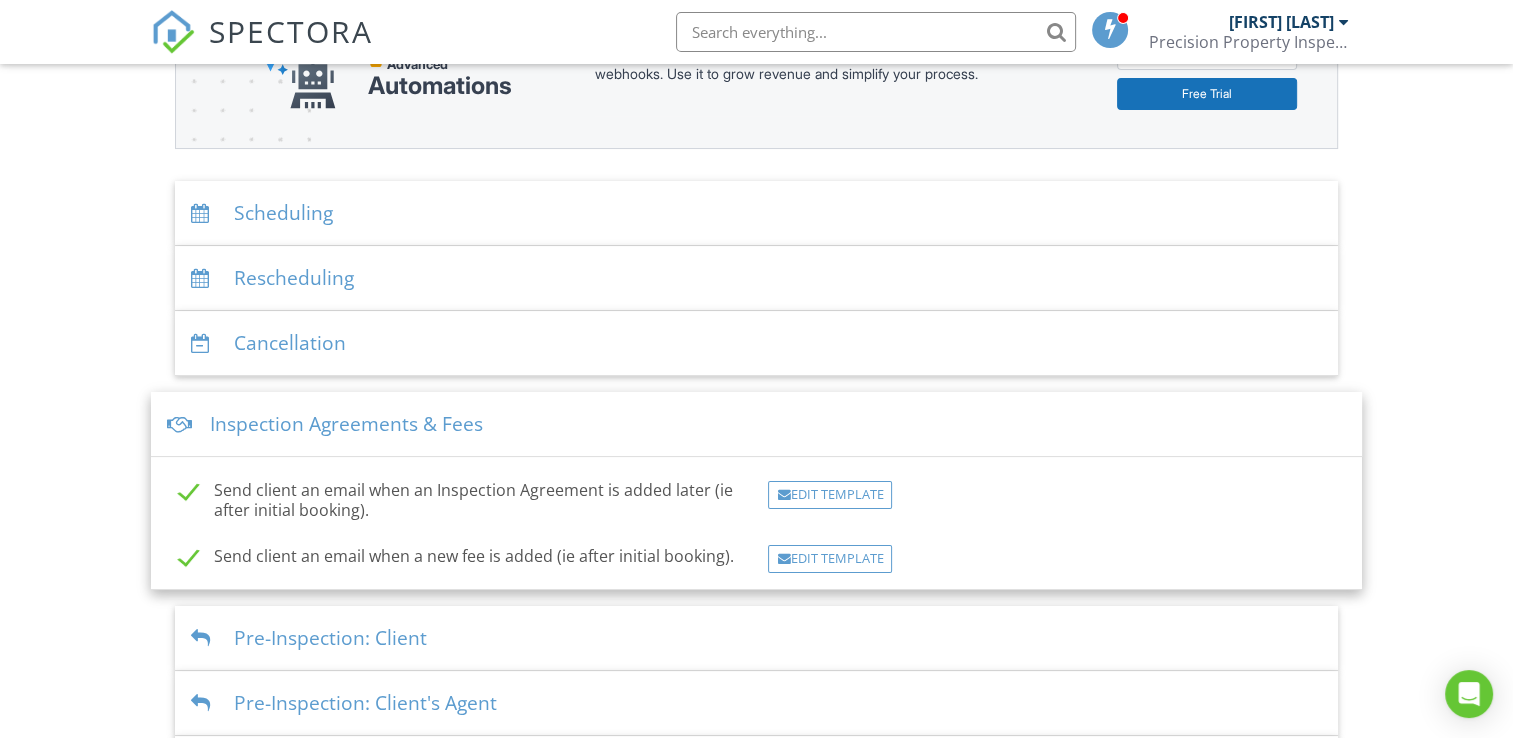 click on "Inspection Agreements & Fees" at bounding box center [756, 424] 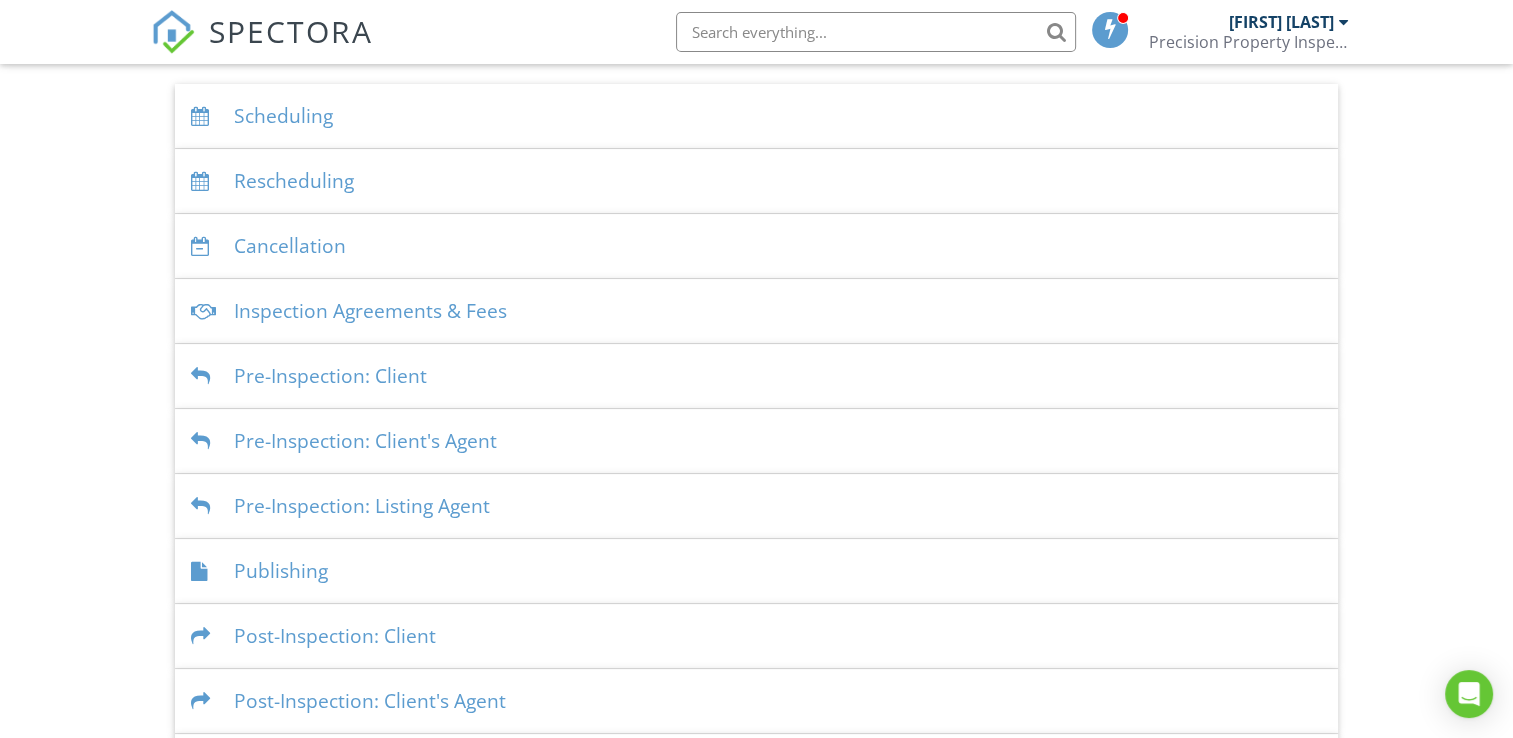 scroll, scrollTop: 400, scrollLeft: 0, axis: vertical 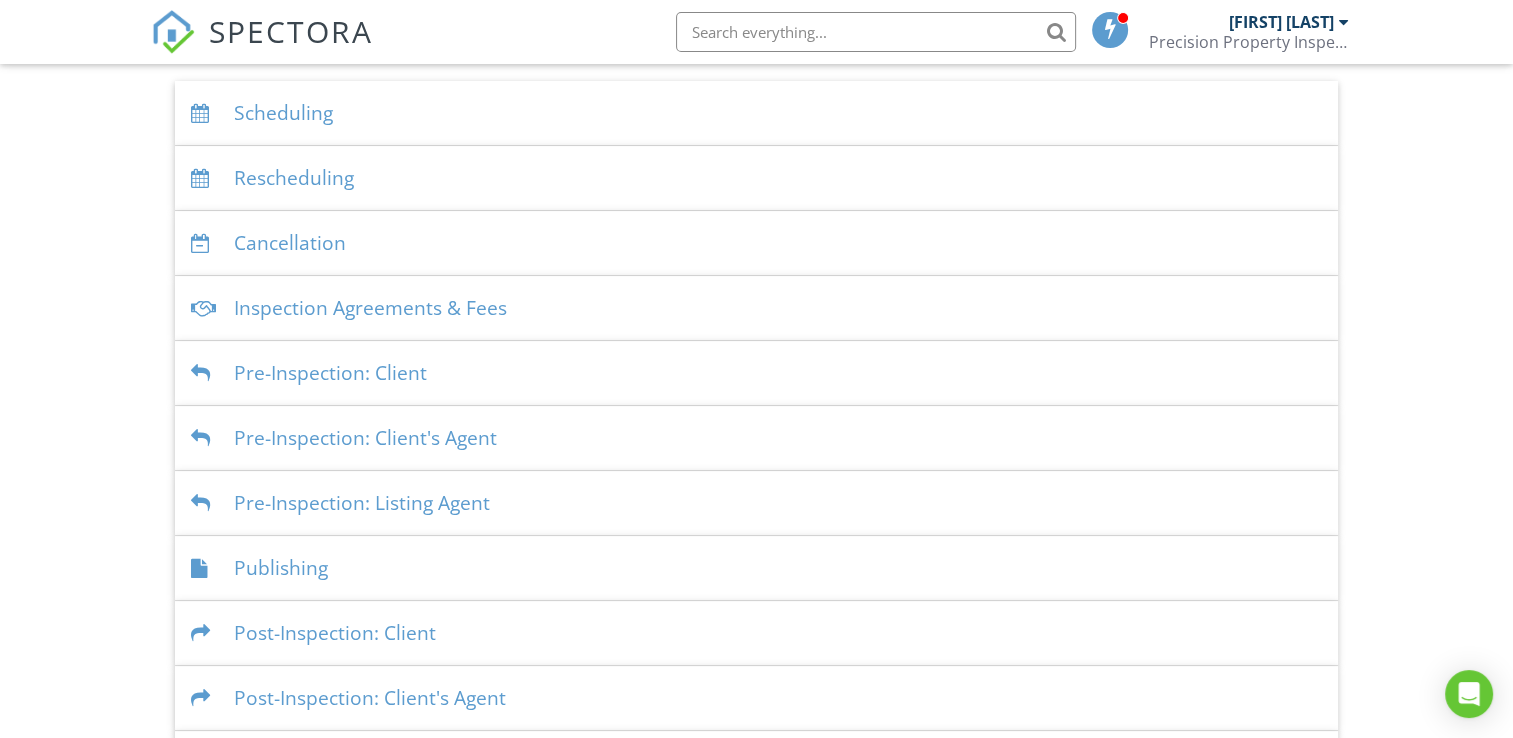 click on "Pre-Inspection: Client" at bounding box center (756, 373) 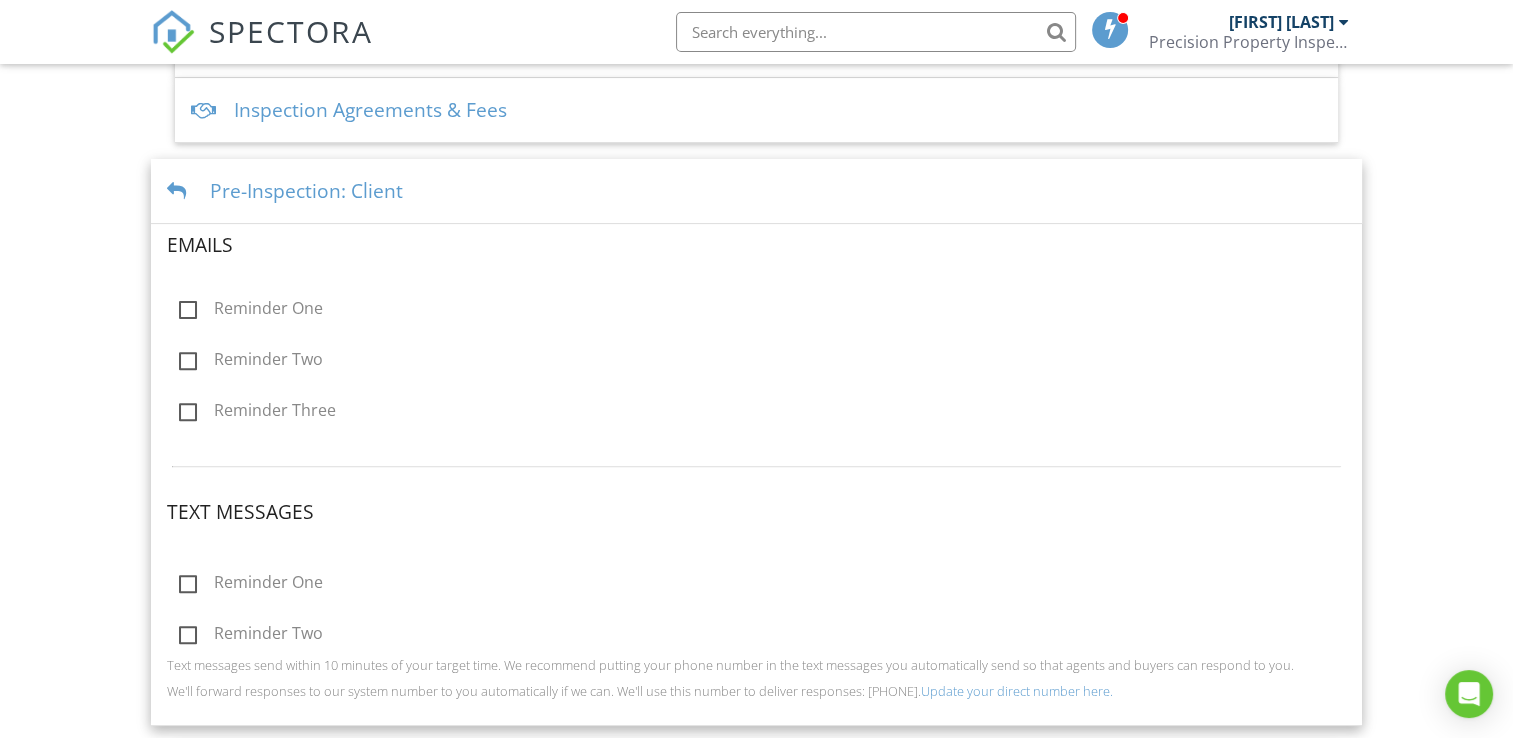 scroll, scrollTop: 600, scrollLeft: 0, axis: vertical 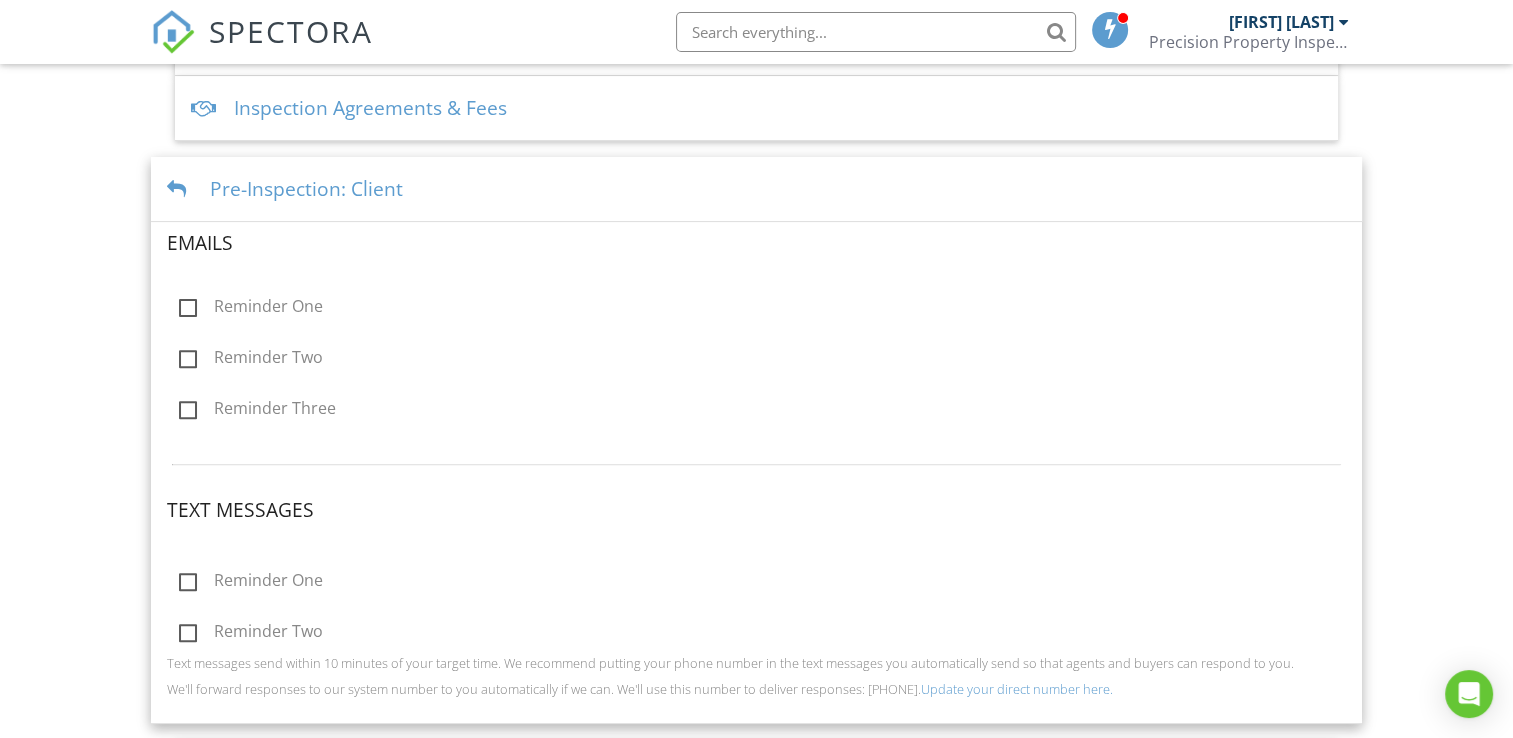 click on "Pre-Inspection: Client" at bounding box center [756, 189] 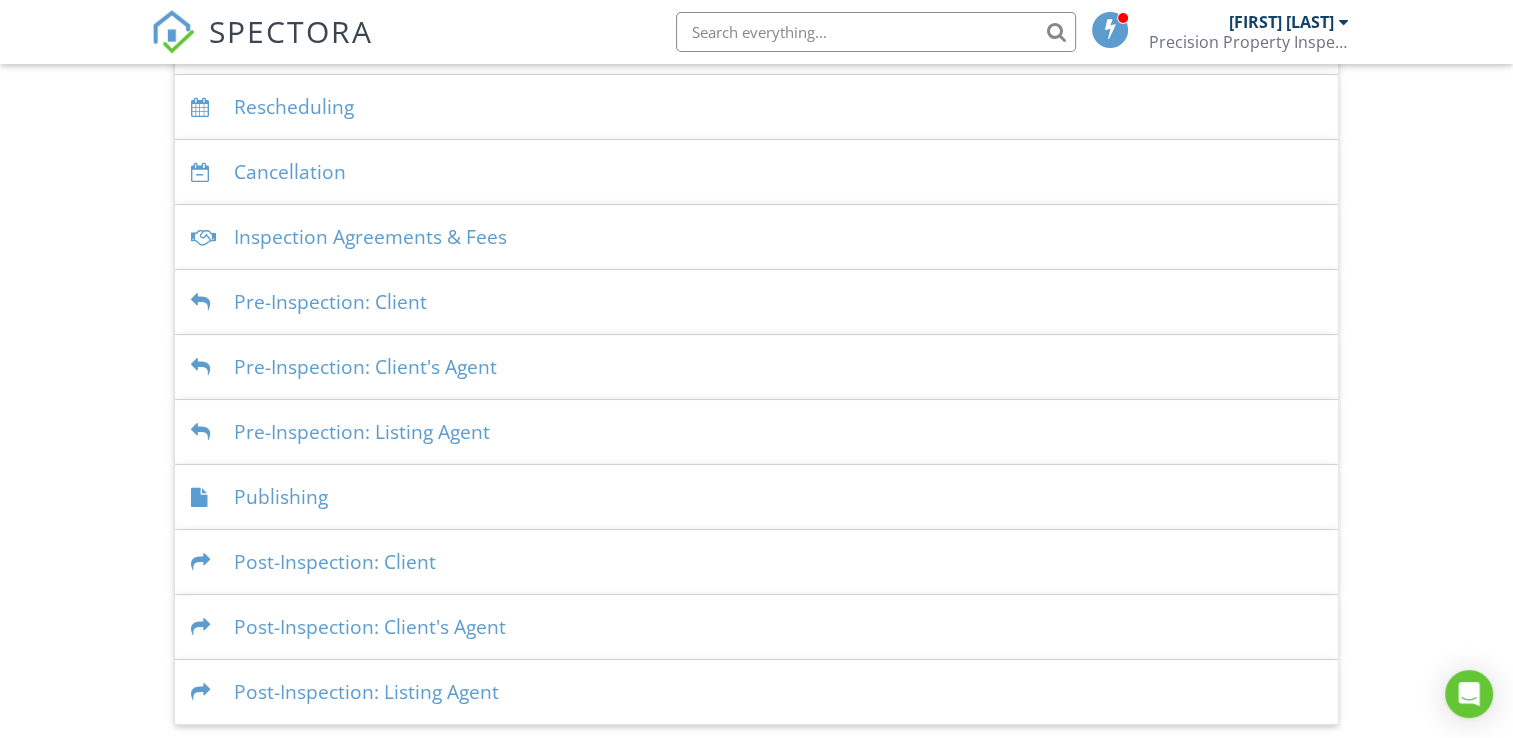 click on "Pre-Inspection: Client's Agent" at bounding box center (756, 367) 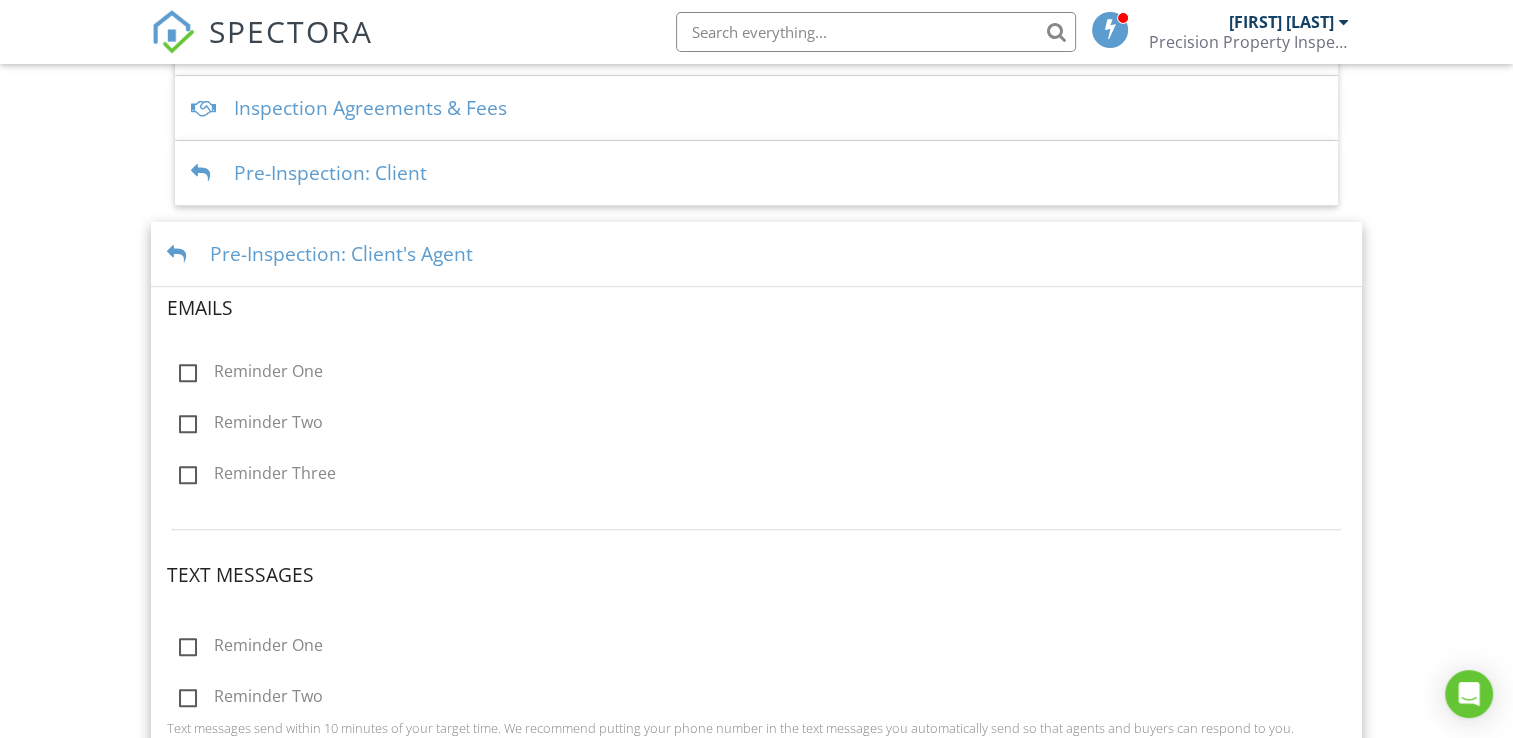 click on "Pre-Inspection: Client's Agent" at bounding box center [756, 254] 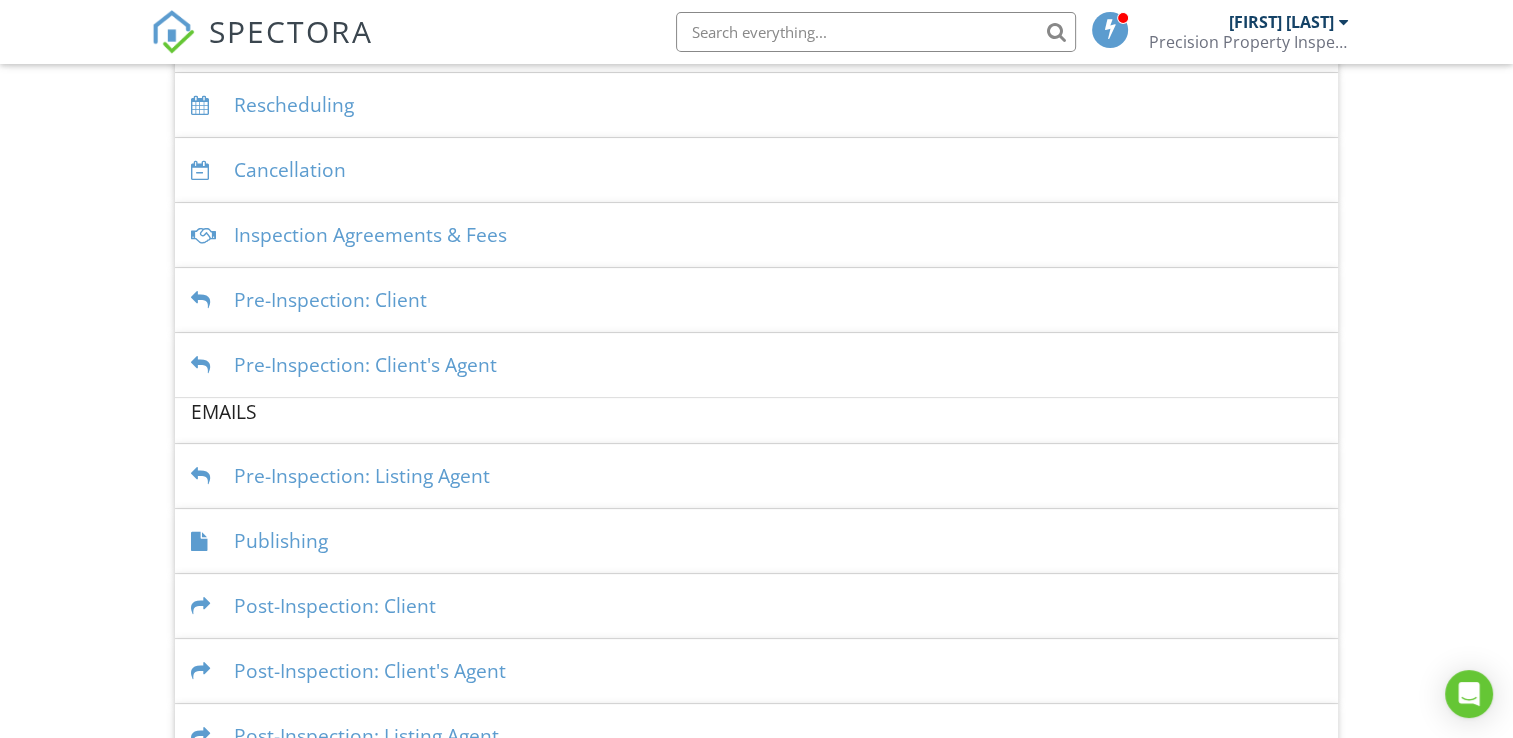 scroll, scrollTop: 471, scrollLeft: 0, axis: vertical 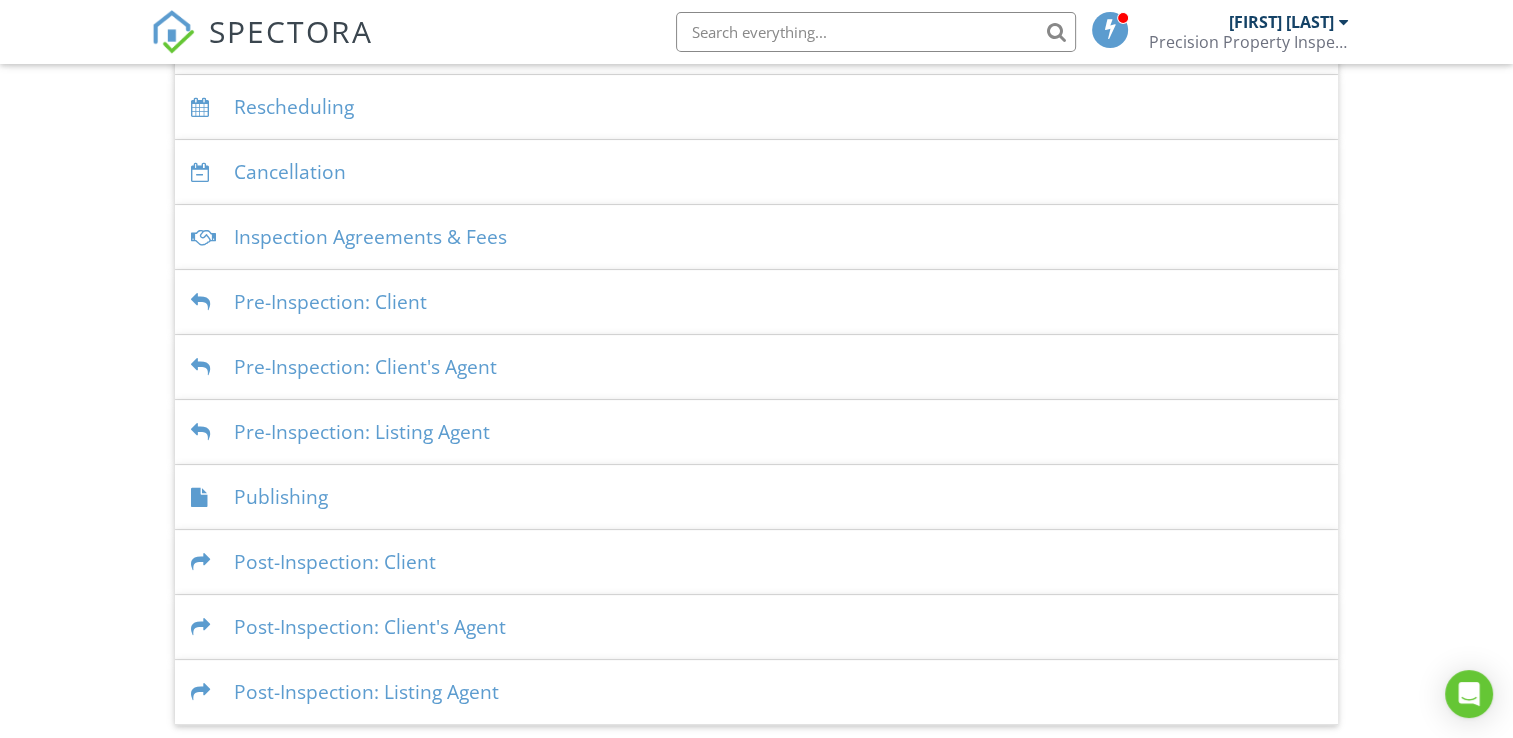 click on "Publishing" at bounding box center (756, 497) 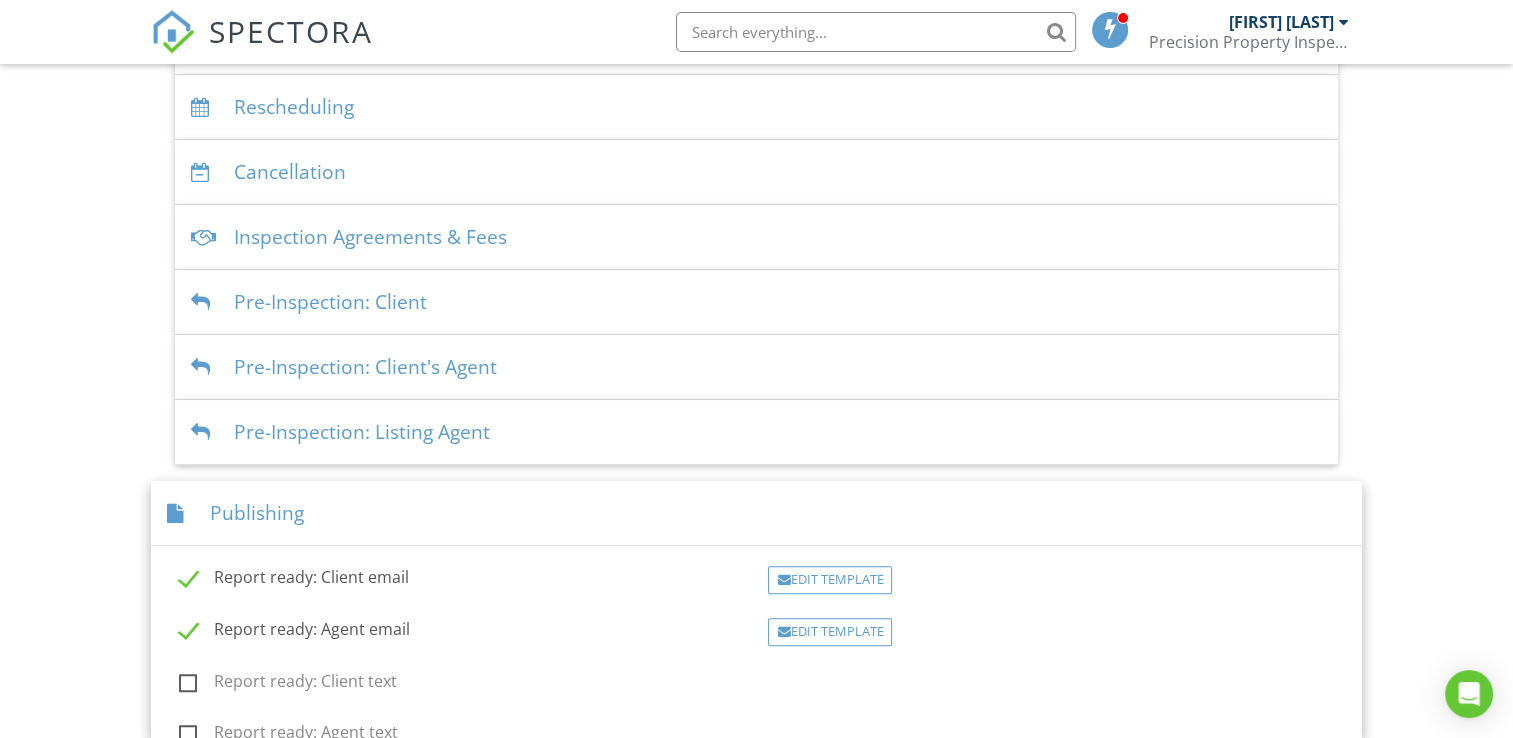 scroll, scrollTop: 600, scrollLeft: 0, axis: vertical 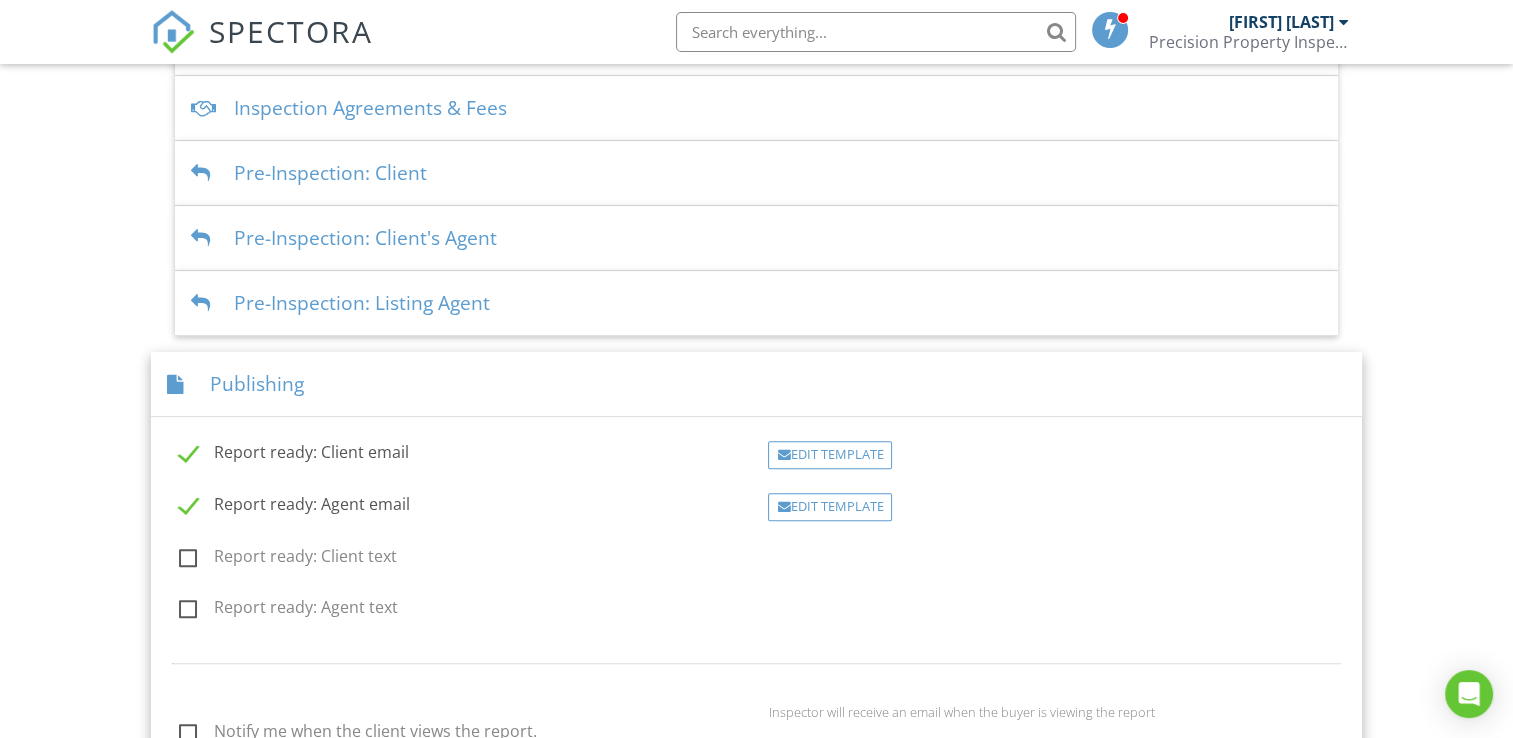click on "Report ready: Agent email" at bounding box center [294, 507] 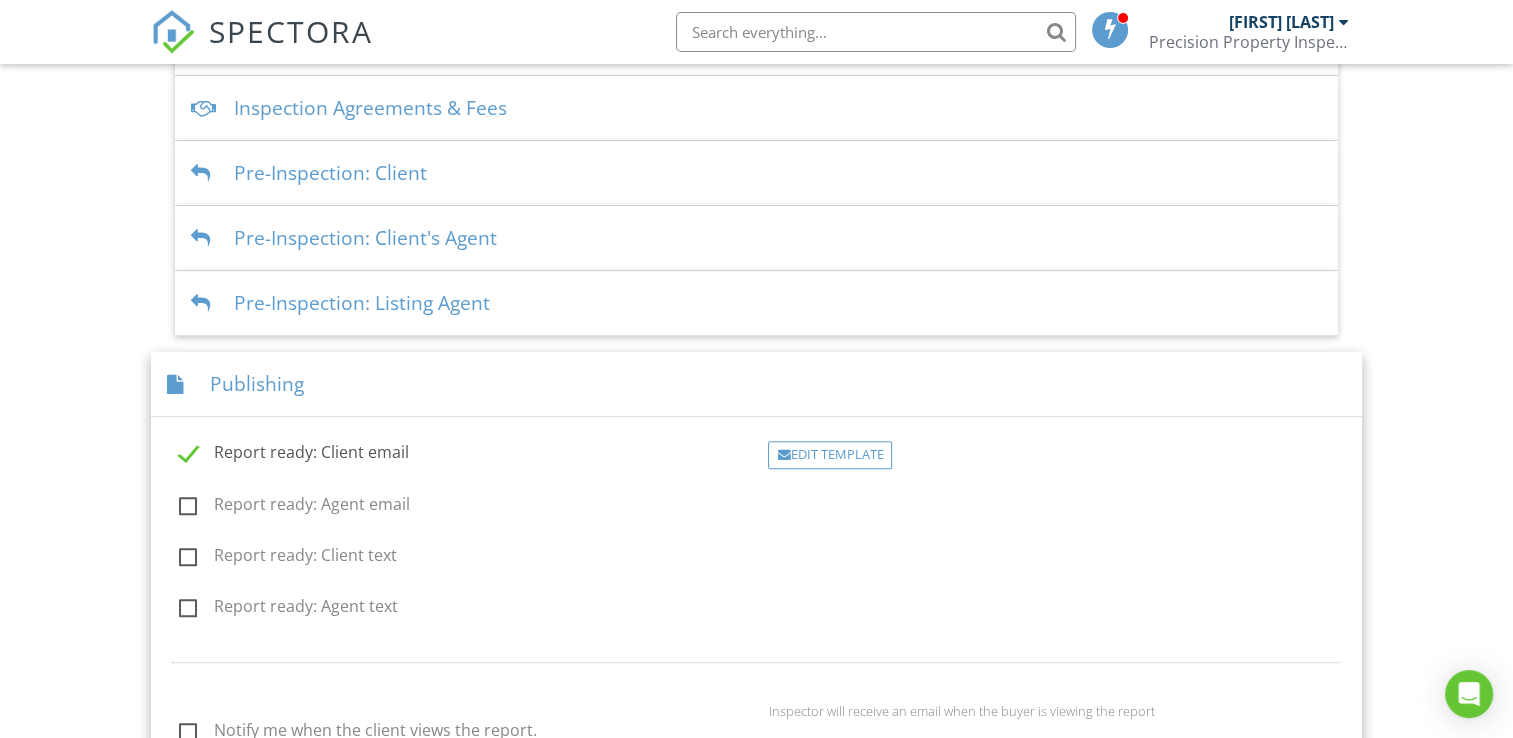 click on "Report ready: Client email" at bounding box center (294, 455) 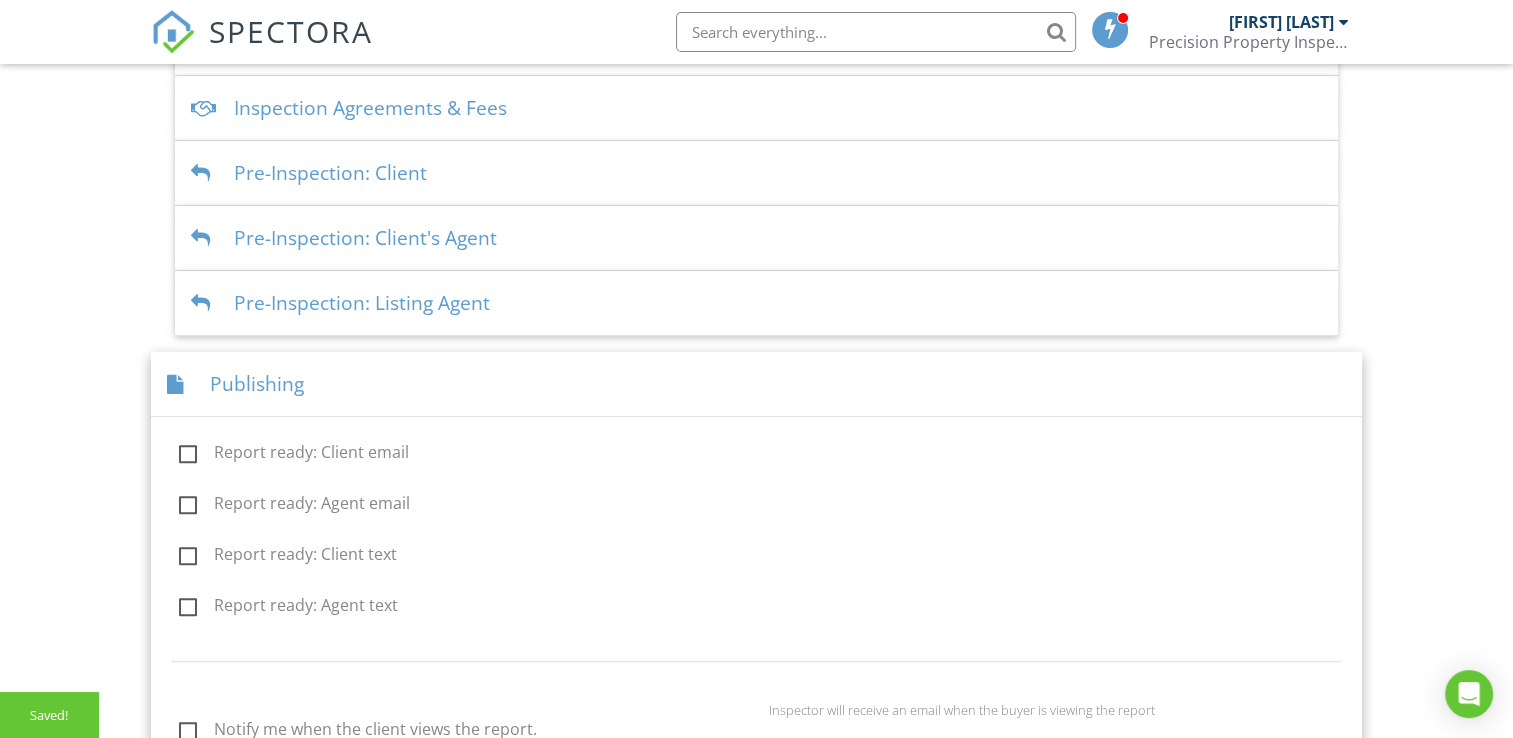 click on "Report ready: Agent email" at bounding box center [294, 506] 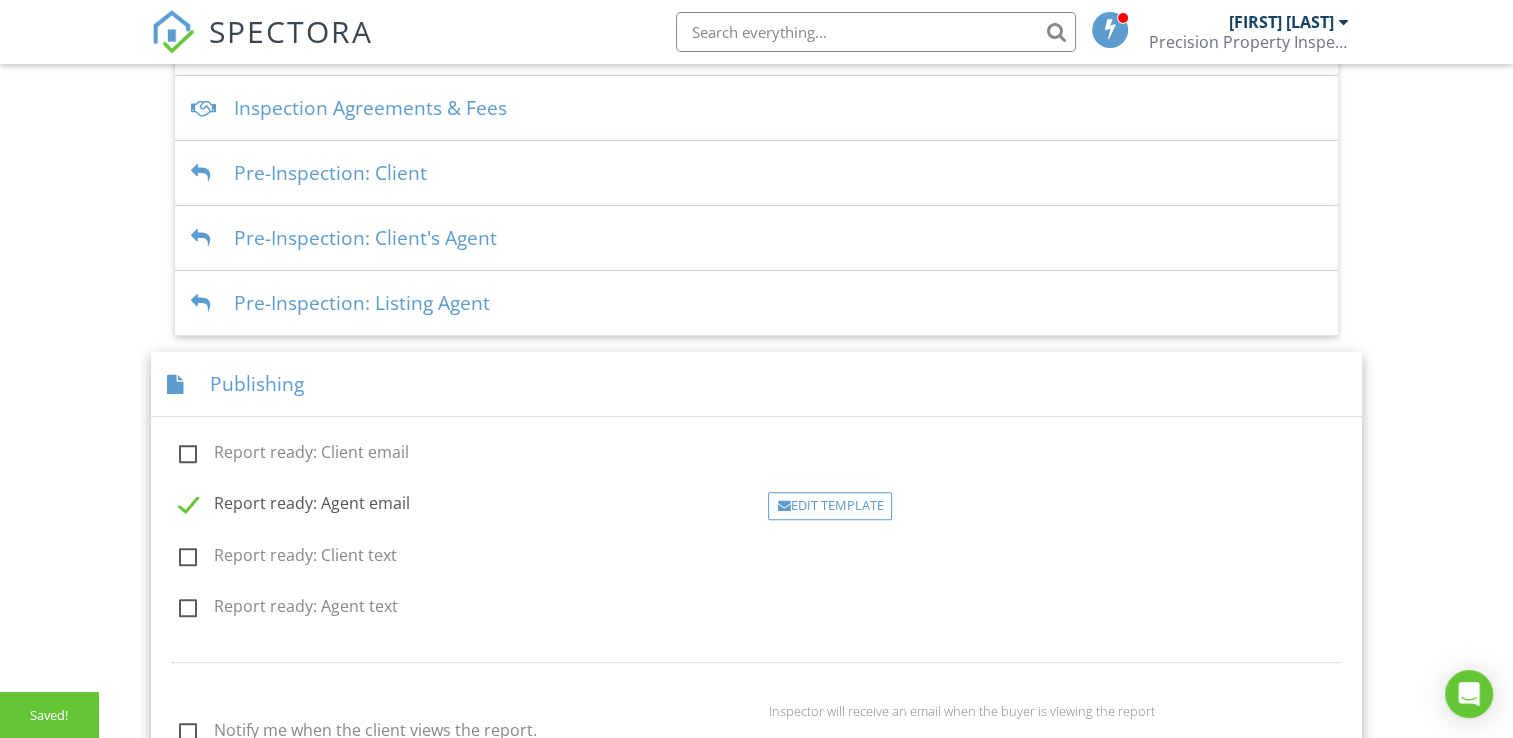 click on "Publishing" at bounding box center (756, 384) 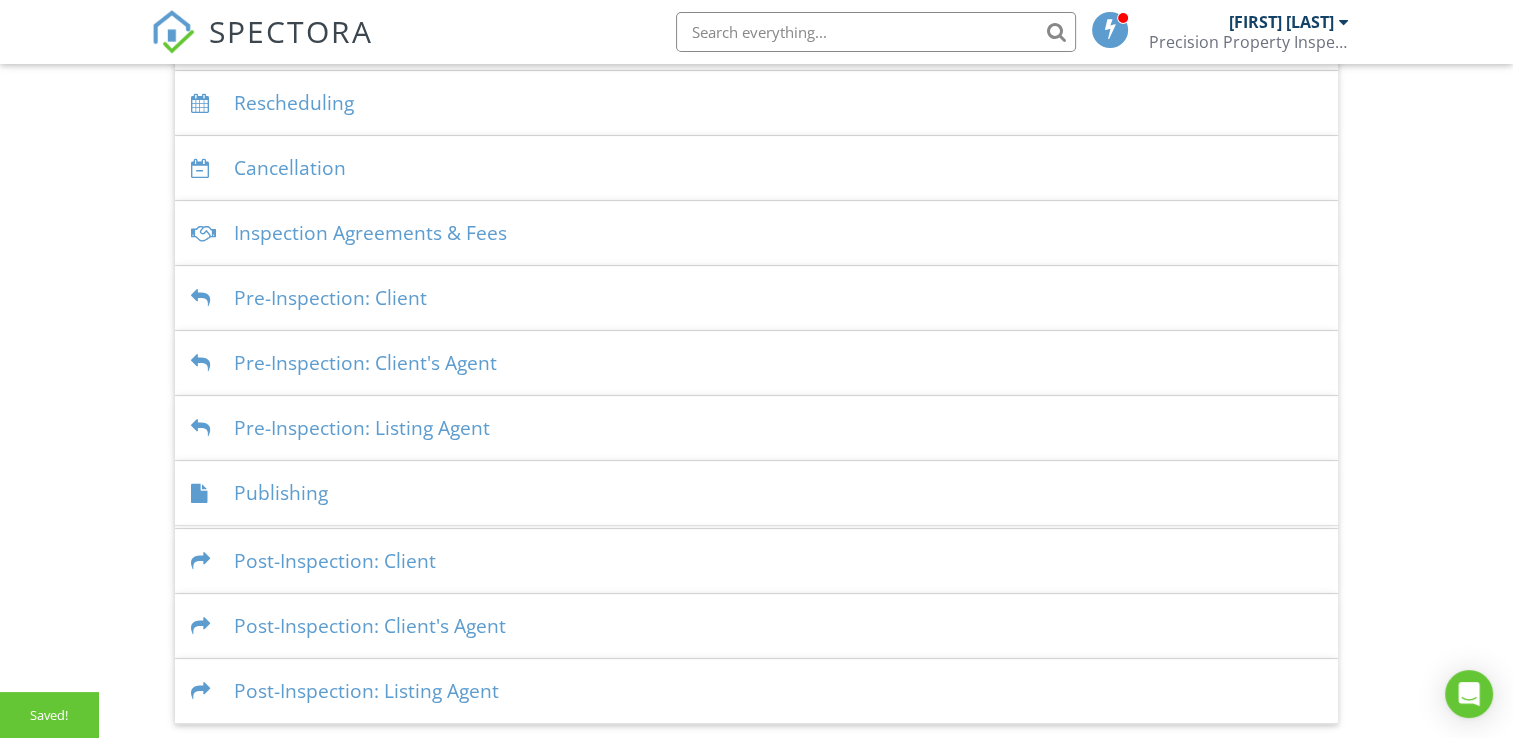 scroll, scrollTop: 471, scrollLeft: 0, axis: vertical 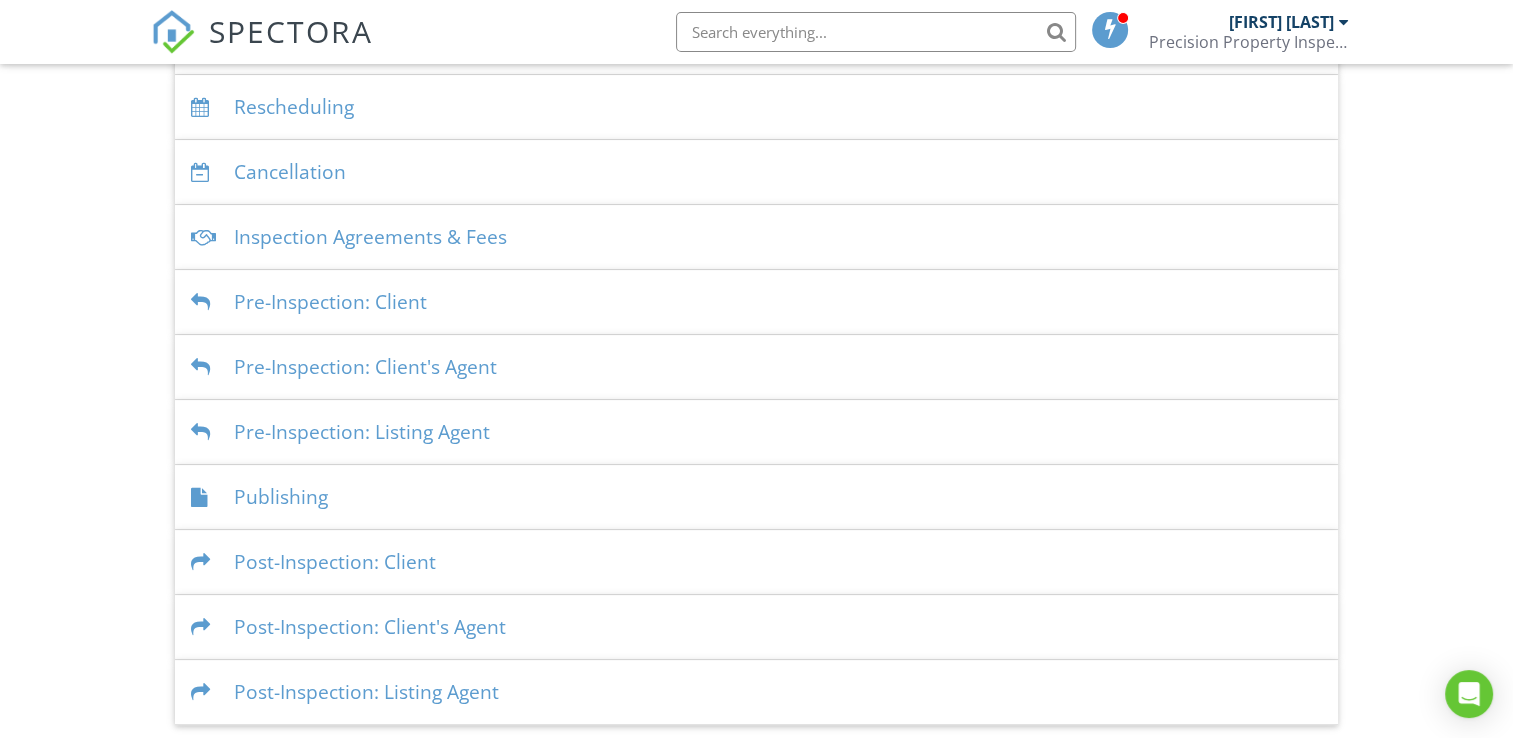 click on "Post-Inspection: Client" at bounding box center [756, 562] 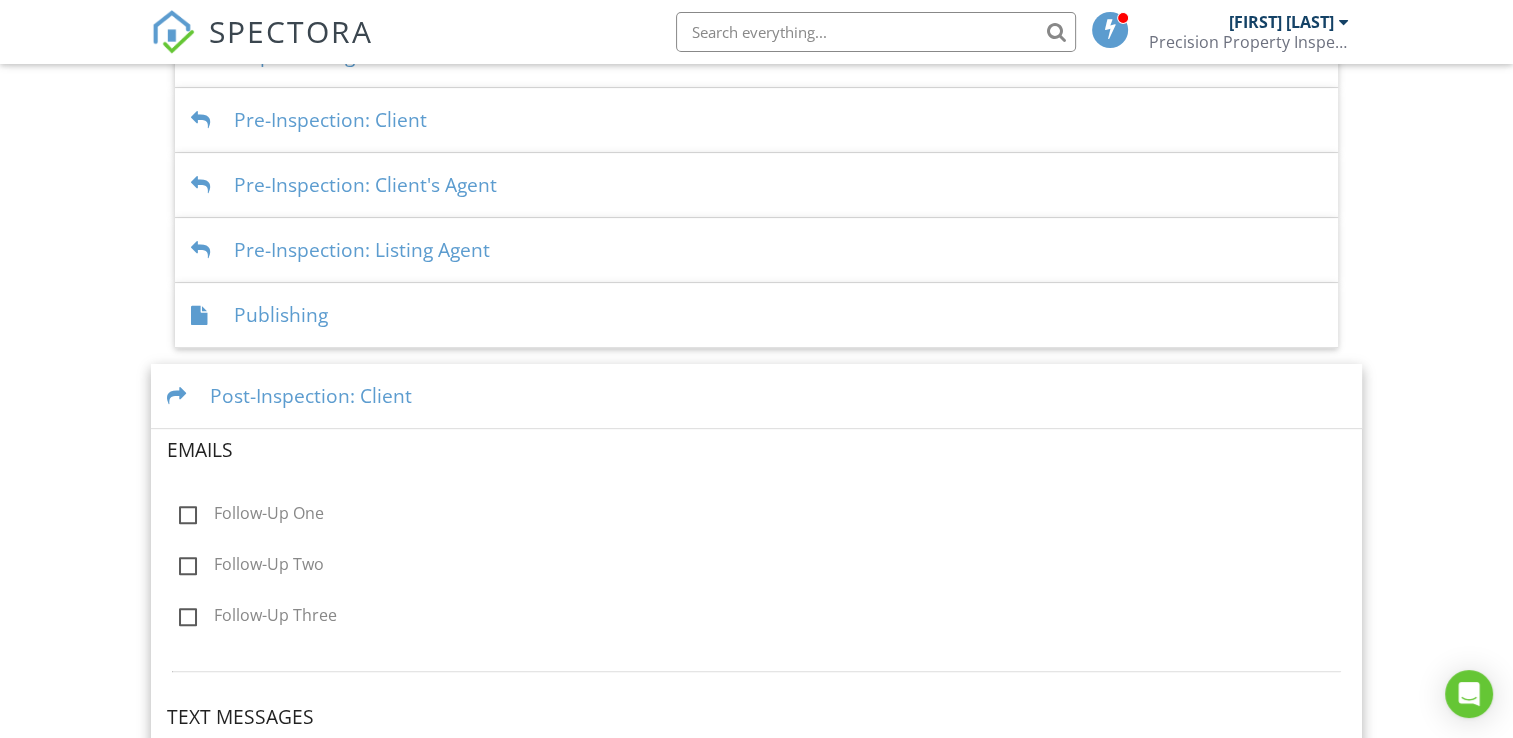 scroll, scrollTop: 800, scrollLeft: 0, axis: vertical 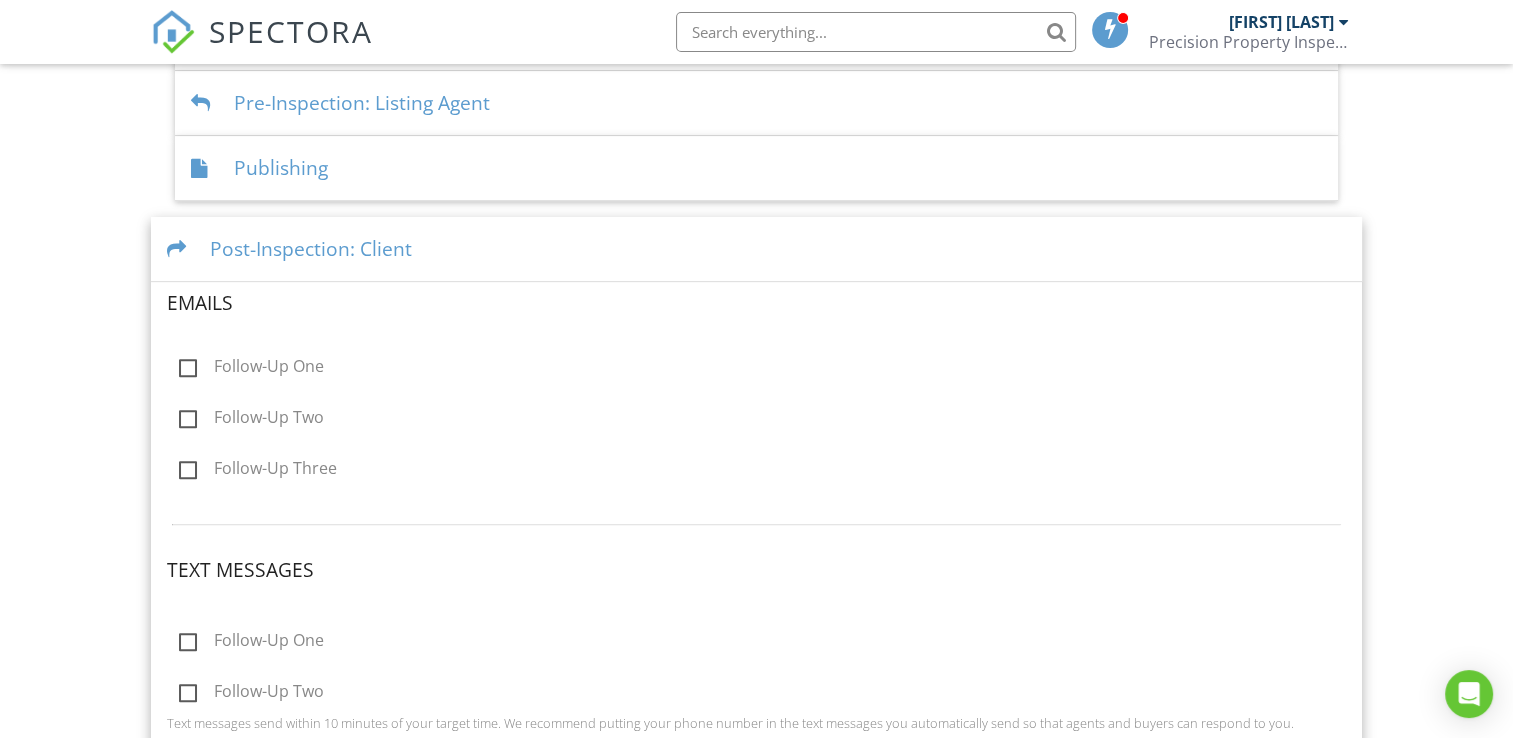click on "Publishing" at bounding box center (756, 168) 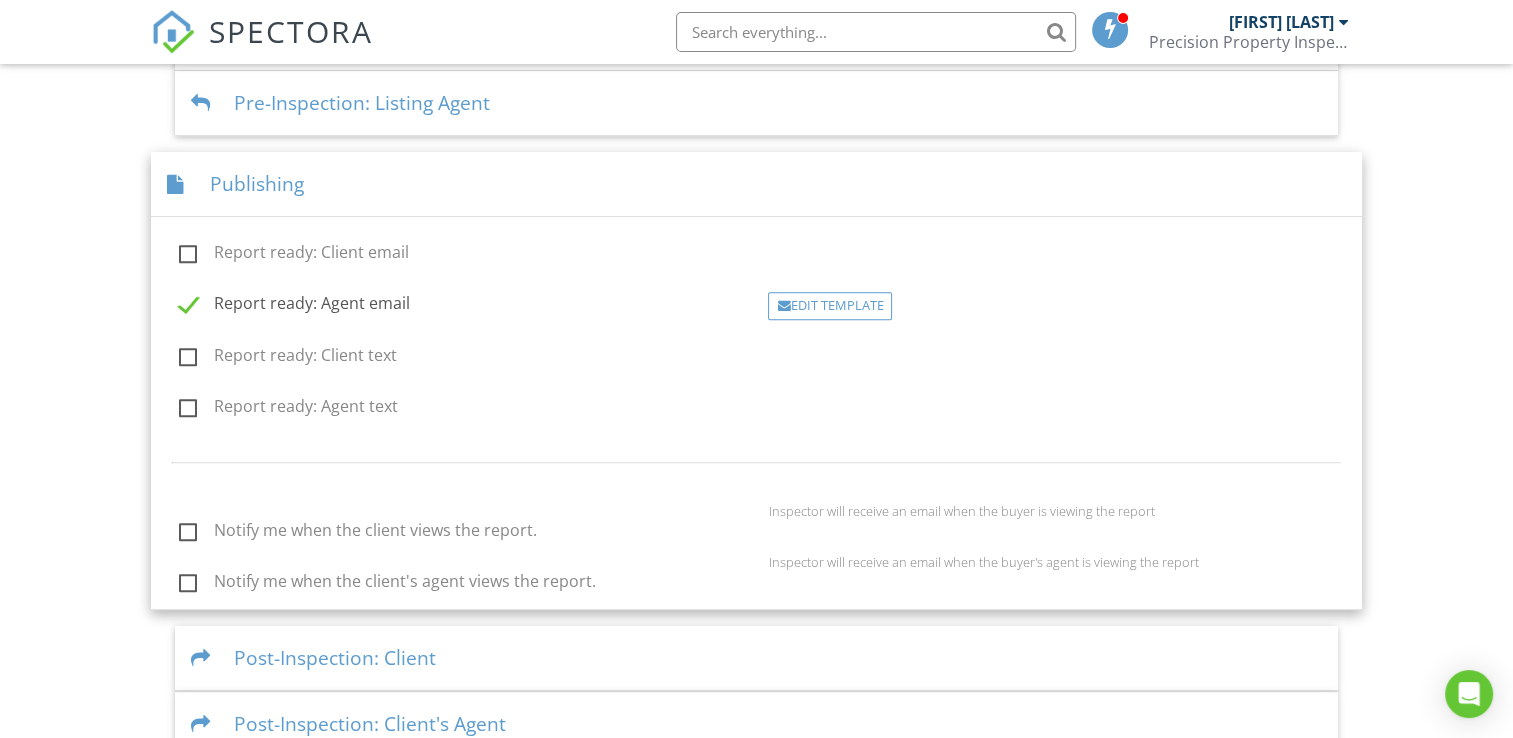 click on "Publishing" at bounding box center [756, 184] 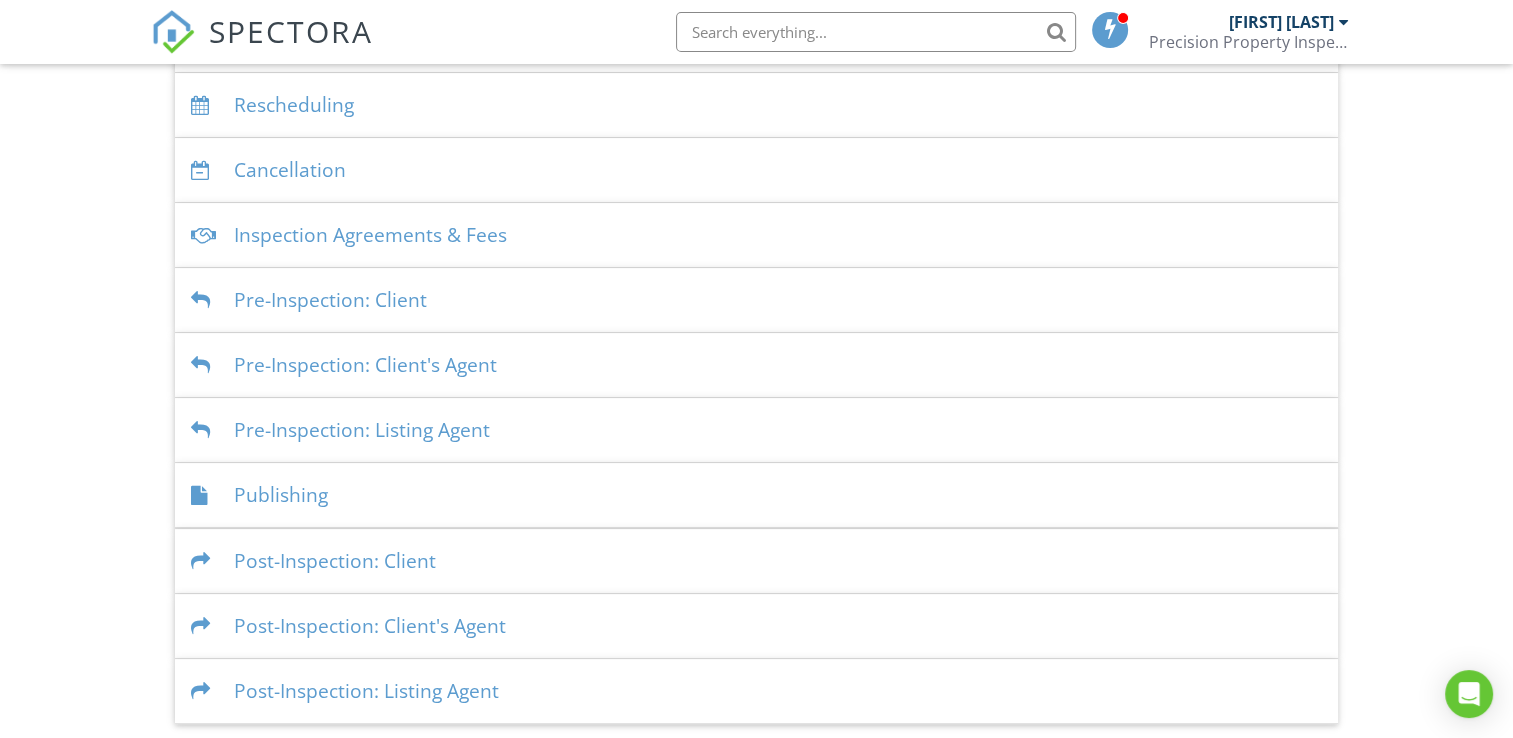 scroll, scrollTop: 471, scrollLeft: 0, axis: vertical 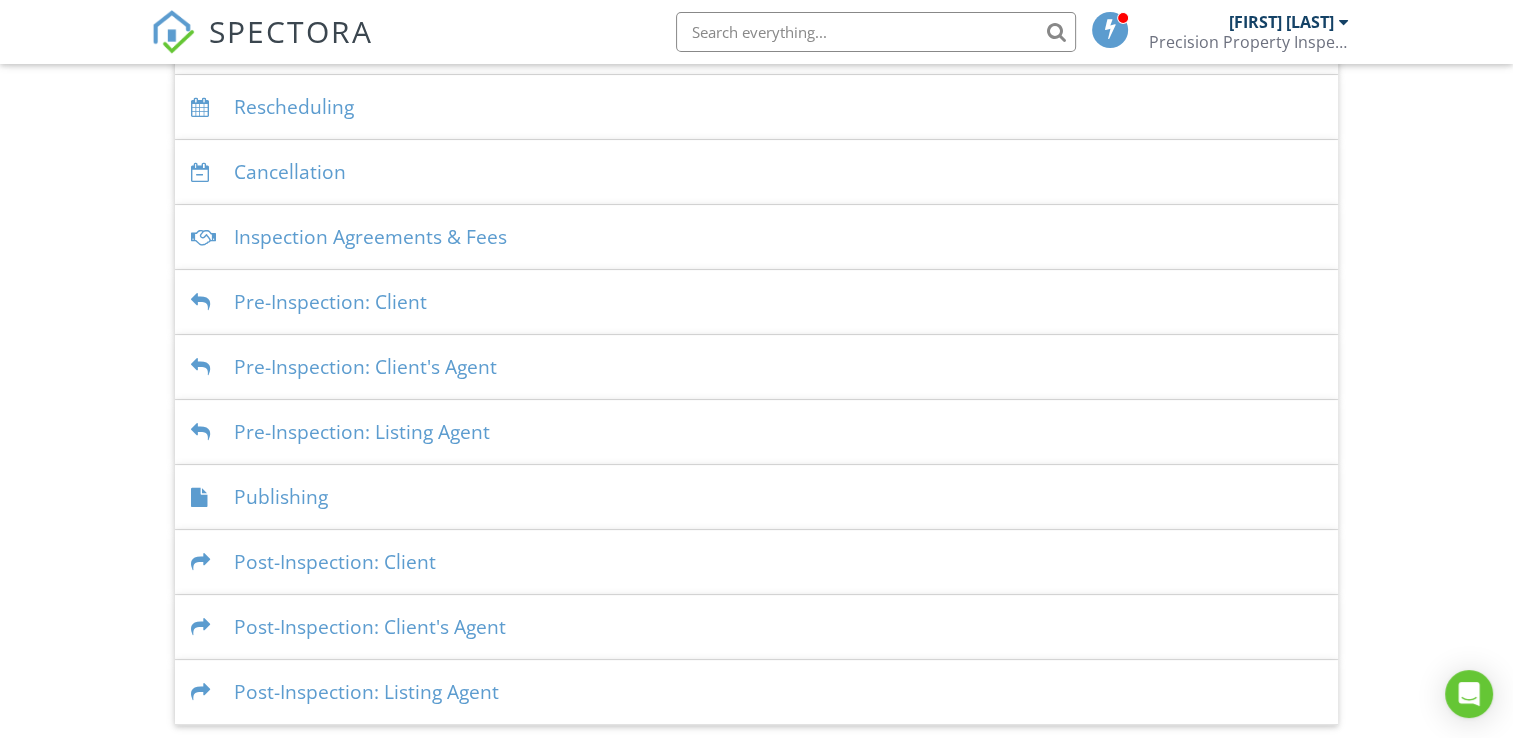 click on "Post-Inspection: Listing Agent" at bounding box center (756, 692) 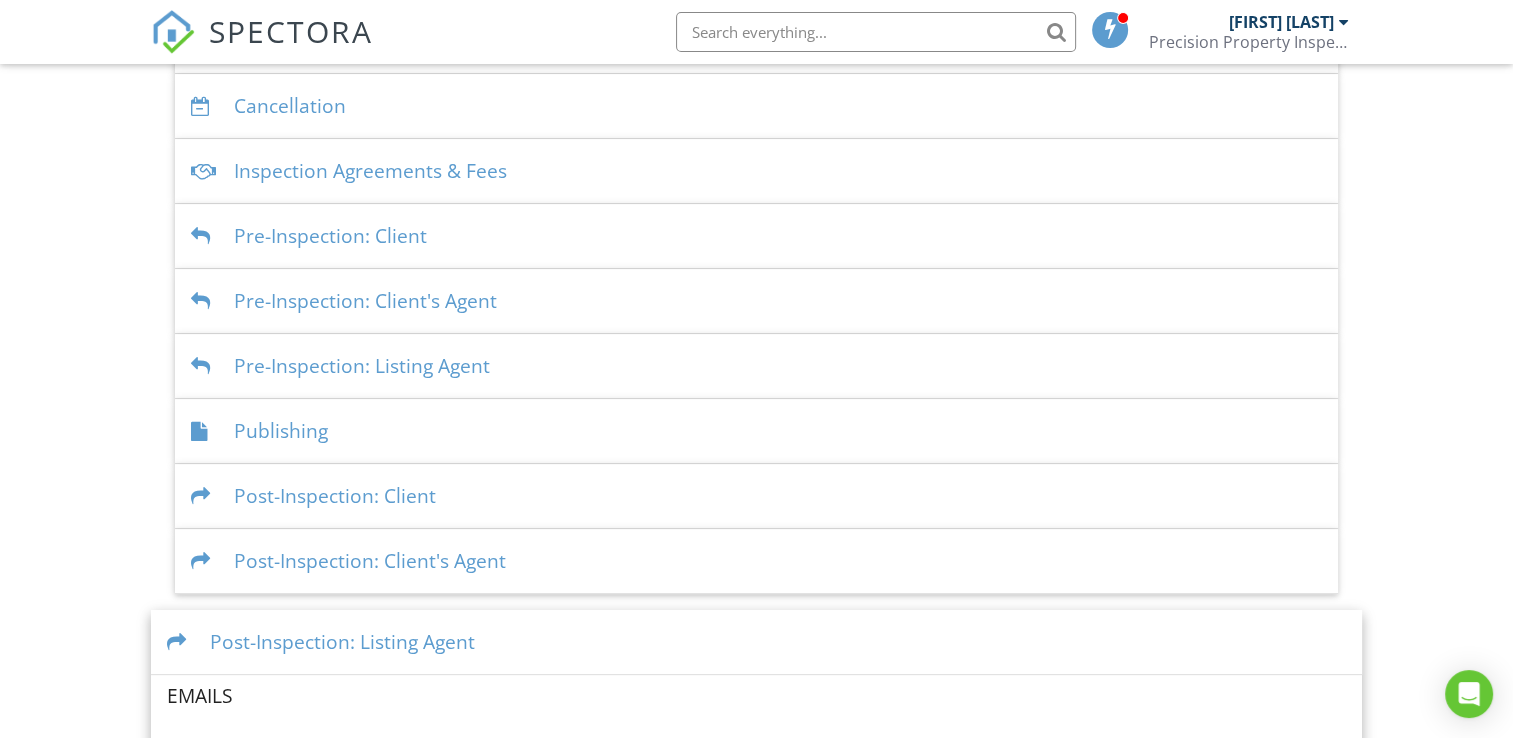scroll, scrollTop: 536, scrollLeft: 0, axis: vertical 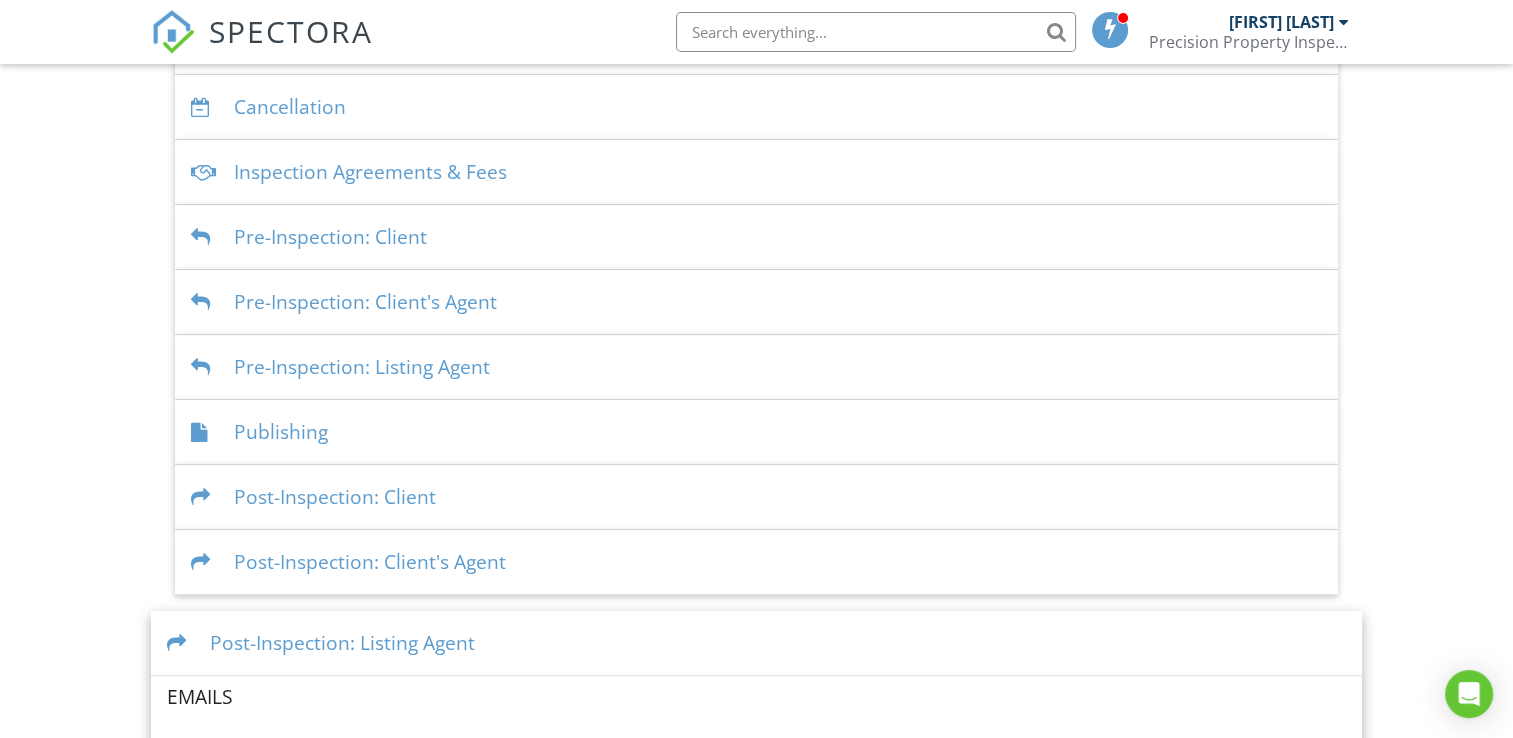 click on "Post-Inspection: Client's Agent" at bounding box center [756, 562] 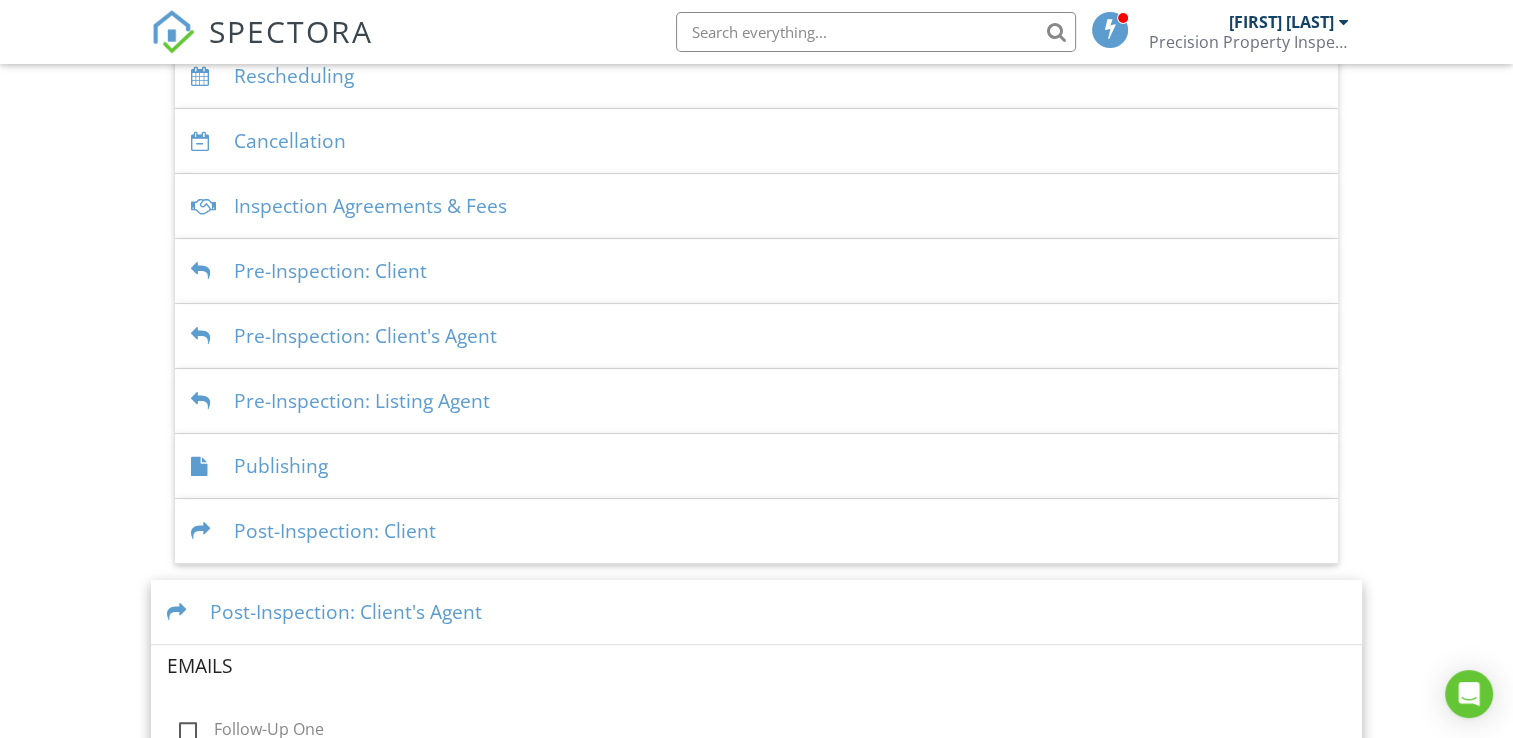 click on "Post-Inspection: Client" at bounding box center (756, 531) 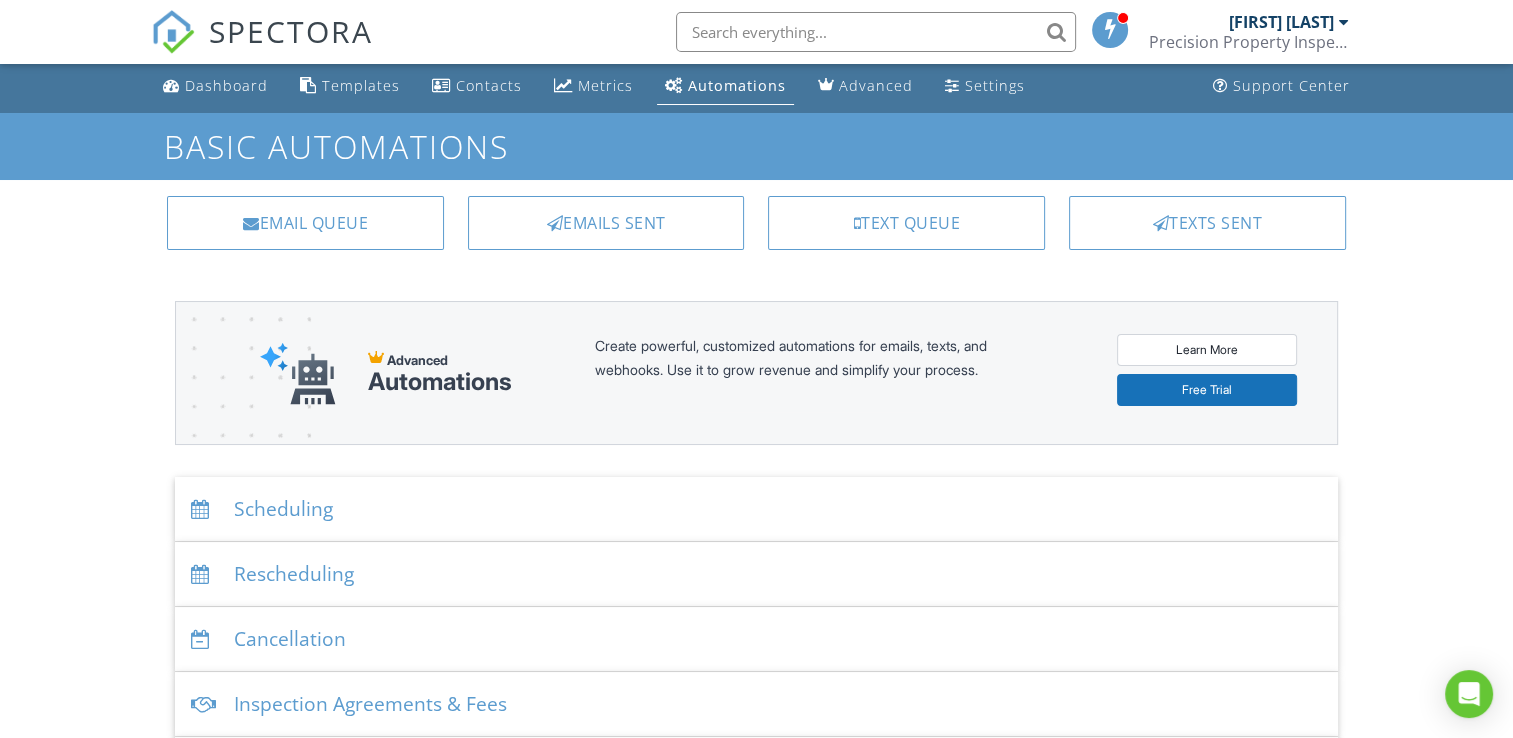 scroll, scrollTop: 0, scrollLeft: 0, axis: both 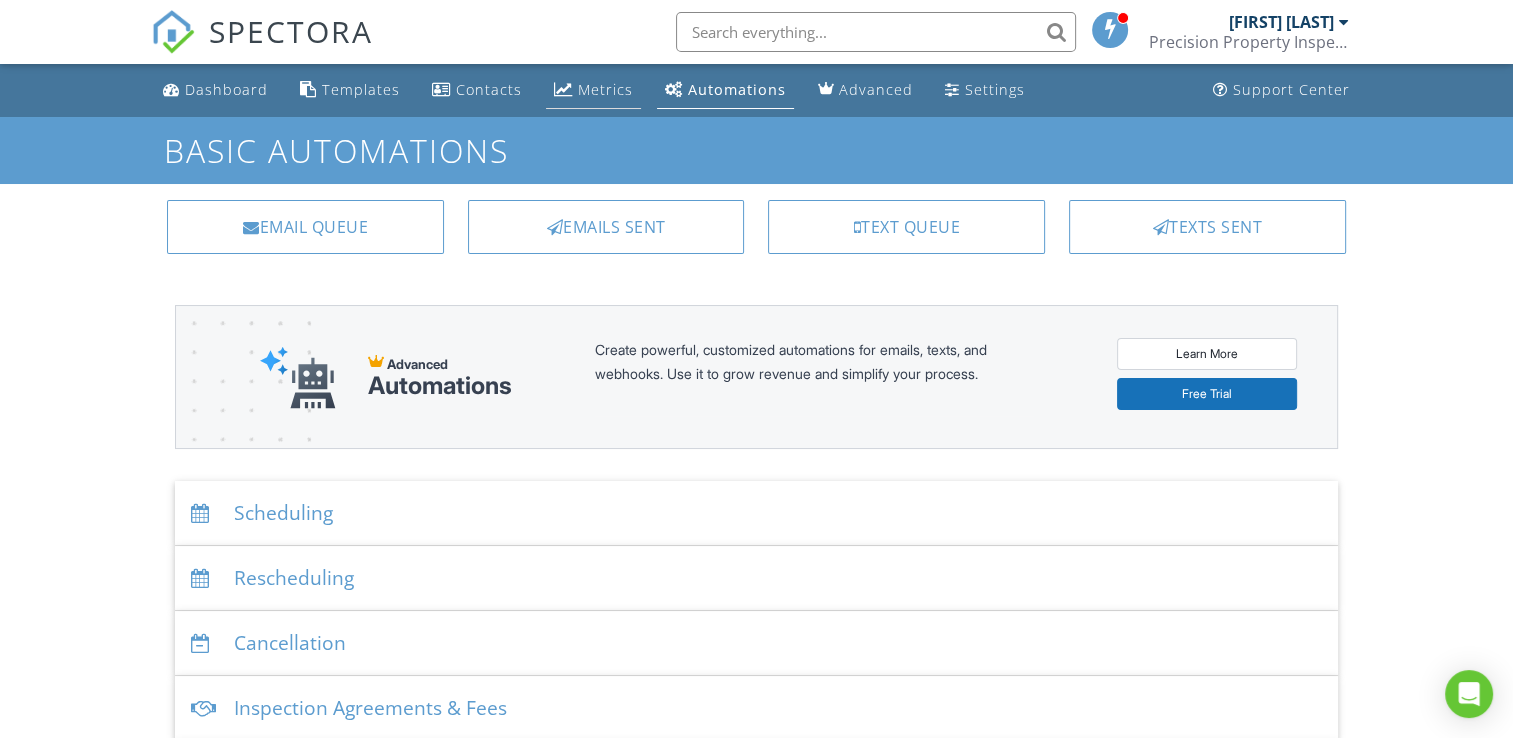 click on "Metrics" at bounding box center (605, 89) 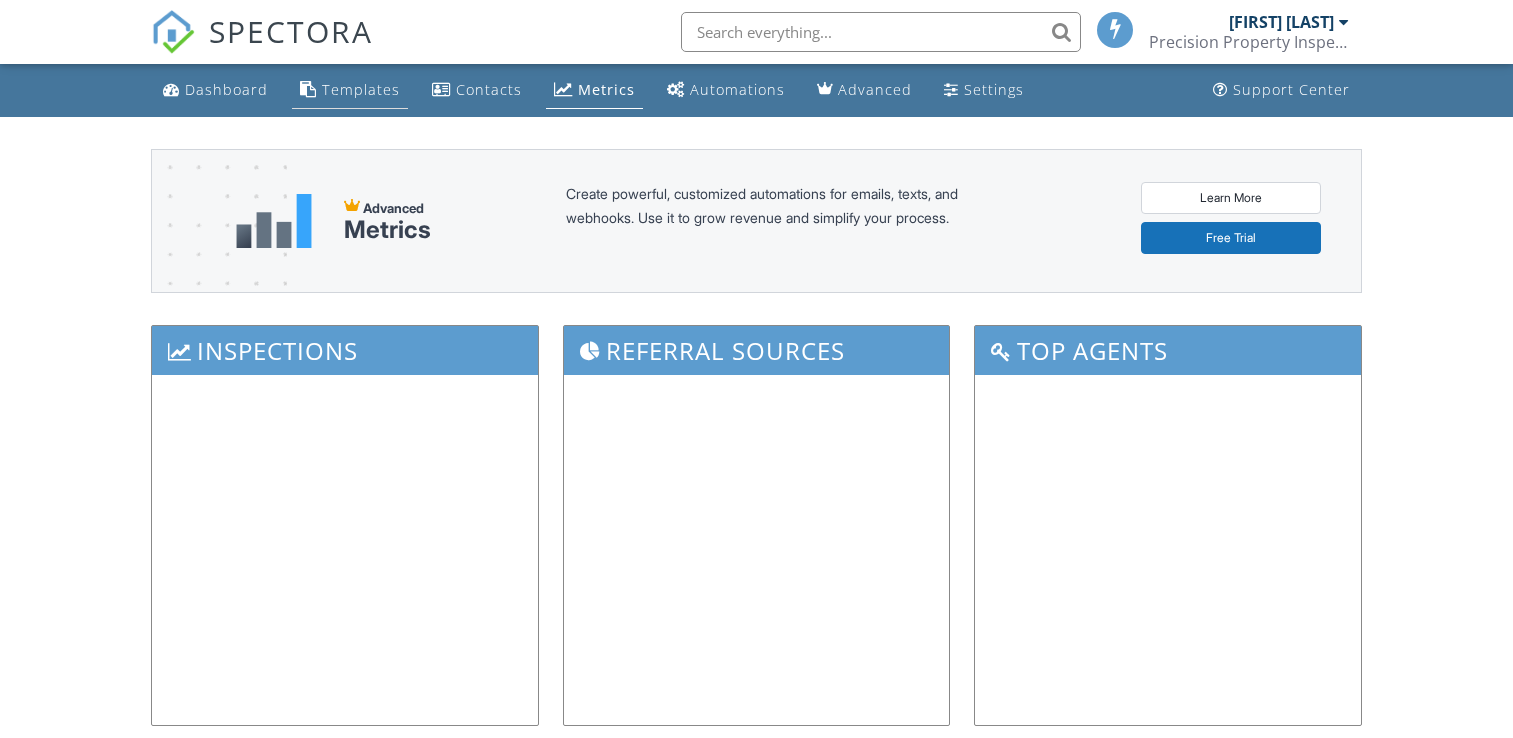 scroll, scrollTop: 0, scrollLeft: 0, axis: both 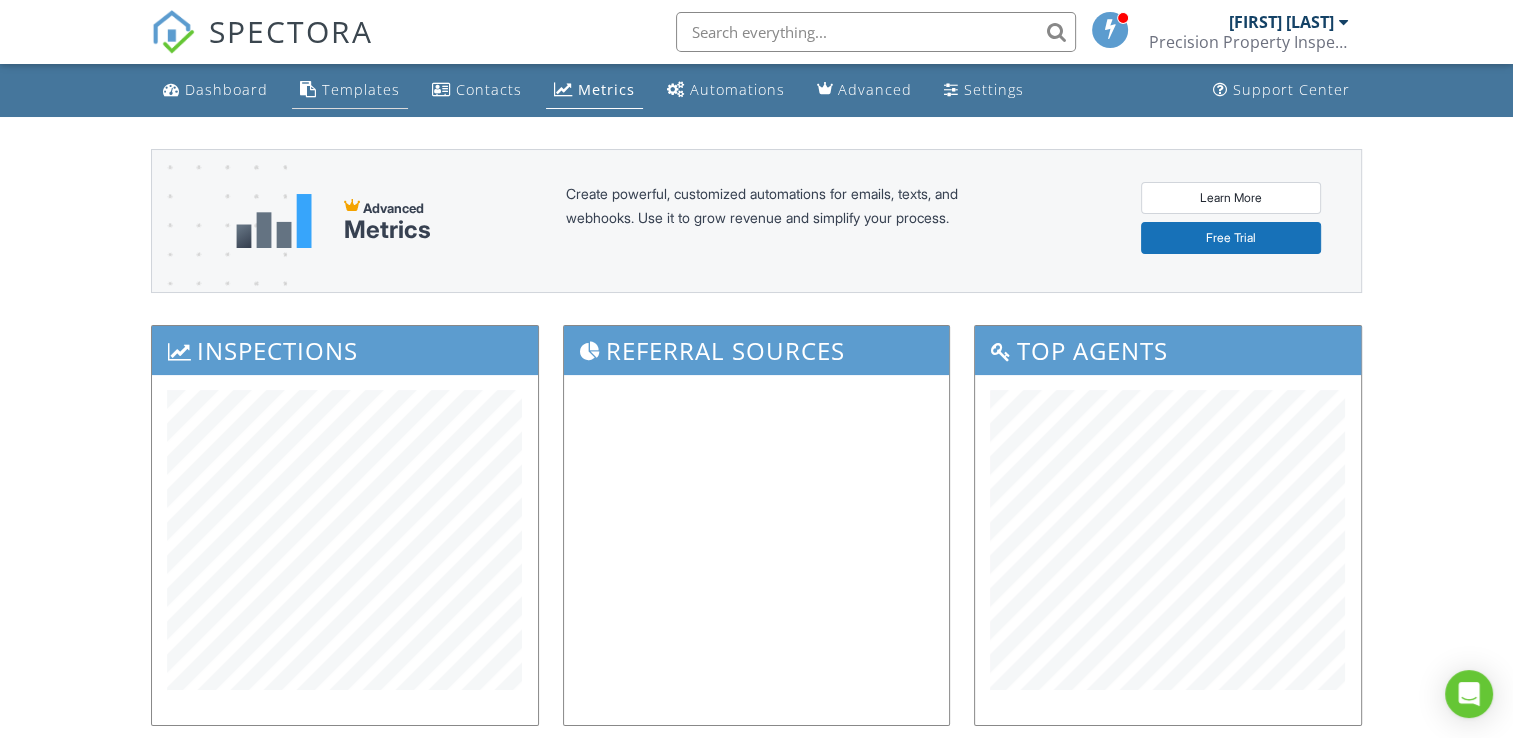 click on "Templates" at bounding box center [350, 90] 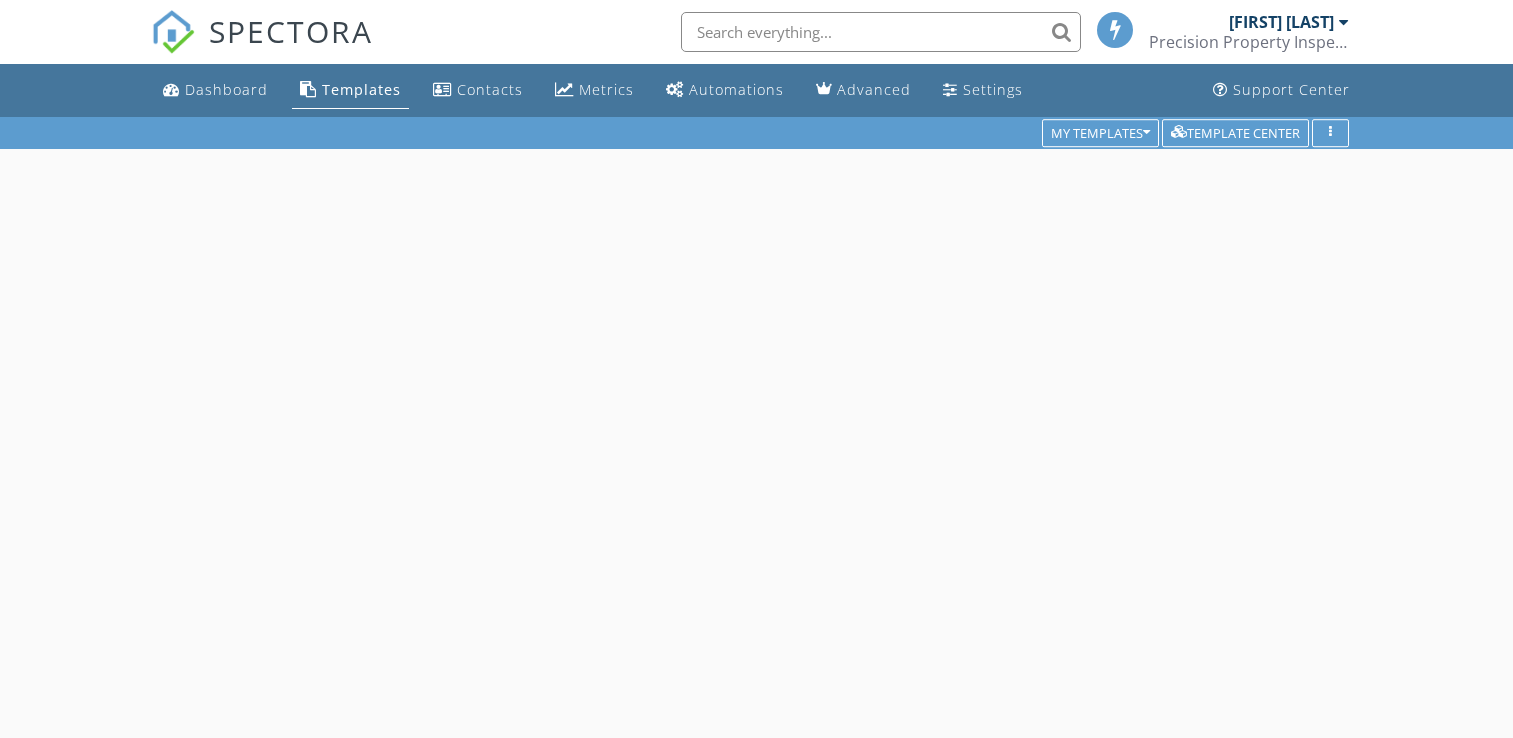 scroll, scrollTop: 0, scrollLeft: 0, axis: both 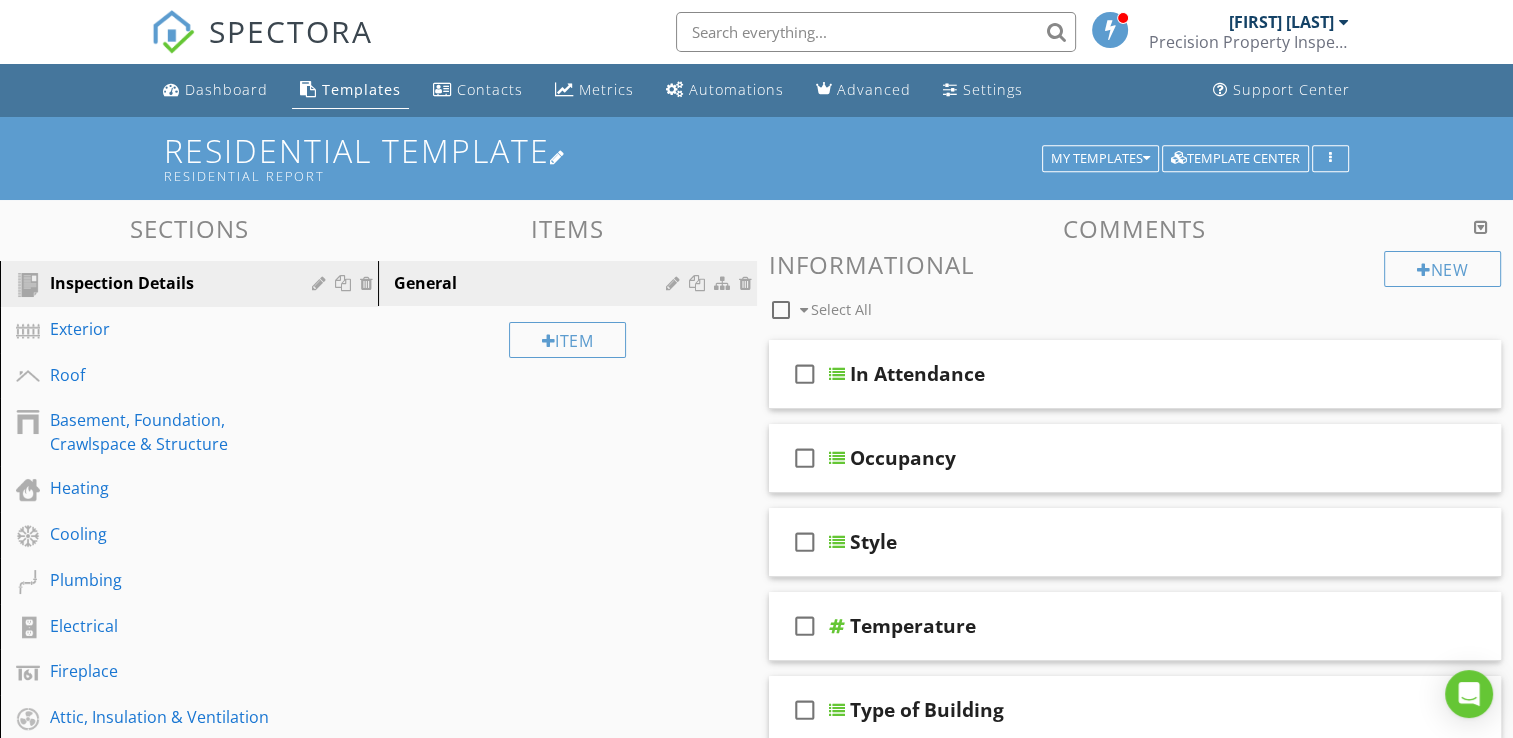 click on "Residential Template
Residential Report" at bounding box center (756, 158) 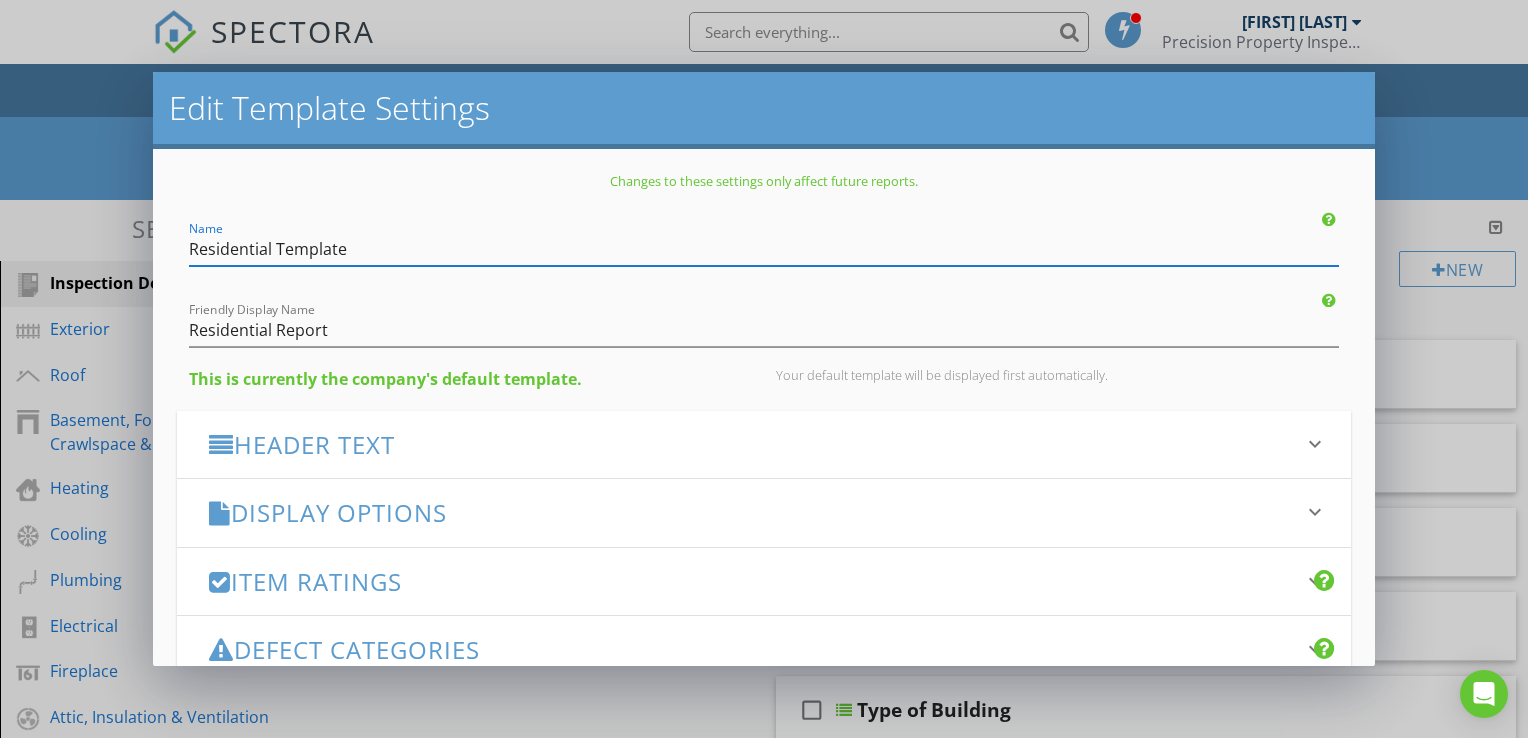 click on "Header Text" at bounding box center (752, 444) 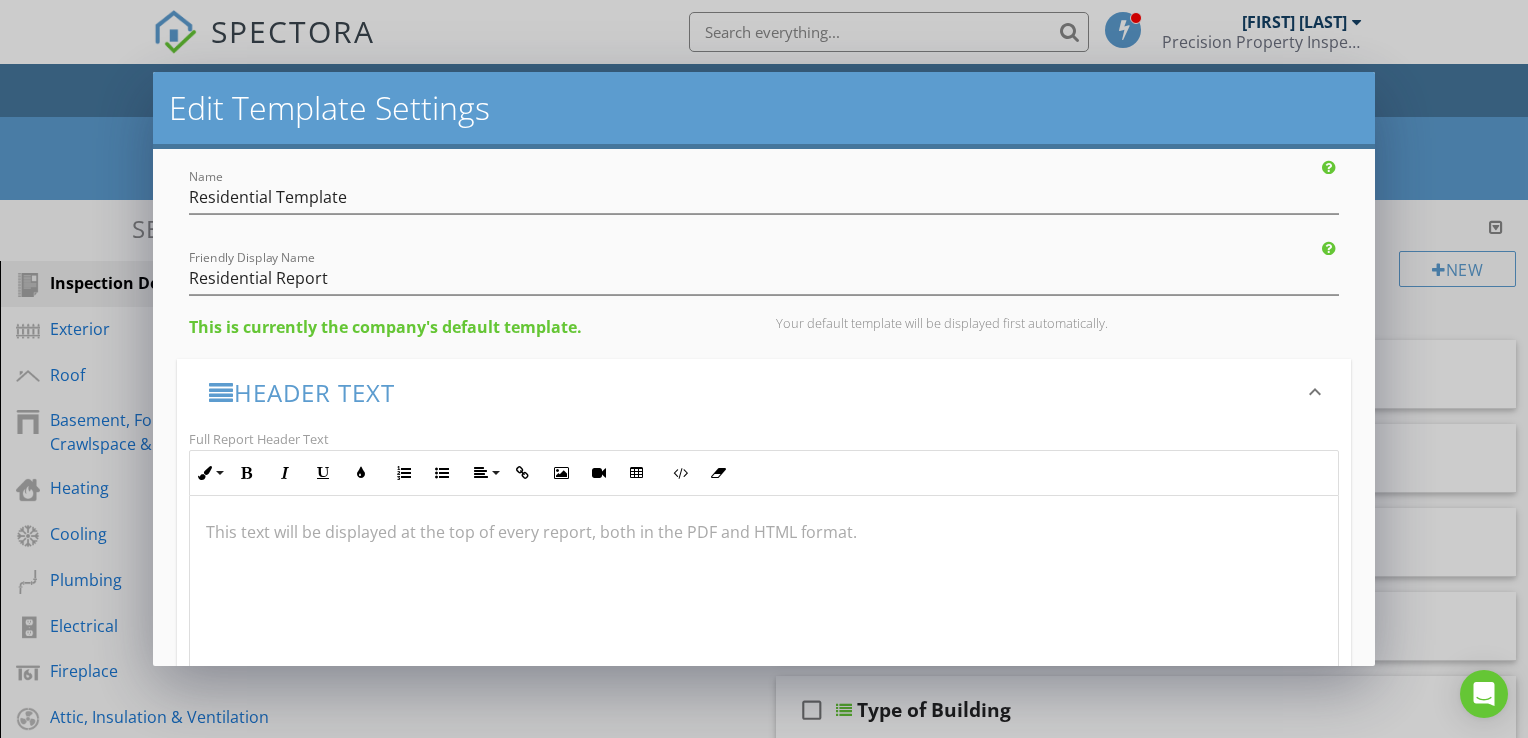 scroll, scrollTop: 200, scrollLeft: 0, axis: vertical 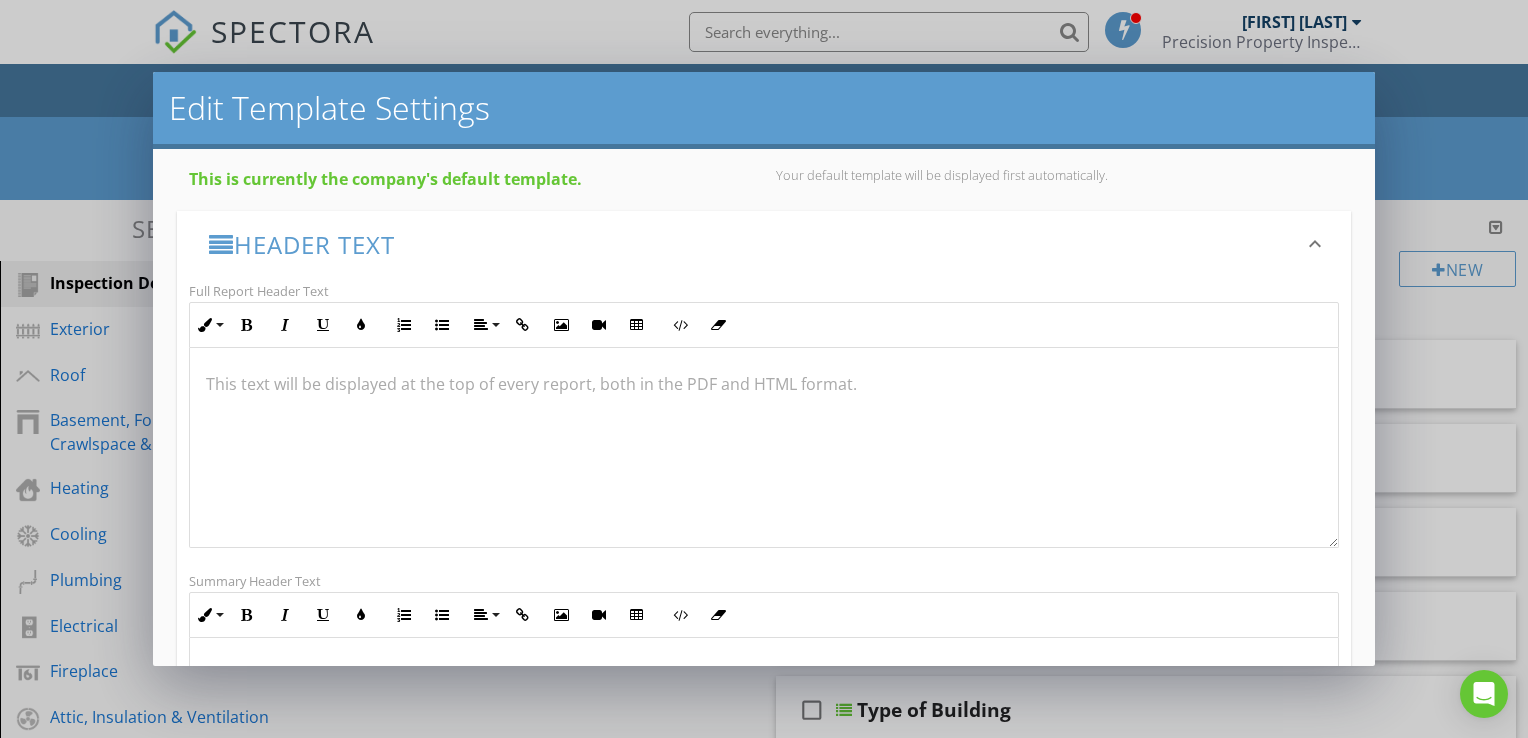 click on "Header Text" at bounding box center [752, 244] 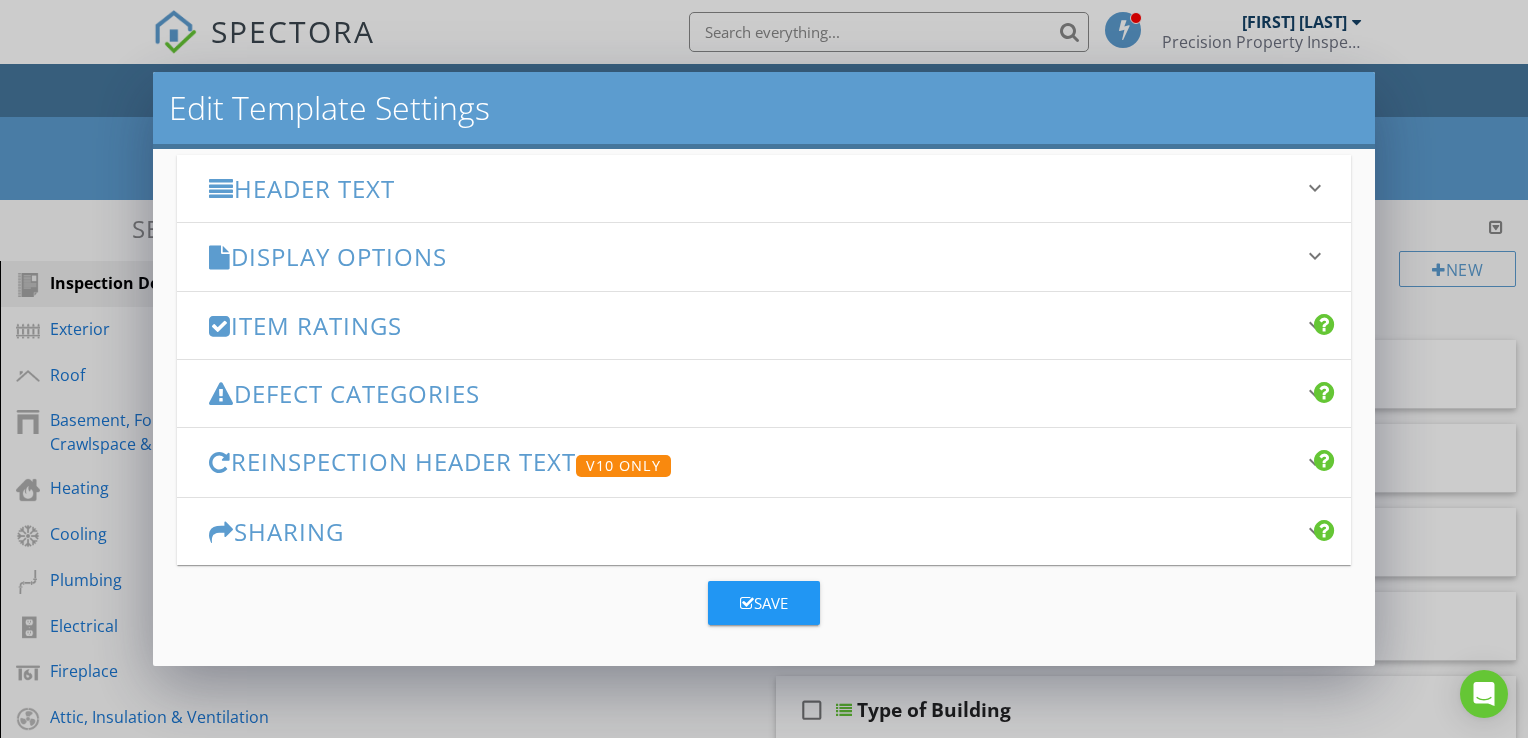 scroll, scrollTop: 256, scrollLeft: 0, axis: vertical 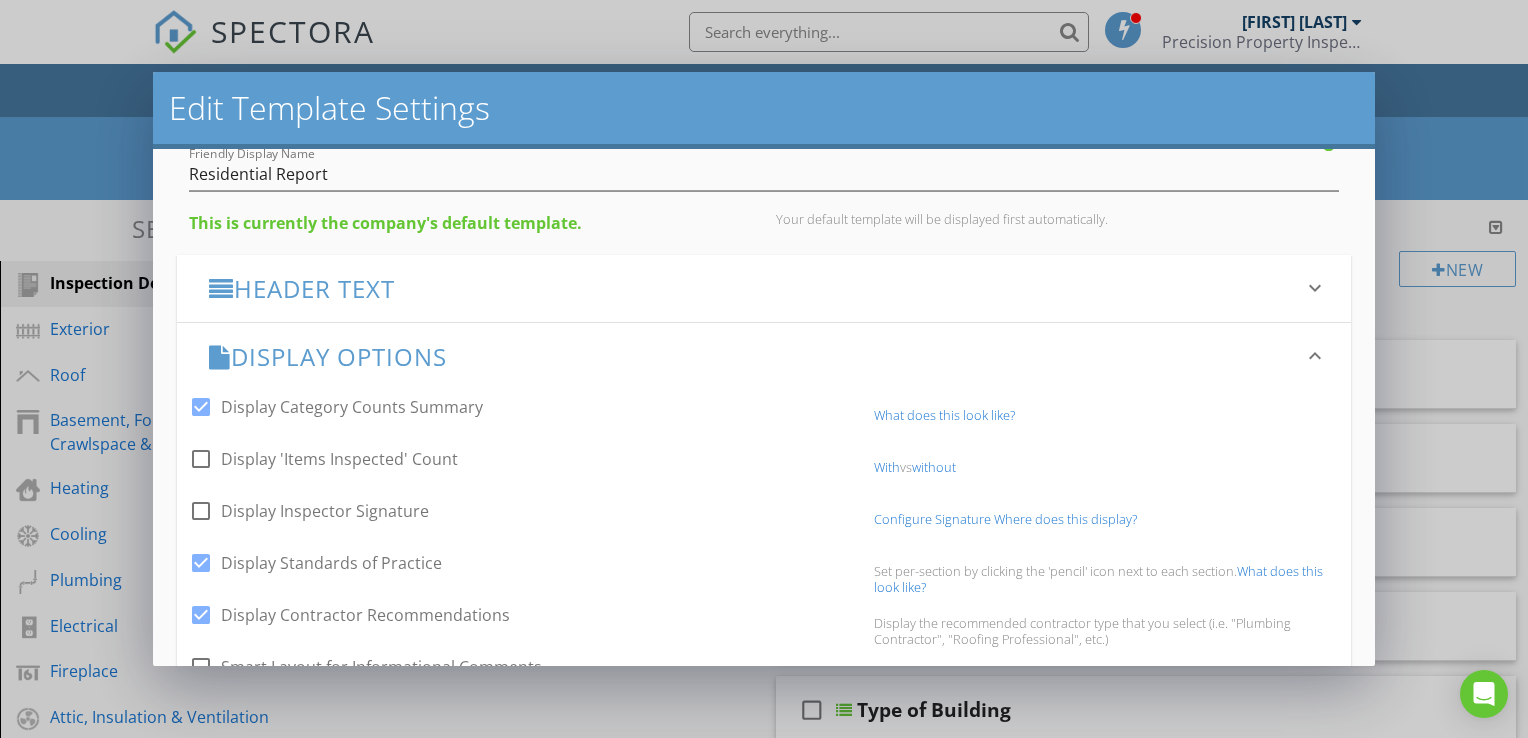 click on "Header Text" at bounding box center [752, 288] 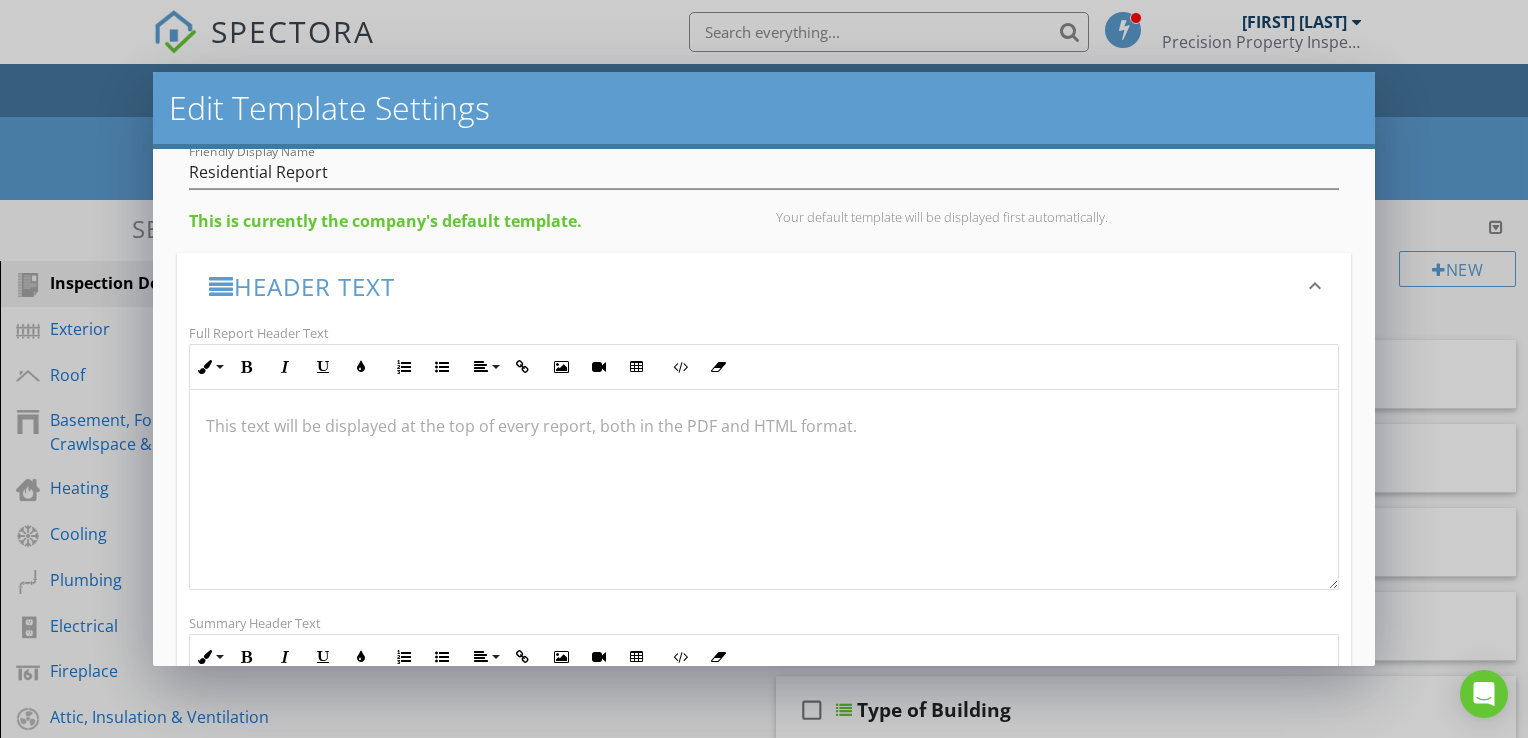 scroll, scrollTop: 156, scrollLeft: 0, axis: vertical 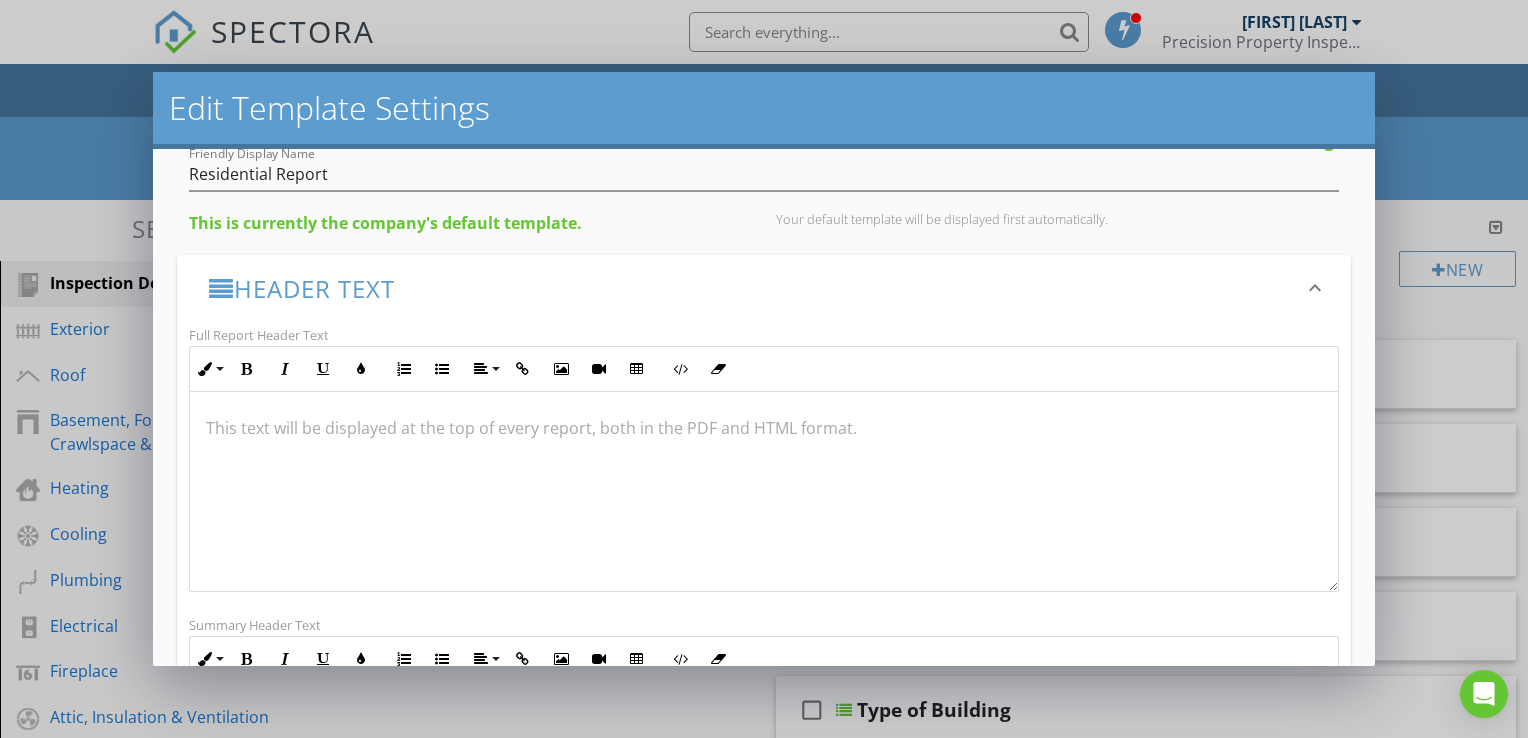click on "Header Text" at bounding box center (752, 288) 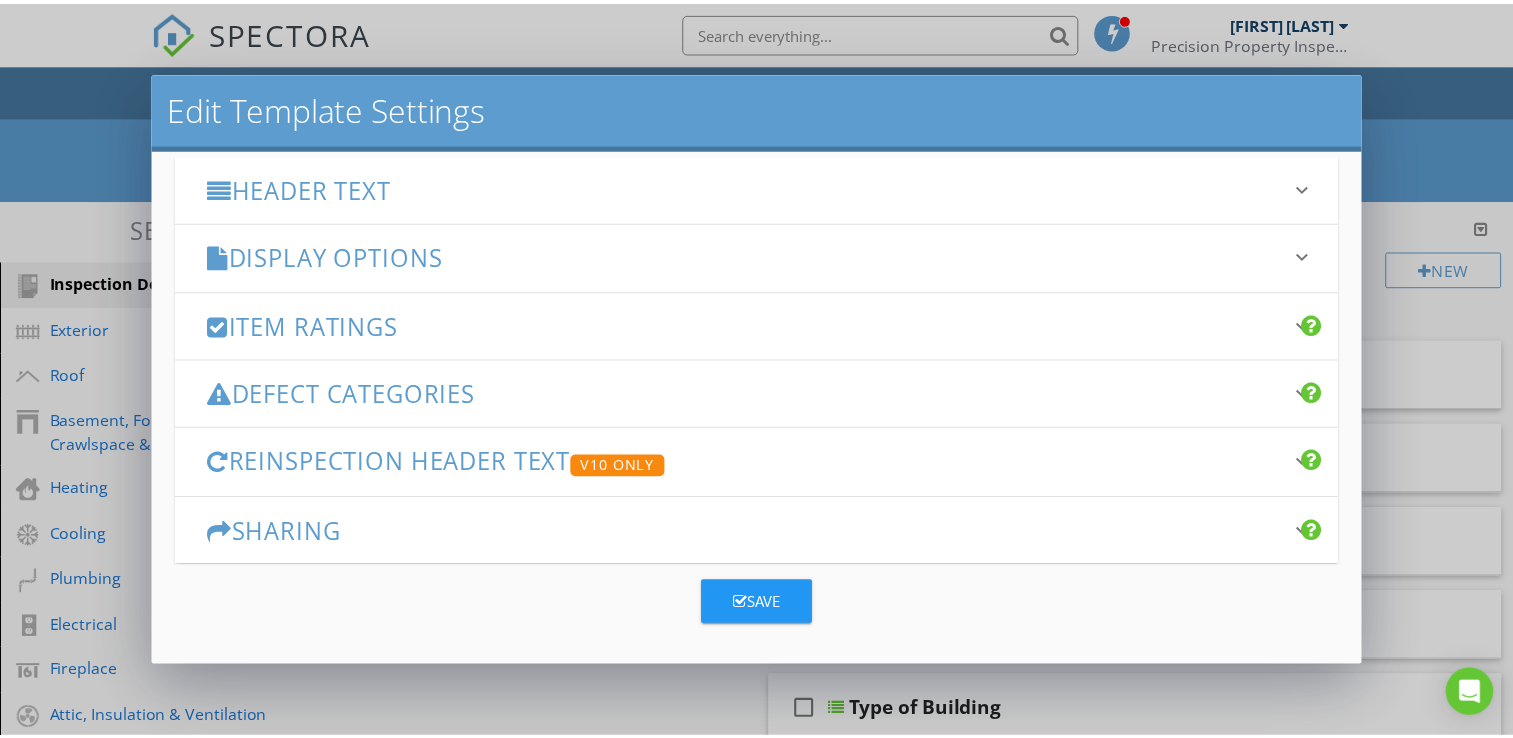 scroll, scrollTop: 256, scrollLeft: 0, axis: vertical 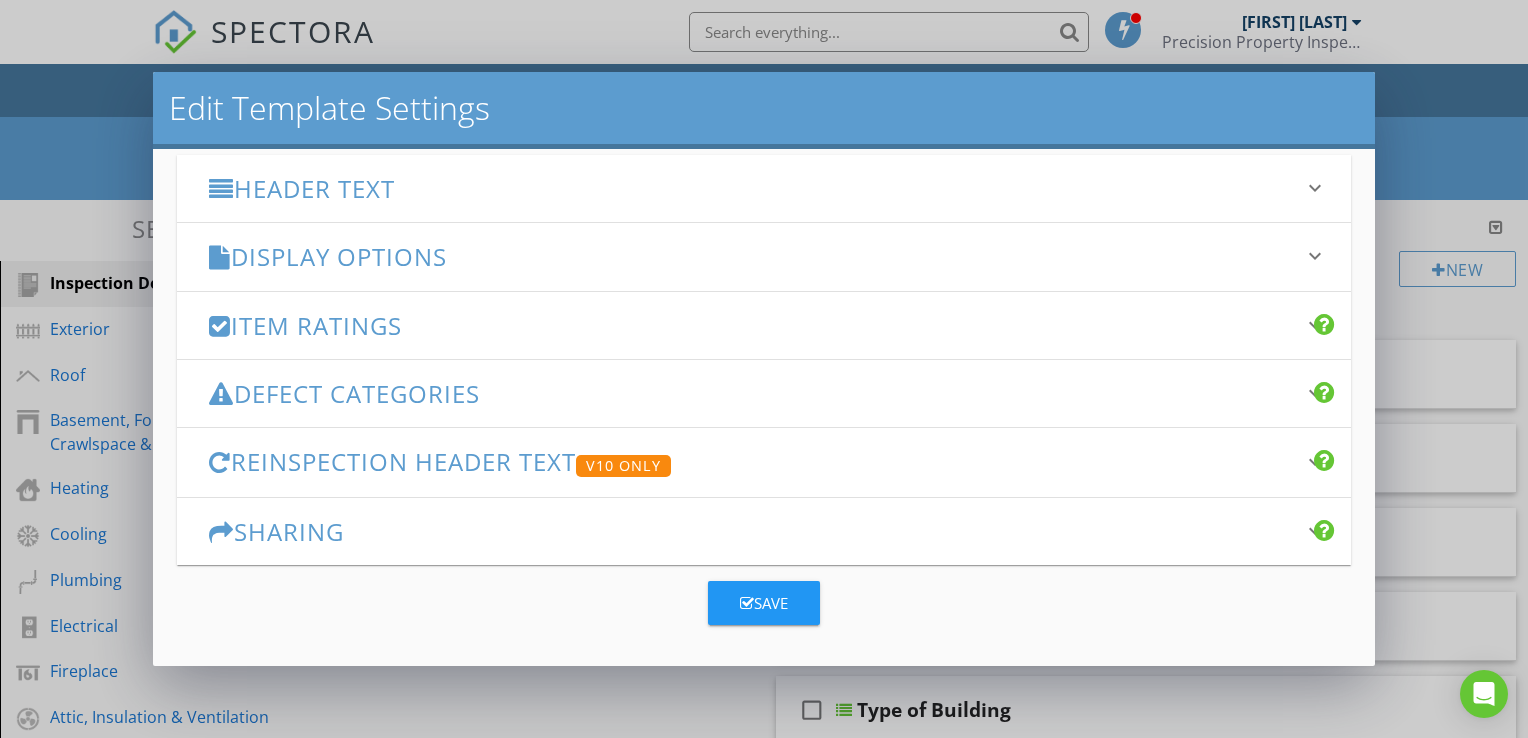 click on "Save" at bounding box center (764, 603) 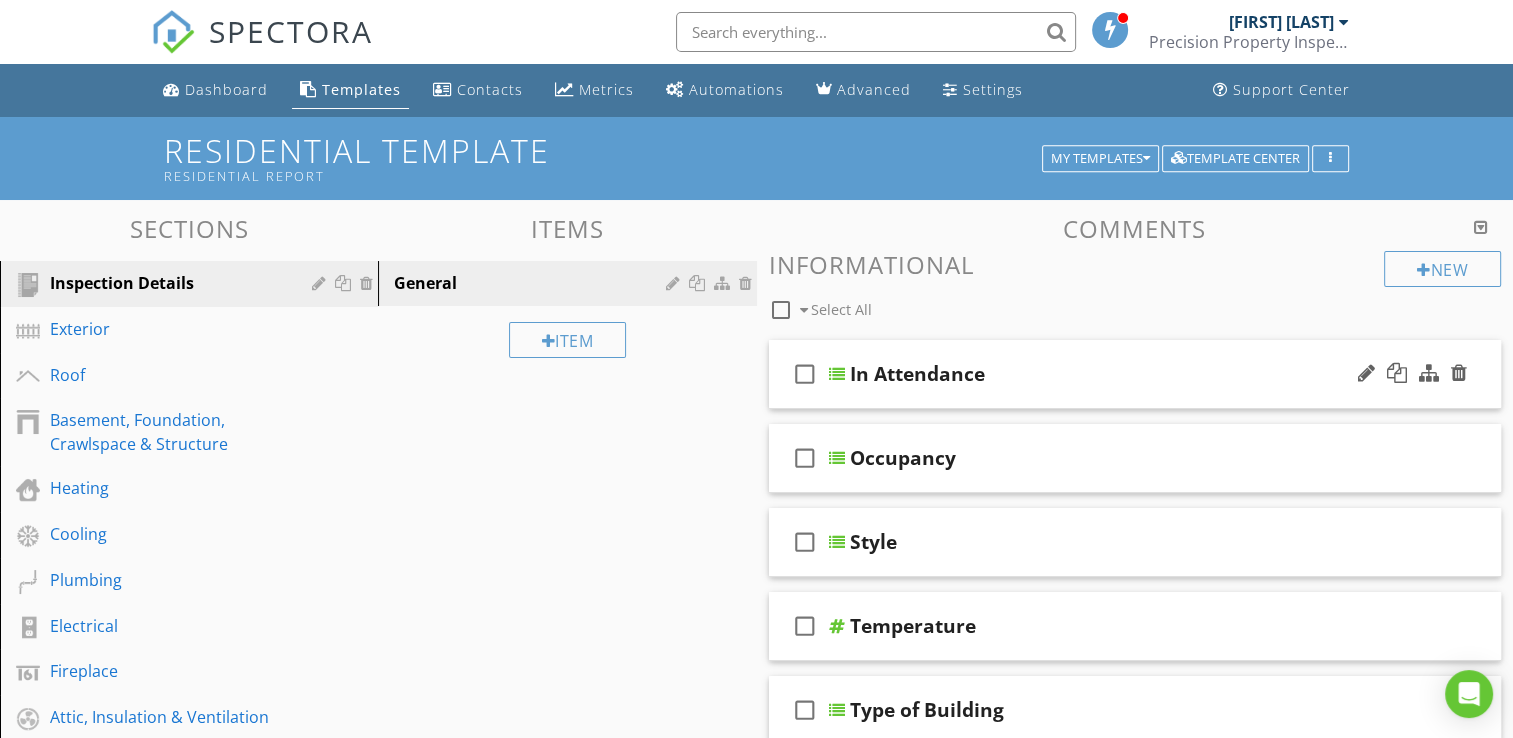 click on "In Attendance" at bounding box center [1109, 374] 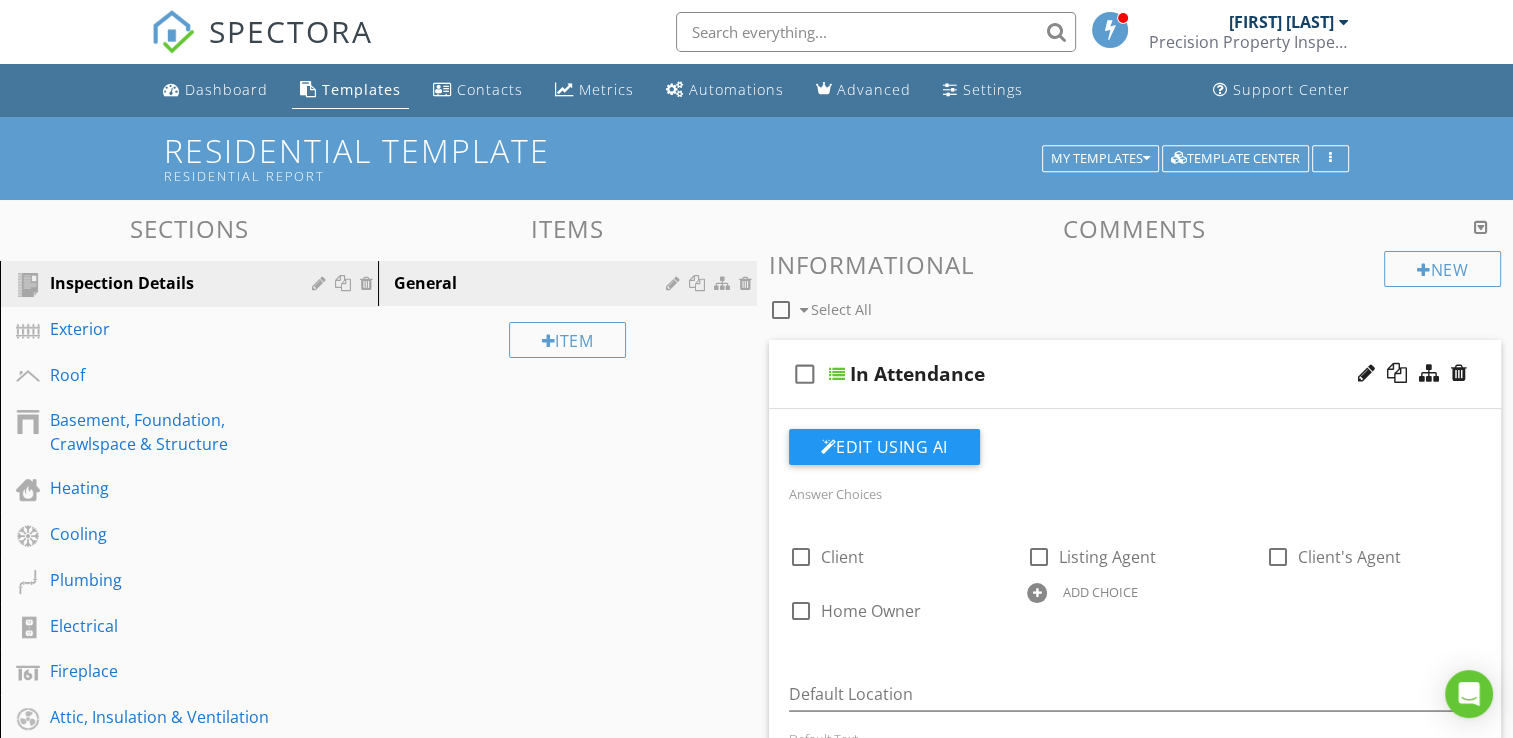 click on "In Attendance" at bounding box center (1109, 374) 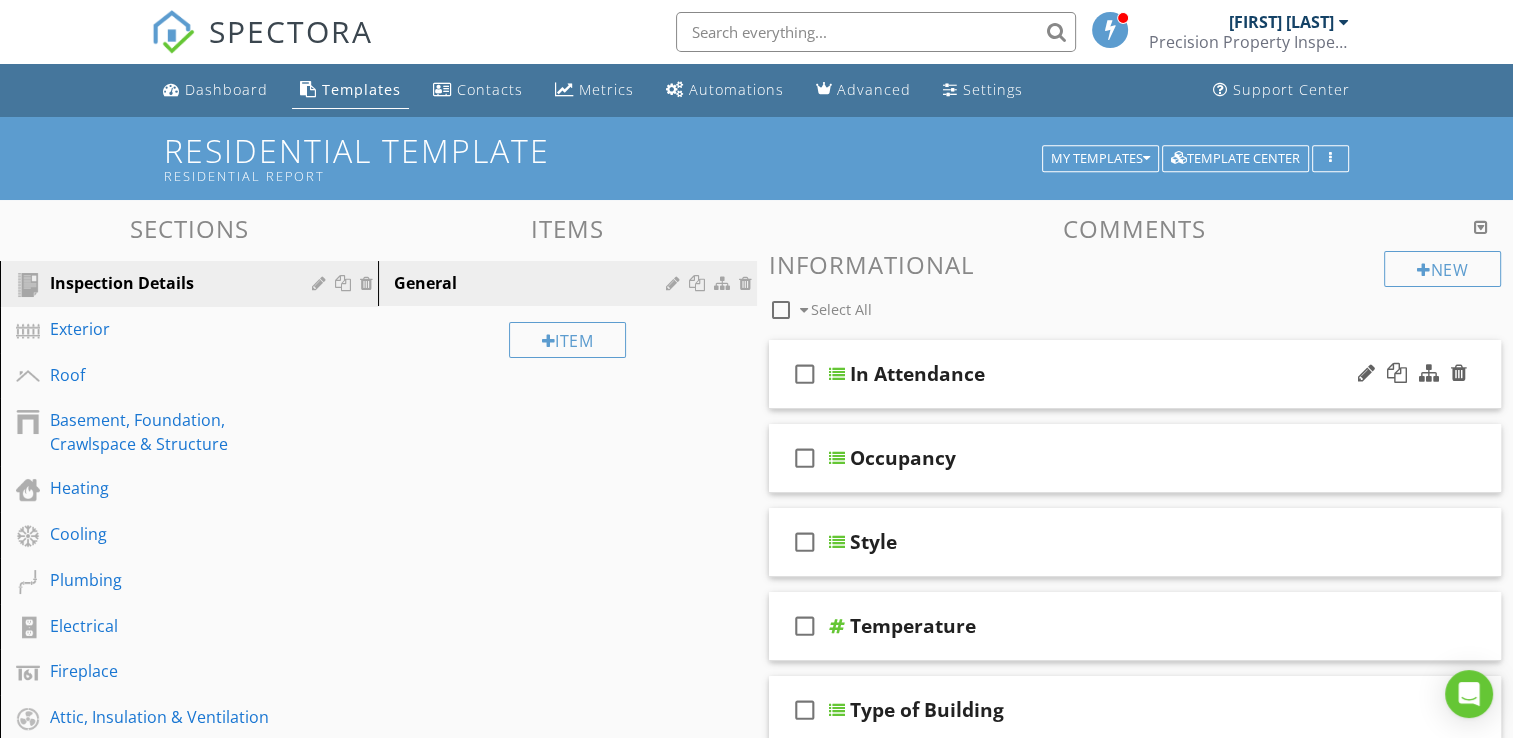 click on "check_box_outline_blank" at bounding box center (805, 374) 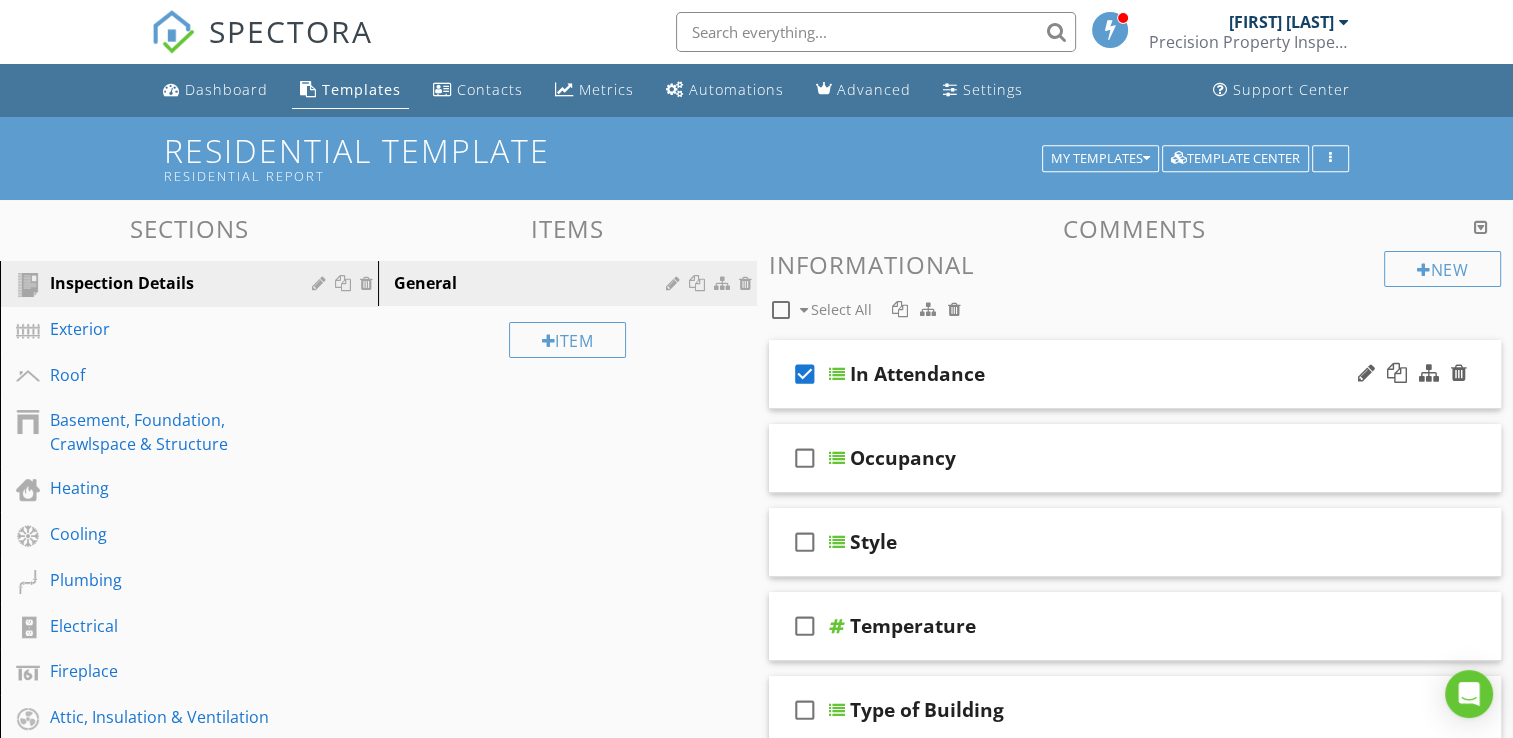 click on "check_box" at bounding box center [805, 374] 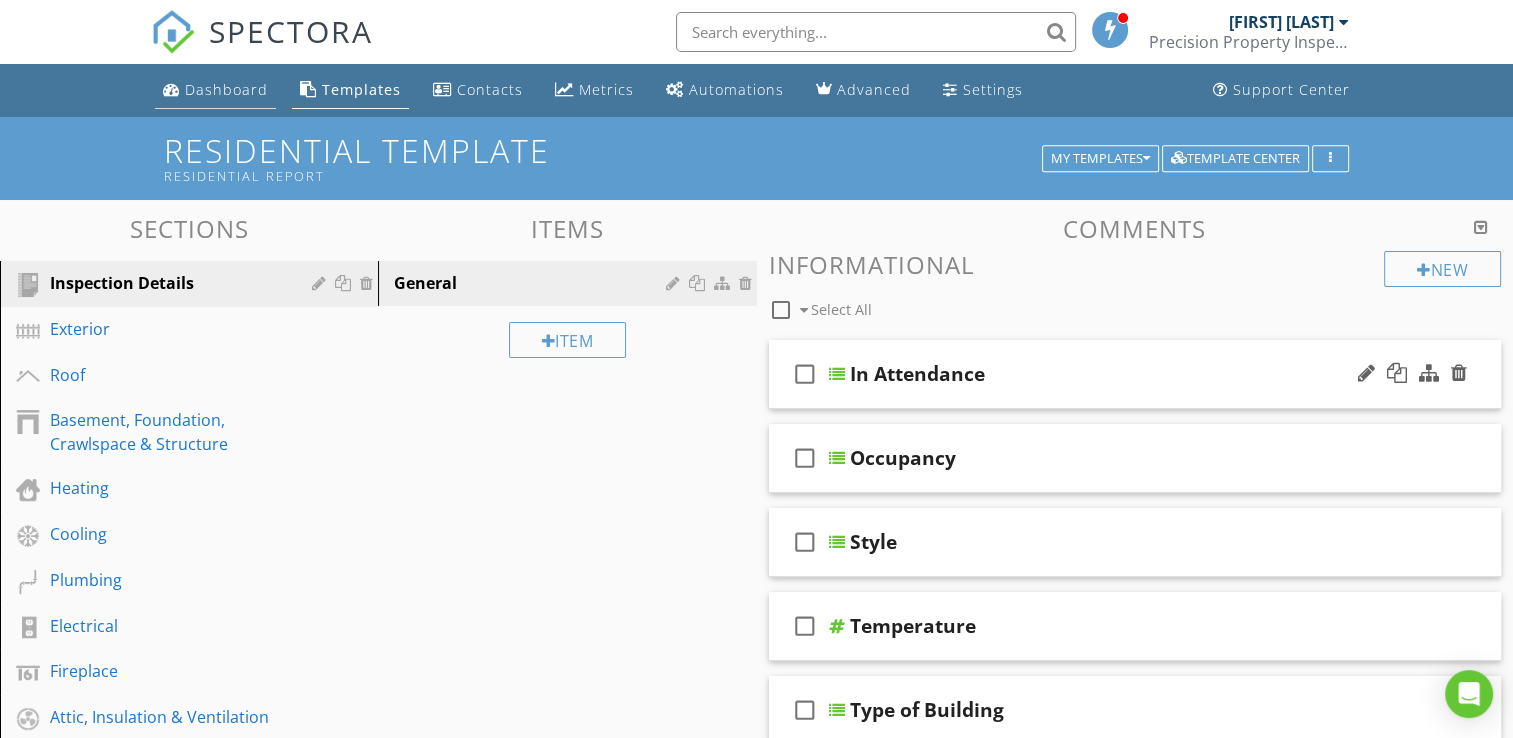 click on "Dashboard" at bounding box center [226, 89] 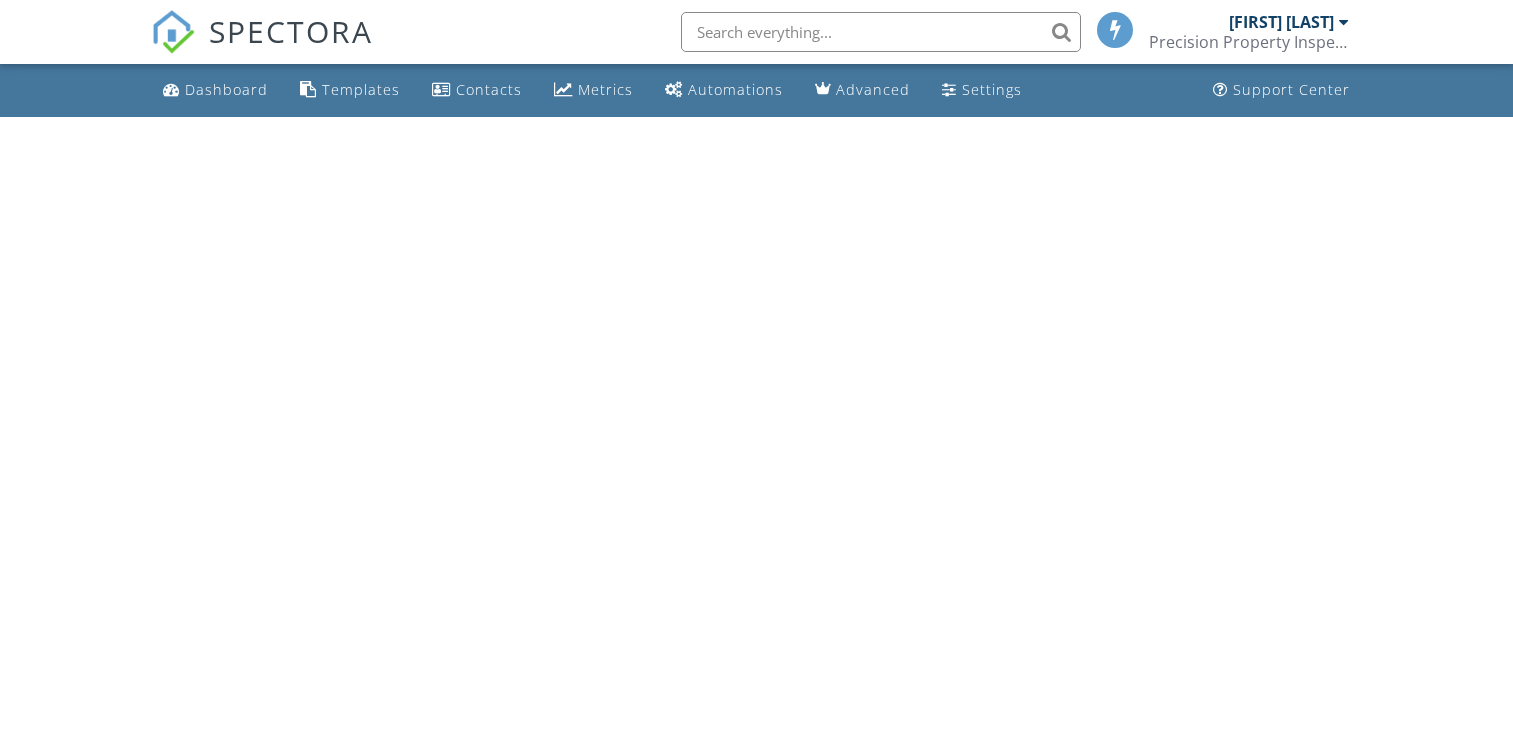 scroll, scrollTop: 0, scrollLeft: 0, axis: both 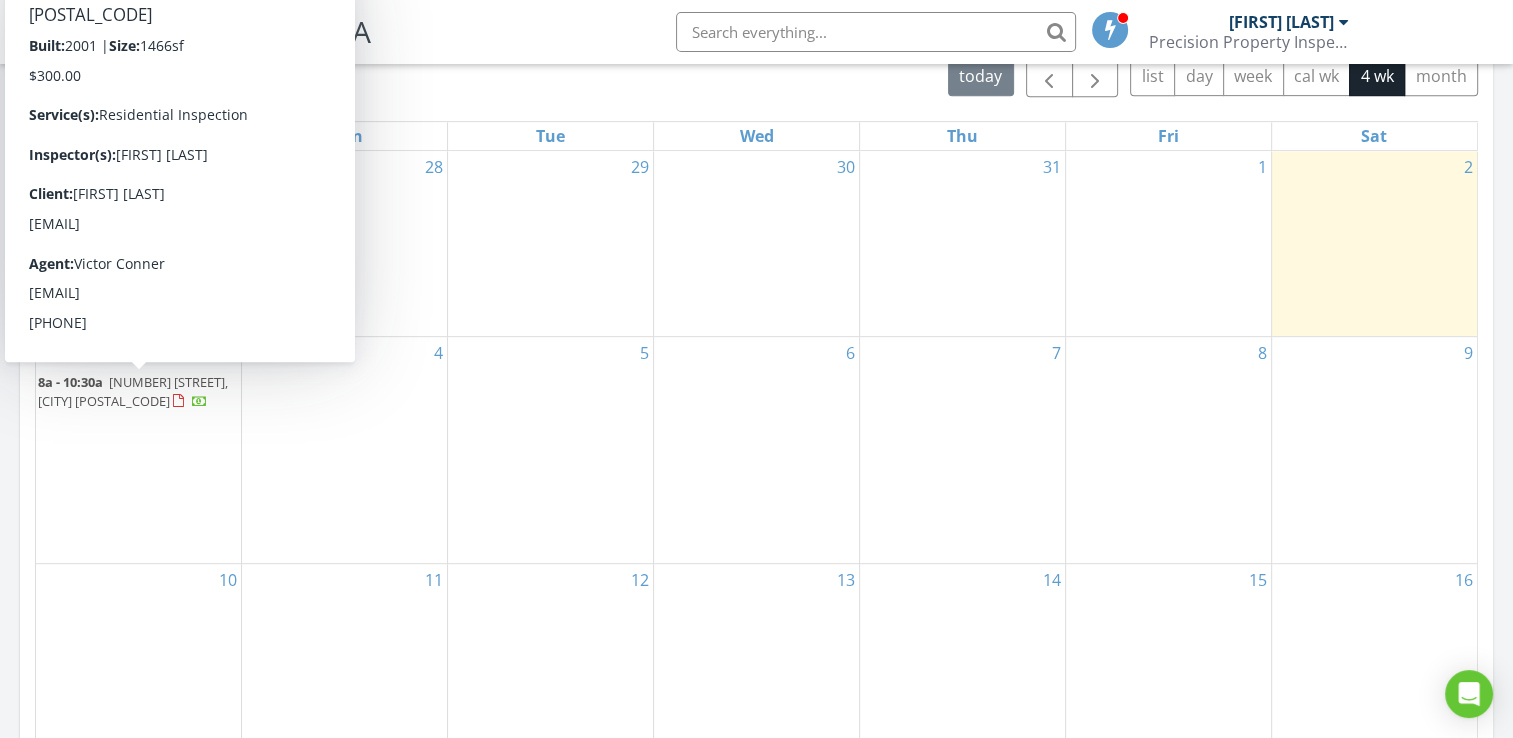 click on "14 E Lettuce St, Heber 92249" at bounding box center [133, 391] 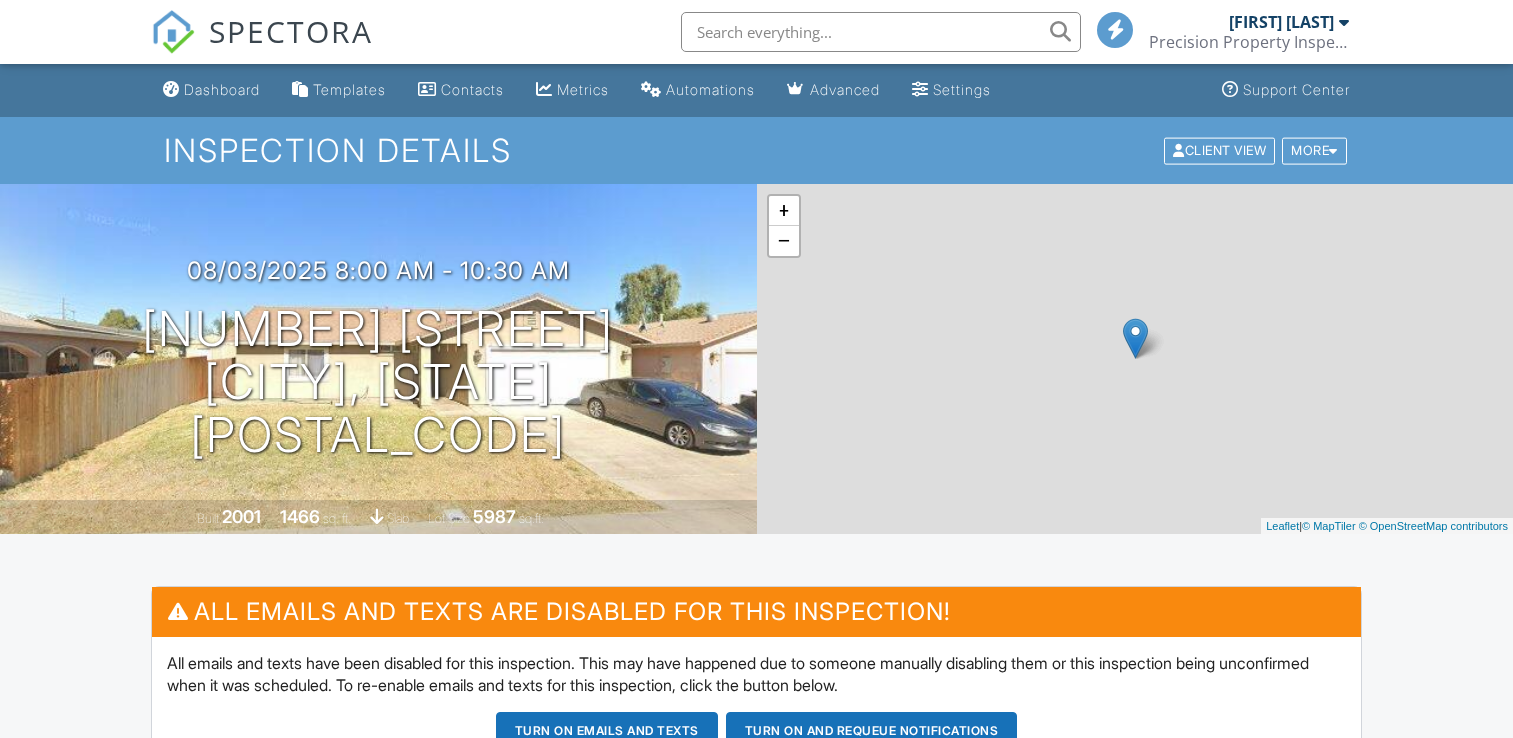 scroll, scrollTop: 0, scrollLeft: 0, axis: both 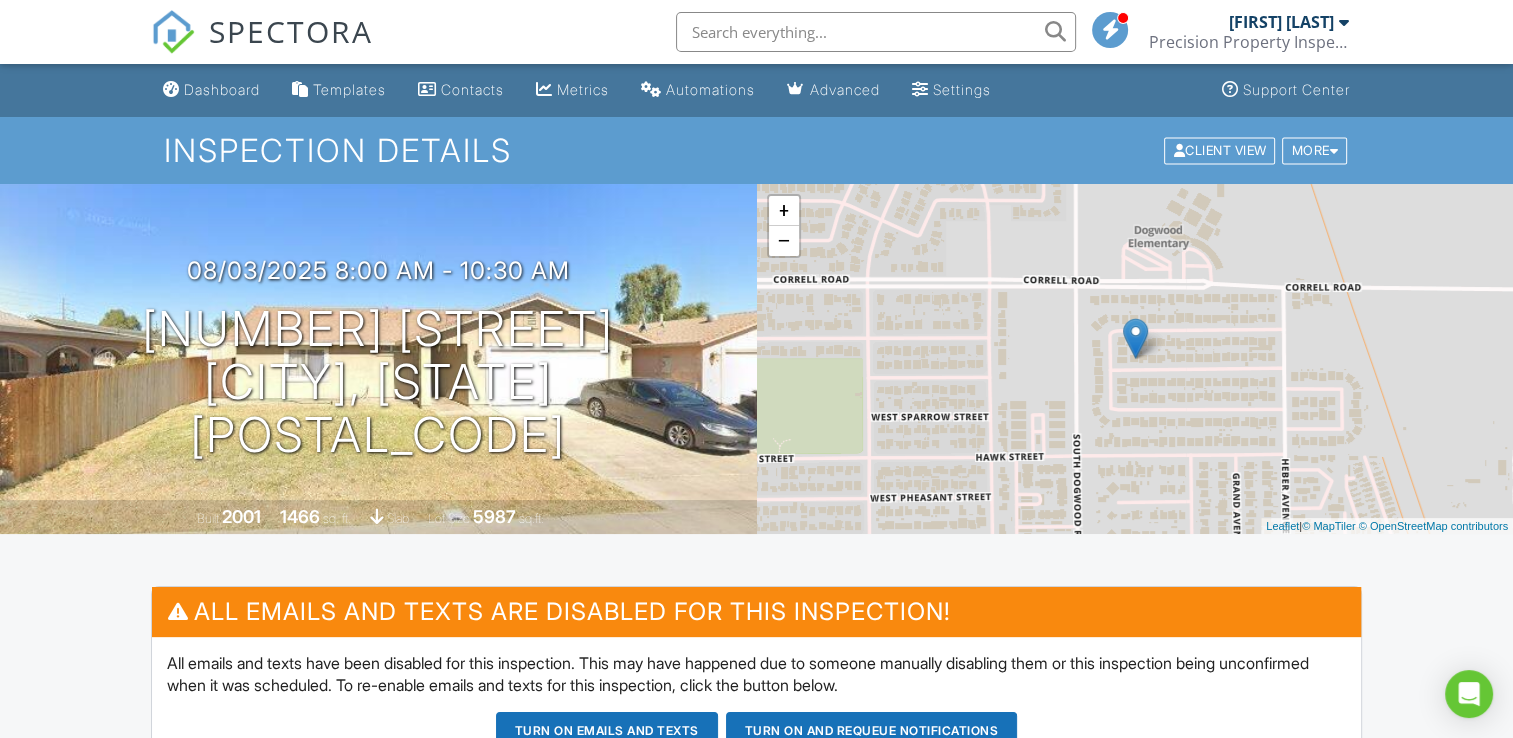 click on "Inspection Details
Client View
More
Property Details
Reschedule
Reorder / Copy
Share
Cancel
Delete
Print Order
Convert to V10
View Change Log" at bounding box center [756, 150] 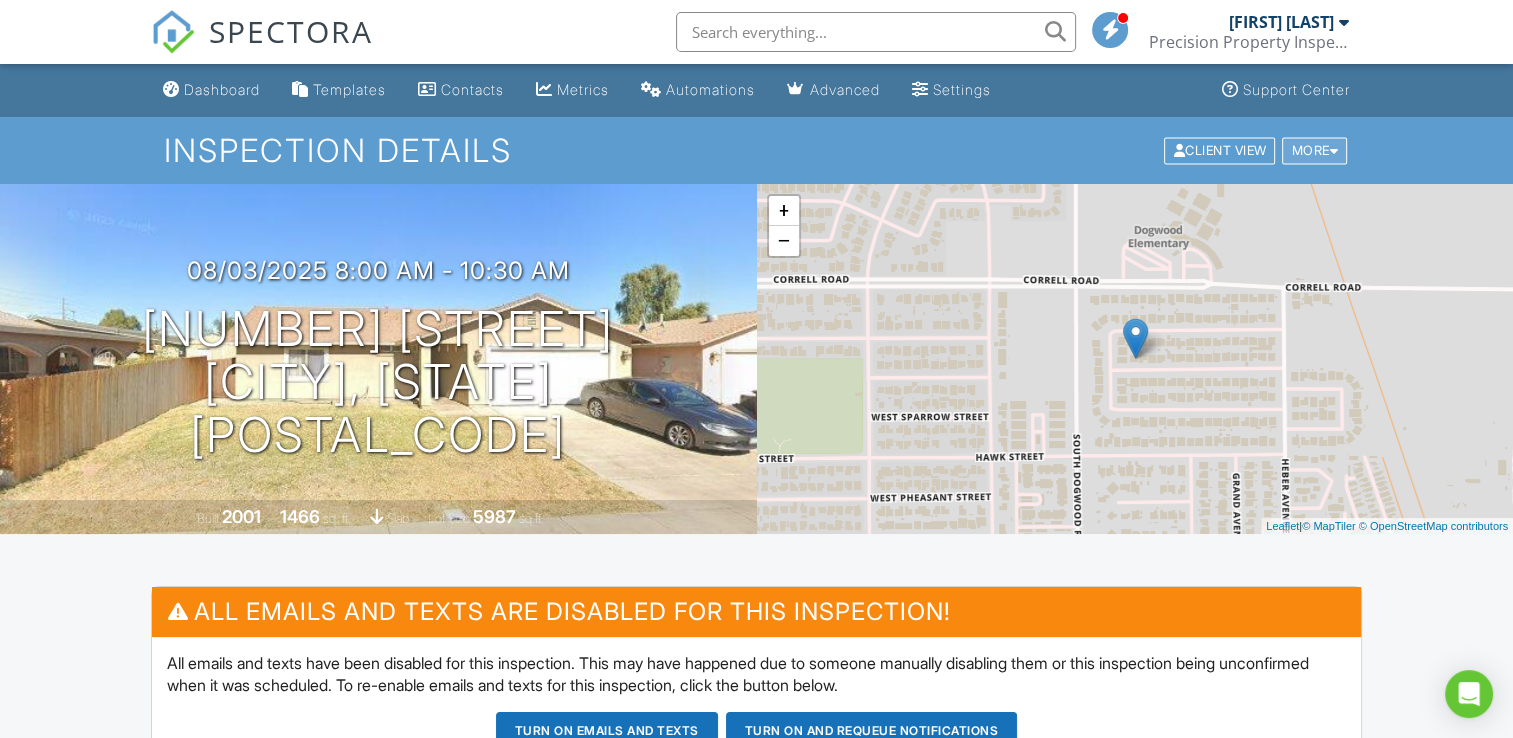 click on "More" at bounding box center (1314, 150) 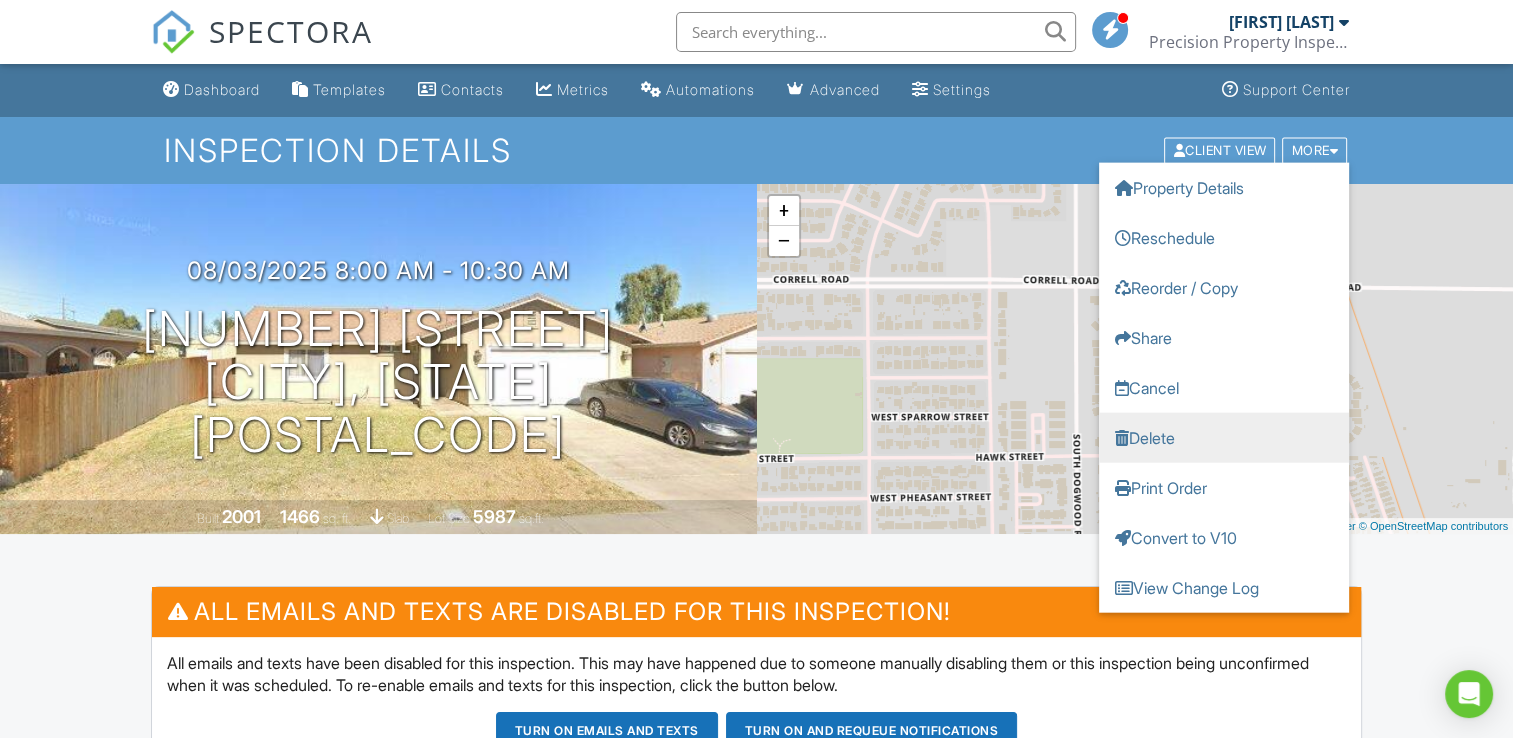 click on "Delete" at bounding box center (1224, 437) 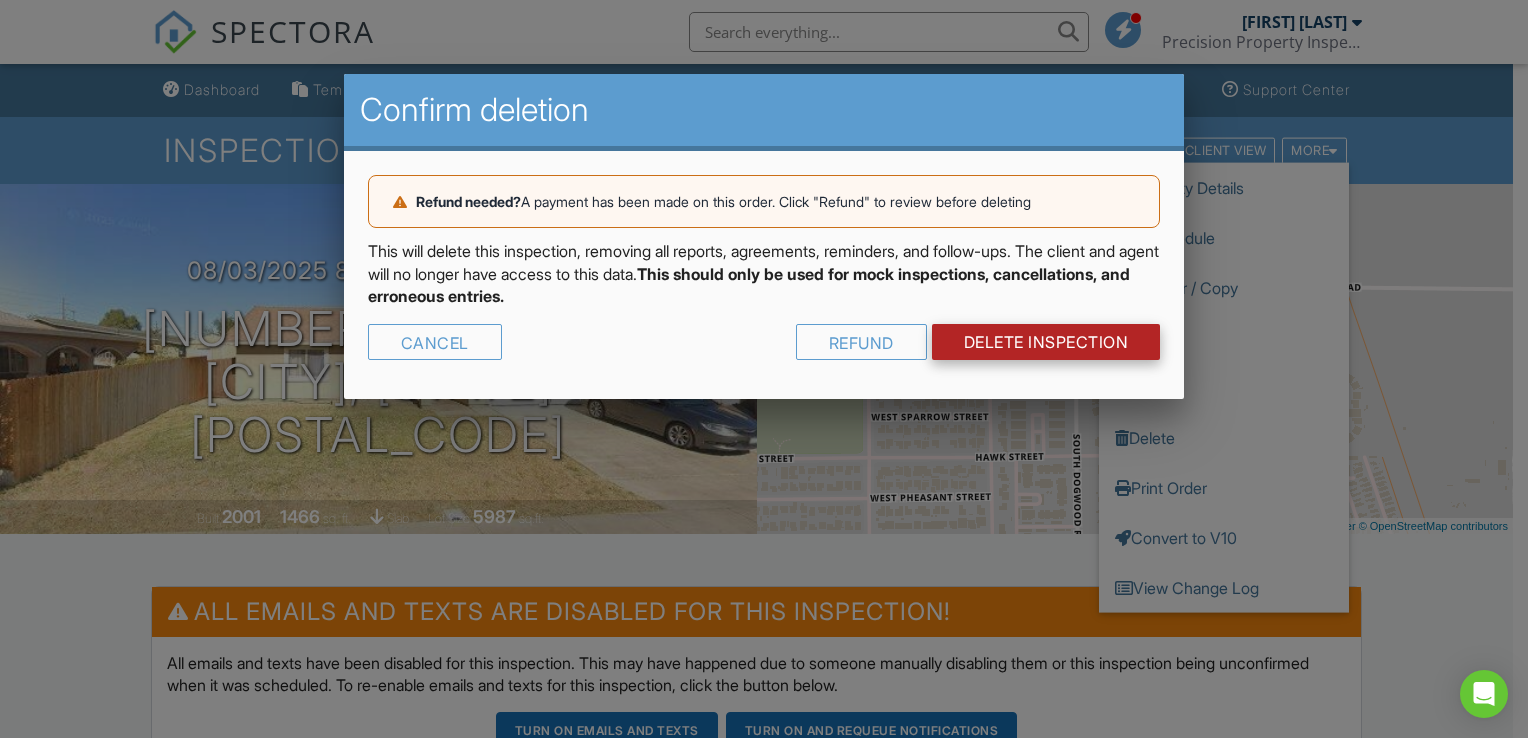 click on "DELETE Inspection" at bounding box center [1046, 342] 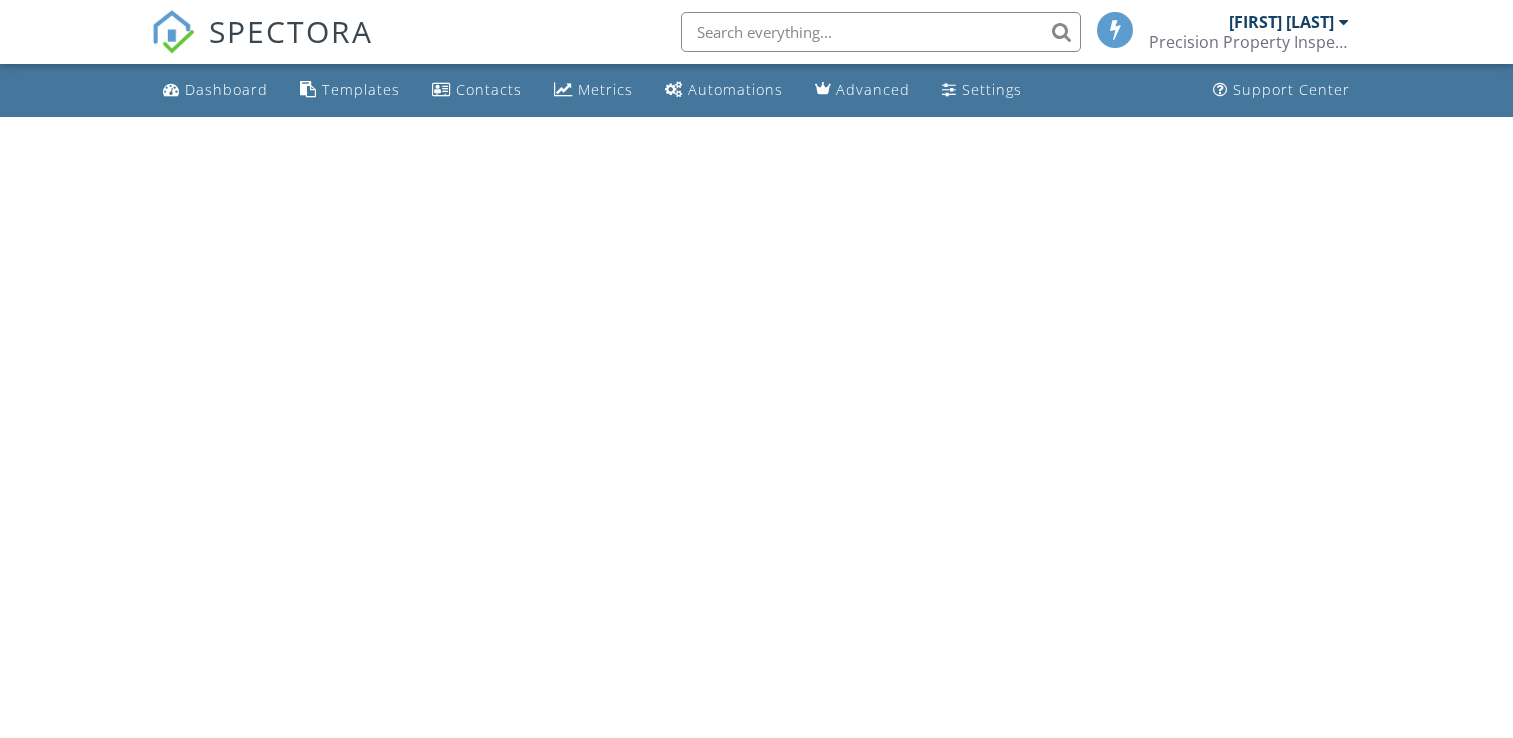 scroll, scrollTop: 0, scrollLeft: 0, axis: both 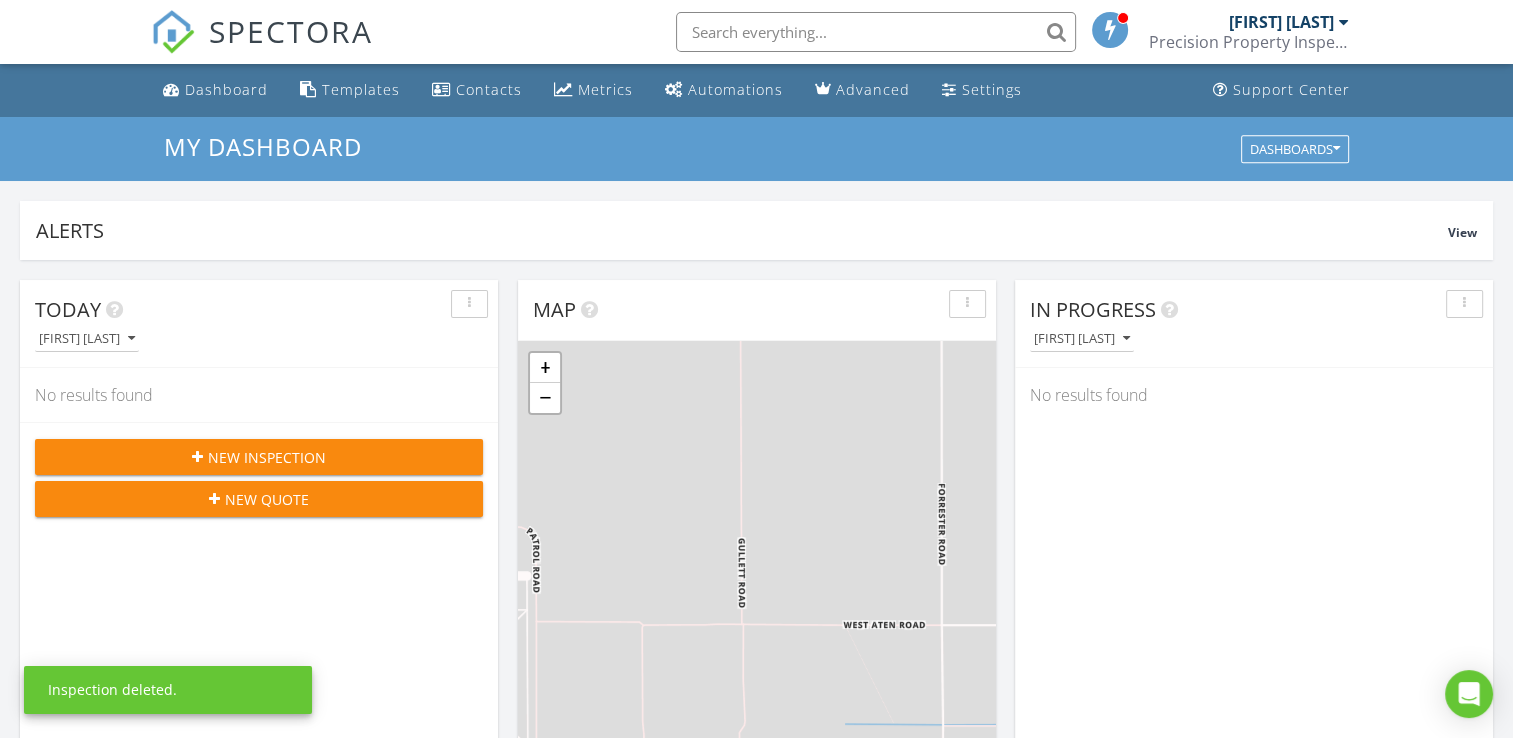 click on "New Inspection" at bounding box center [267, 457] 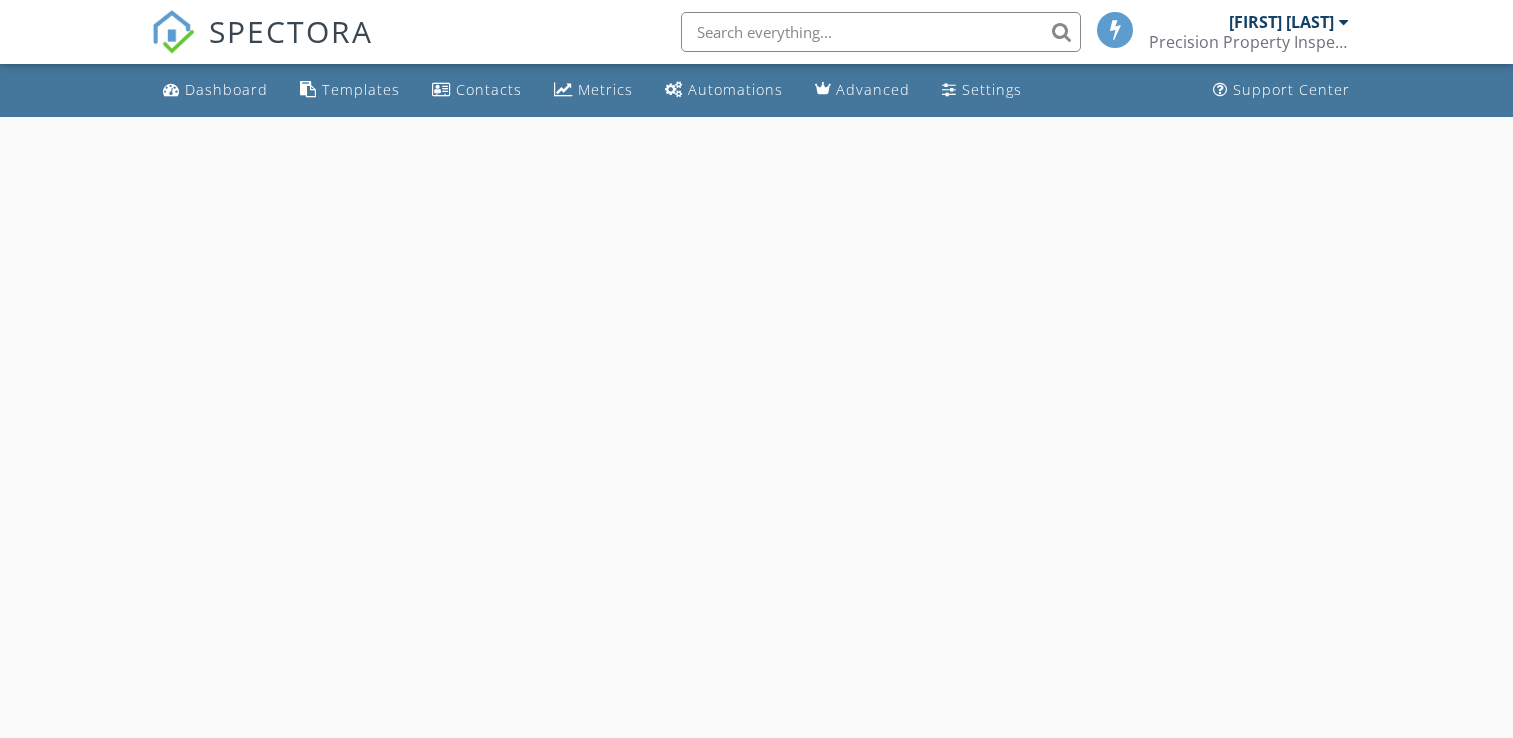 scroll, scrollTop: 0, scrollLeft: 0, axis: both 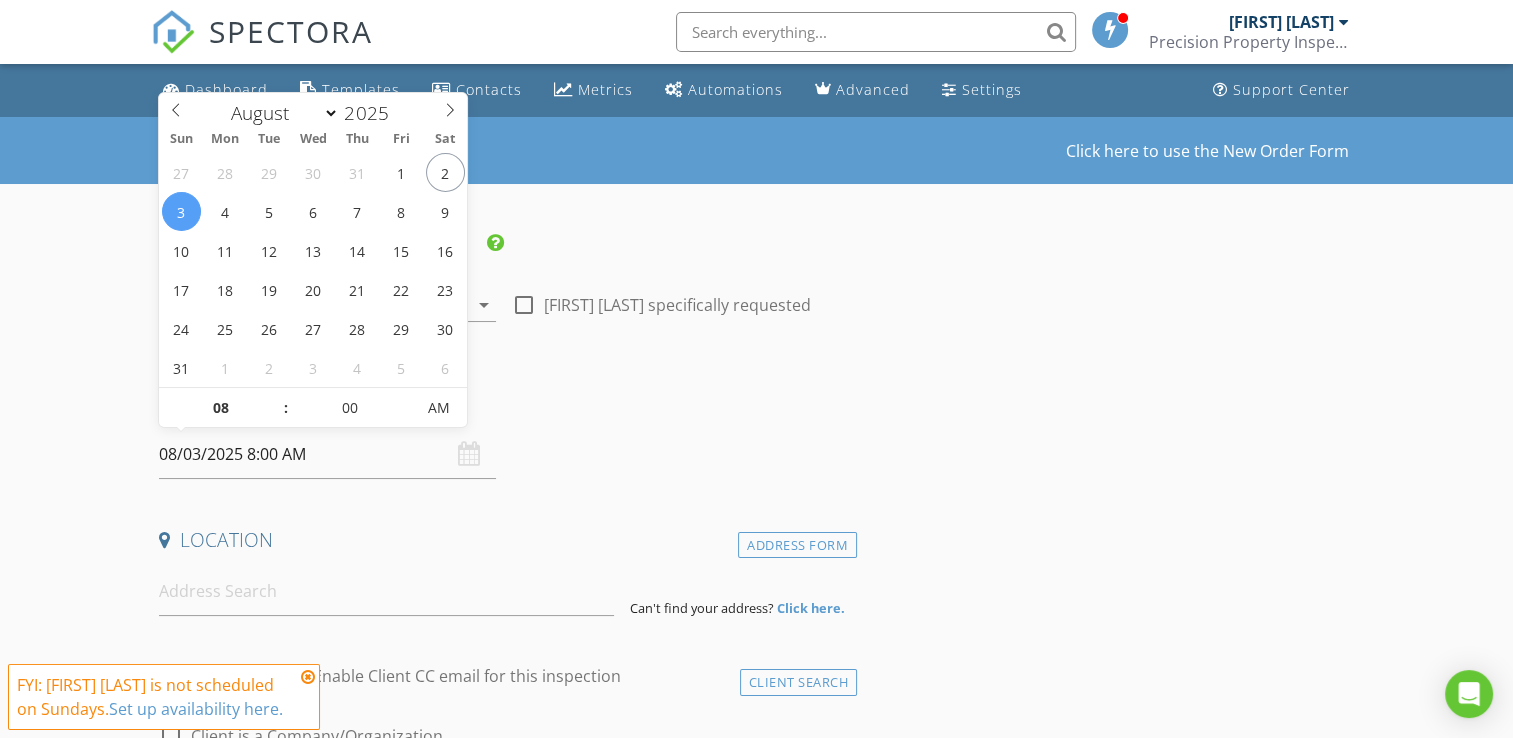 click on "08/03/2025 8:00 AM" at bounding box center [327, 454] 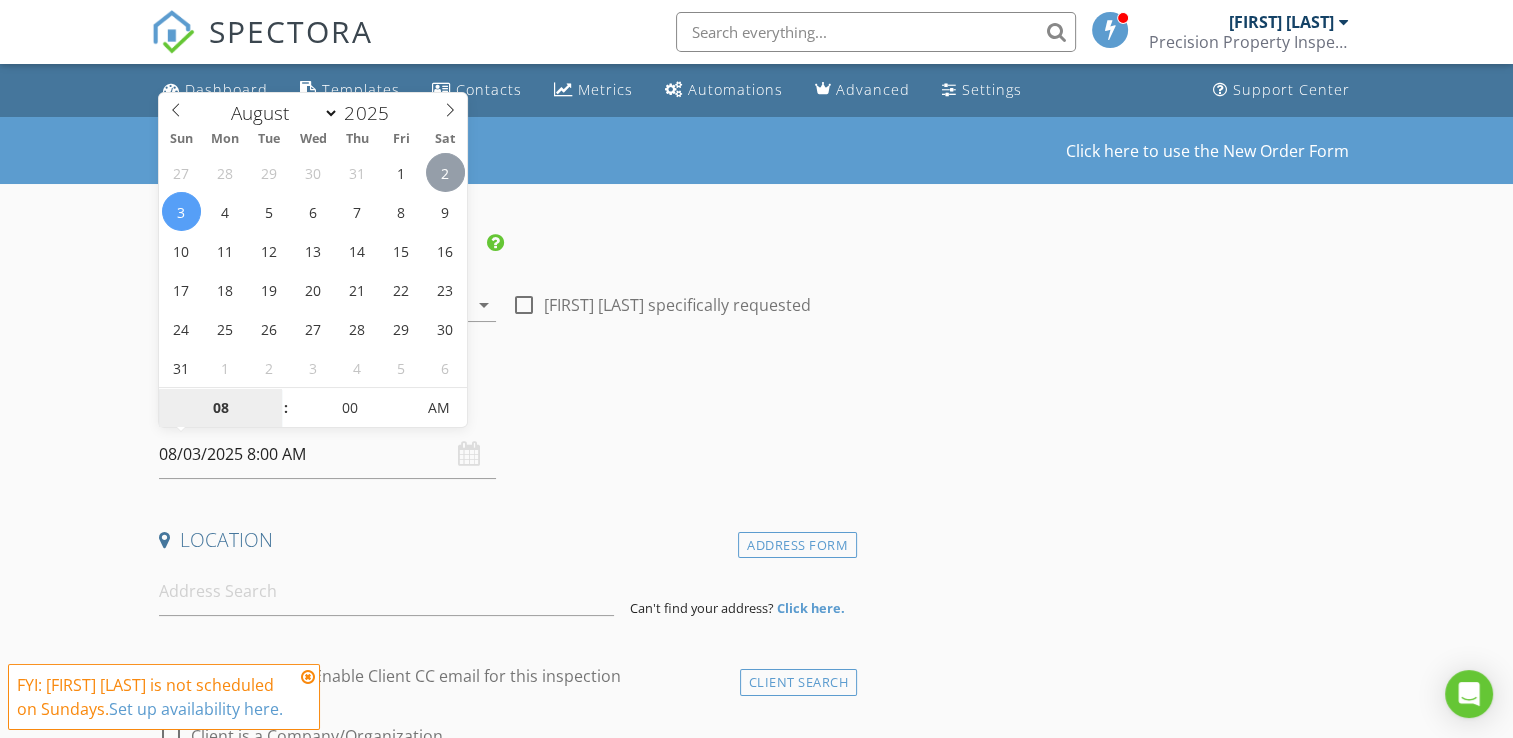 type on "08/02/2025 8:00 AM" 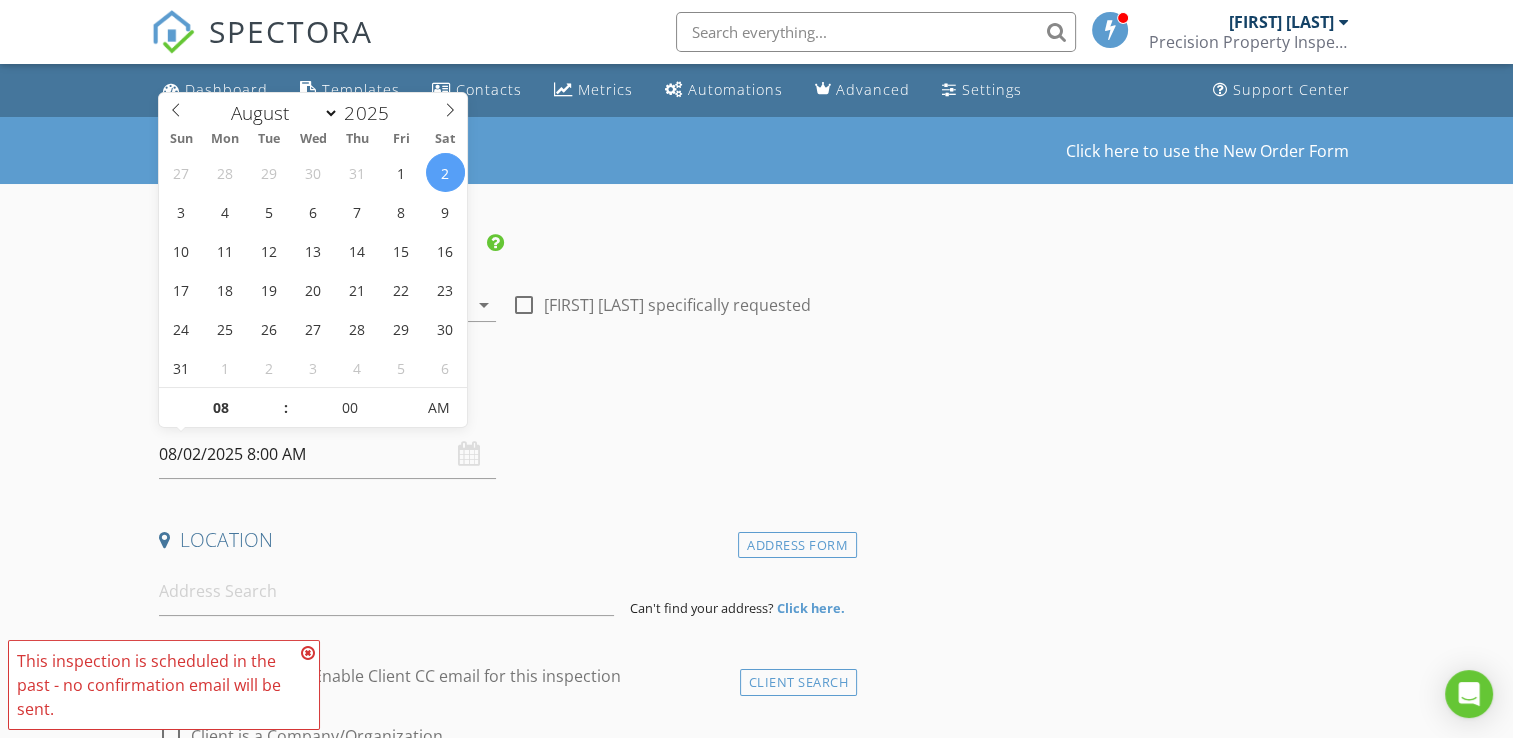 click on "INSPECTOR(S)
check_box   [FIRST] [LAST]   PRIMARY   [FIRST] [LAST] arrow_drop_down   check_box_outline_blank [FIRST] [LAST] specifically requested
Date/Time
[DATE] [TIME]
Location
Address Form       Can't find your address?   Click here.
client
check_box Enable Client CC email for this inspection   Client Search     check_box_outline_blank Client is a Company/Organization     First Name   Last Name   Email   CC Email   Phone           Notes   Private Notes
ADD ADDITIONAL client
SERVICES
check_box_outline_blank   New Service   check_box_outline_blank   Residential Inspection   The Go TO arrow_drop_down     Select Discount Code arrow_drop_down    Charges       TOTAL   $0.00    Duration    No services with durations selected      Templates    No templates selected    Agreements" at bounding box center (756, 1666) 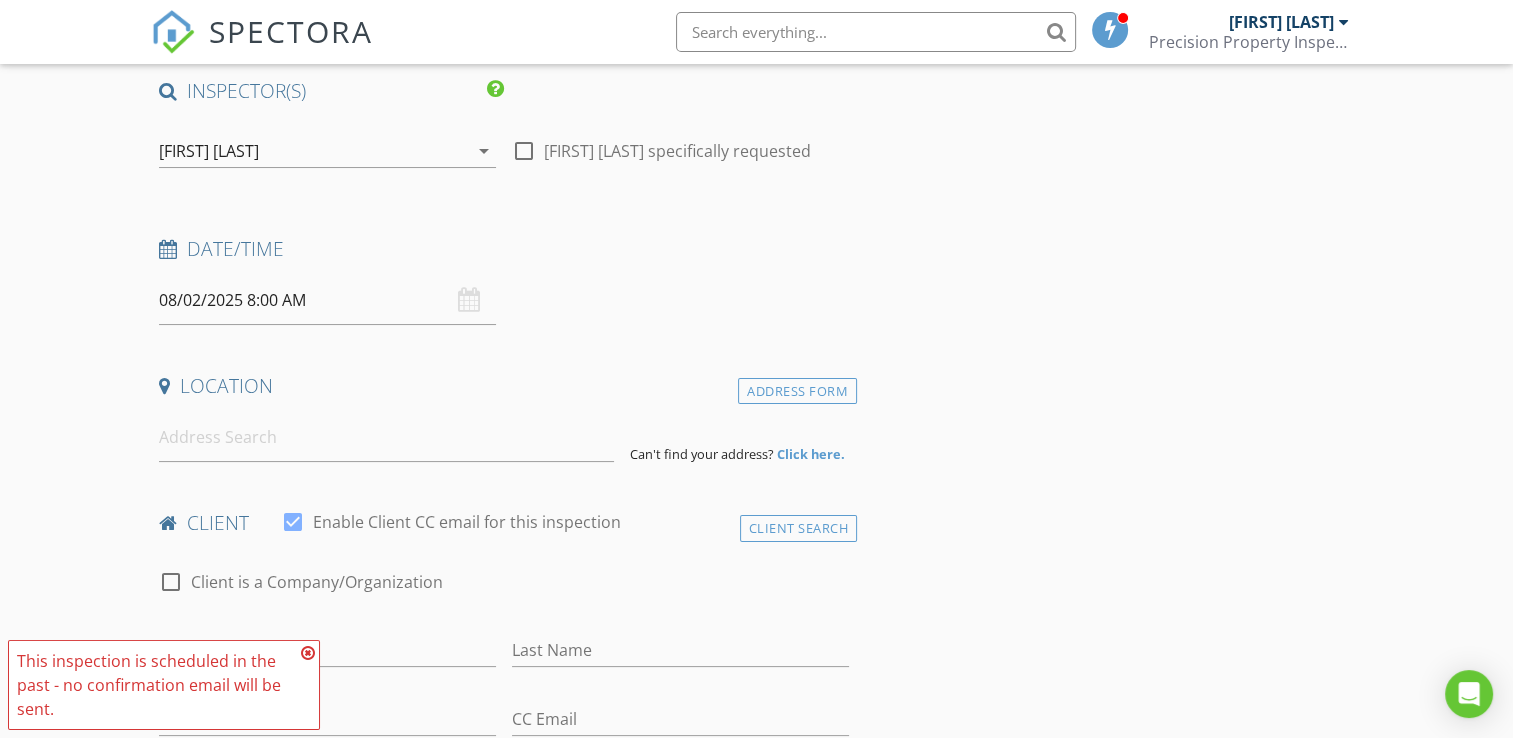 scroll, scrollTop: 200, scrollLeft: 0, axis: vertical 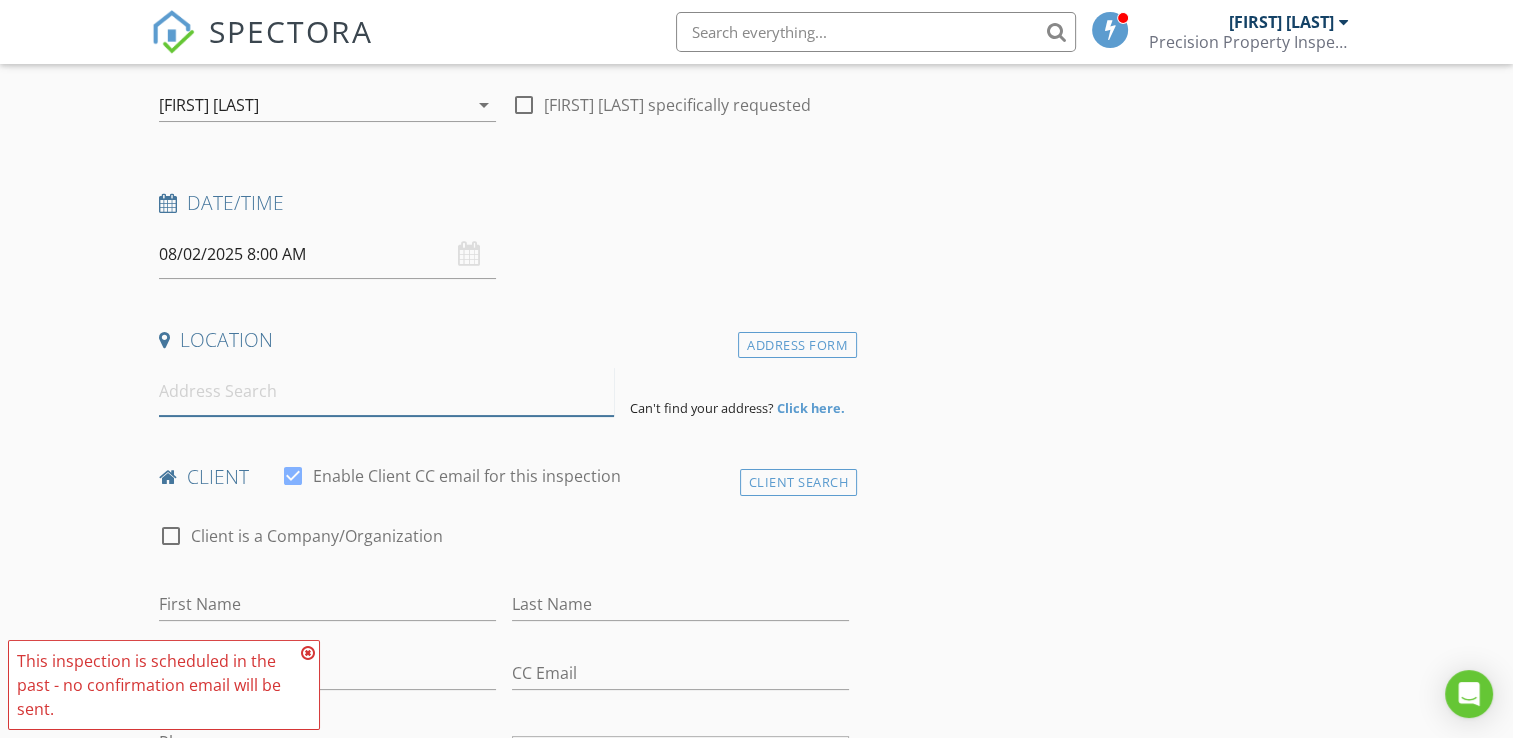 click at bounding box center [386, 391] 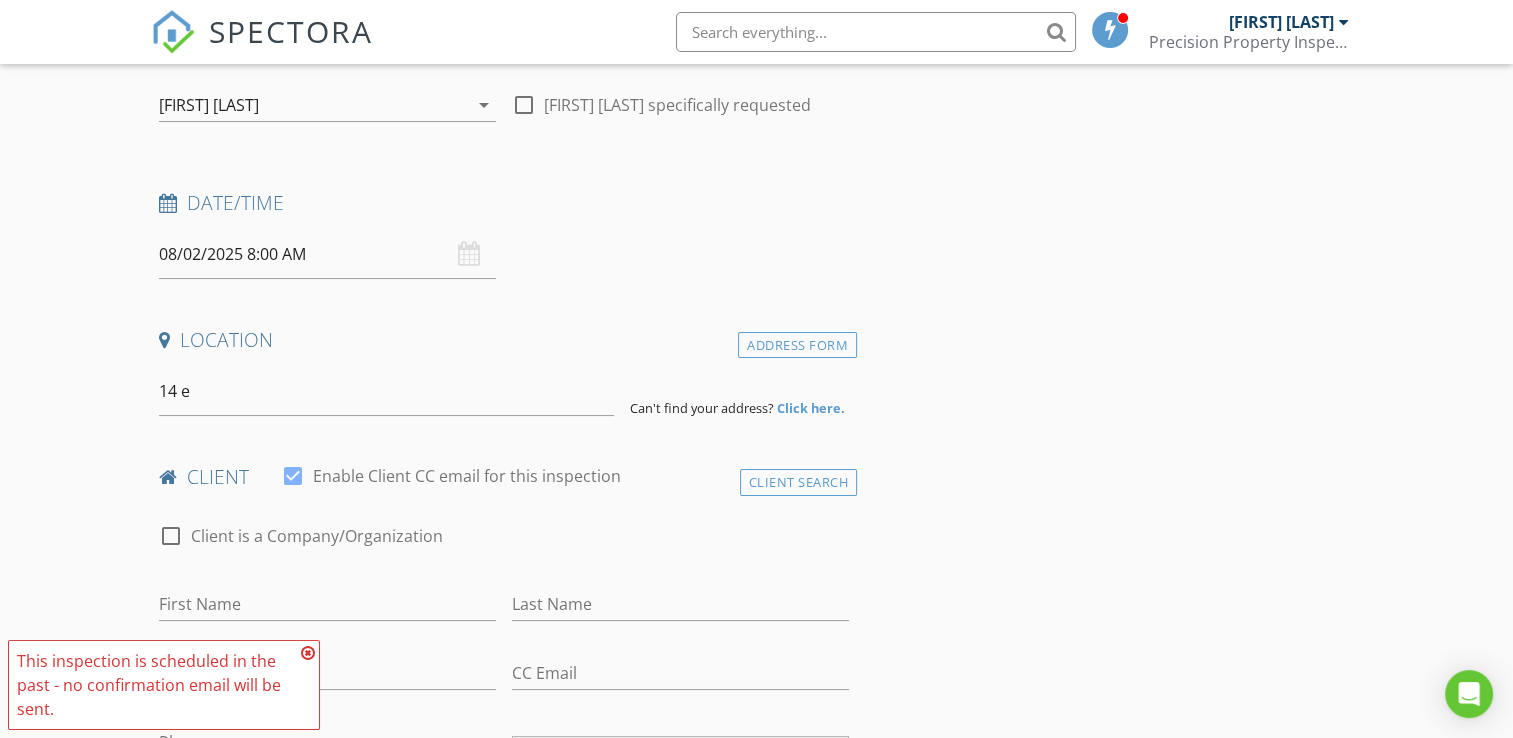 type on "[NUMBER] [STREET], [CITY], [STATE], [COUNTRY]" 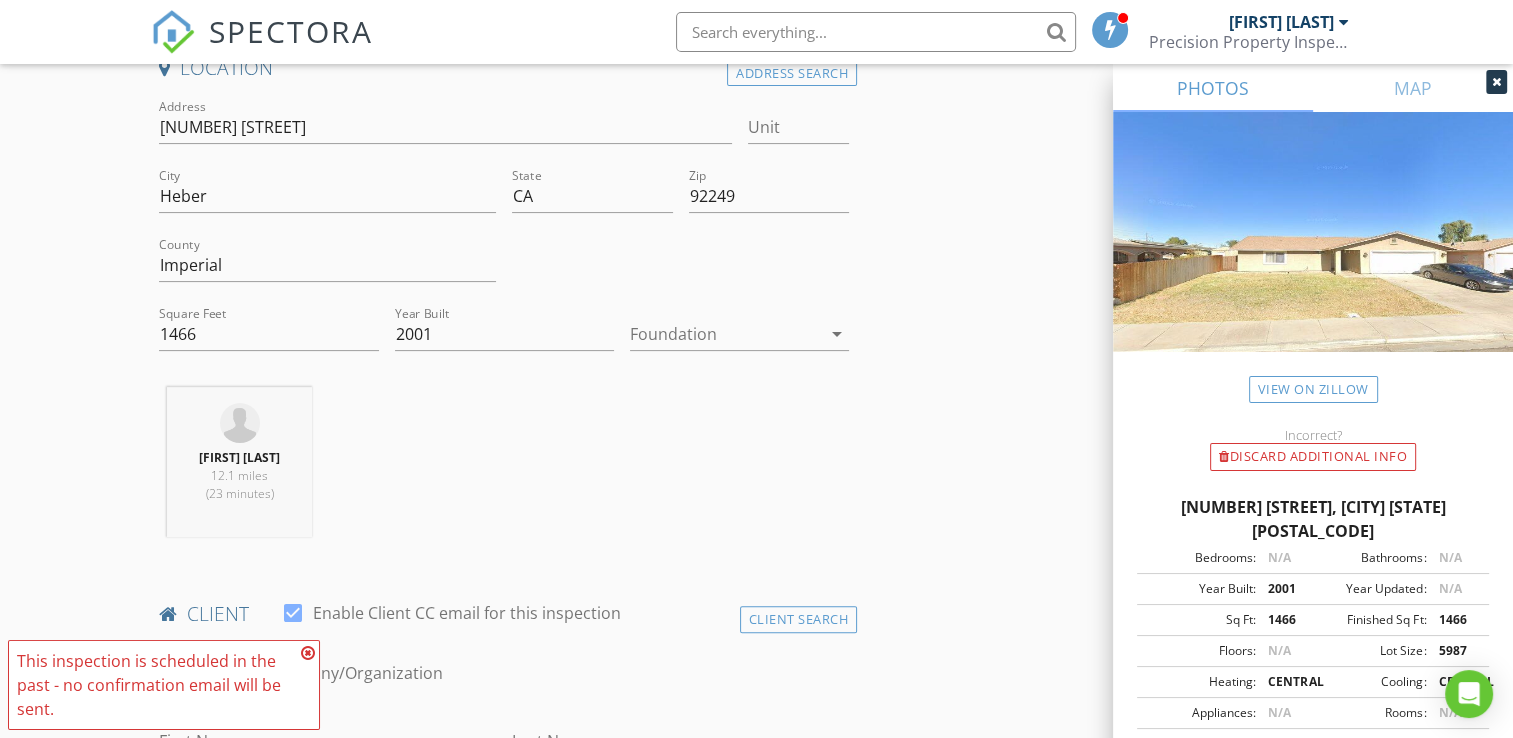 scroll, scrollTop: 500, scrollLeft: 0, axis: vertical 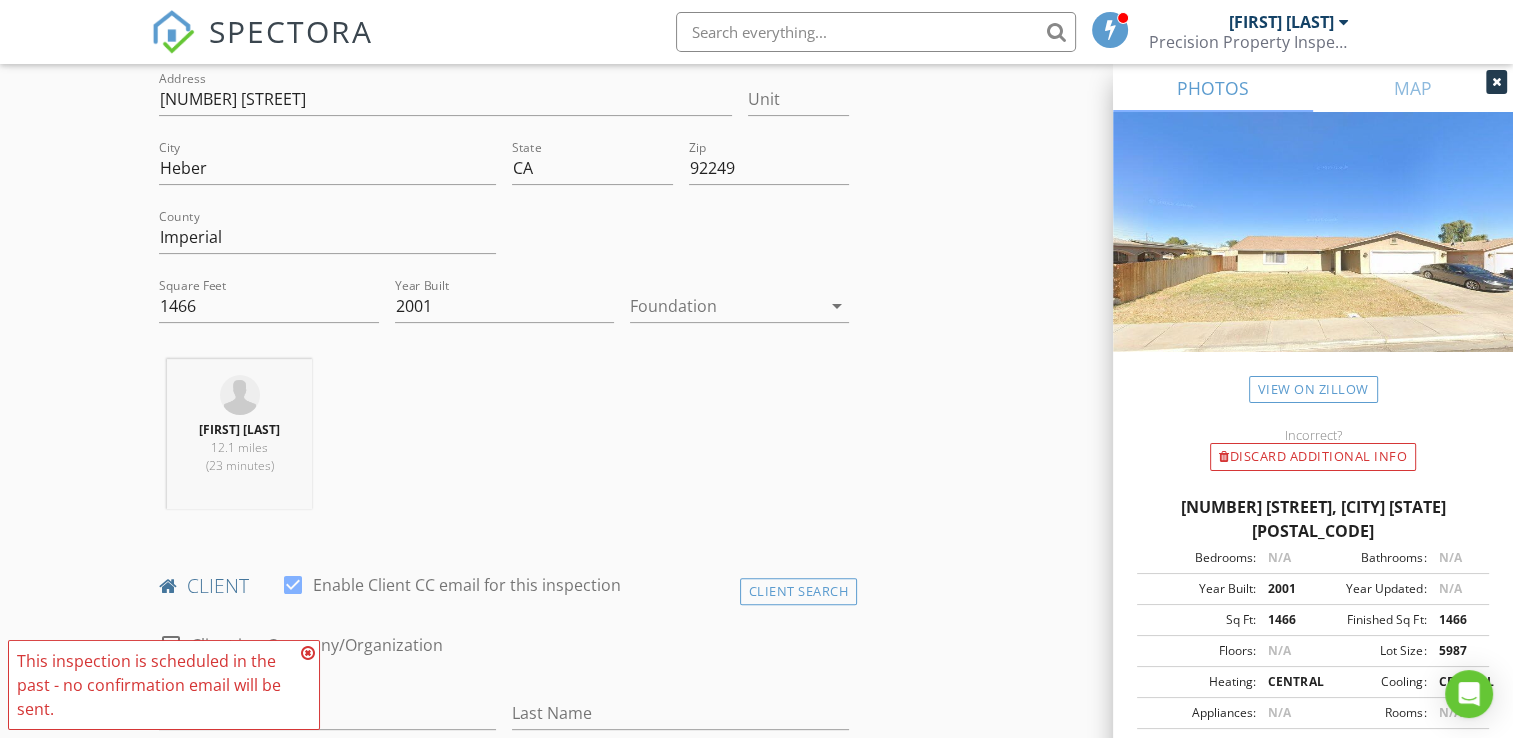click at bounding box center (725, 306) 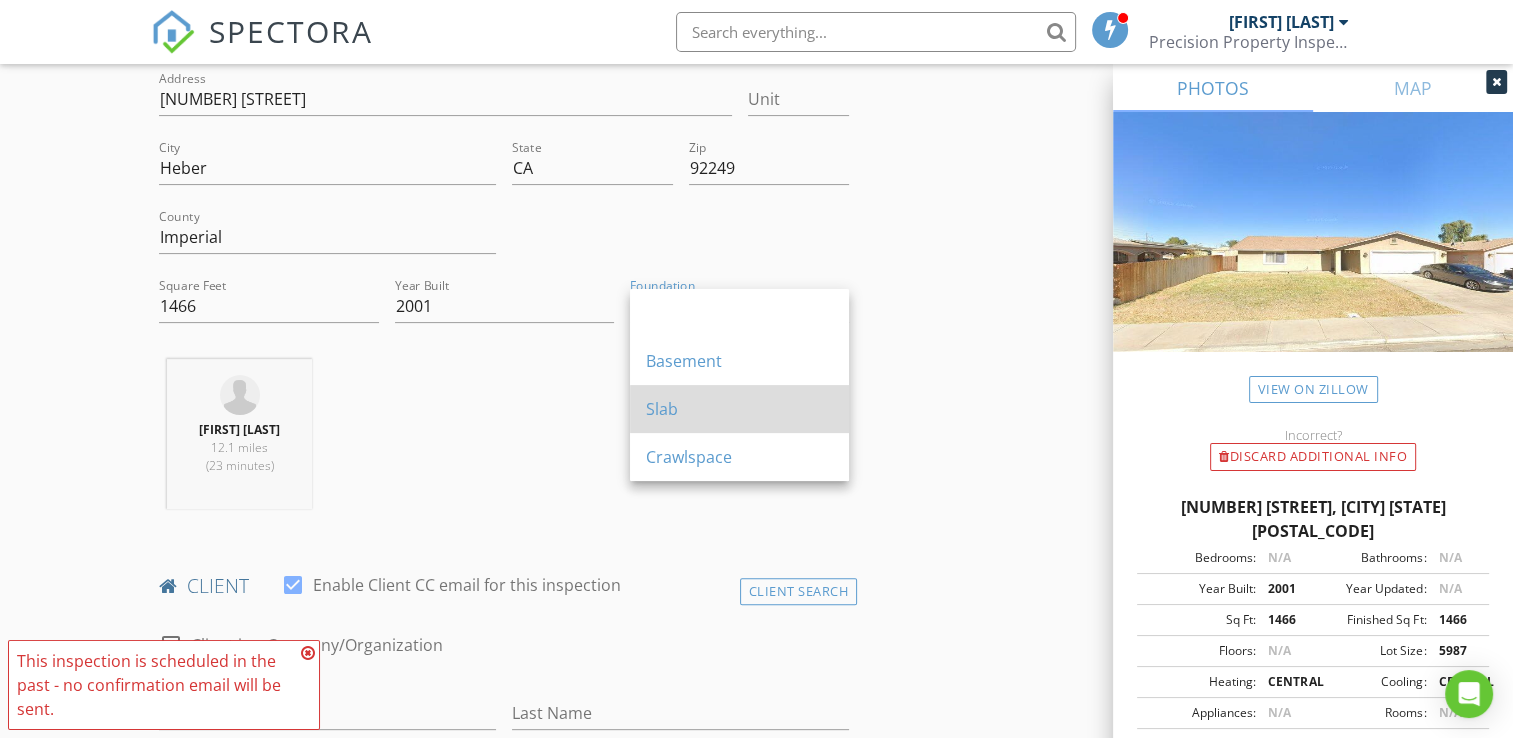 click on "Slab" at bounding box center [739, 409] 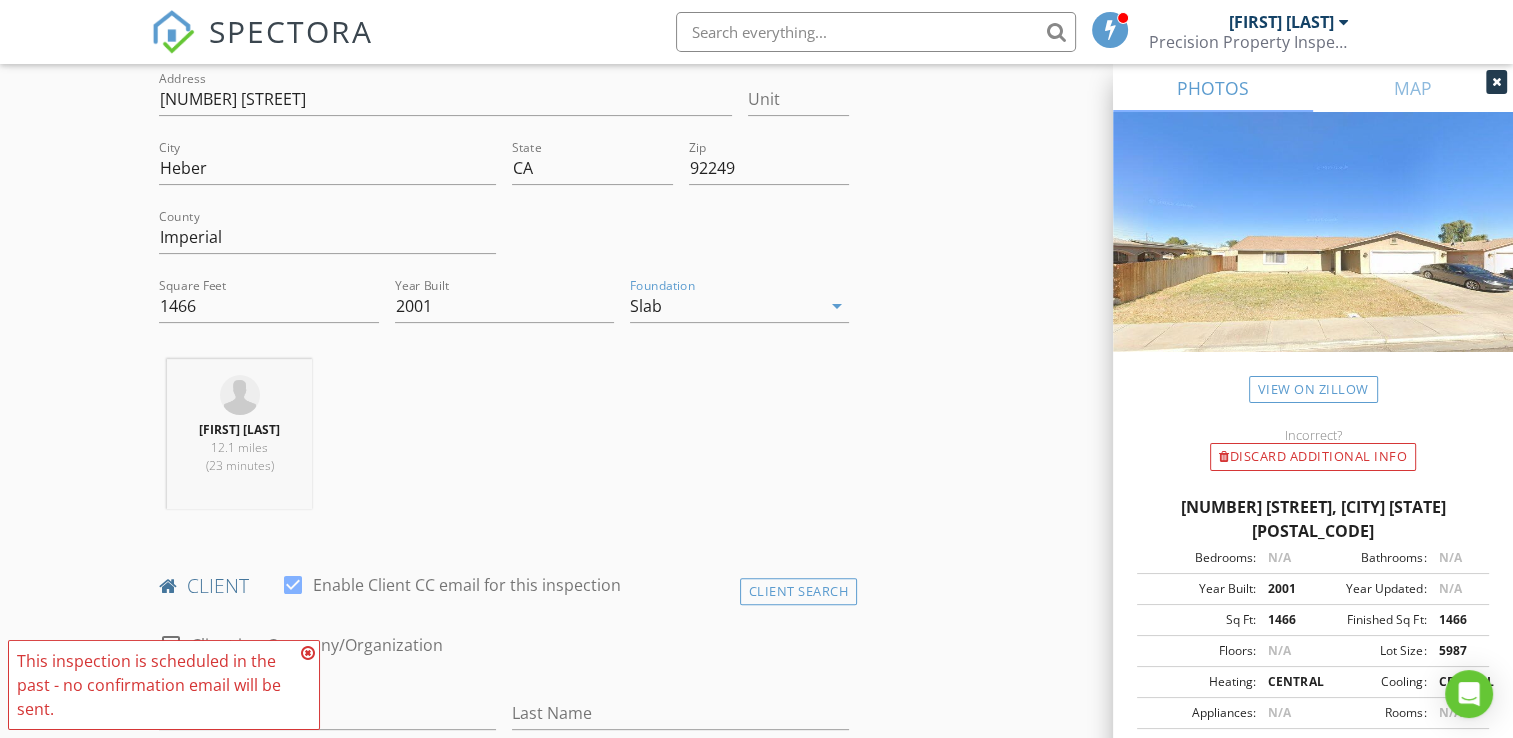 click on "[FIRST] [LAST]     [DISTANCE]     ([DURATION])" at bounding box center [239, 434] 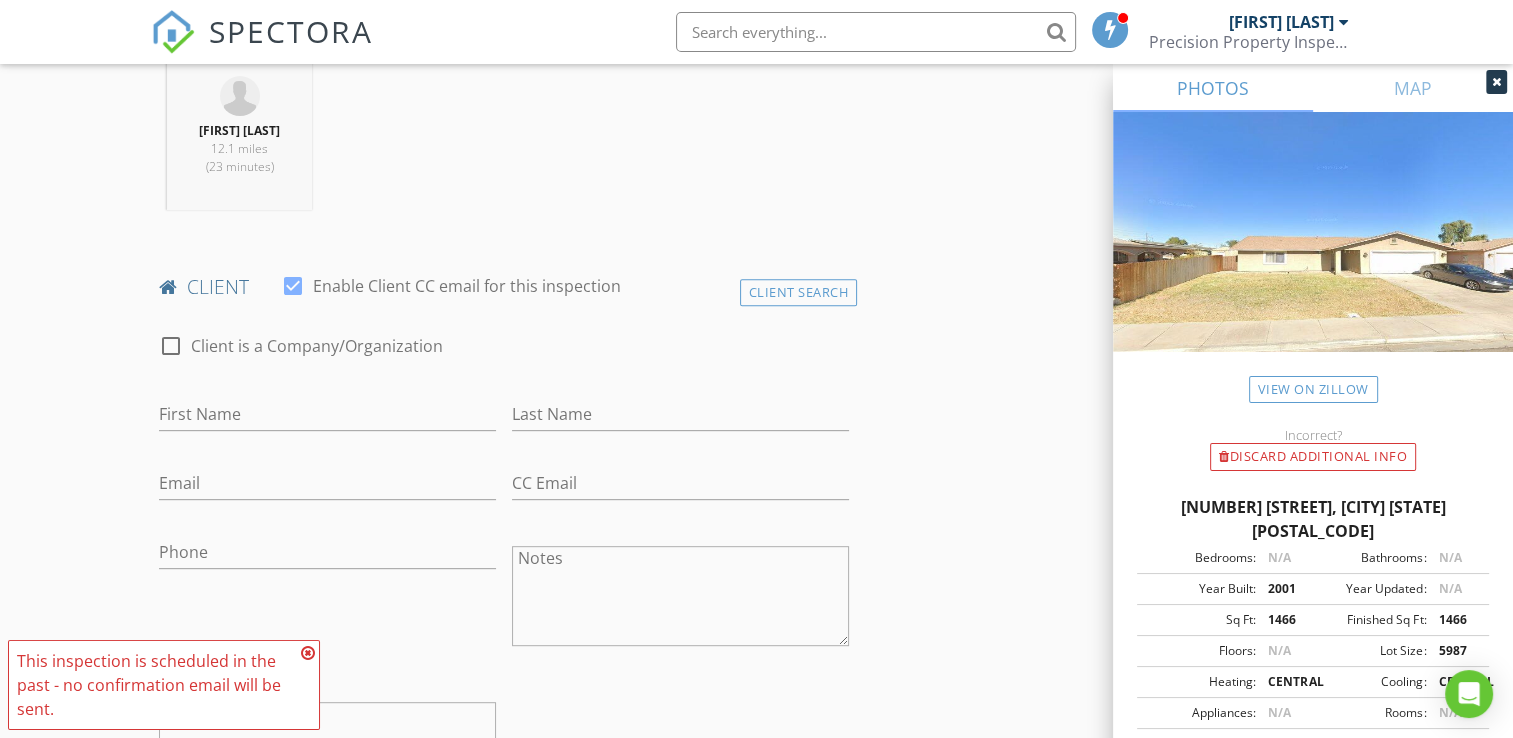 scroll, scrollTop: 800, scrollLeft: 0, axis: vertical 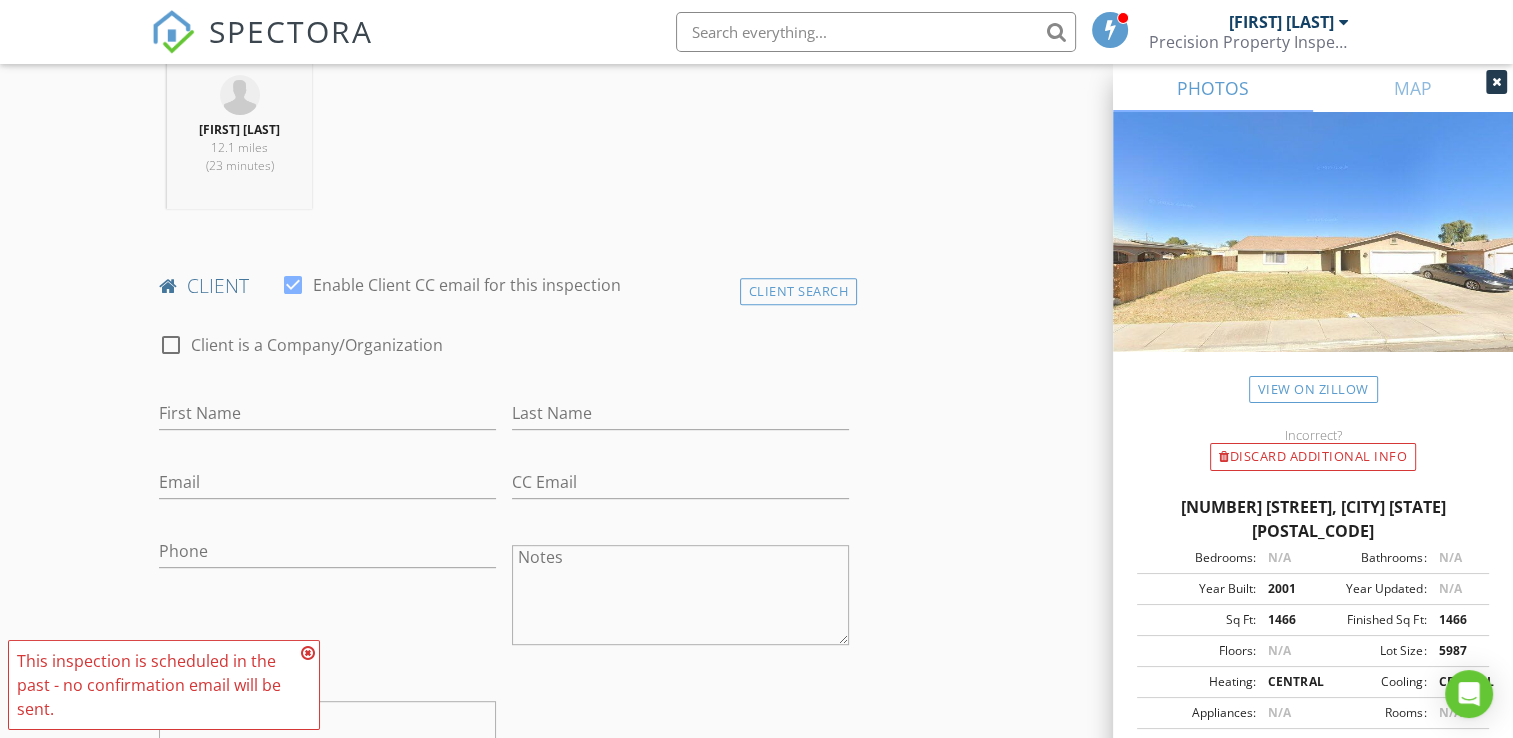 click at bounding box center [293, 285] 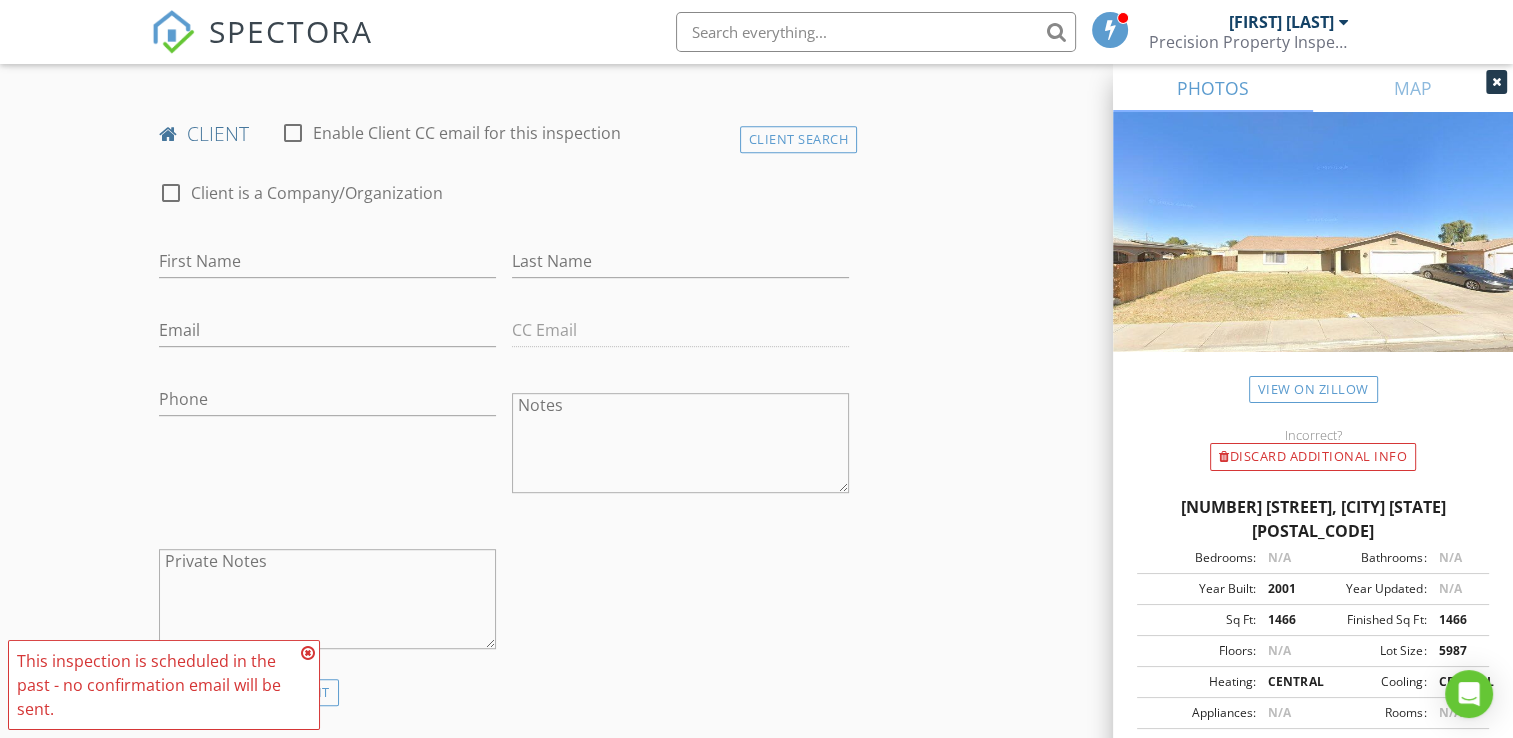 scroll, scrollTop: 1000, scrollLeft: 0, axis: vertical 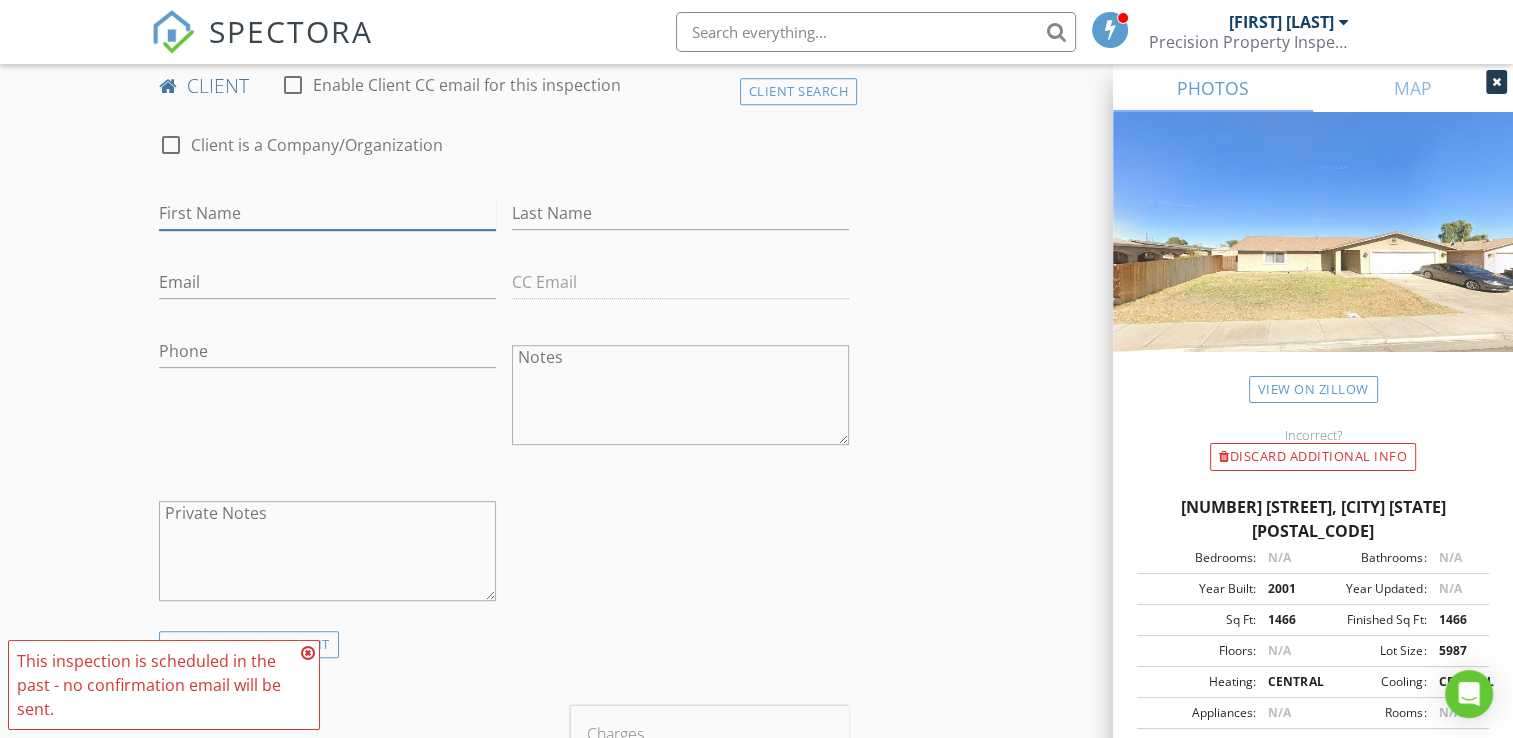 click on "First Name" at bounding box center (327, 213) 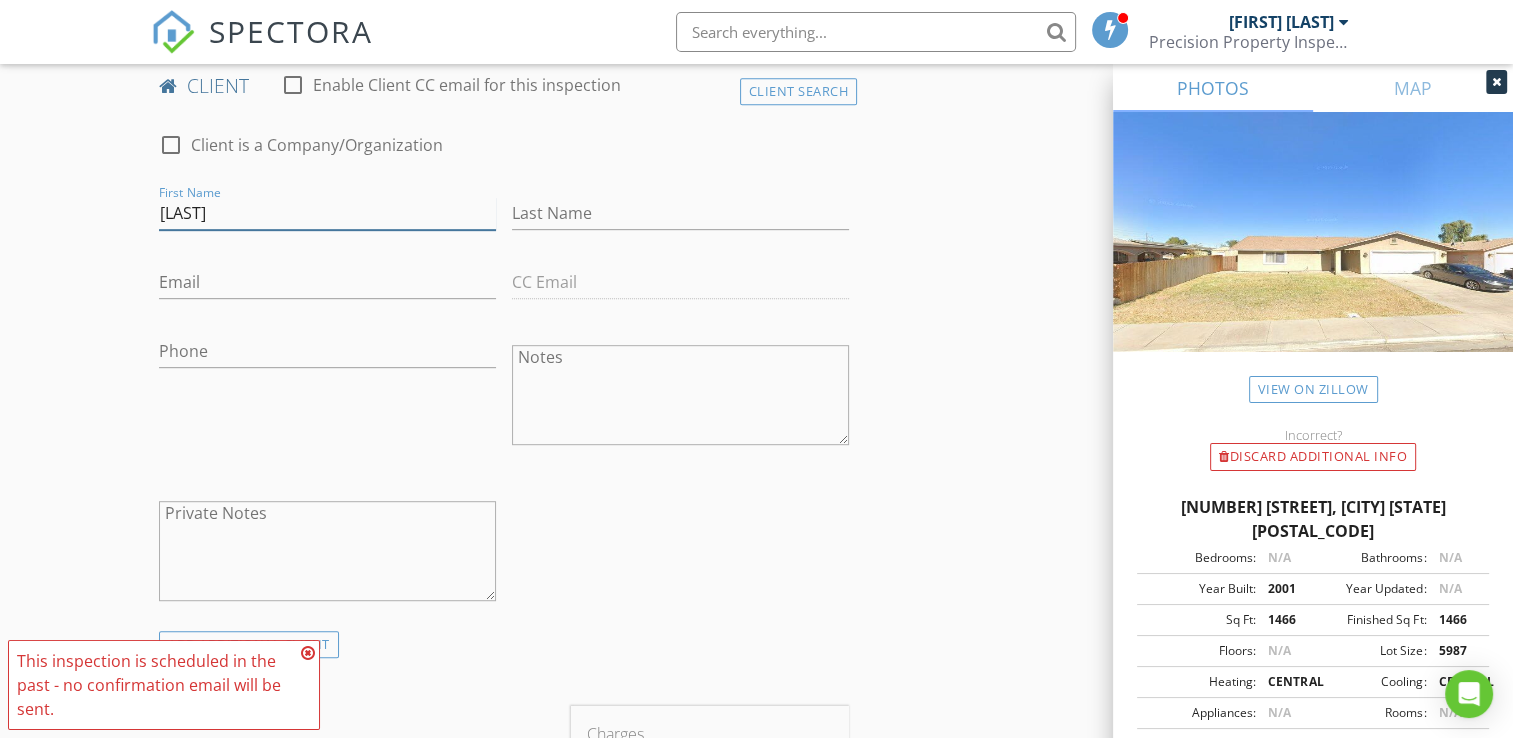 type on "[FIRST]" 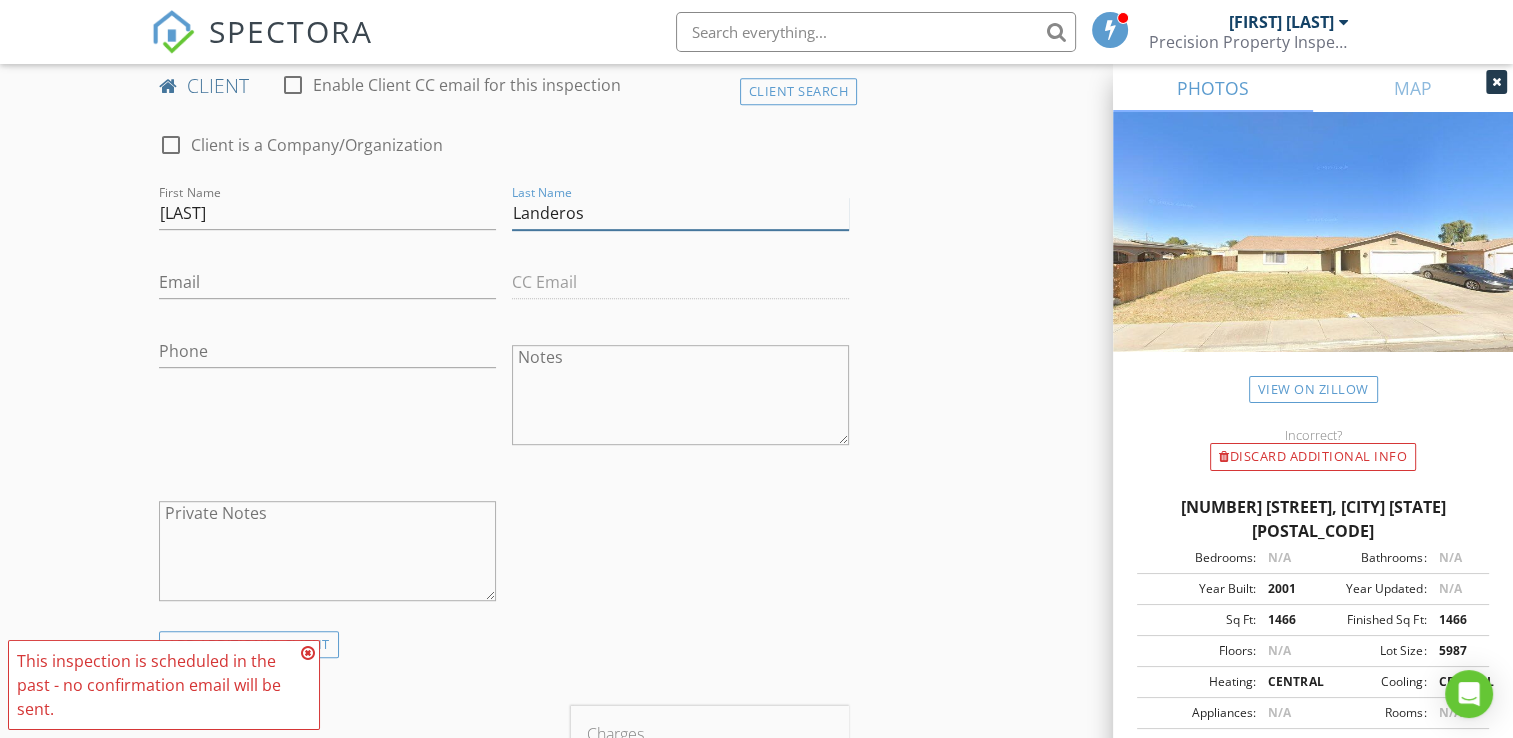 type on "Landeros" 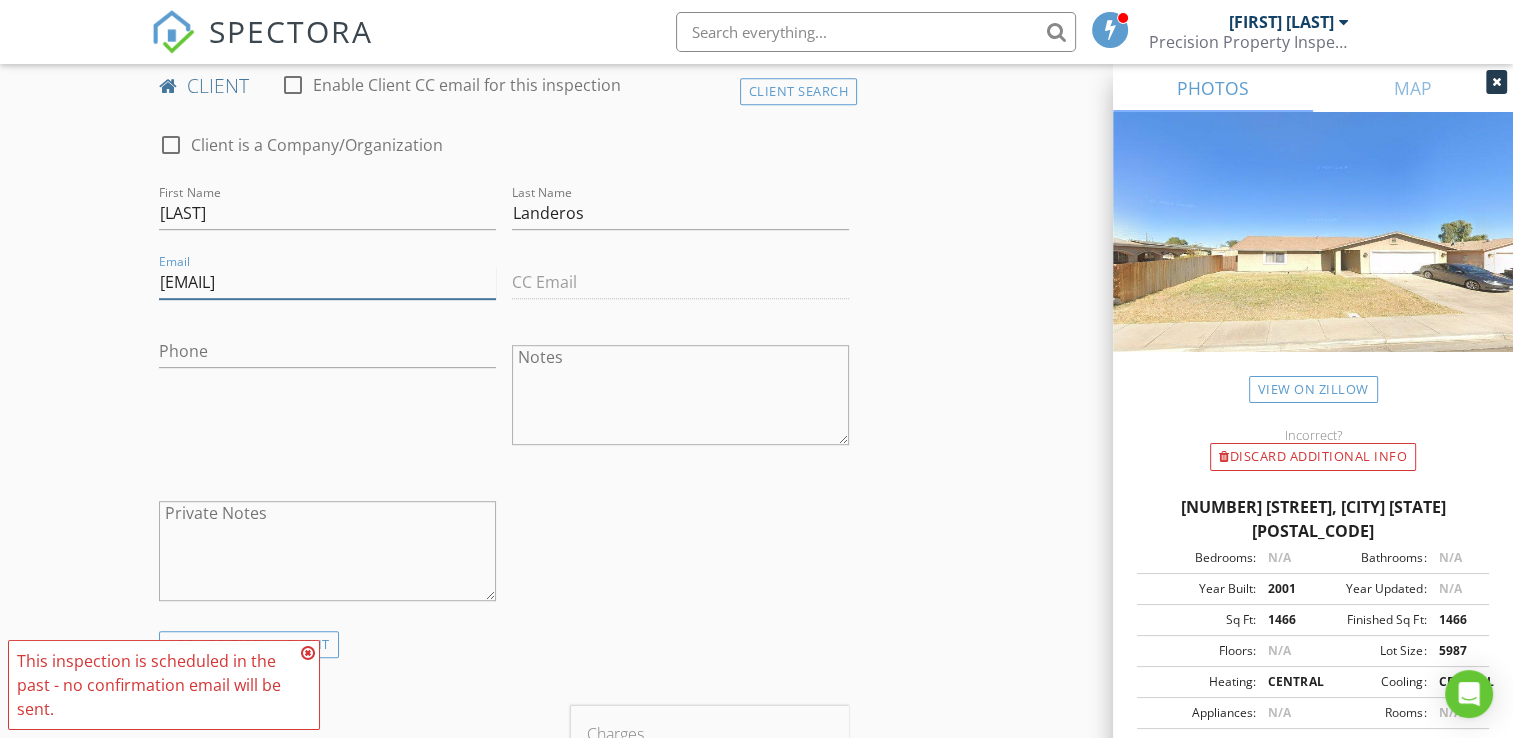 type on "[EMAIL]" 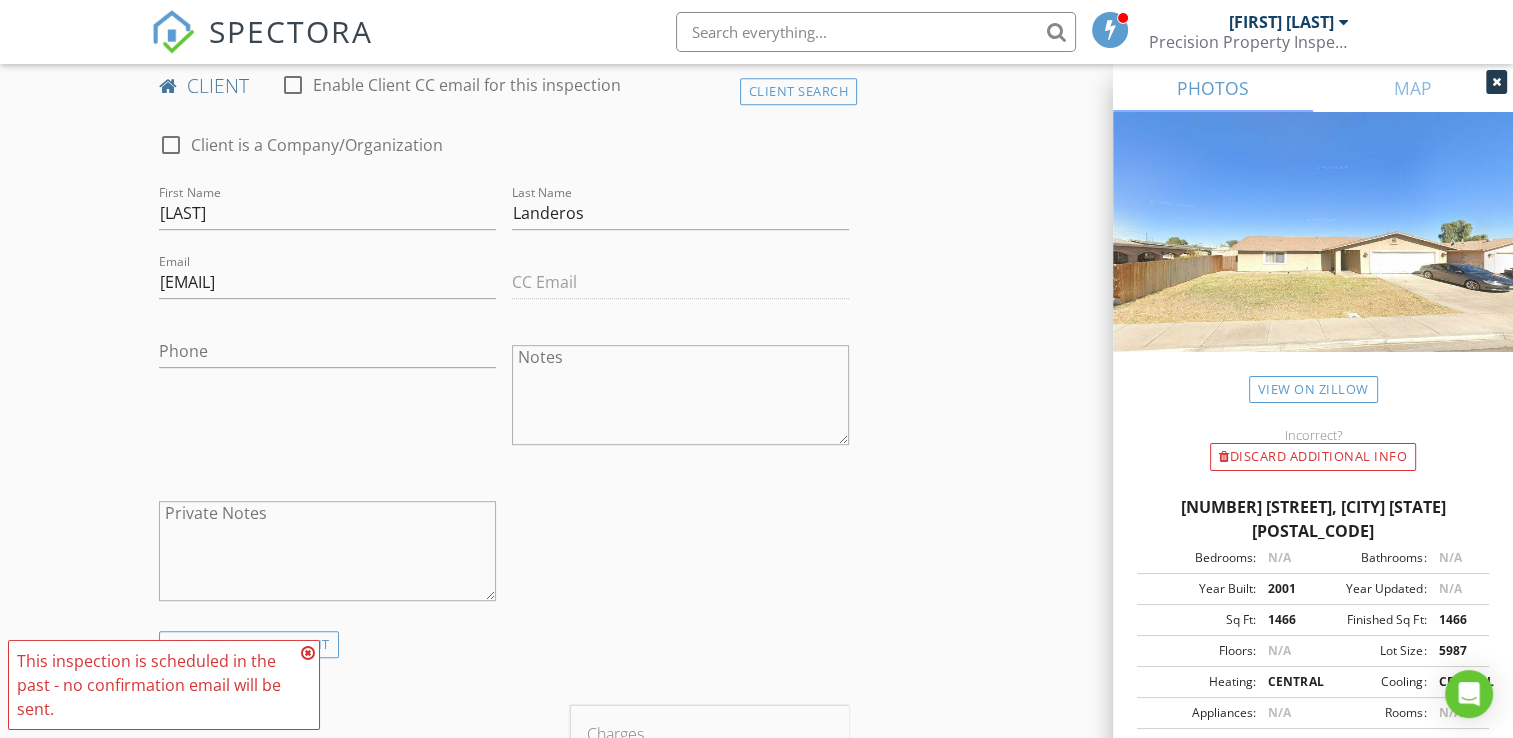scroll, scrollTop: 1407, scrollLeft: 0, axis: vertical 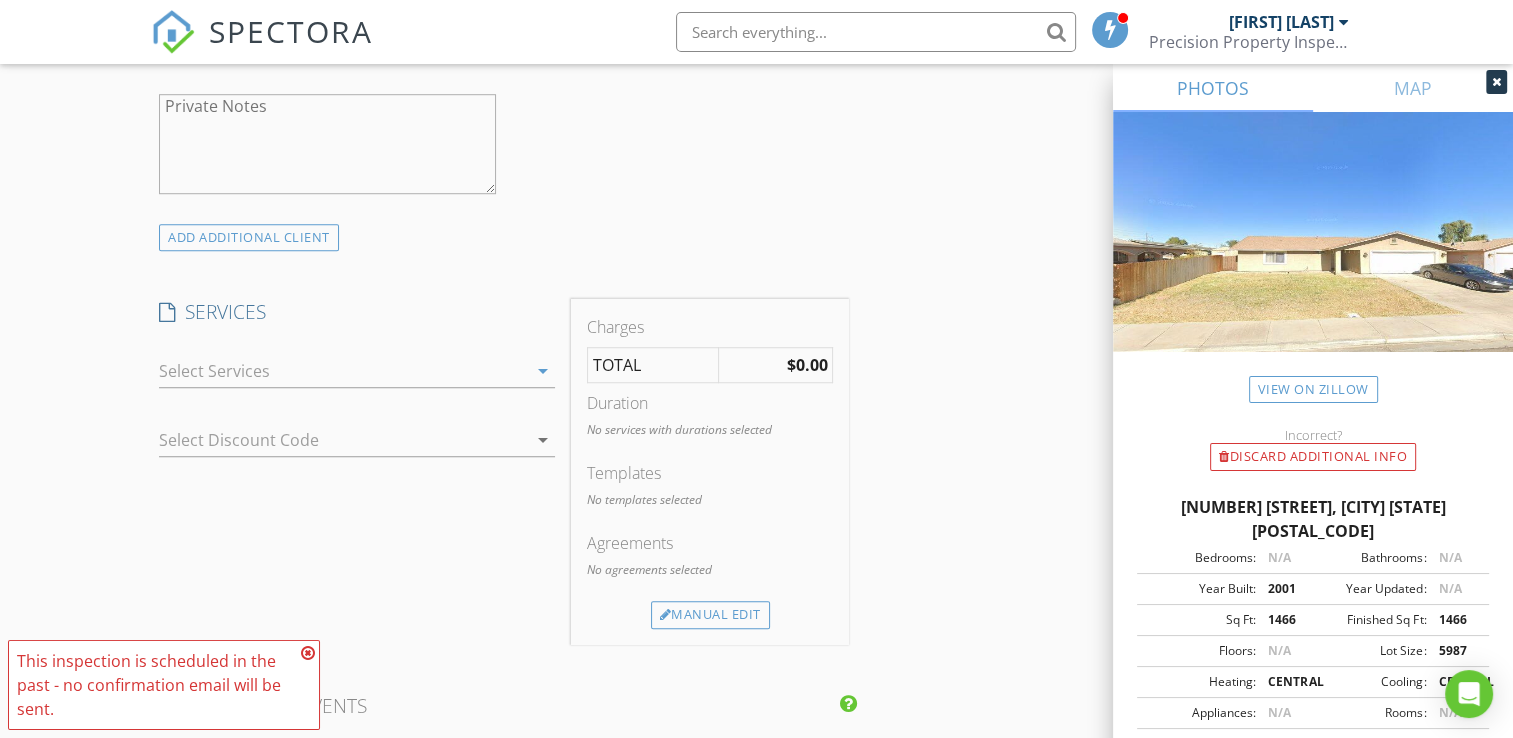 click at bounding box center (343, 371) 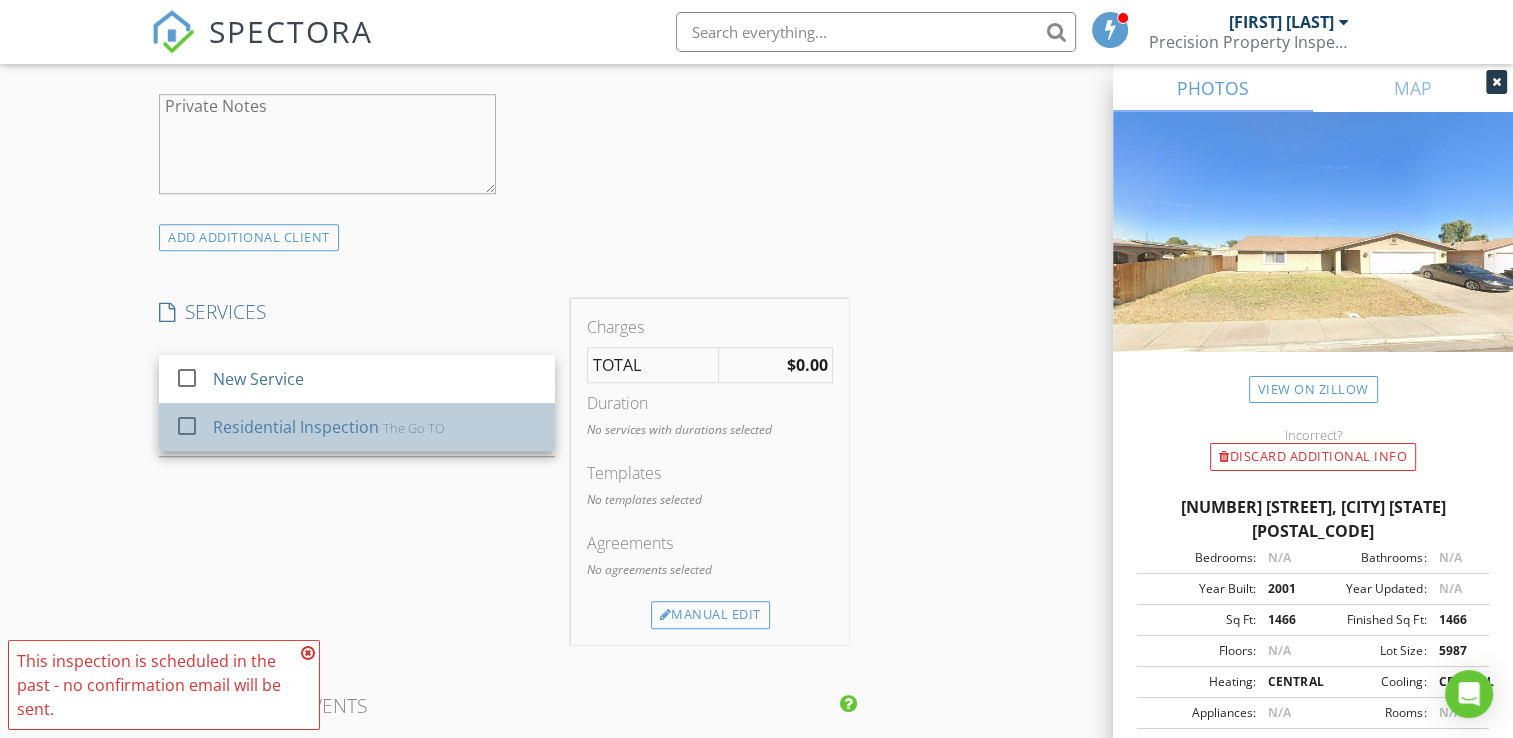 click on "Residential Inspection" at bounding box center [297, 427] 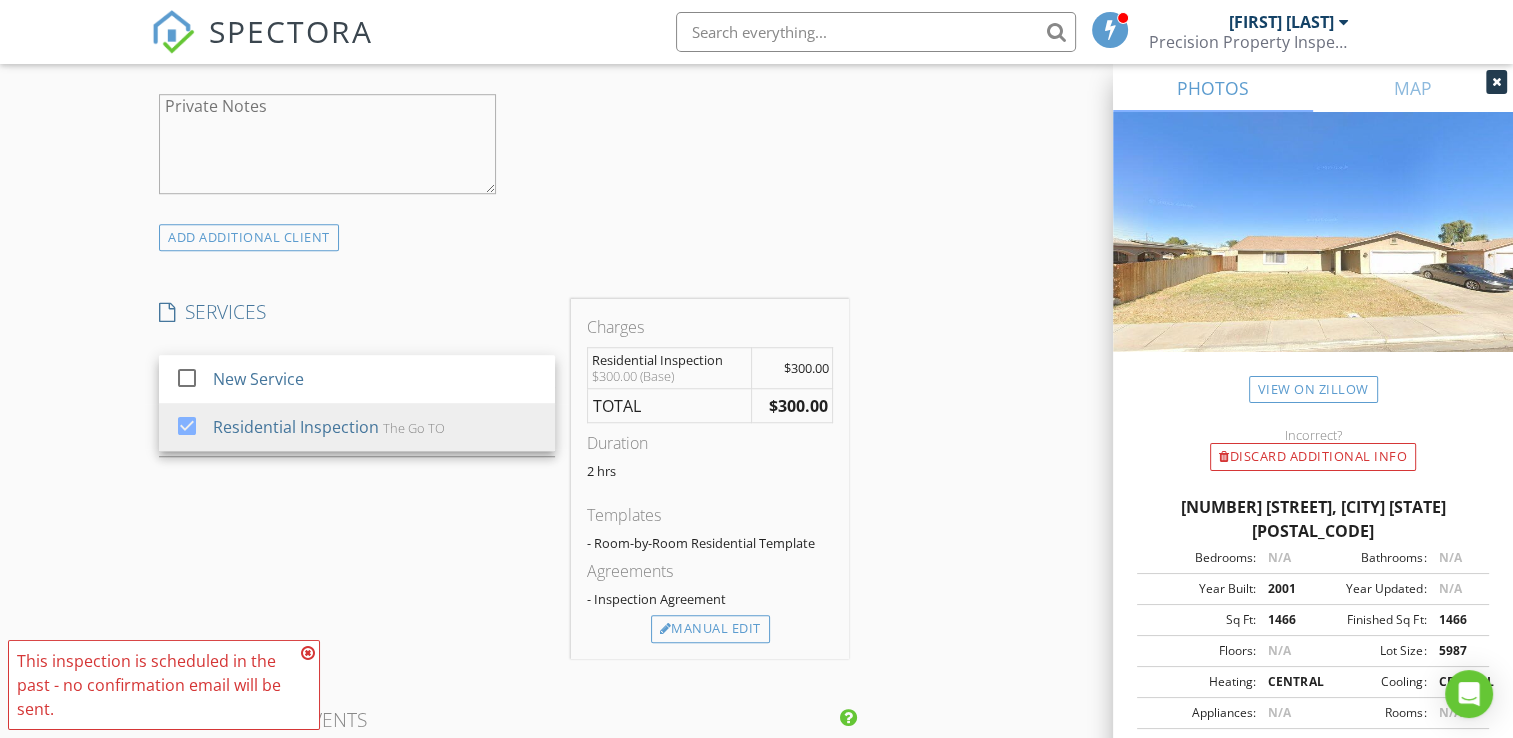 click on "SERVICES
check_box_outline_blank   New Service   check_box   Residential Inspection   The Go TO Residential Inspection arrow_drop_down     Select Discount Code arrow_drop_down" at bounding box center [357, 479] 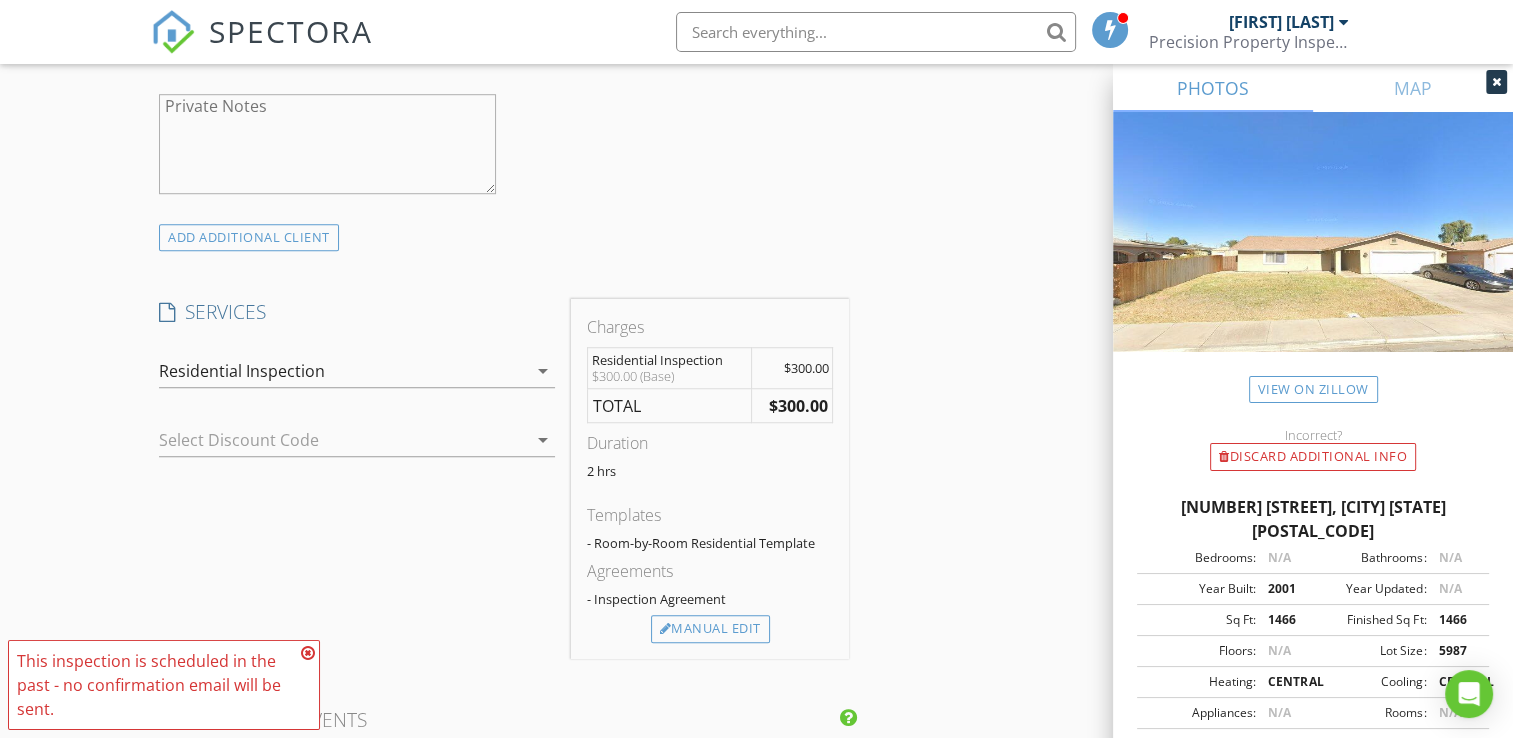 click at bounding box center (329, 440) 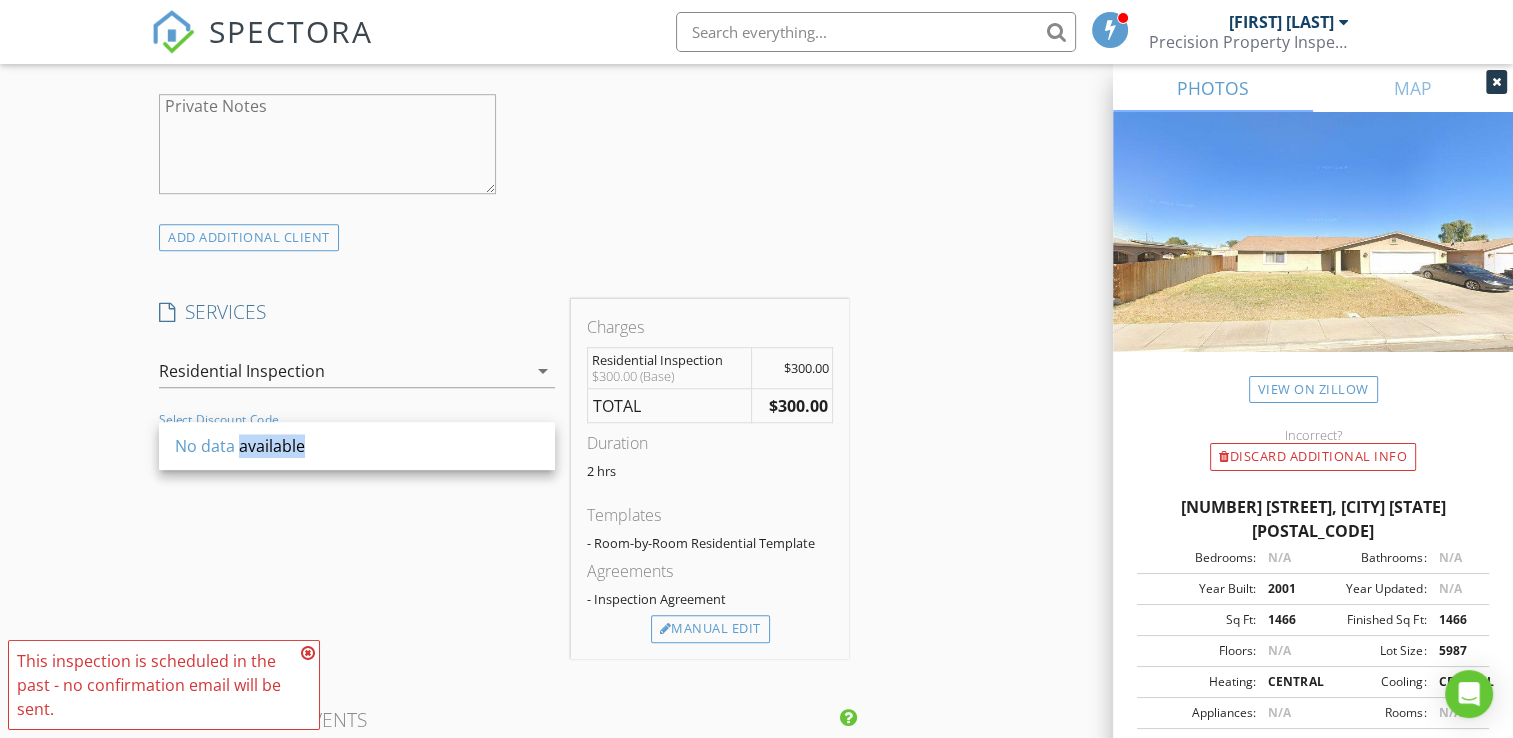 click on "No data available" at bounding box center [357, 446] 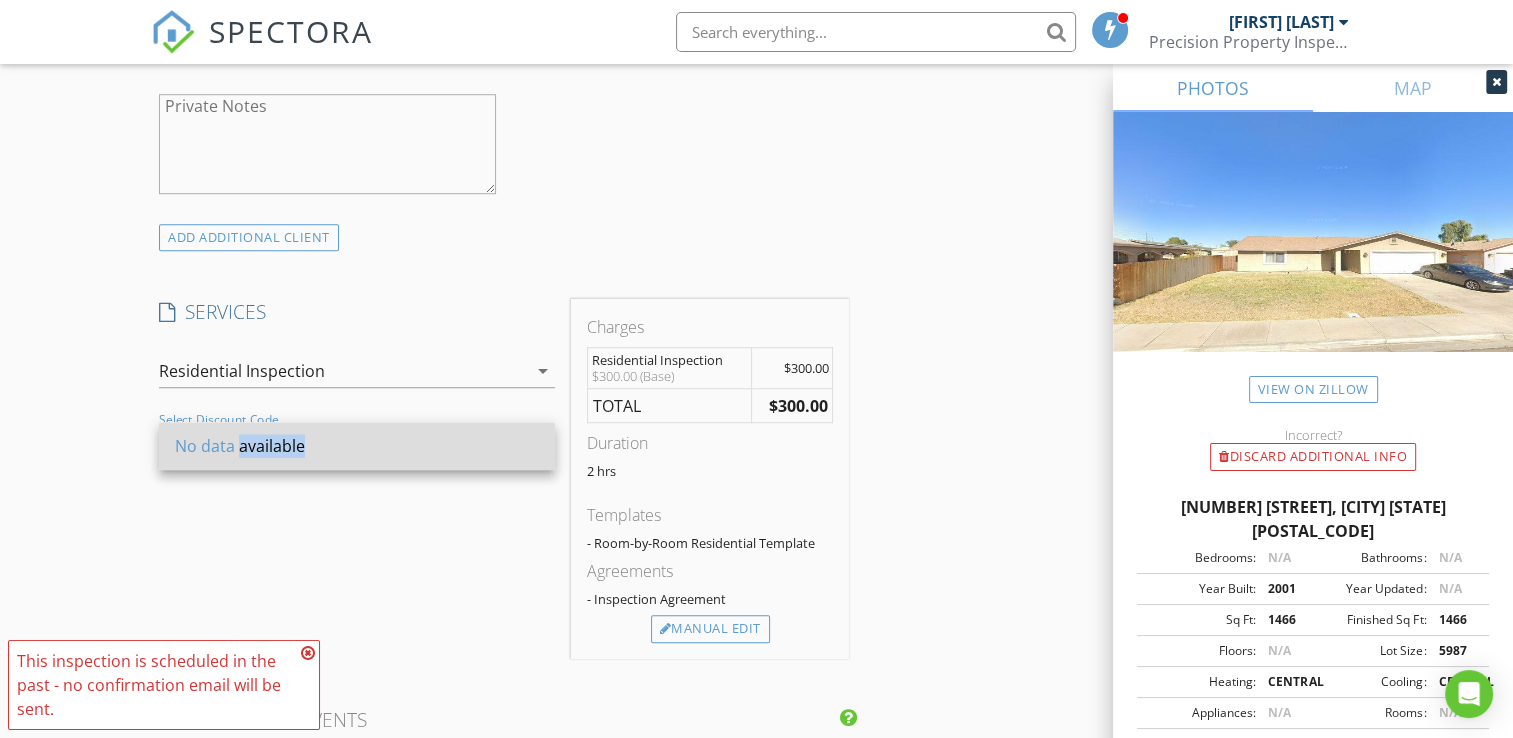 drag, startPoint x: 240, startPoint y: 437, endPoint x: 512, endPoint y: 455, distance: 272.59494 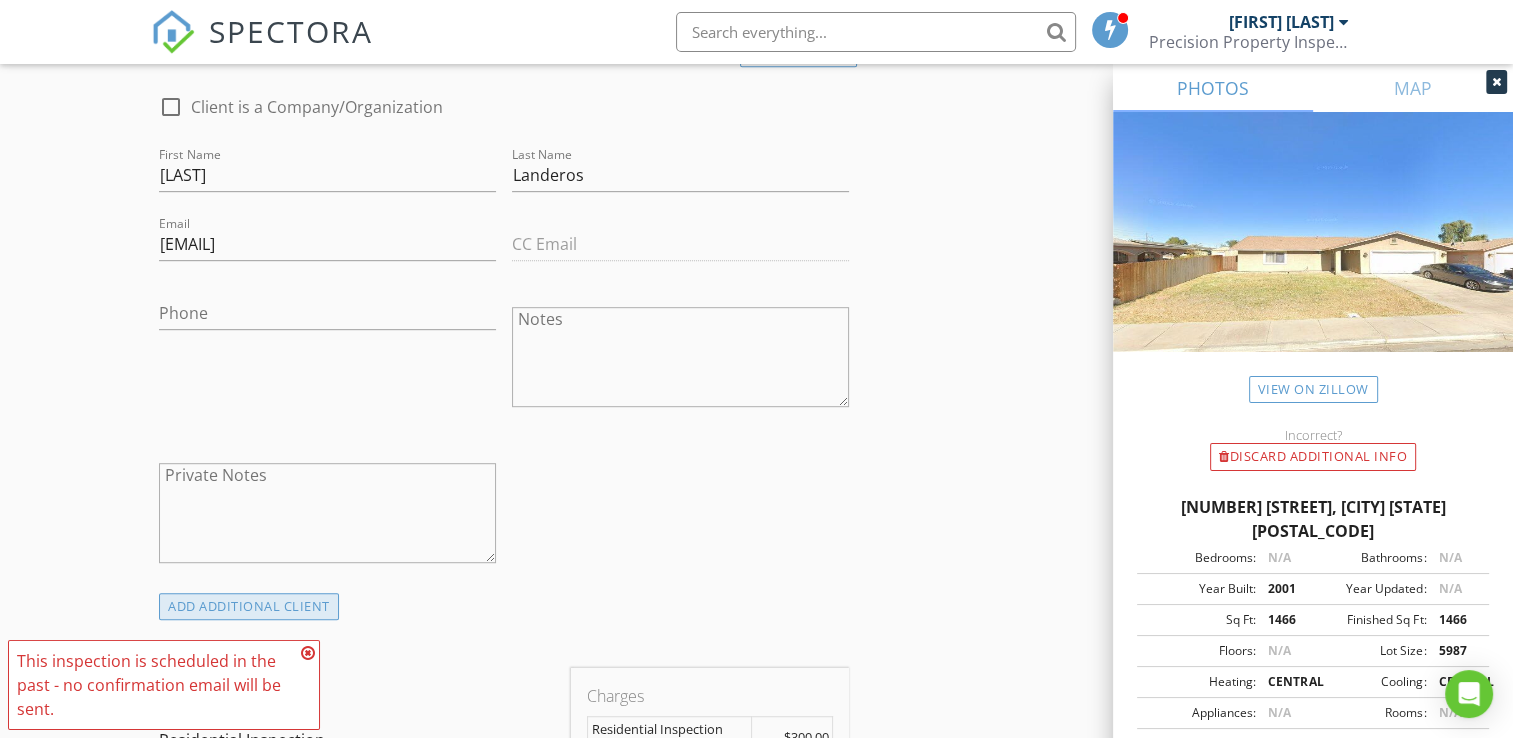 scroll, scrollTop: 1507, scrollLeft: 0, axis: vertical 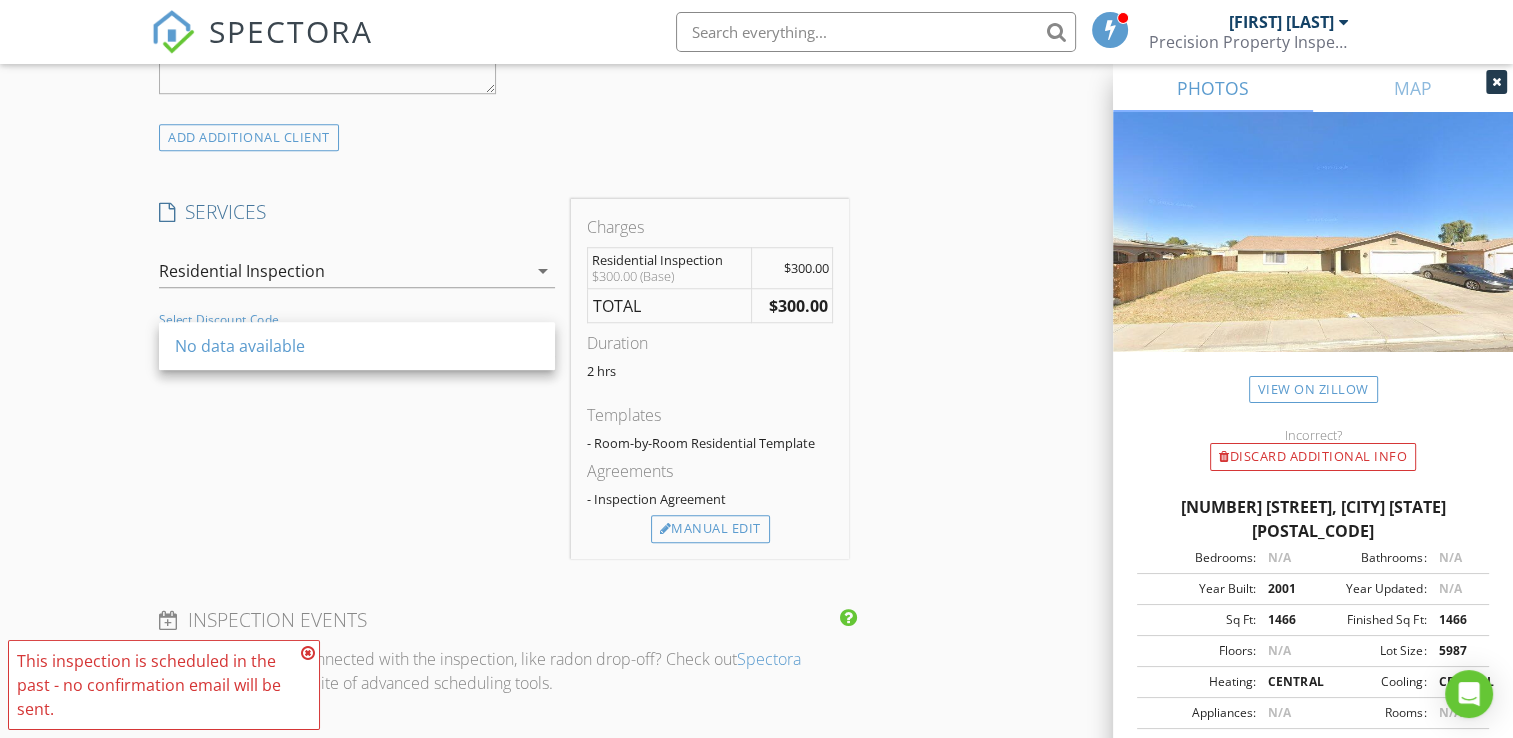 click on "SERVICES
check_box_outline_blank   New Service   check_box   Residential Inspection   The Go TO Residential Inspection arrow_drop_down     Select Discount Code arrow_drop_down" at bounding box center [357, 379] 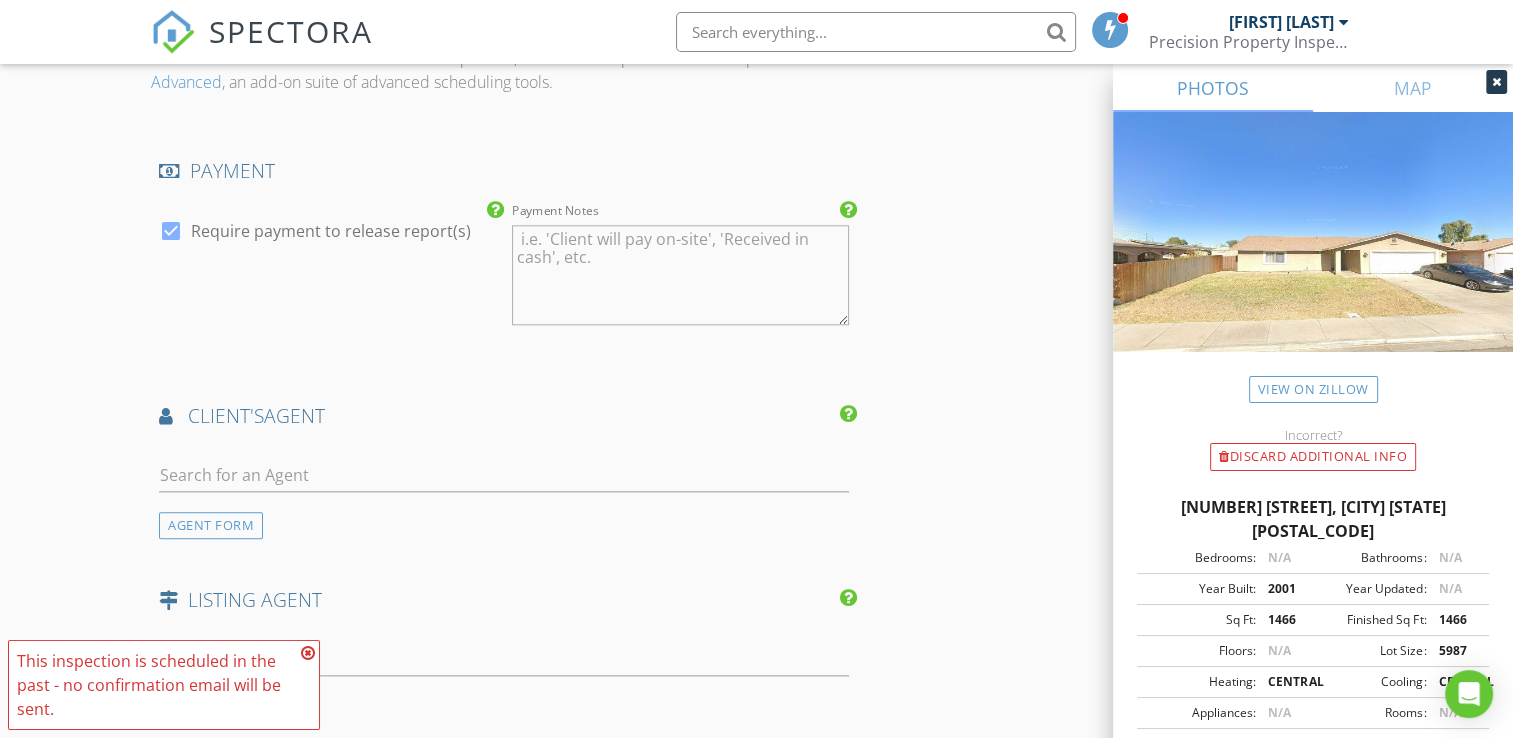 scroll, scrollTop: 2107, scrollLeft: 0, axis: vertical 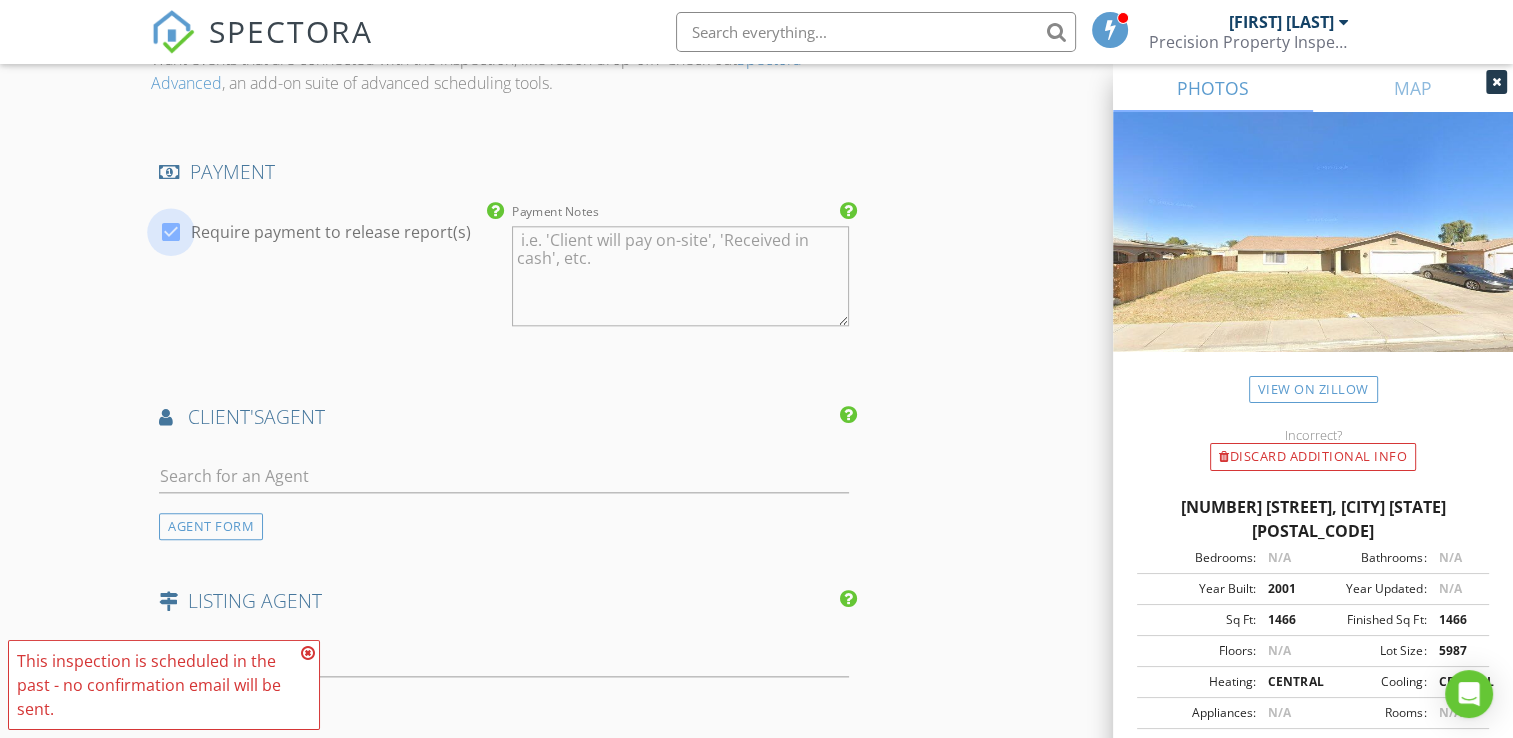 click at bounding box center (171, 232) 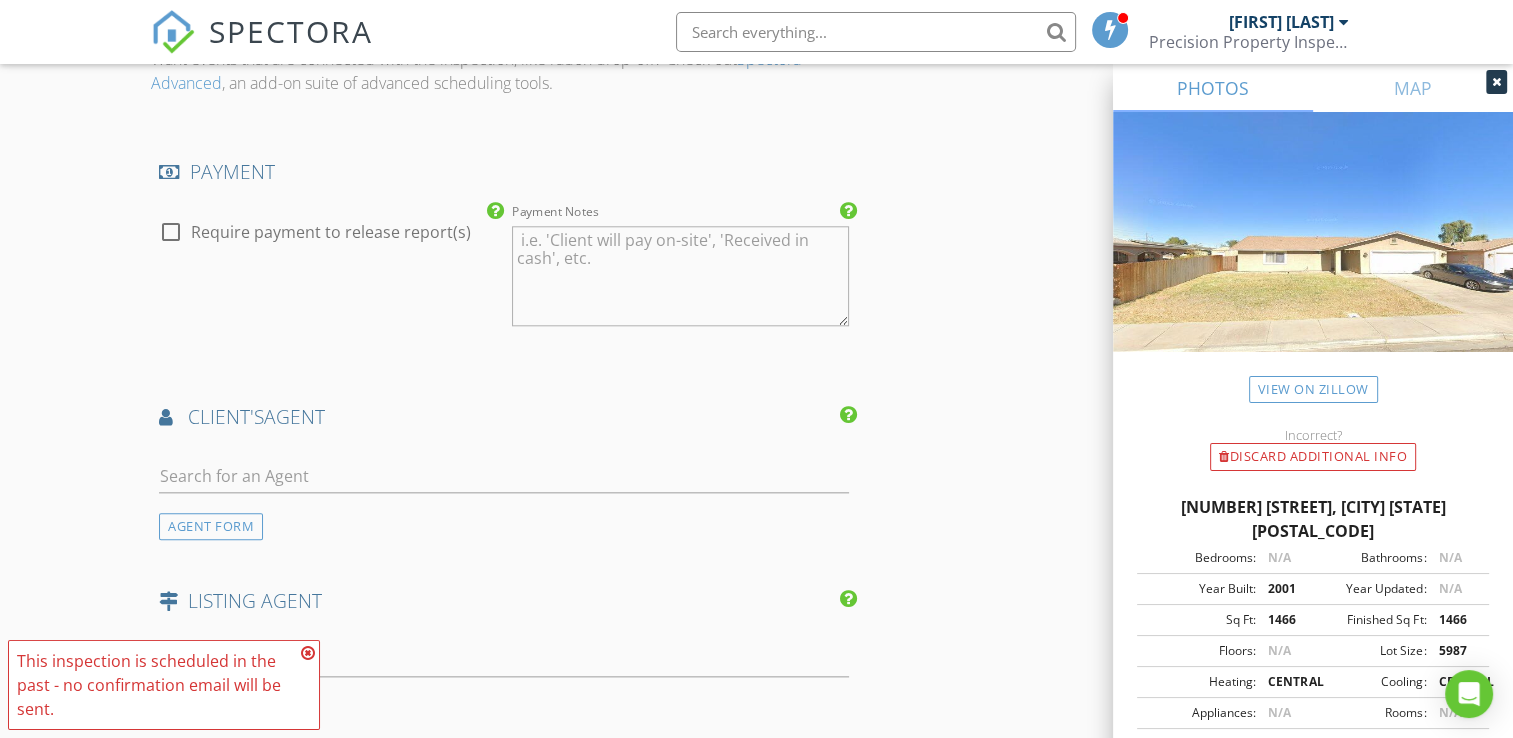 click on "Payment Notes" at bounding box center (680, 276) 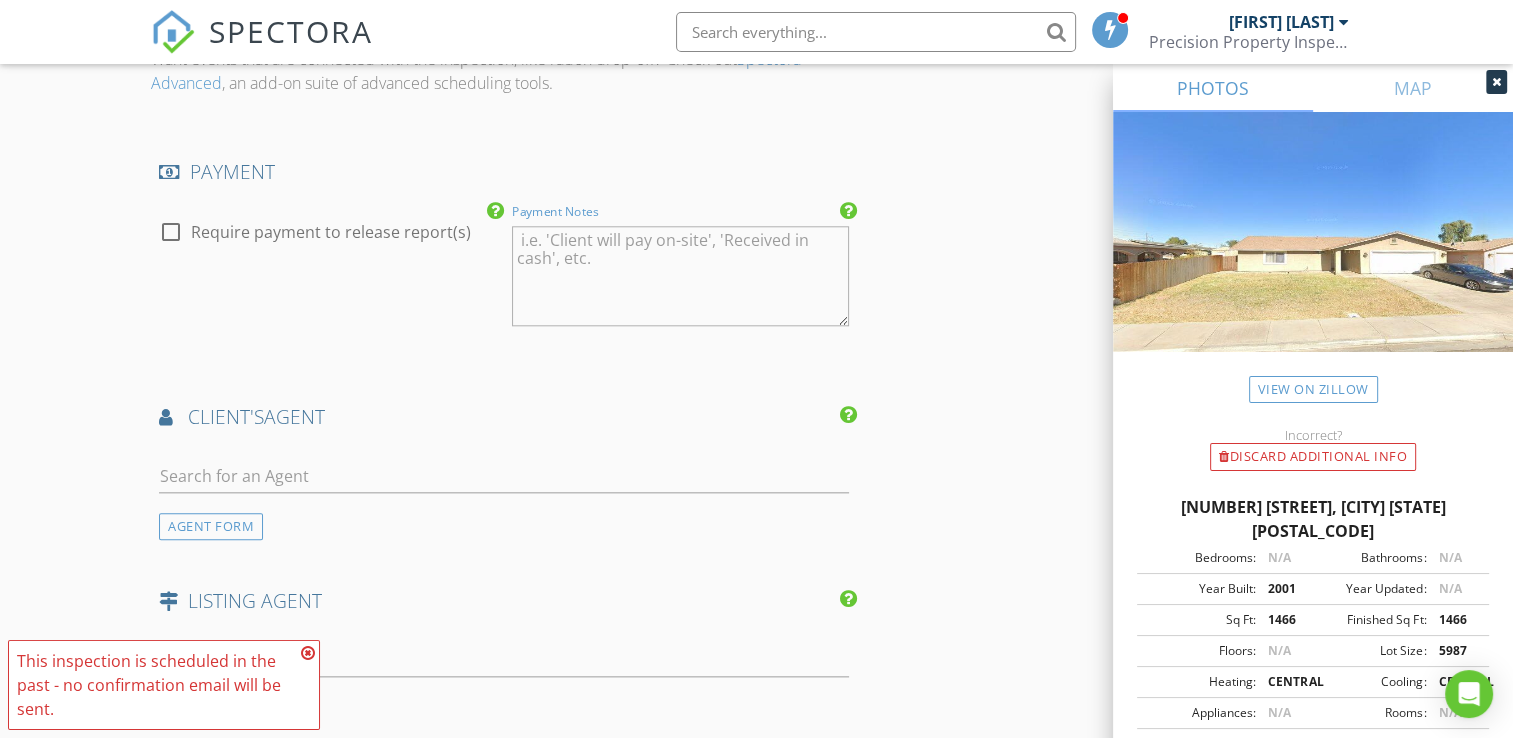 click on "Payment Notes" at bounding box center [680, 276] 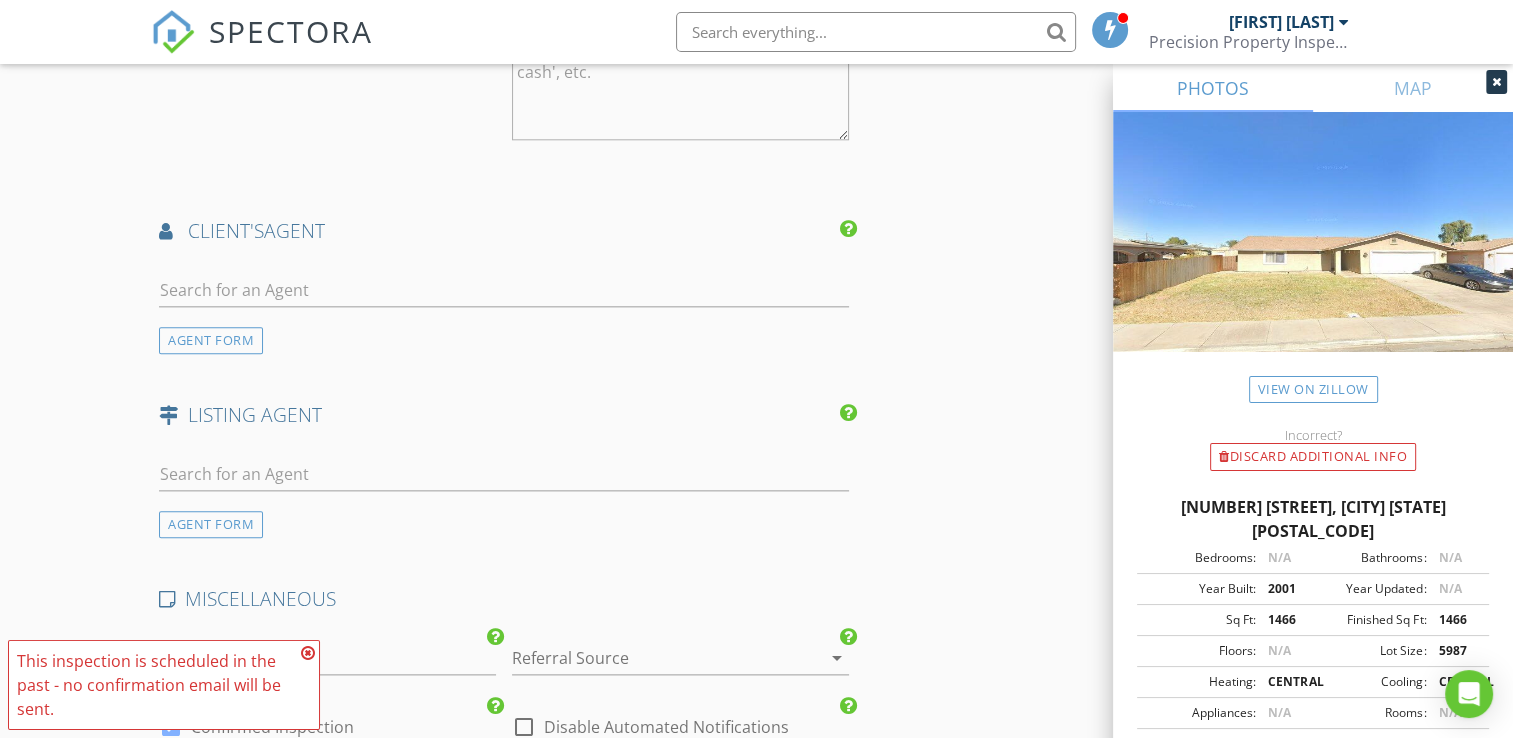 scroll, scrollTop: 2307, scrollLeft: 0, axis: vertical 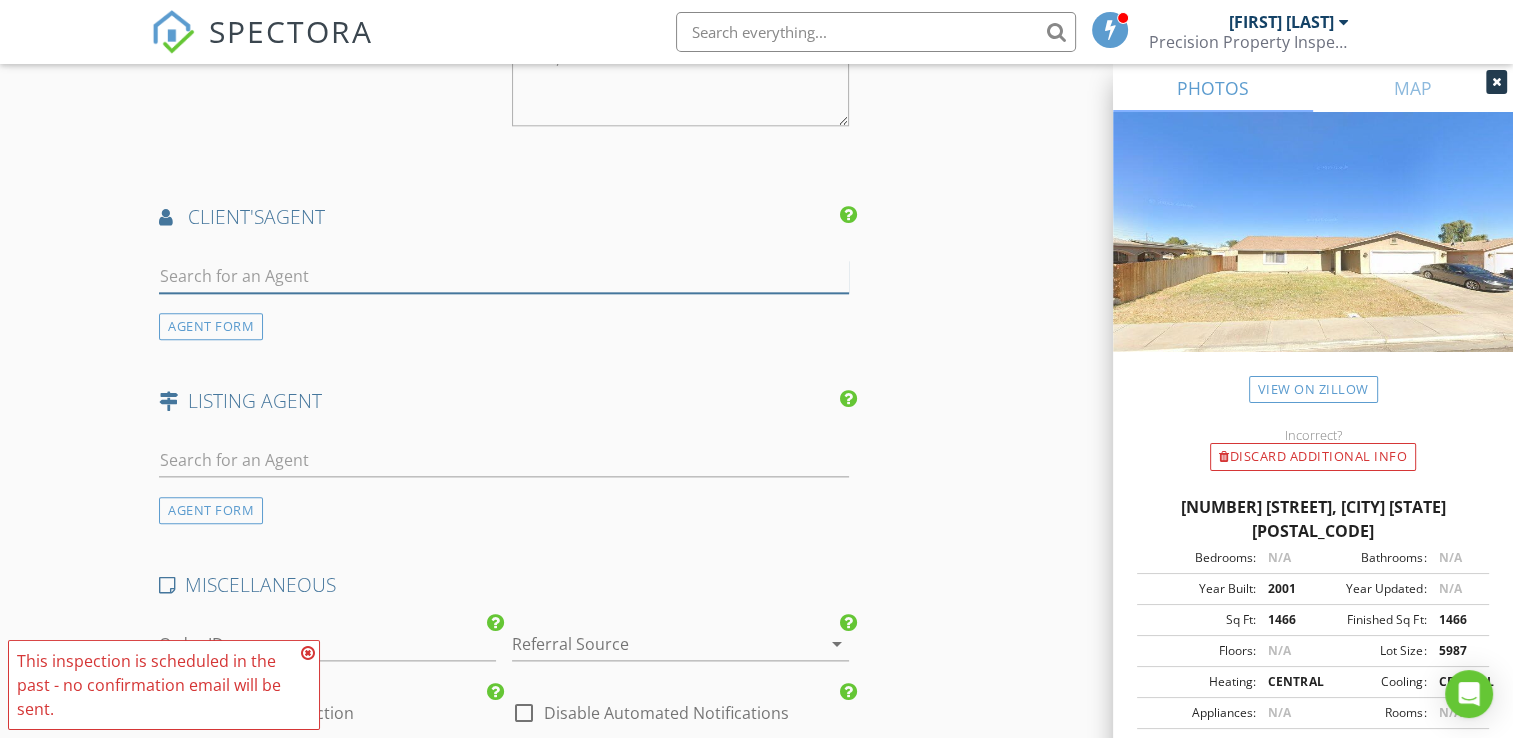click at bounding box center (504, 276) 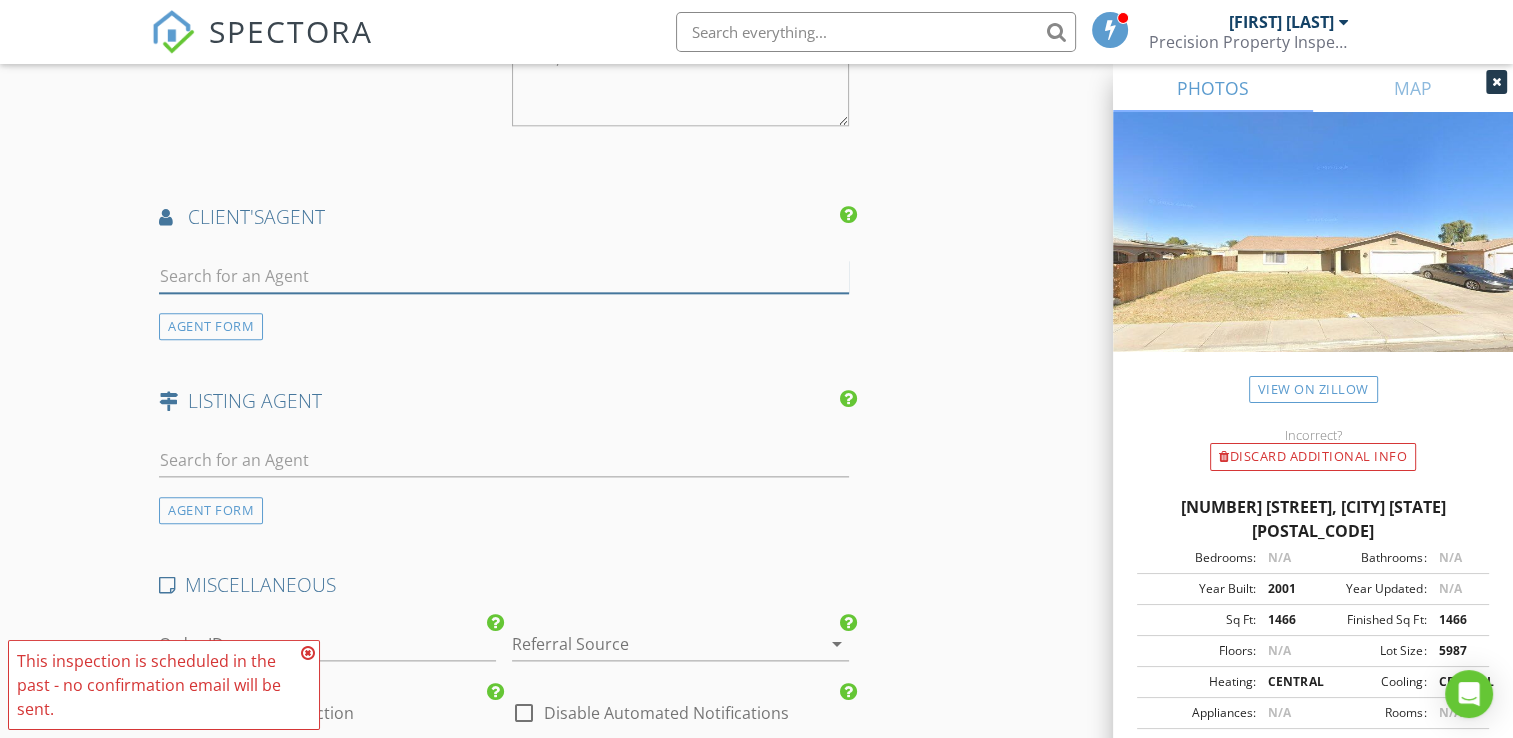 click at bounding box center [504, 276] 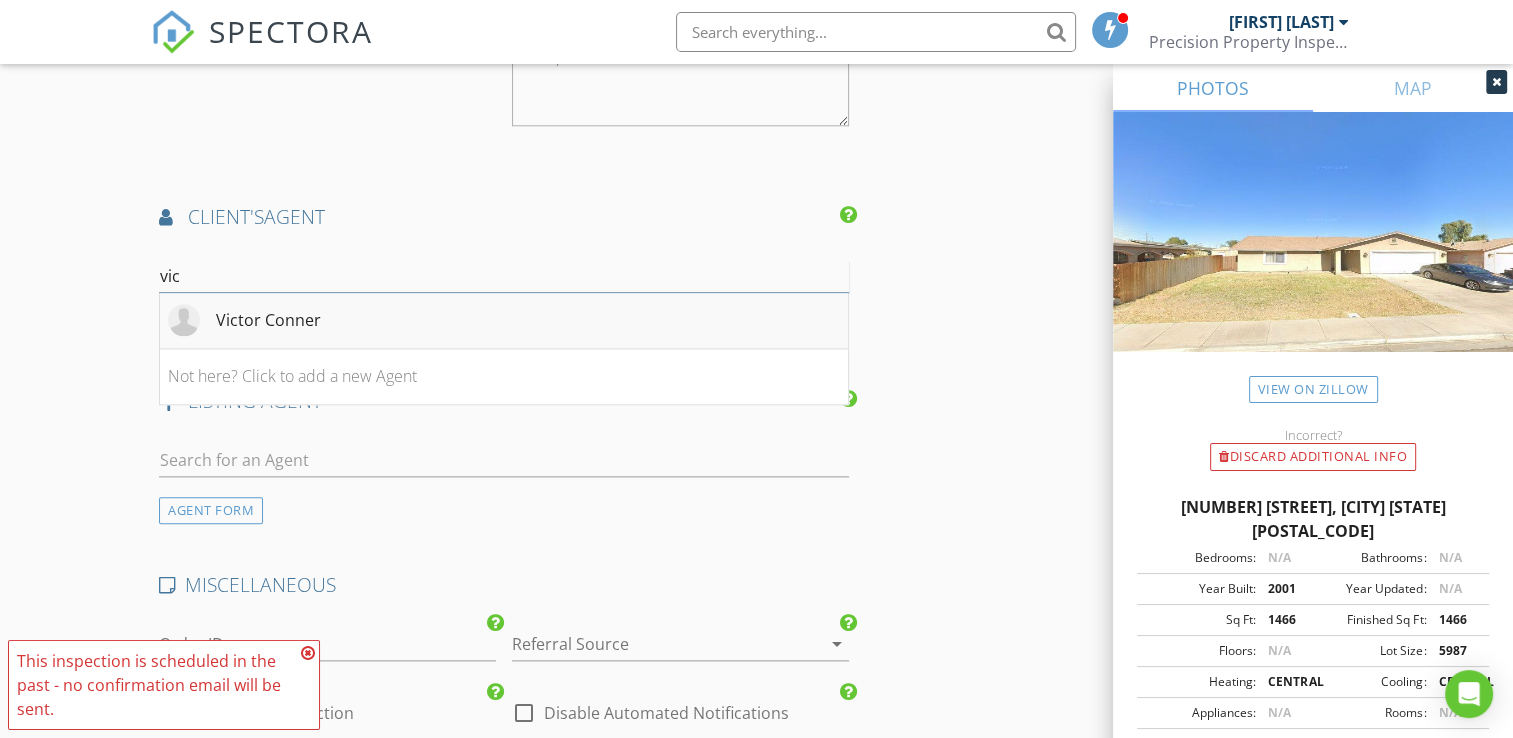 type on "vic" 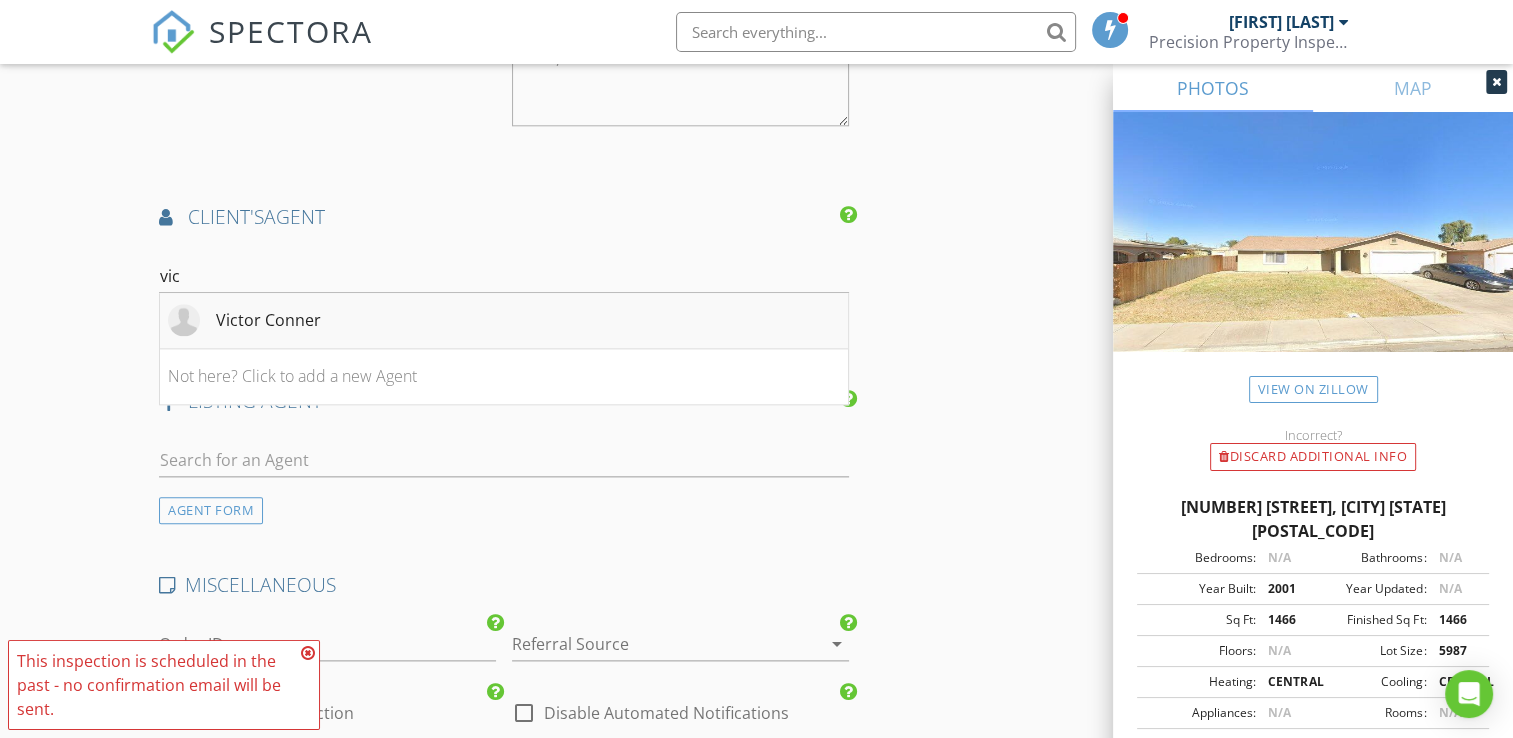 click on "Victor Conner" at bounding box center [504, 321] 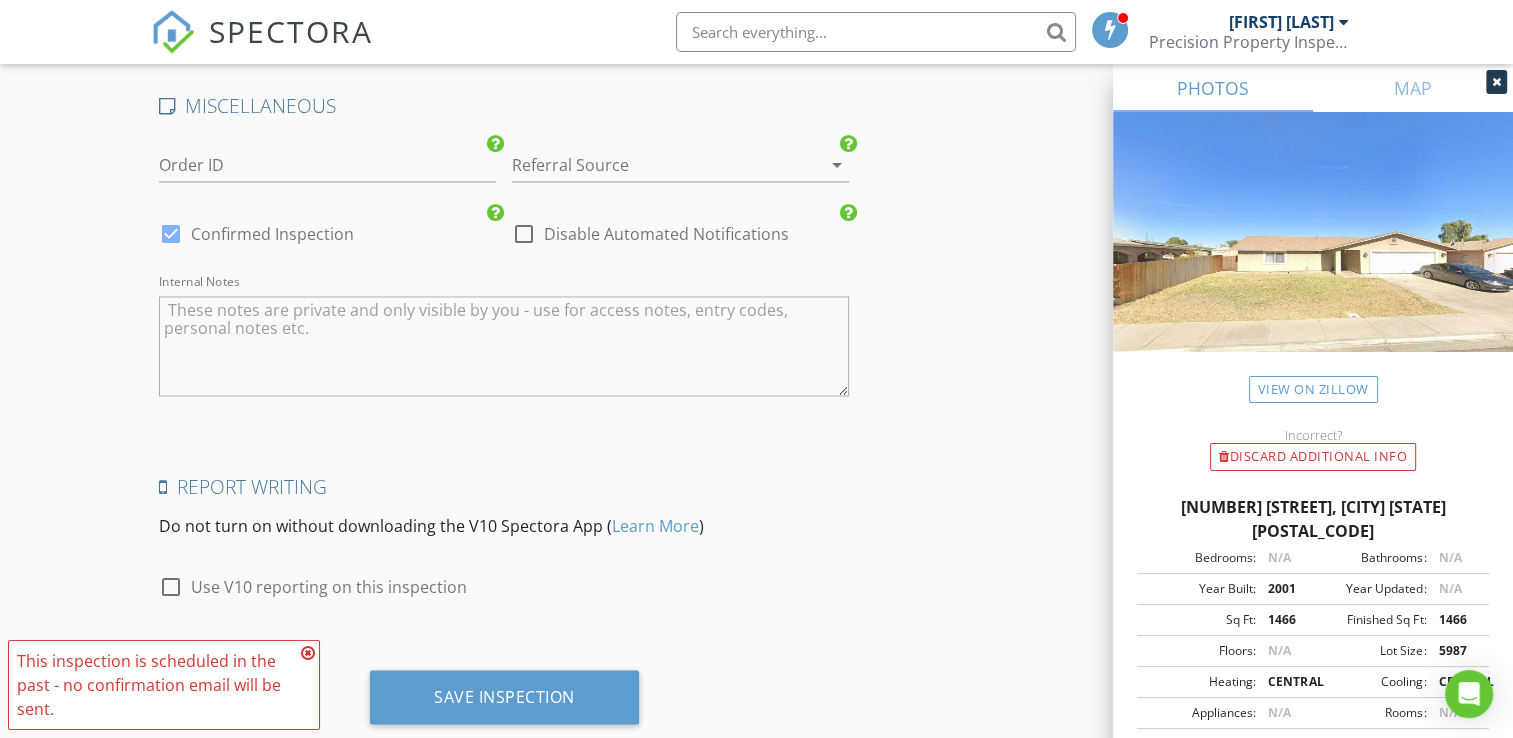 scroll, scrollTop: 3280, scrollLeft: 0, axis: vertical 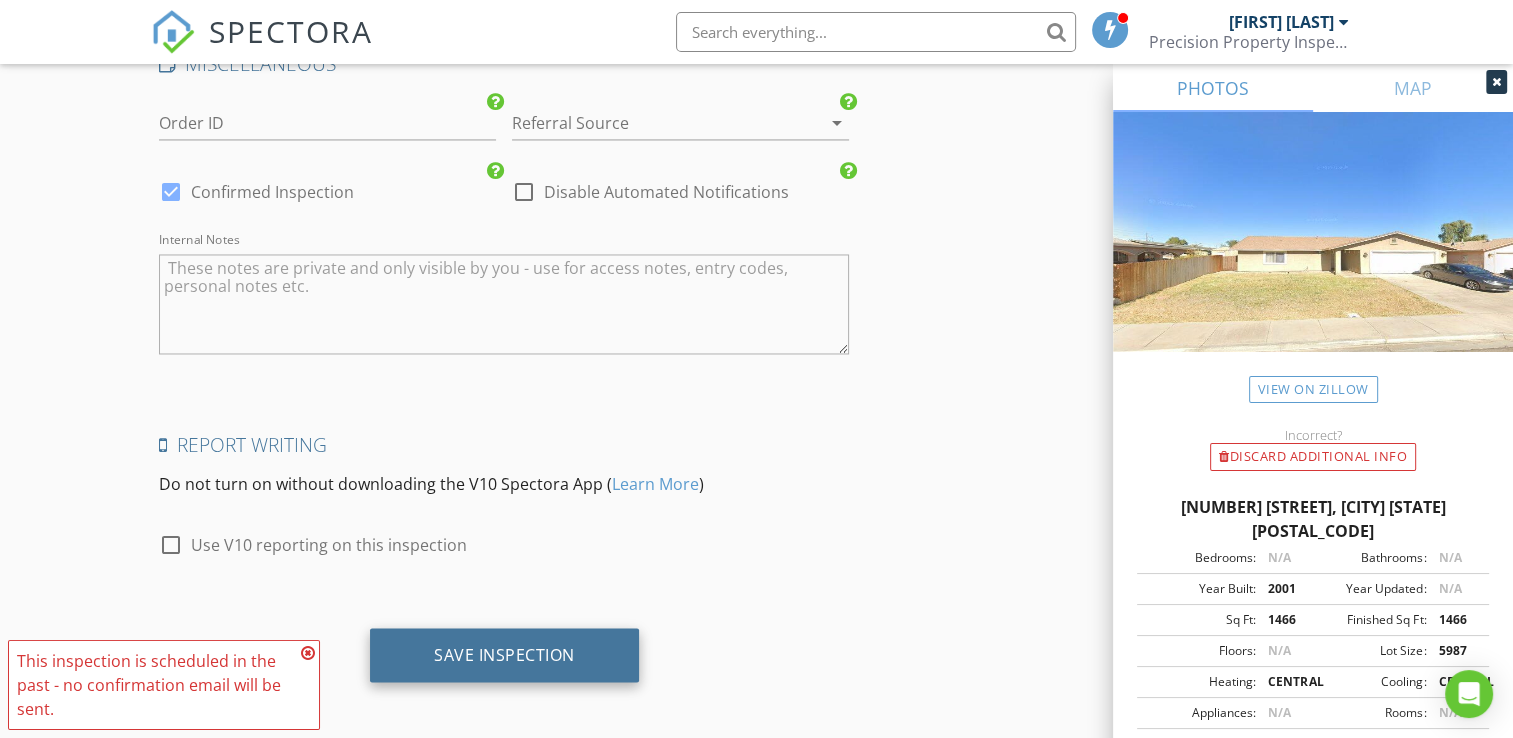 click on "Save Inspection" at bounding box center [504, 654] 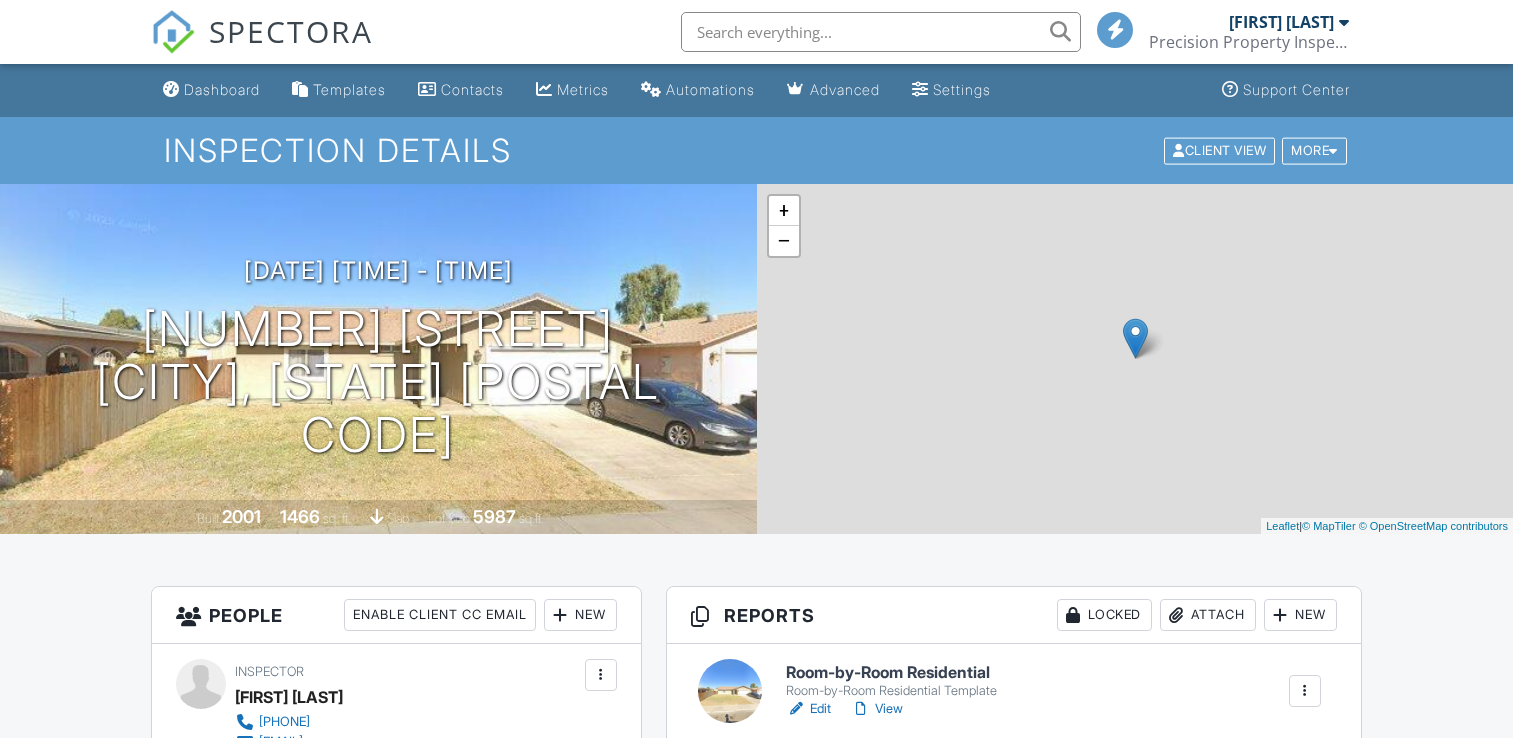 scroll, scrollTop: 0, scrollLeft: 0, axis: both 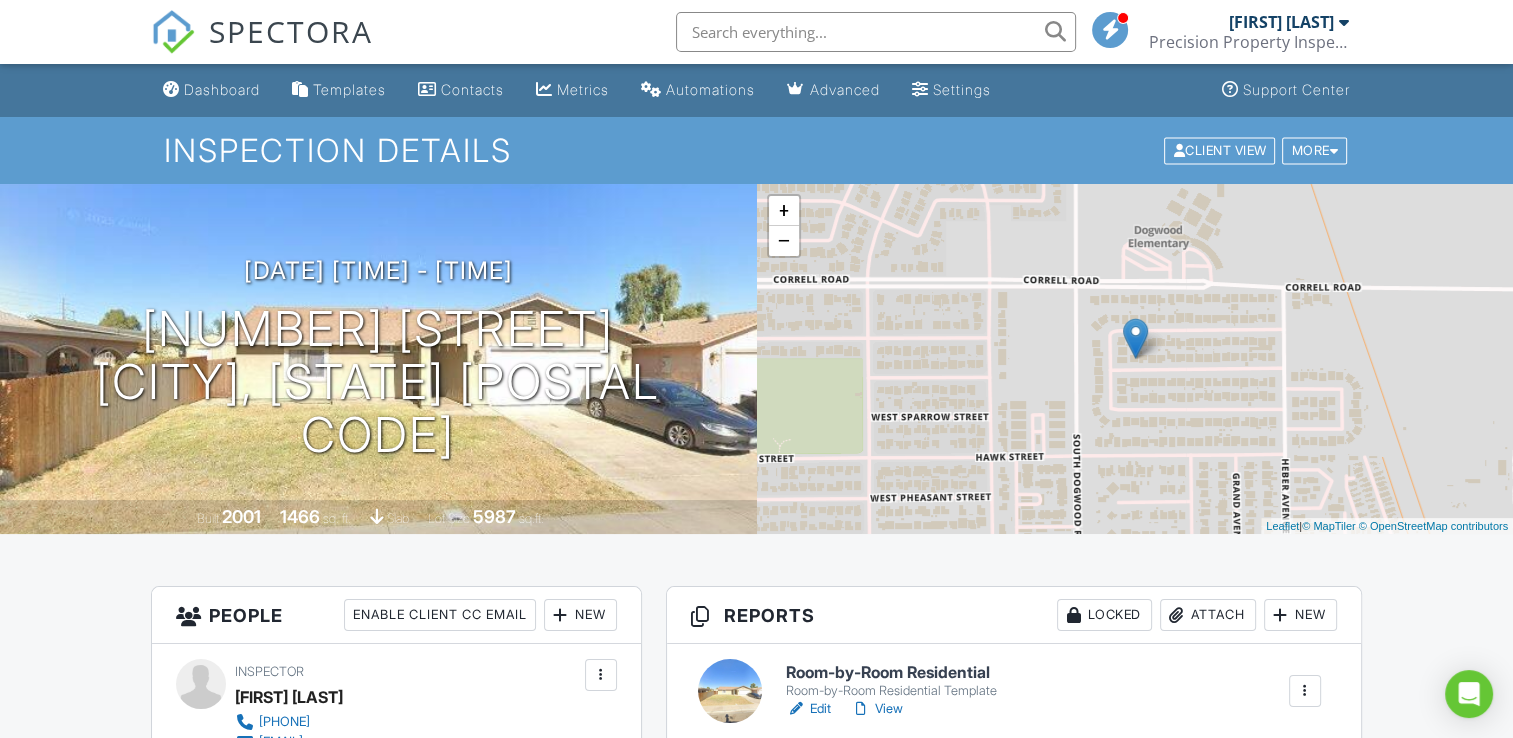 drag, startPoint x: 367, startPoint y: 502, endPoint x: 331, endPoint y: 472, distance: 46.8615 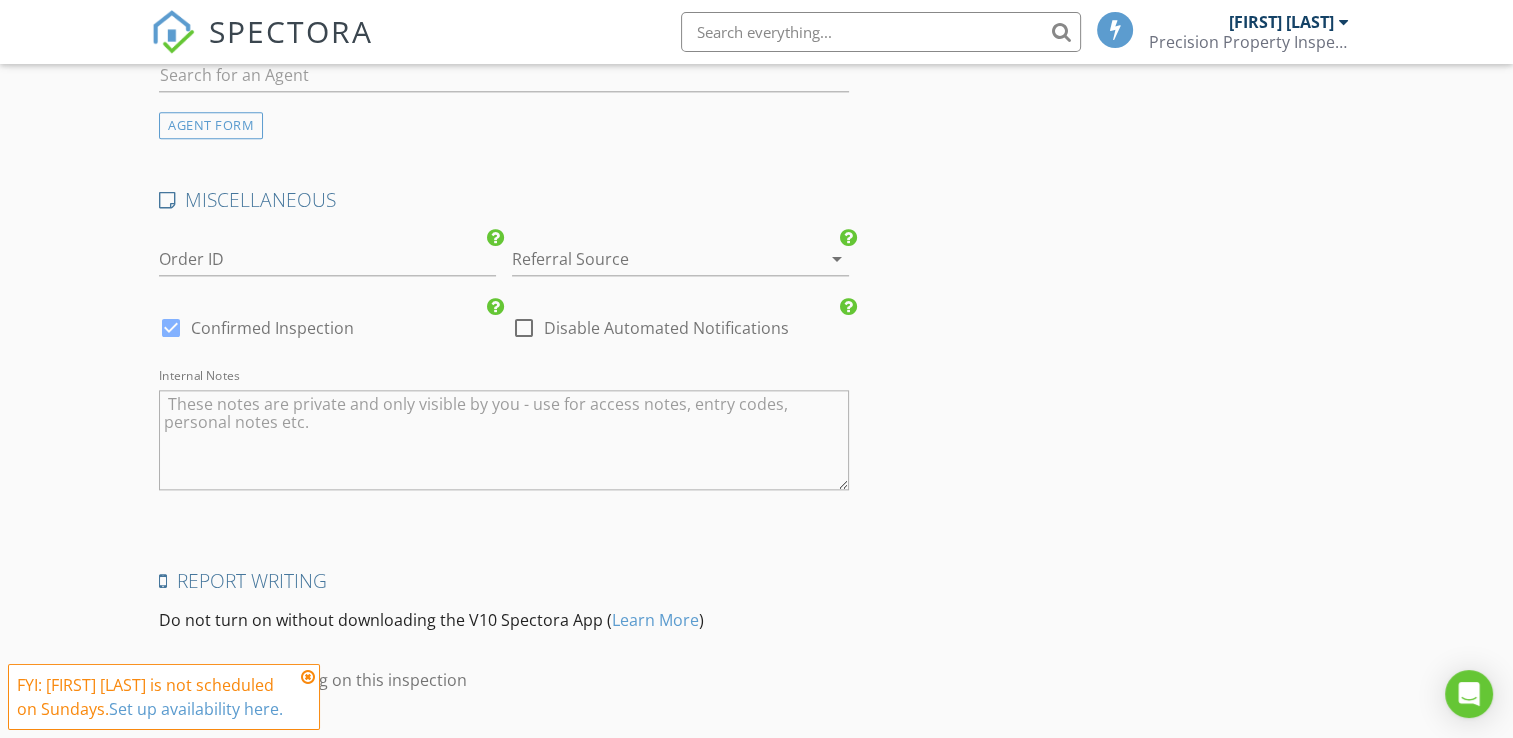 scroll, scrollTop: 2394, scrollLeft: 0, axis: vertical 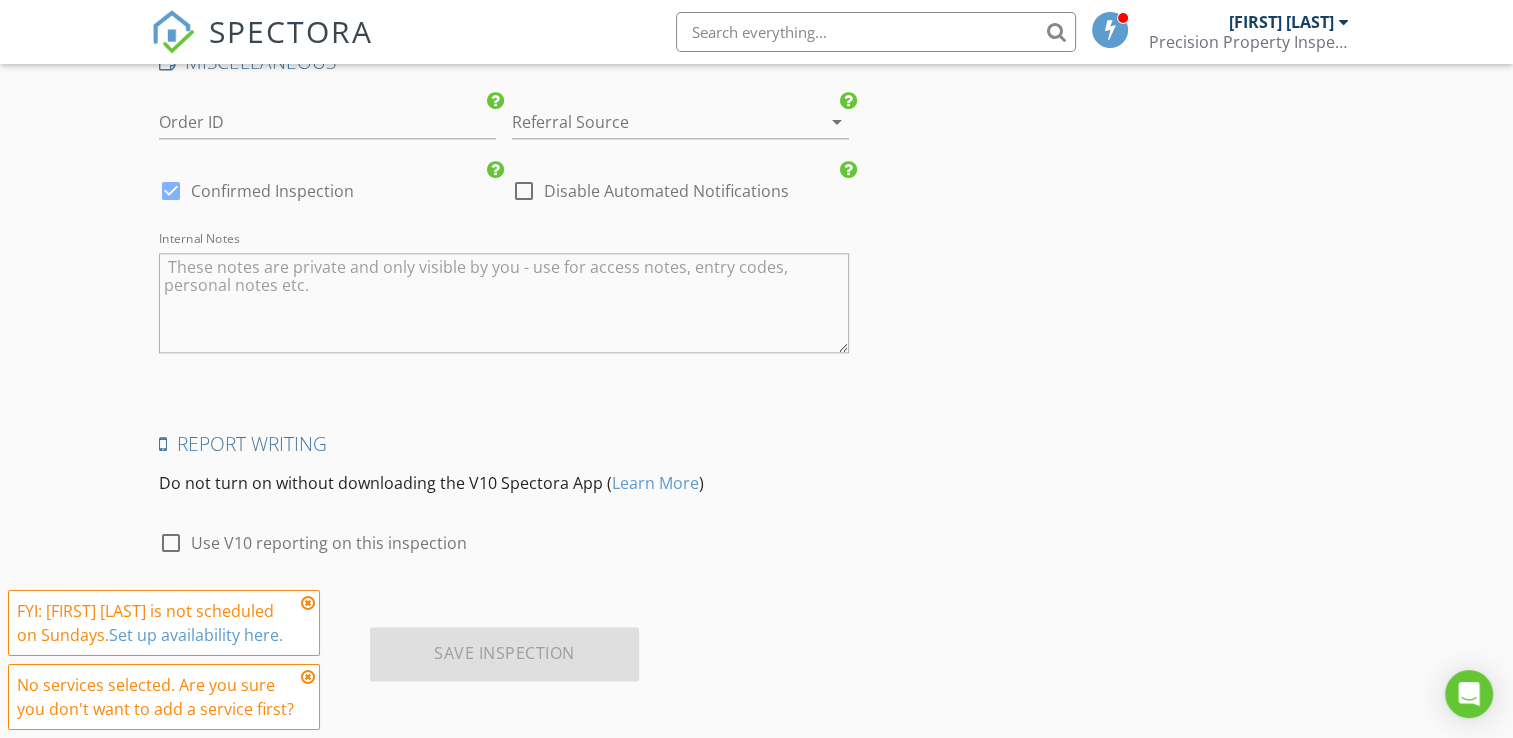 click at bounding box center (308, 603) 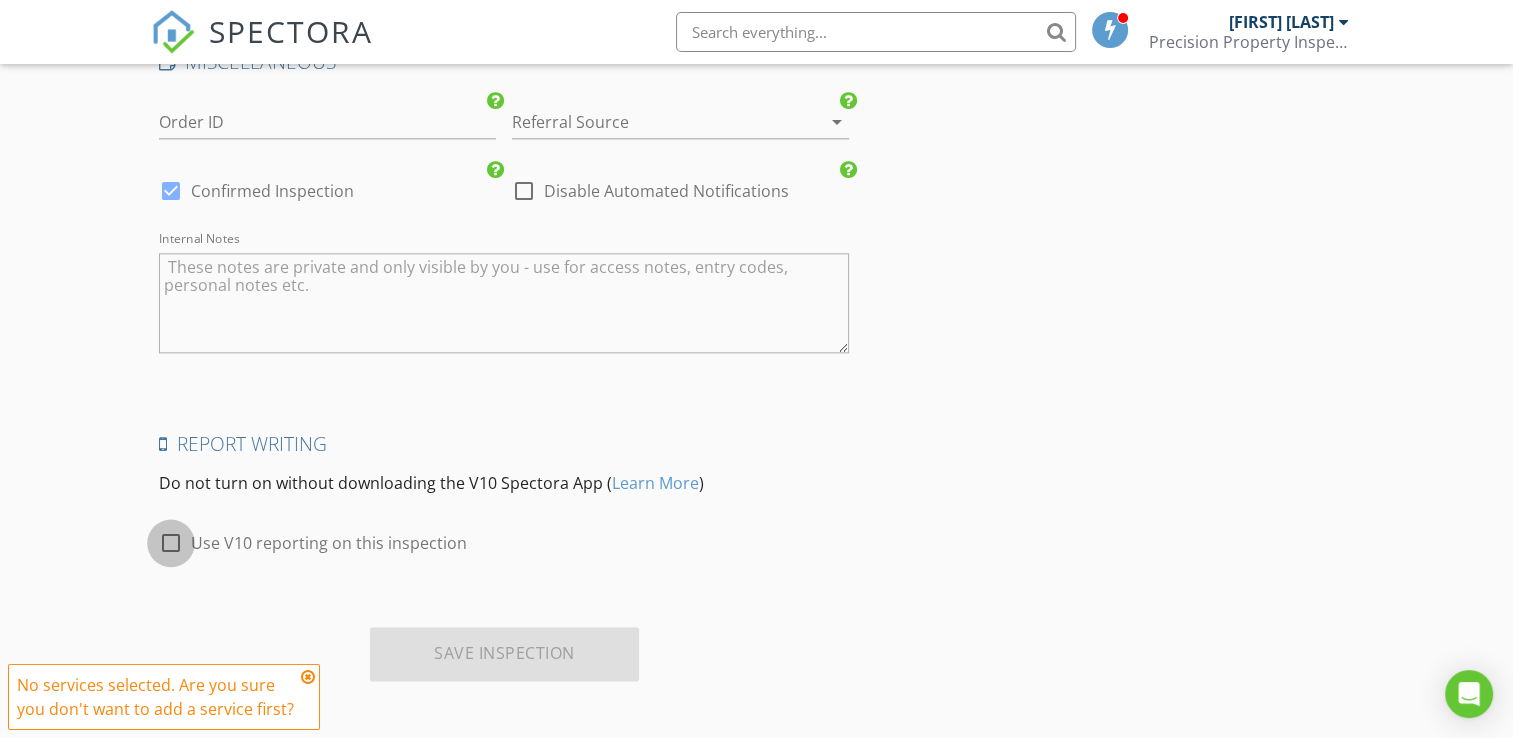 click at bounding box center (171, 543) 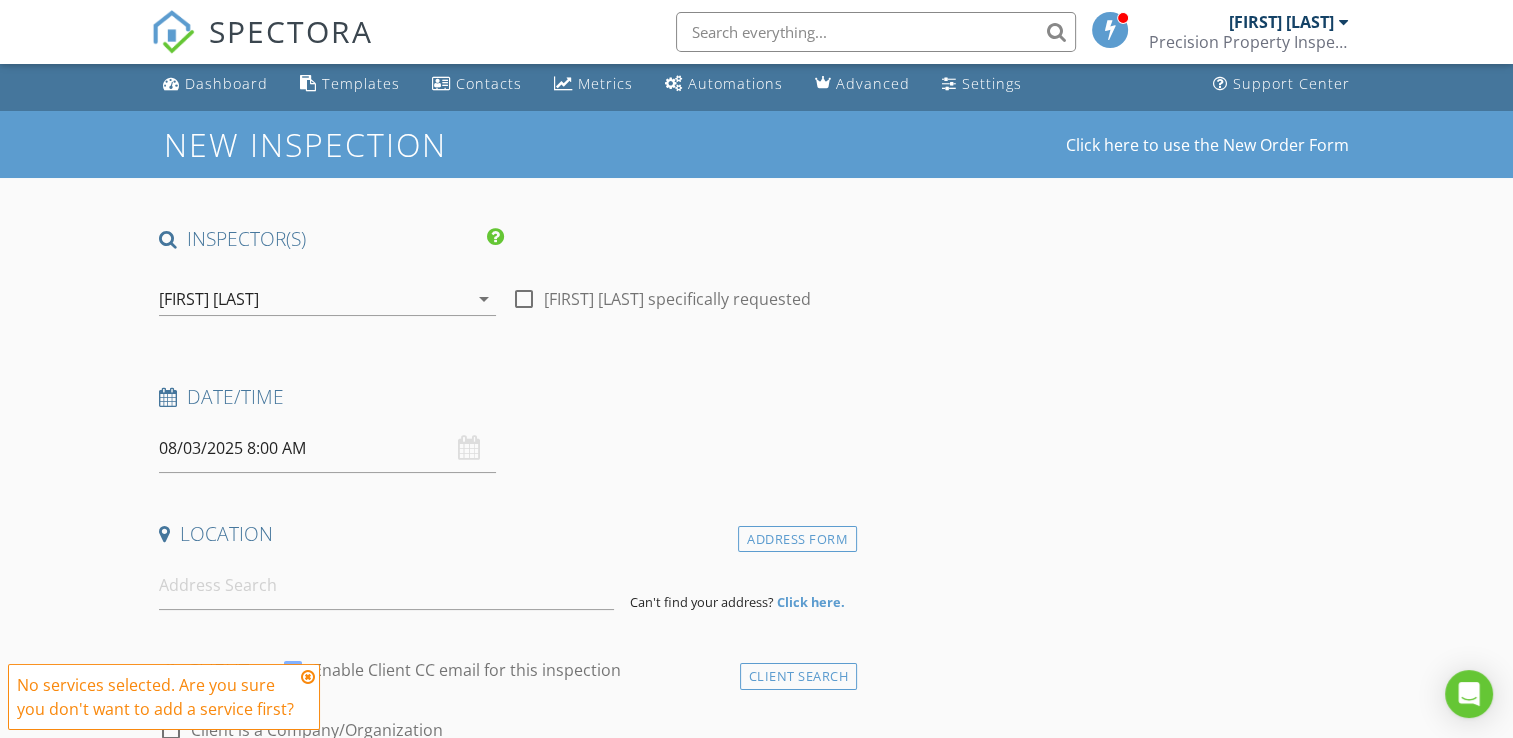 scroll, scrollTop: 0, scrollLeft: 0, axis: both 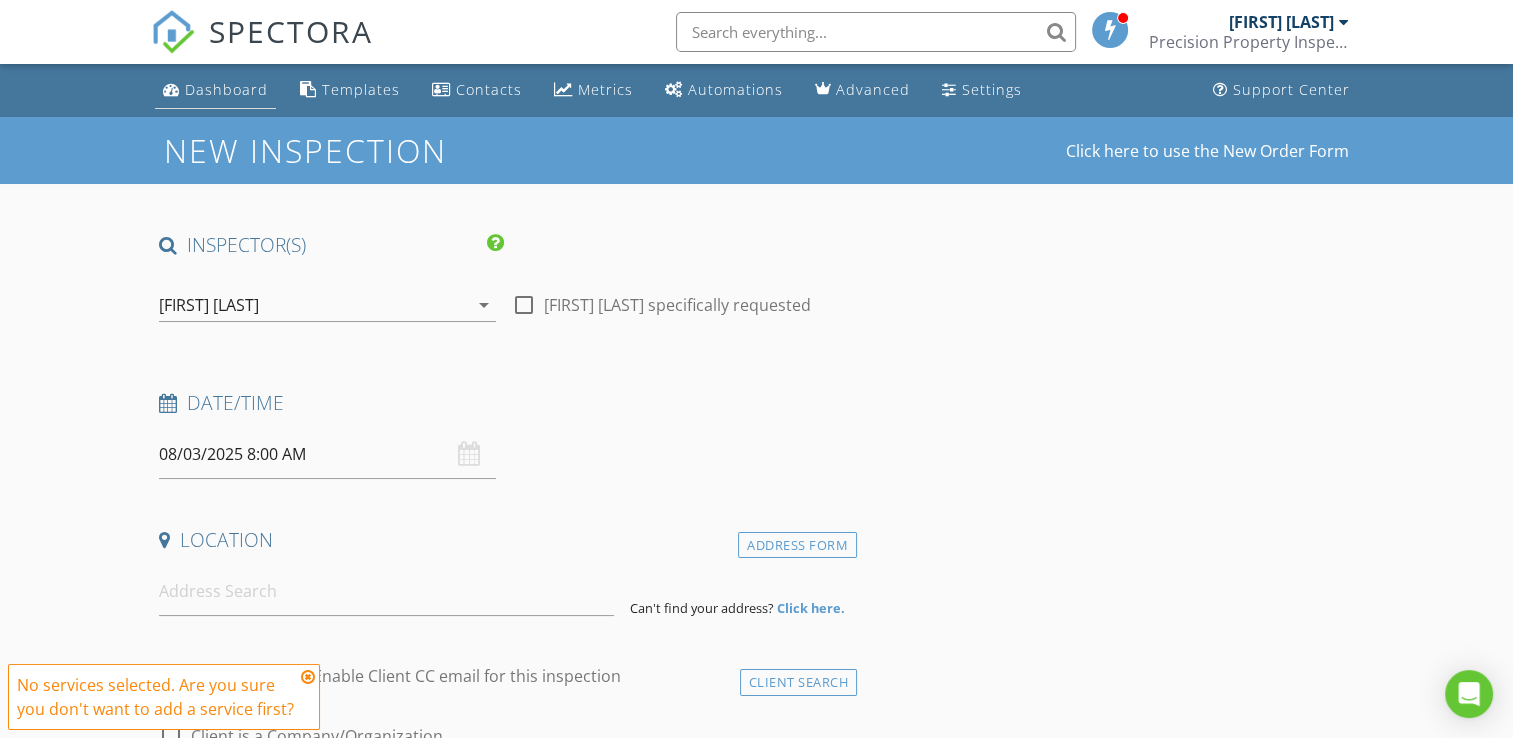 click on "Dashboard" at bounding box center [226, 89] 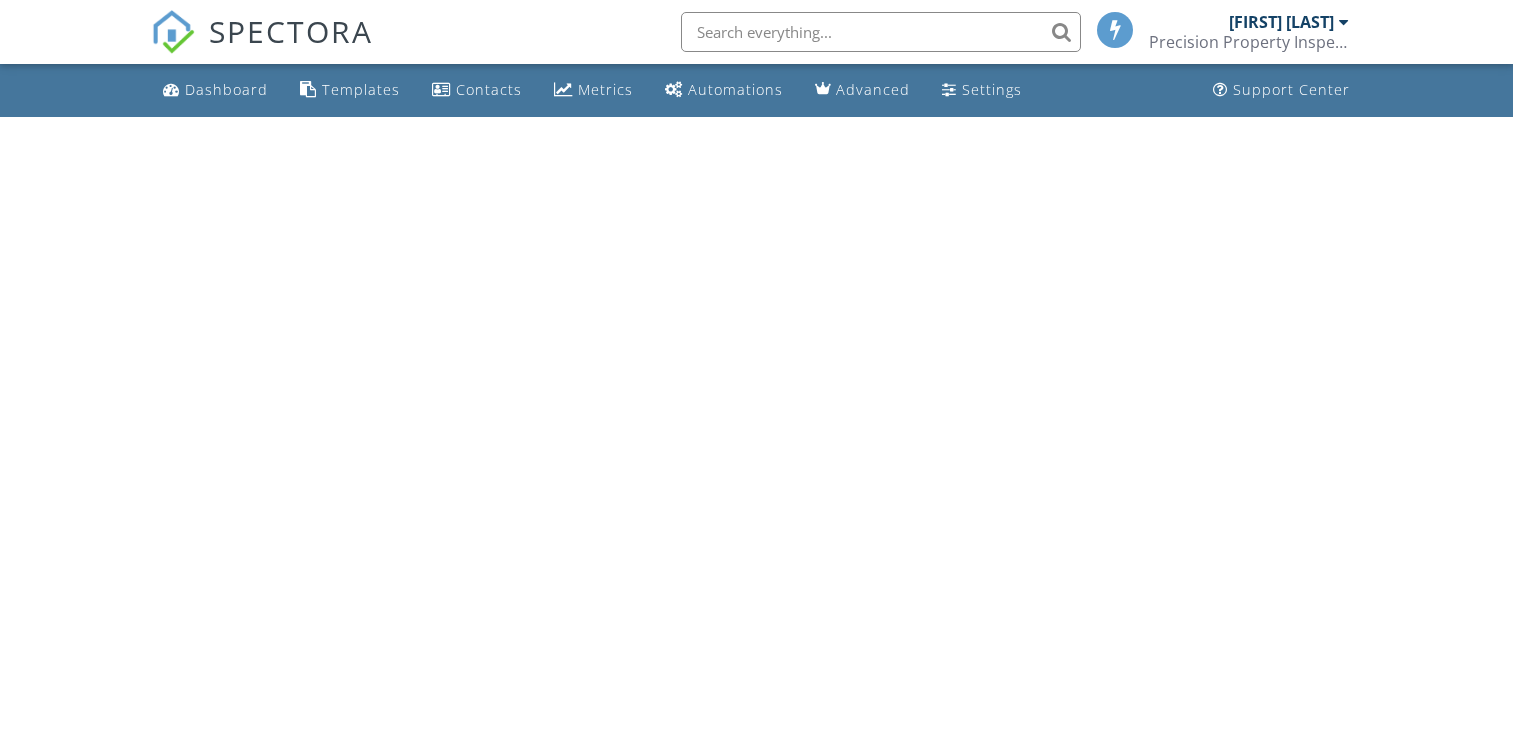 scroll, scrollTop: 0, scrollLeft: 0, axis: both 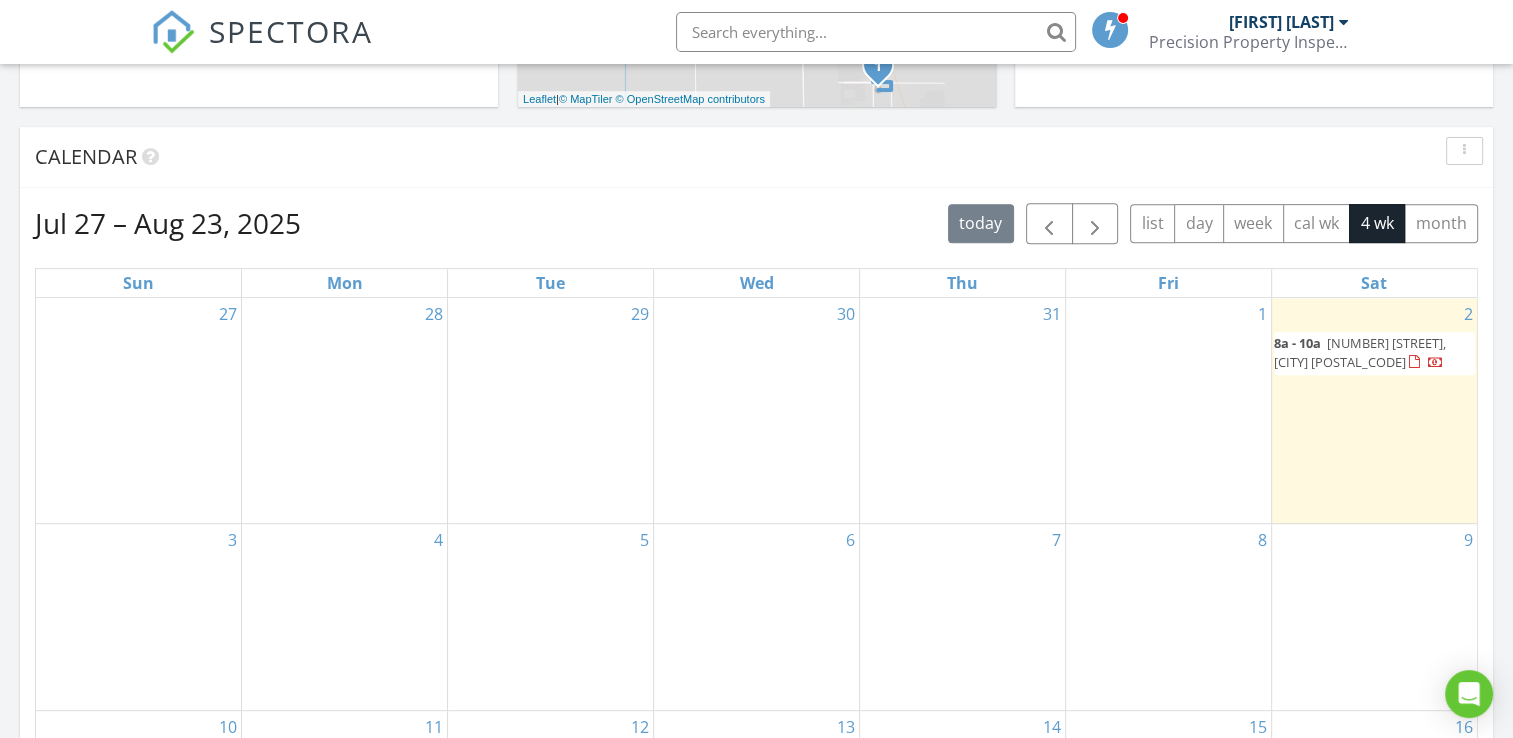 click on "[NUMBER] [STREET], [CITY] [POSTAL_CODE]" at bounding box center (1360, 352) 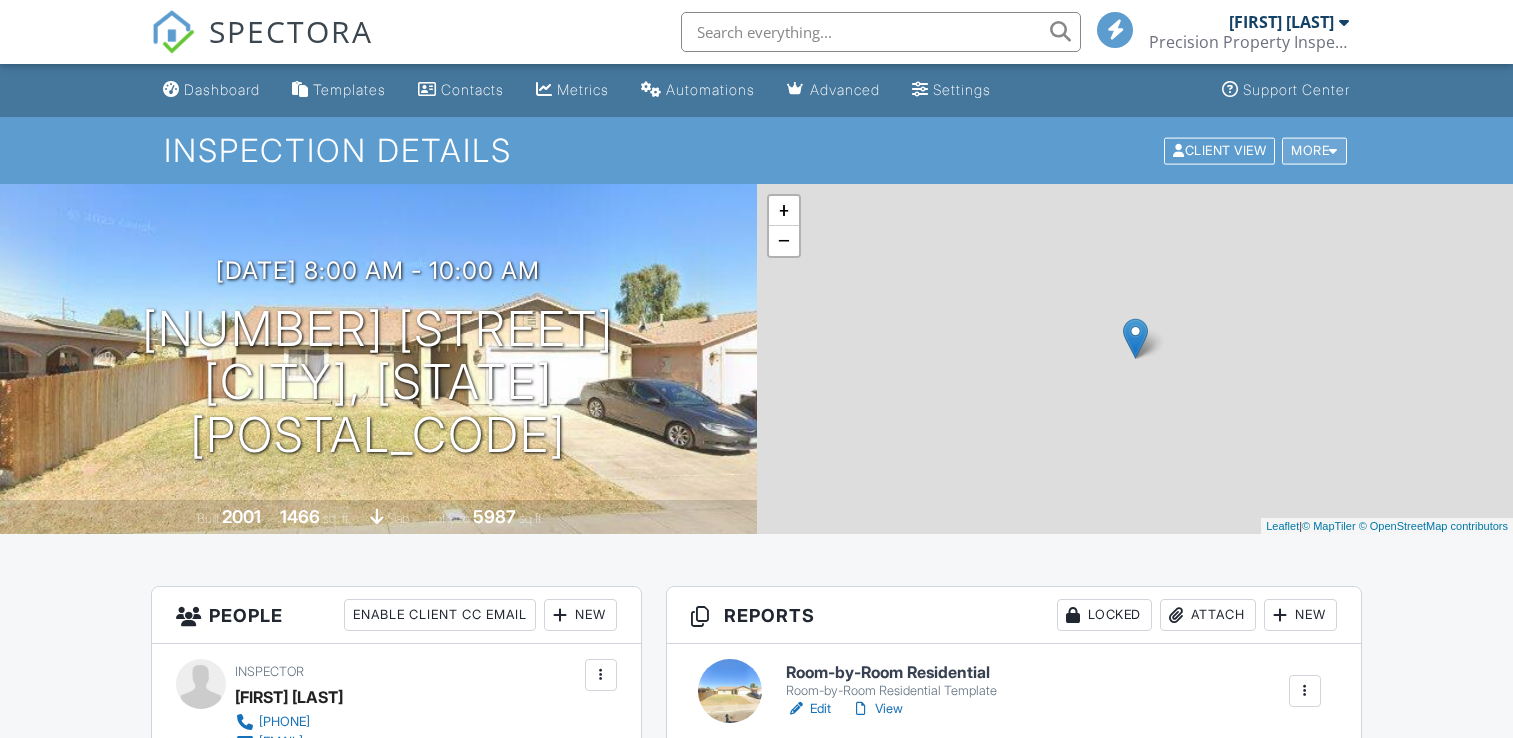 click at bounding box center (1333, 150) 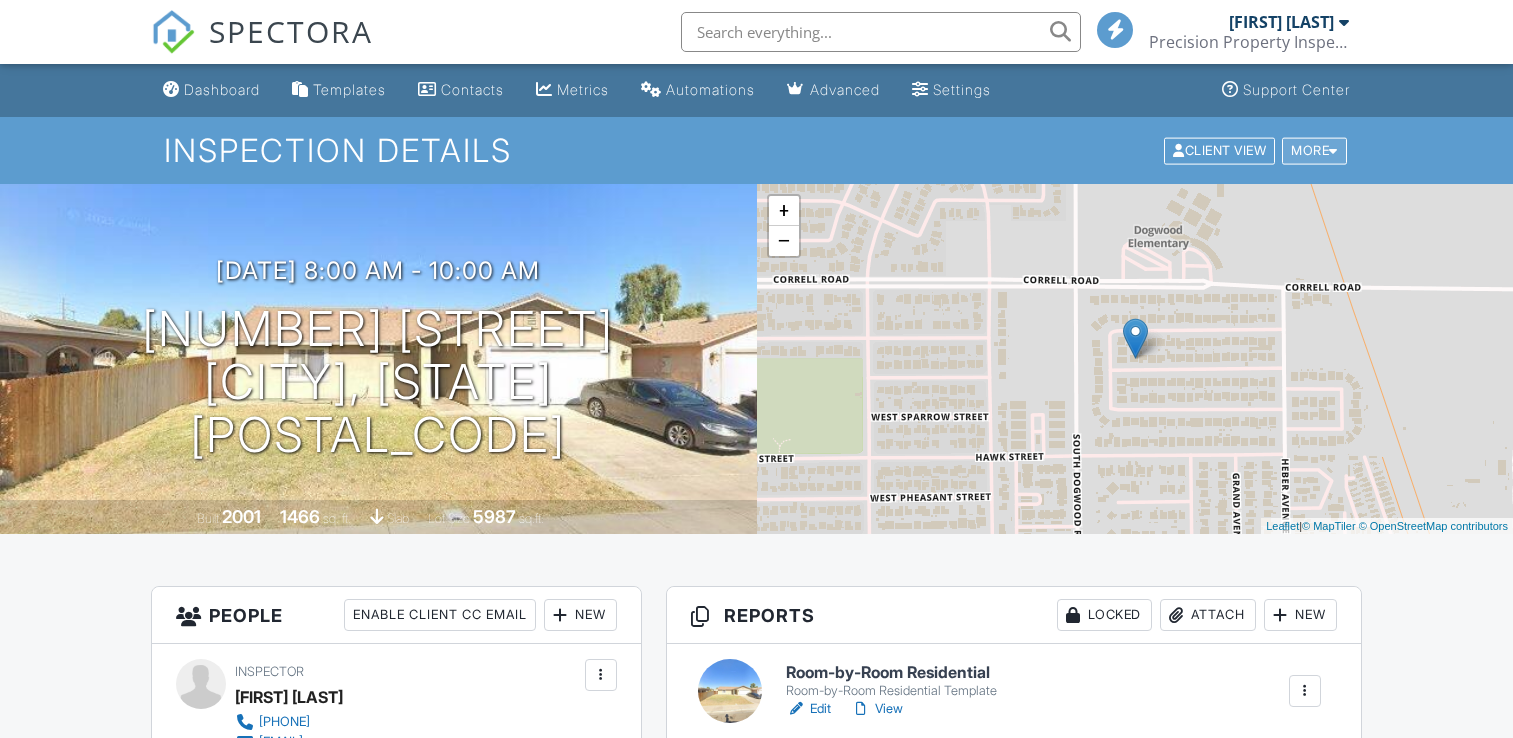 scroll, scrollTop: 0, scrollLeft: 0, axis: both 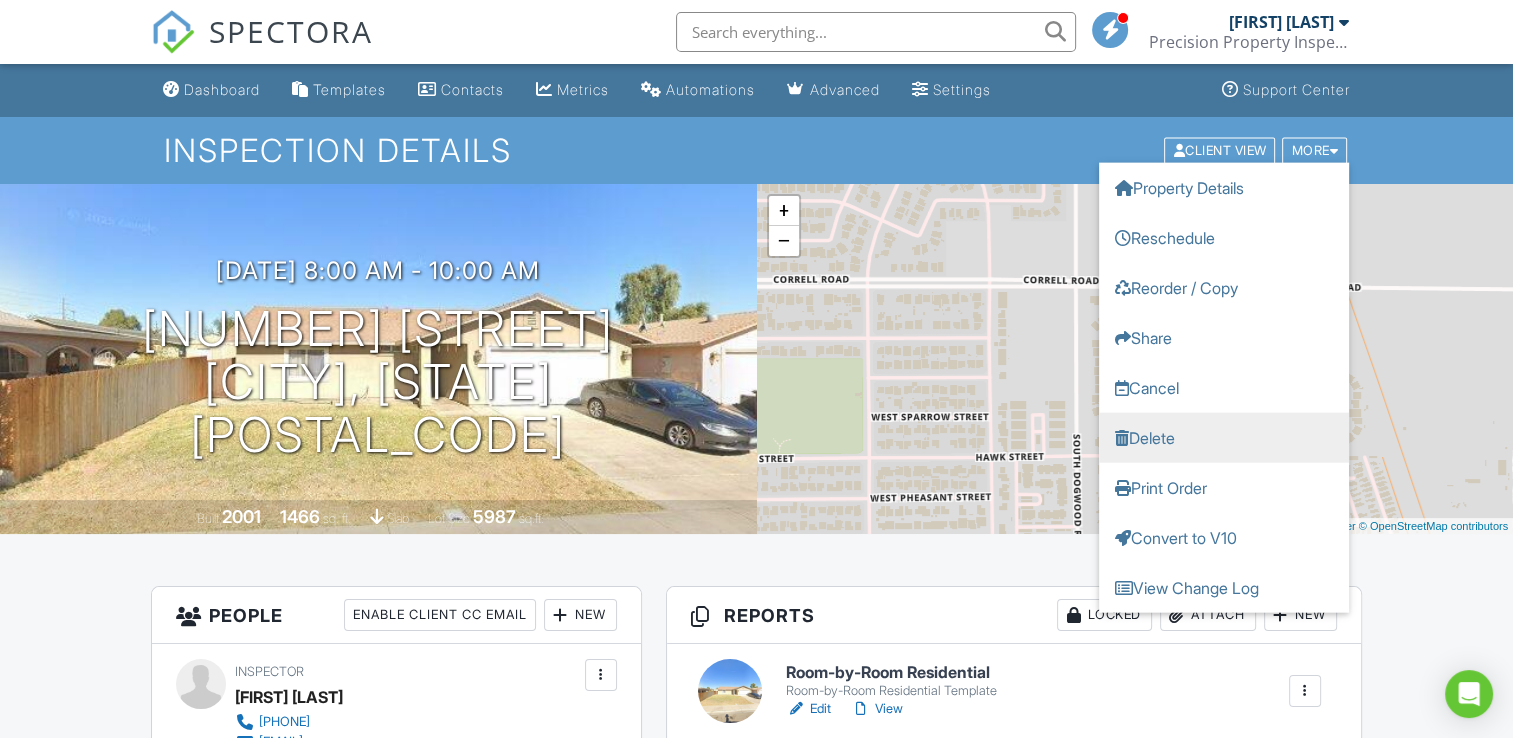 click on "Delete" at bounding box center (1224, 437) 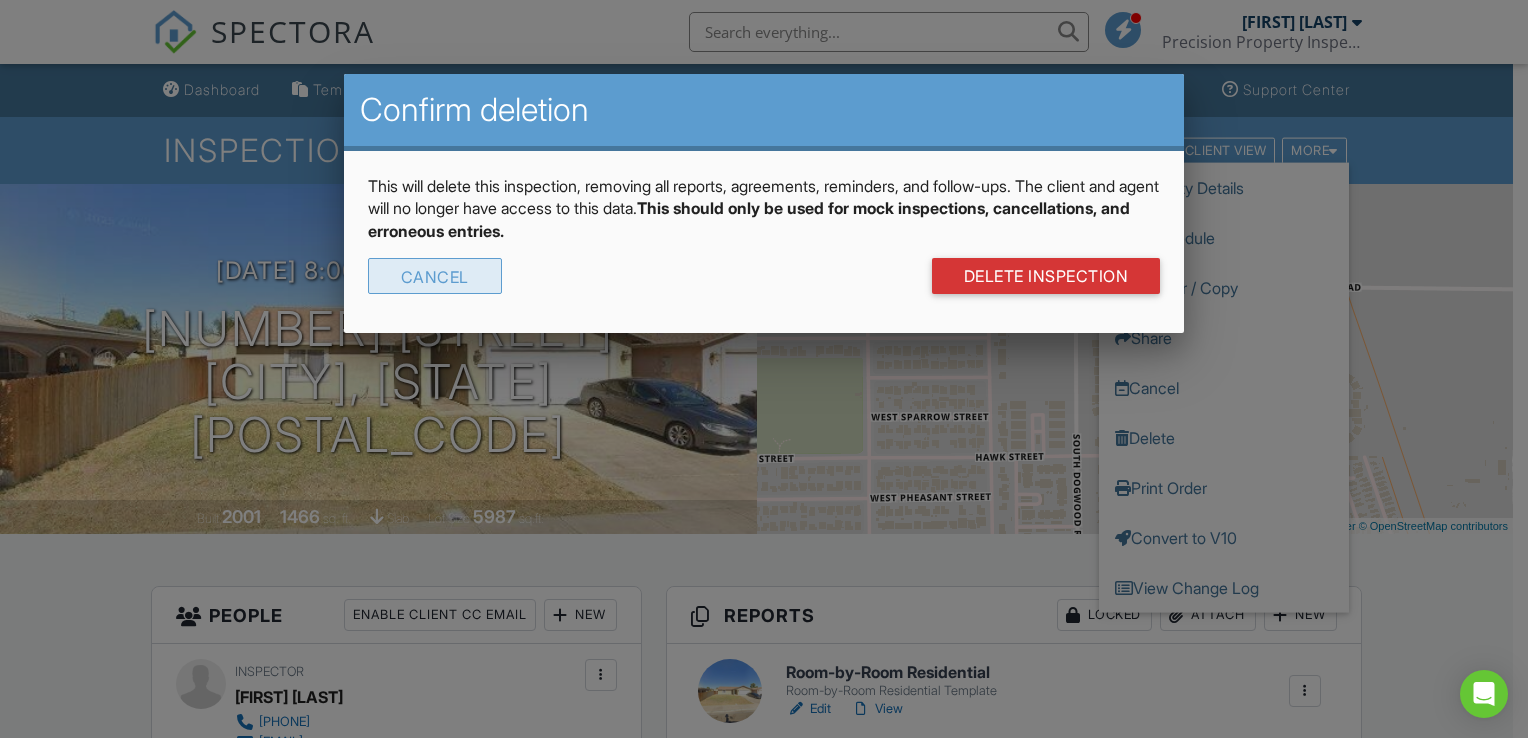 click on "Cancel" at bounding box center [435, 276] 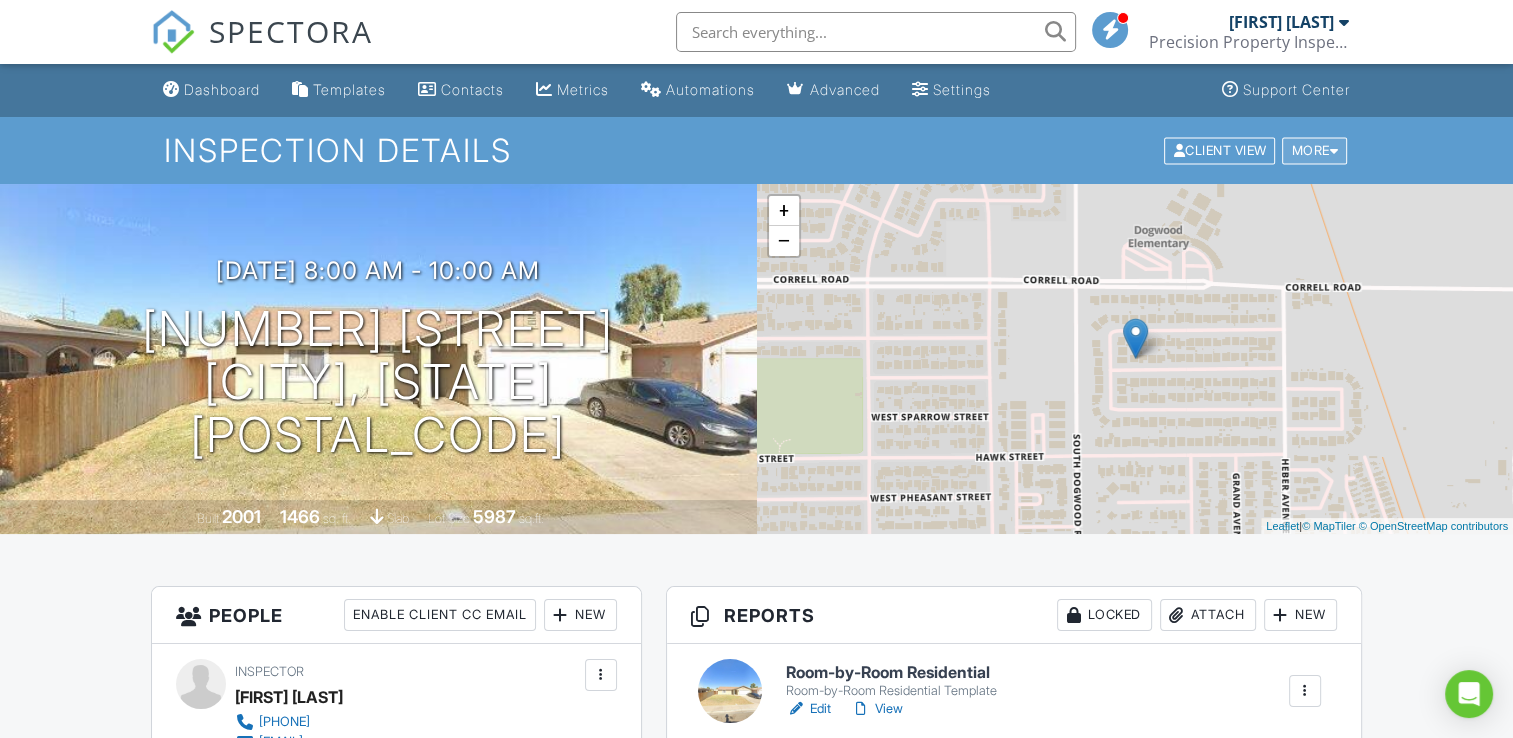 click at bounding box center (1333, 150) 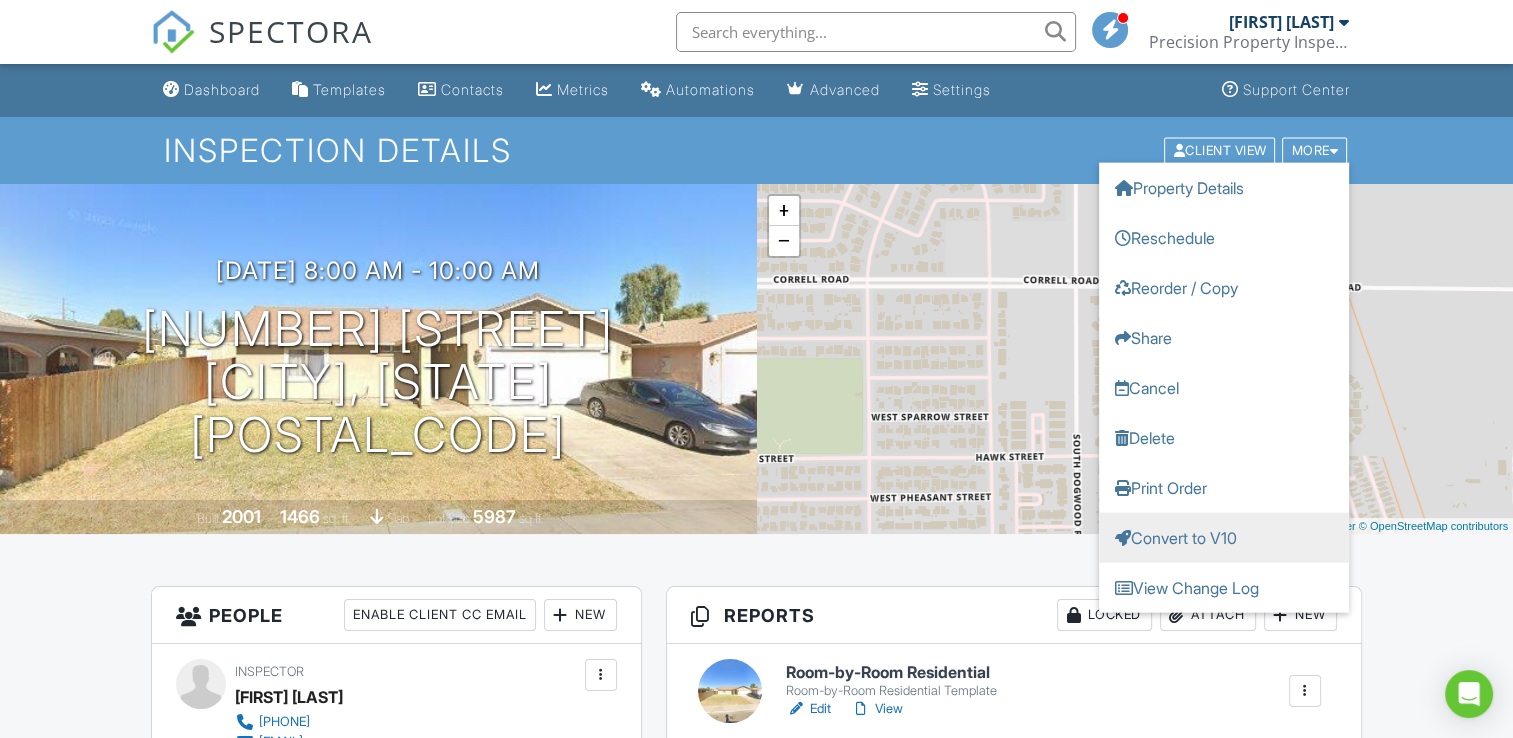 click on "Convert to V10" at bounding box center (1224, 537) 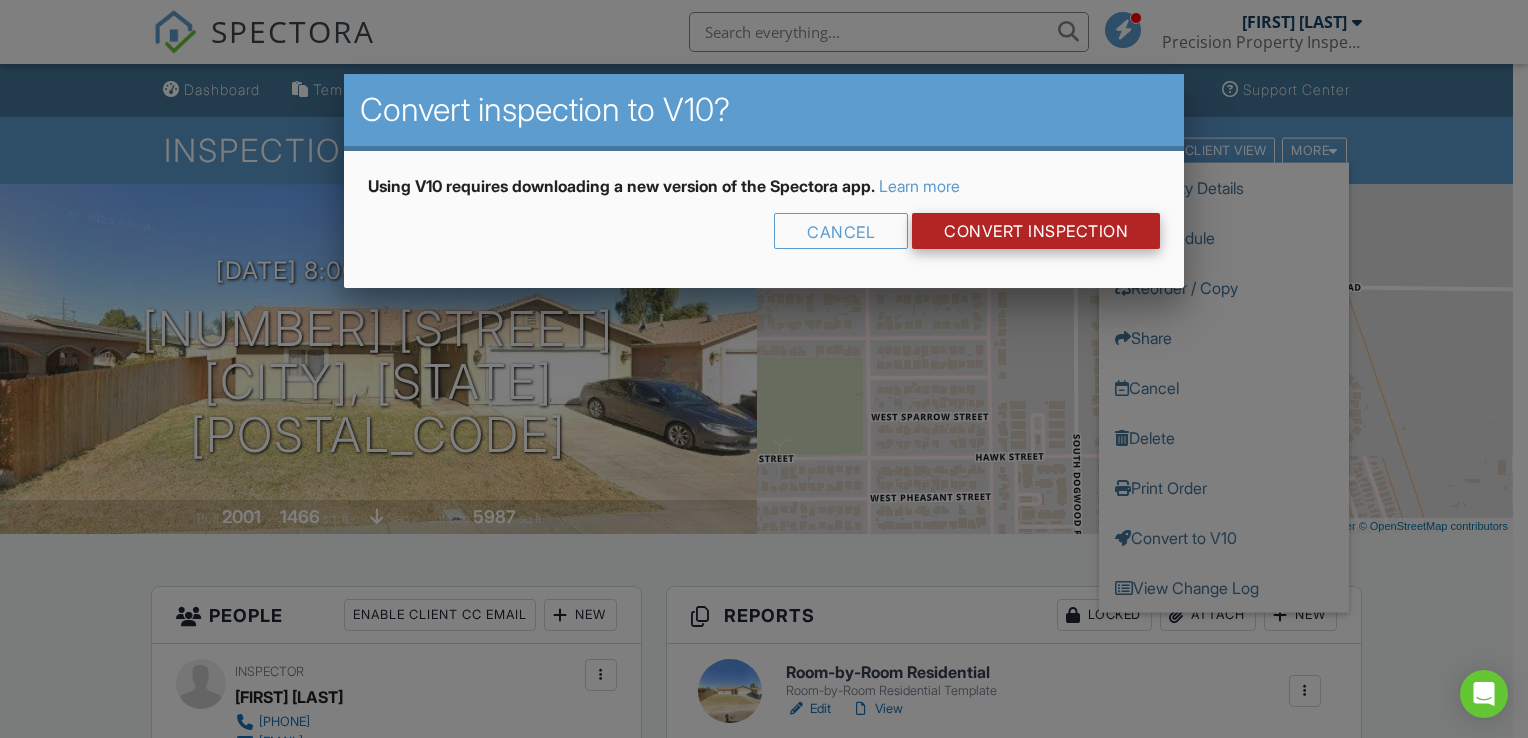 click on "CONVERT INSPECTION" at bounding box center (1036, 231) 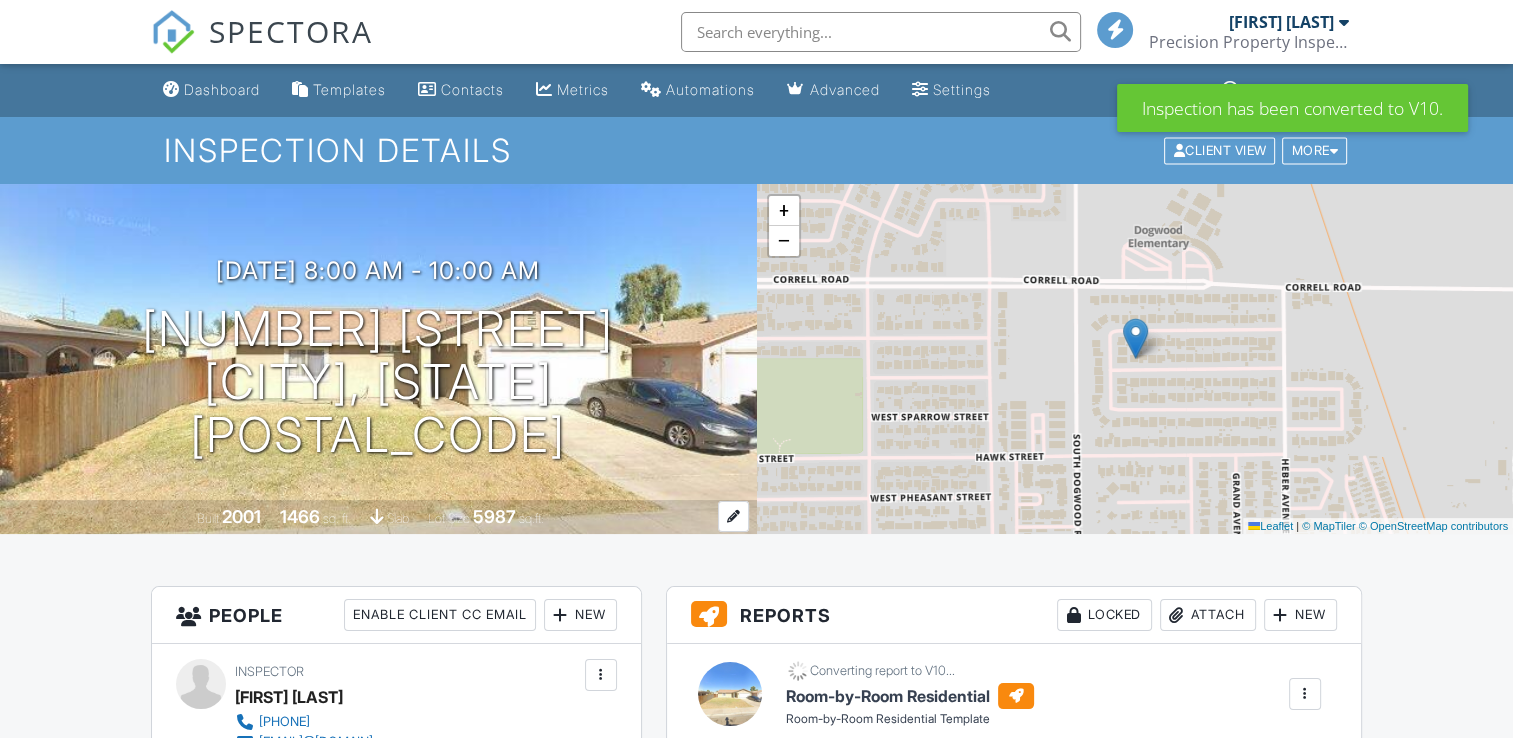 scroll, scrollTop: 500, scrollLeft: 0, axis: vertical 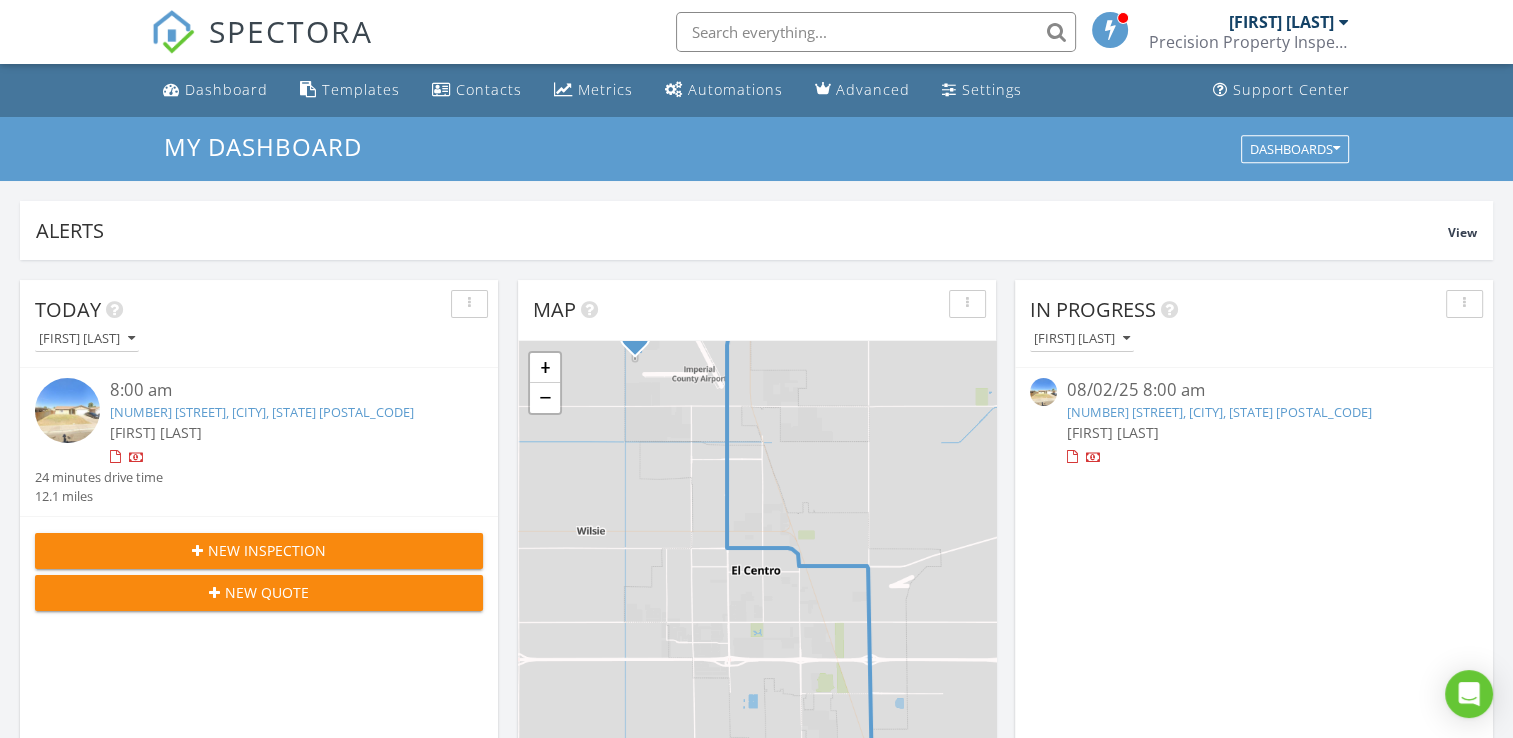 click at bounding box center [1094, 459] 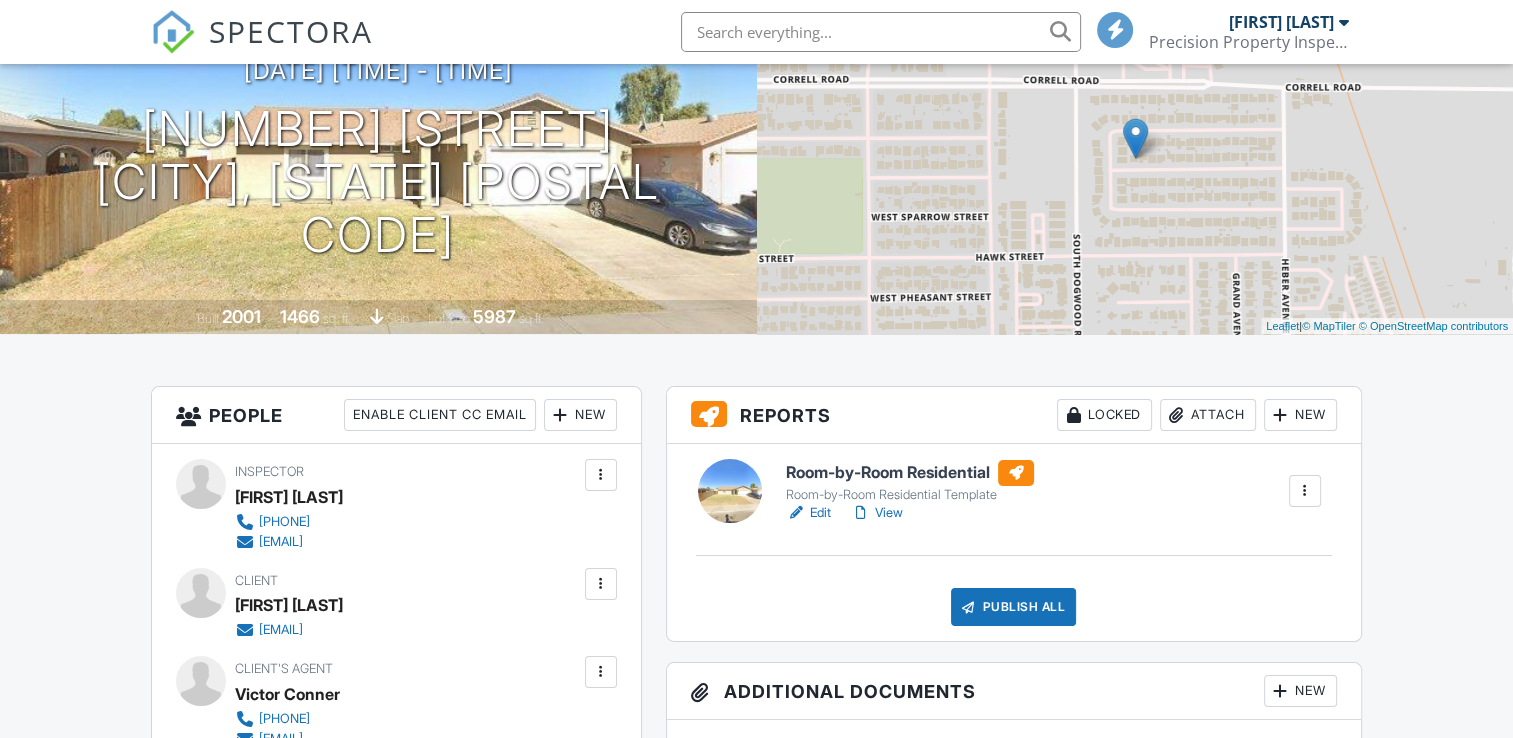 scroll, scrollTop: 300, scrollLeft: 0, axis: vertical 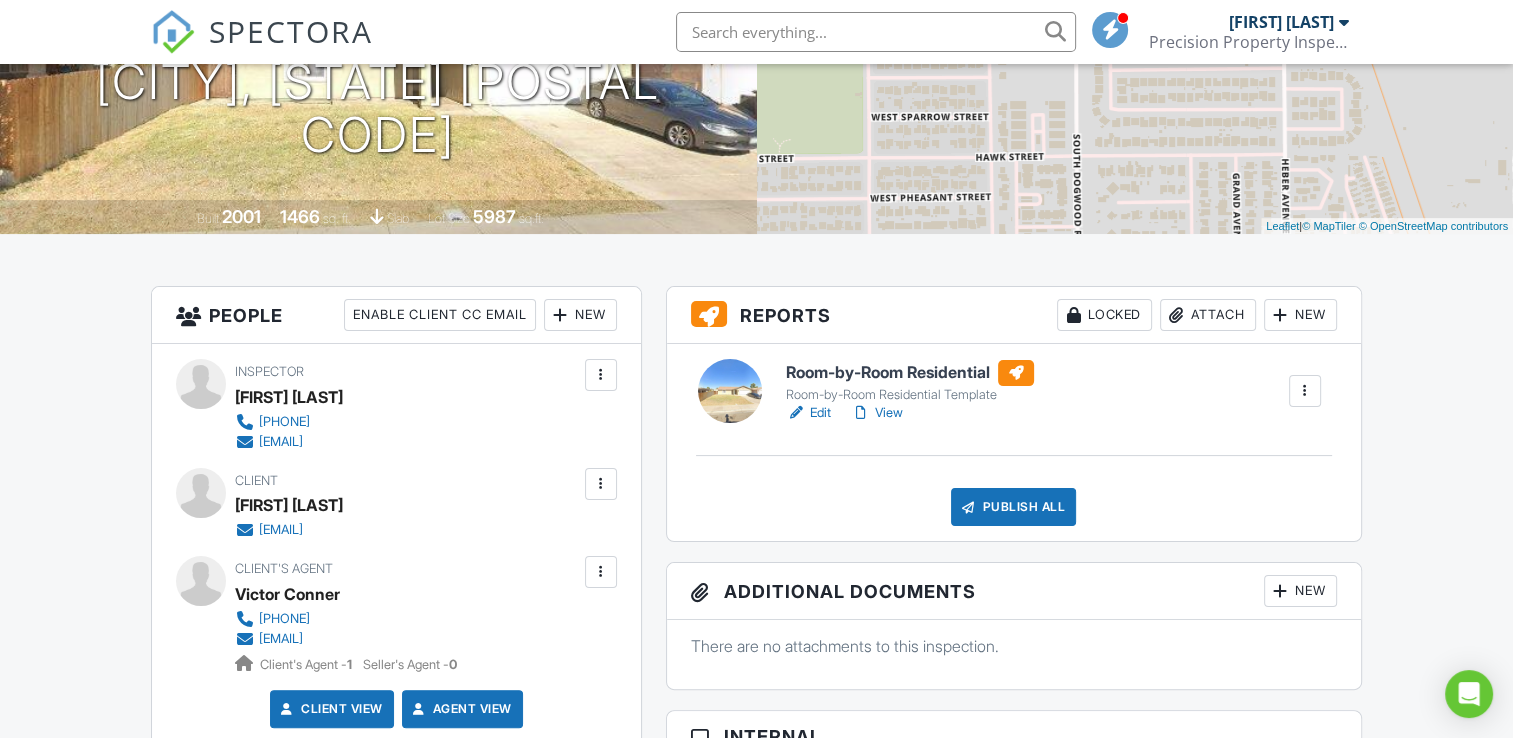 click on "Attach" at bounding box center (1208, 315) 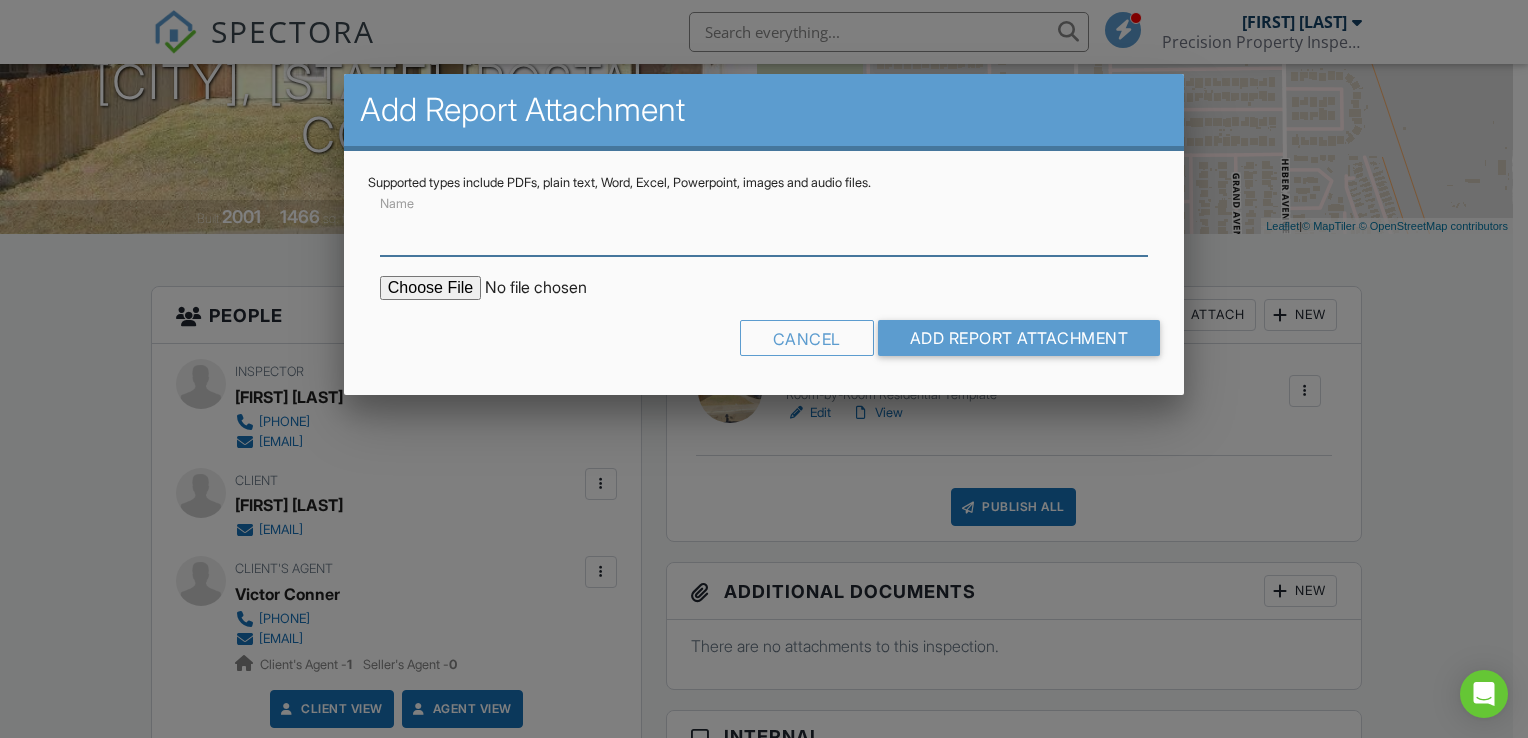 click on "Name" at bounding box center (764, 231) 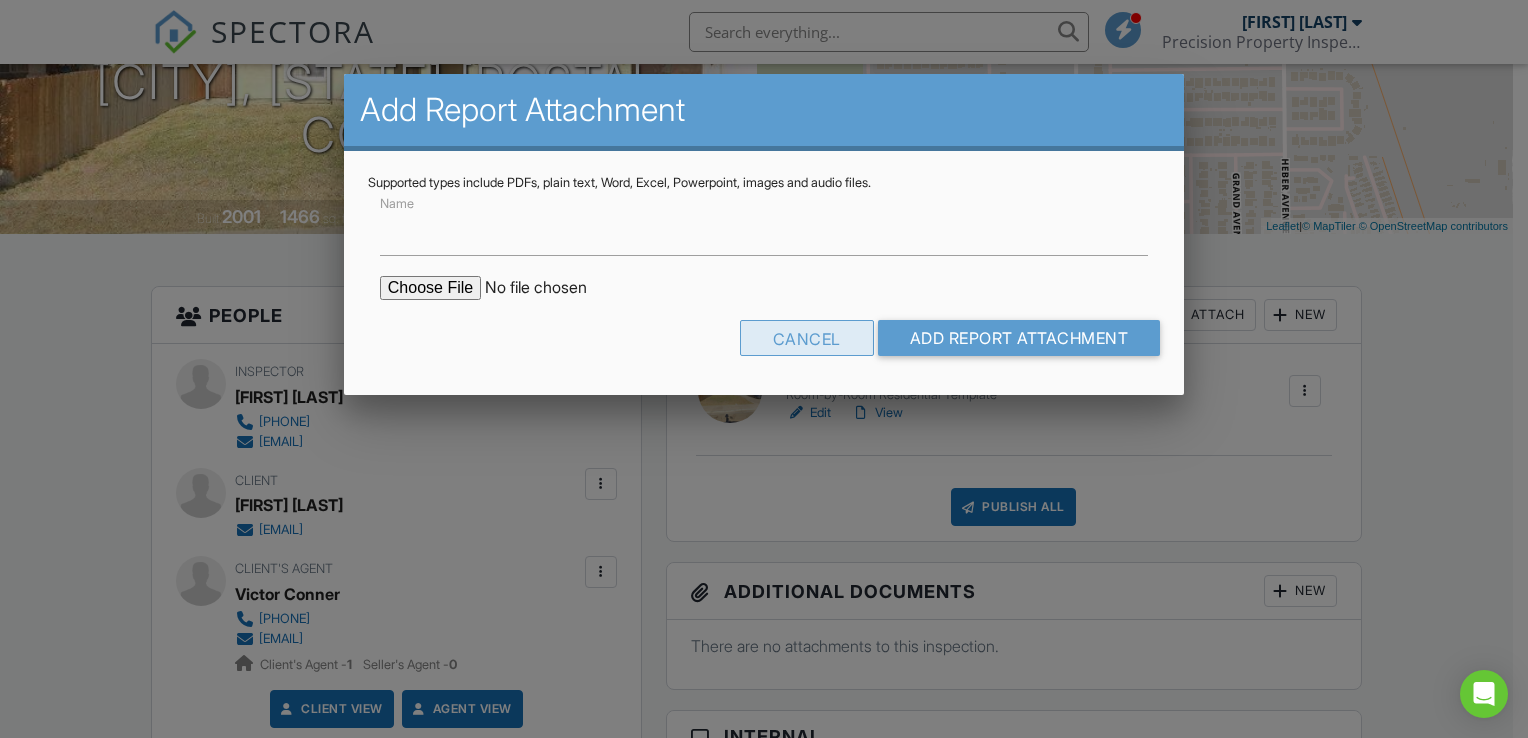 click on "Cancel" at bounding box center (807, 338) 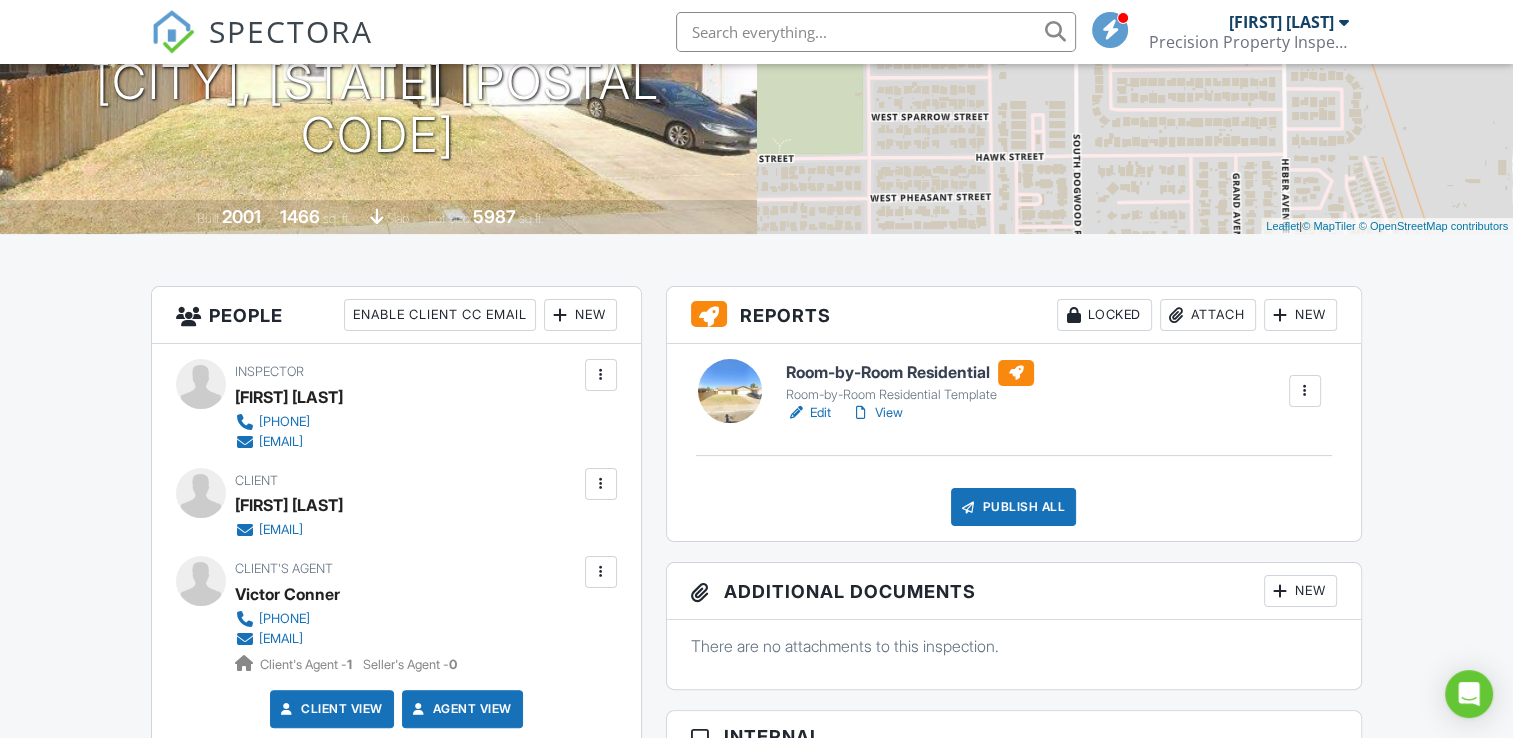 click on "Room-by-Room Residential" at bounding box center [910, 373] 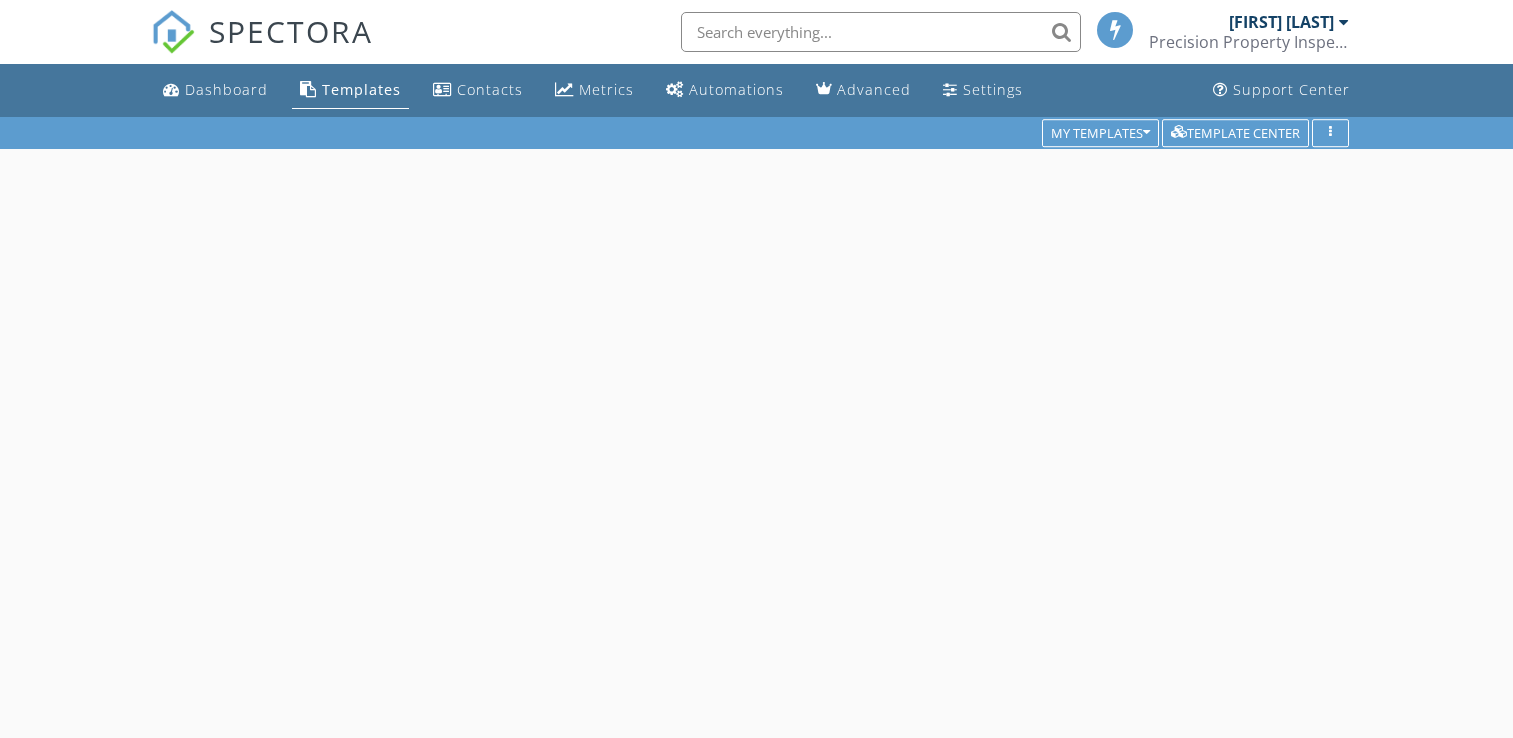 scroll, scrollTop: 0, scrollLeft: 0, axis: both 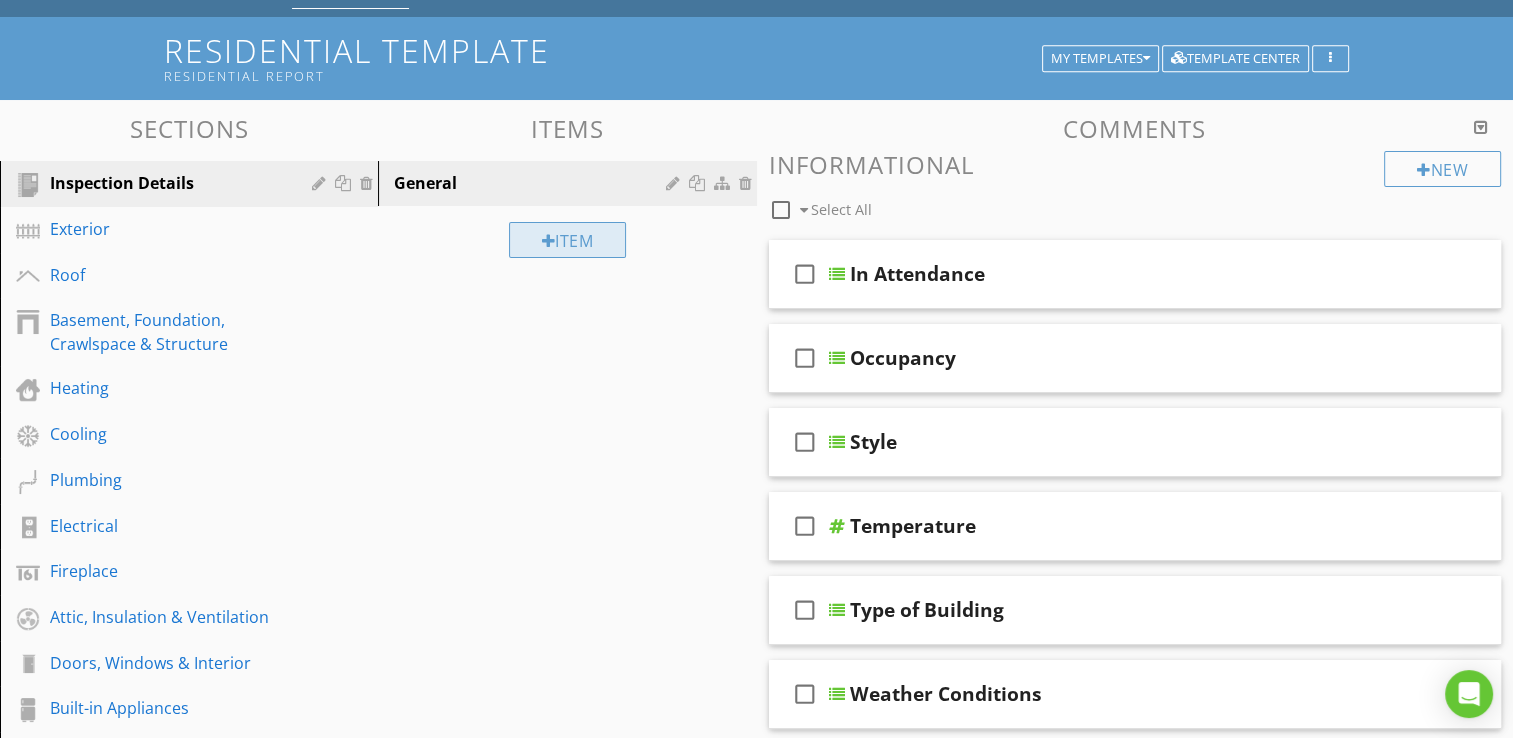 click at bounding box center (549, 241) 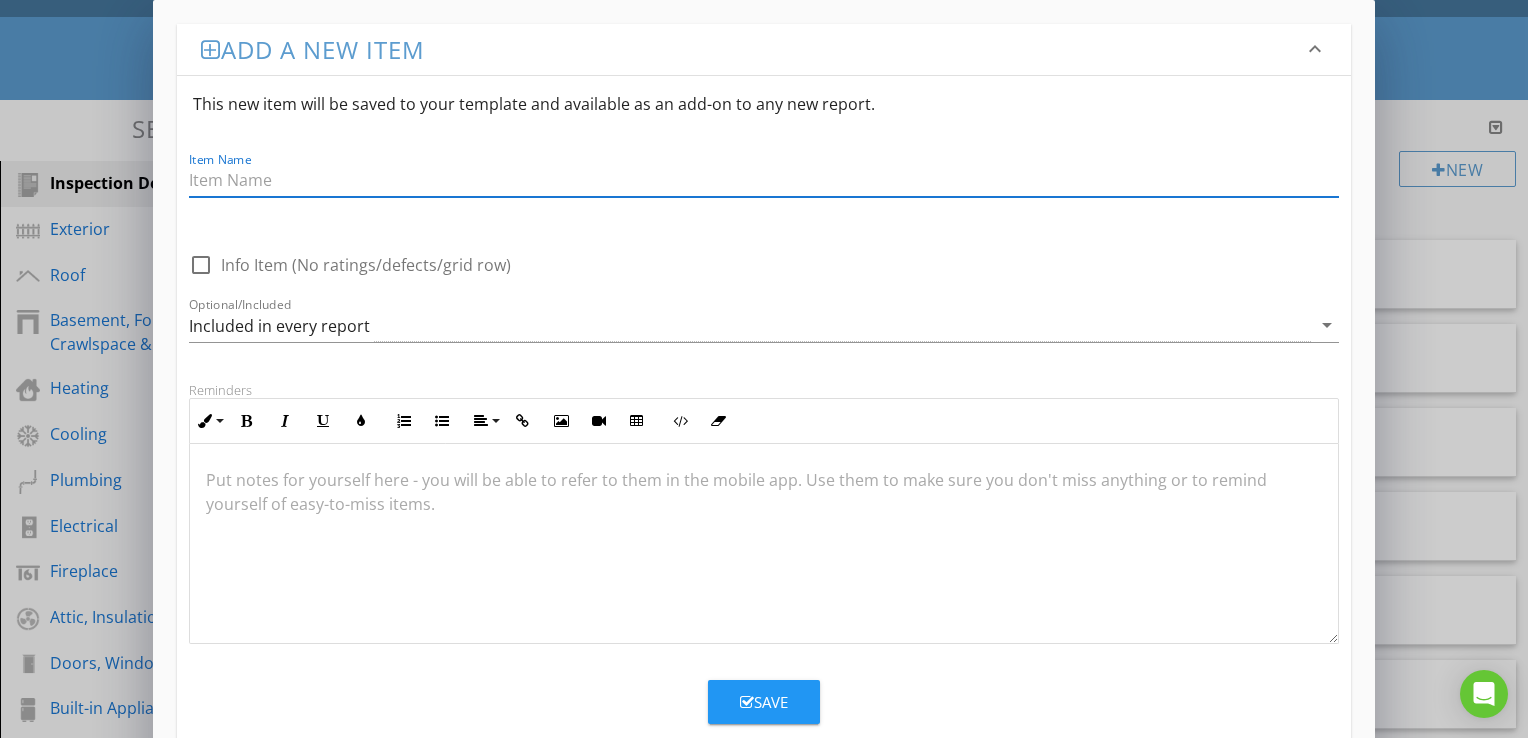 click at bounding box center [764, 180] 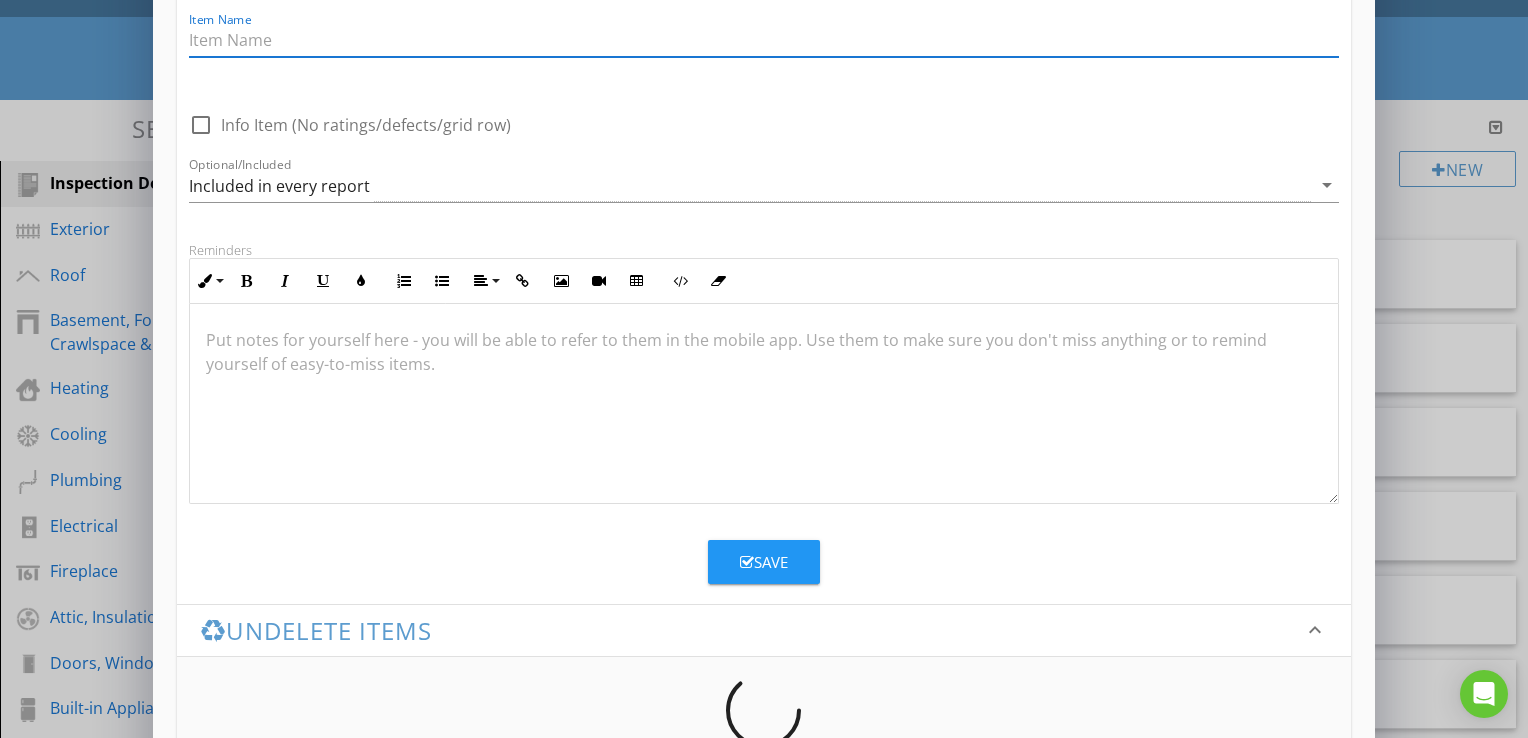 scroll, scrollTop: 200, scrollLeft: 0, axis: vertical 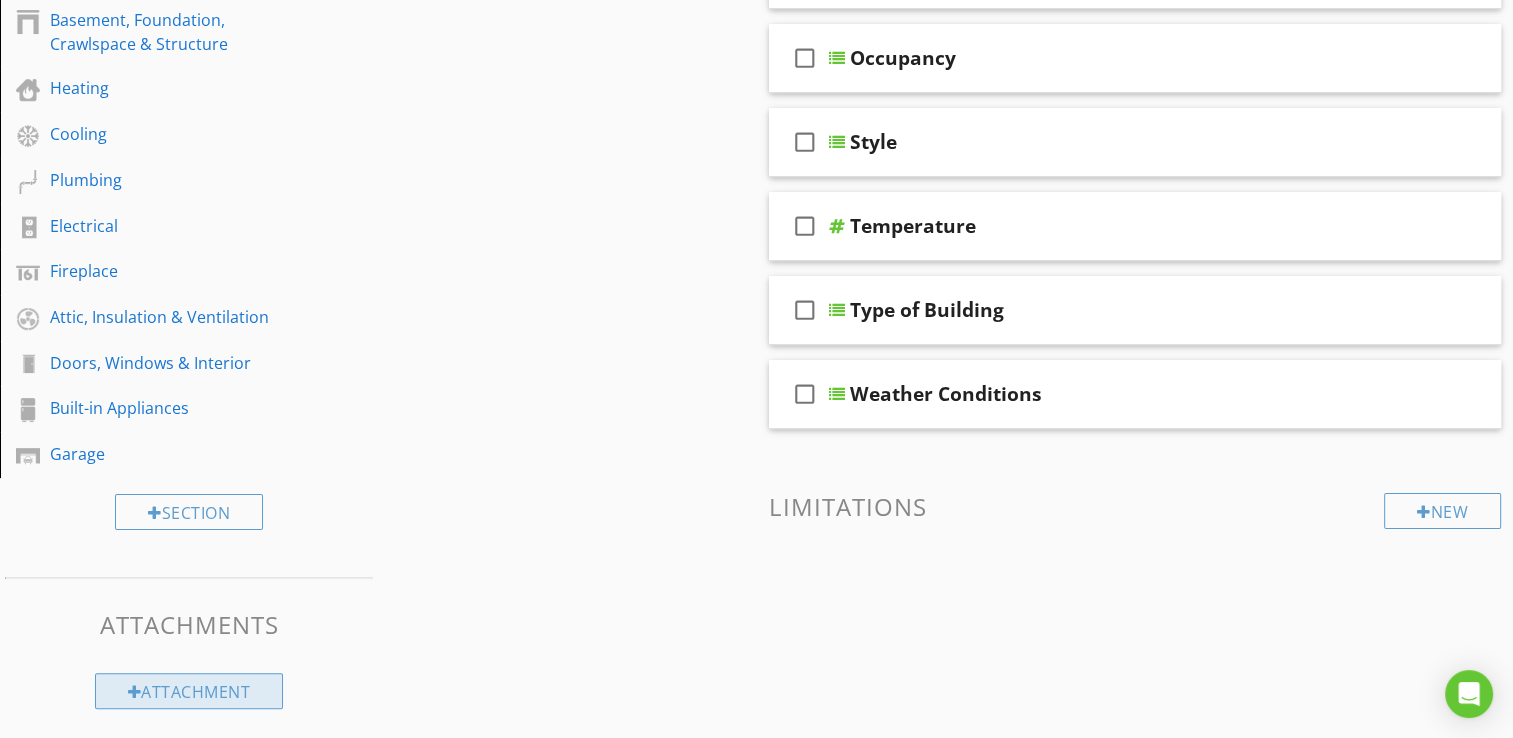 click on "Attachment" at bounding box center [189, 691] 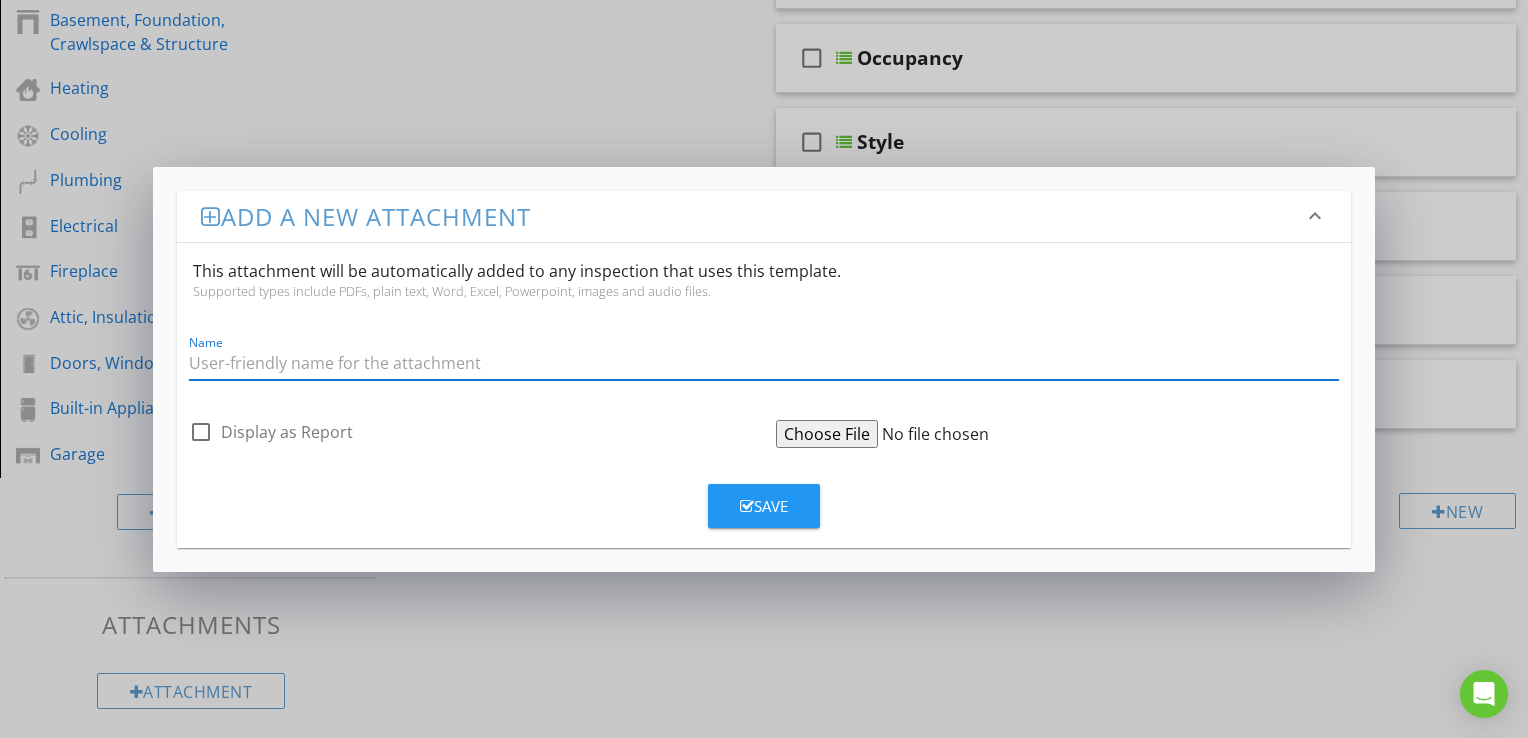 click at bounding box center [764, 363] 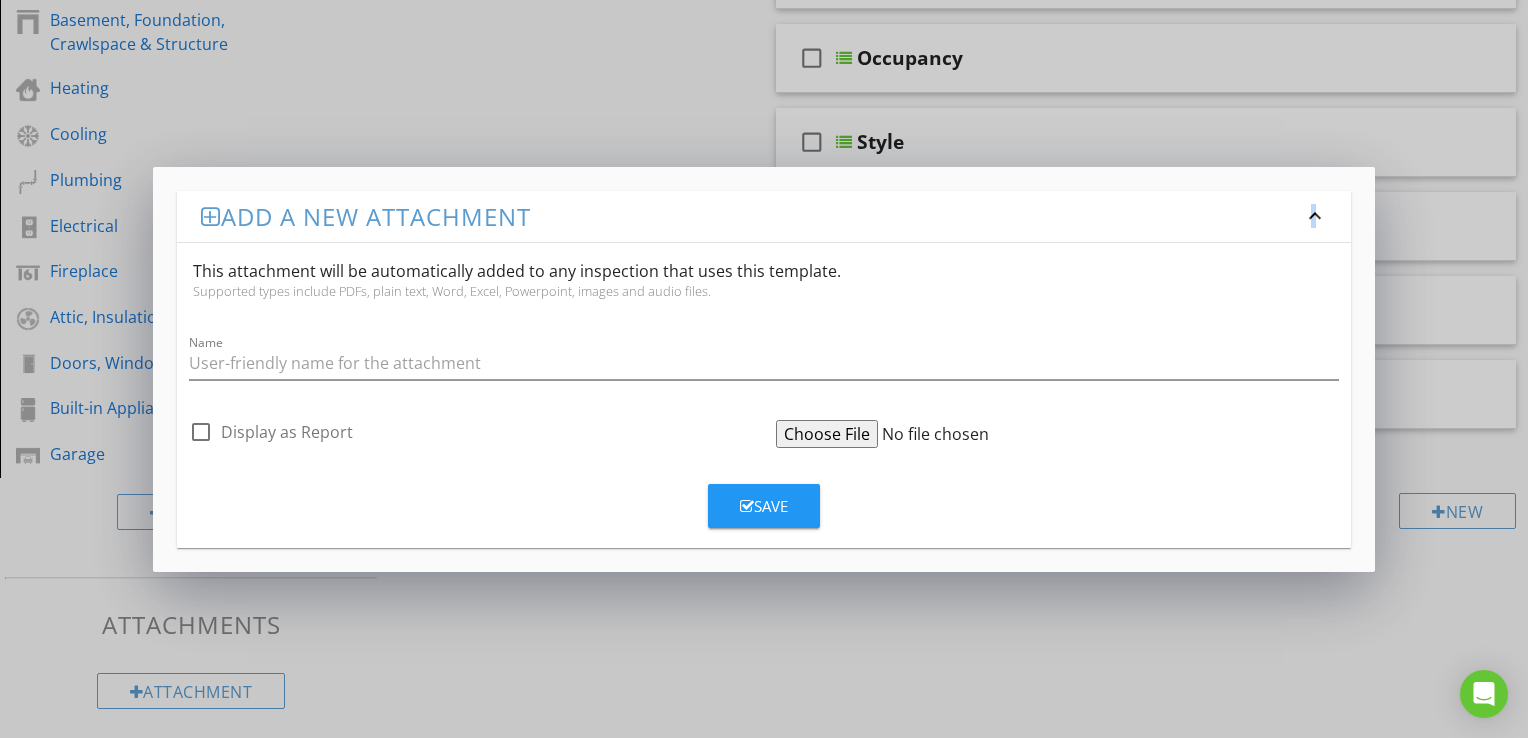 click on "keyboard_arrow_down" at bounding box center [1315, 216] 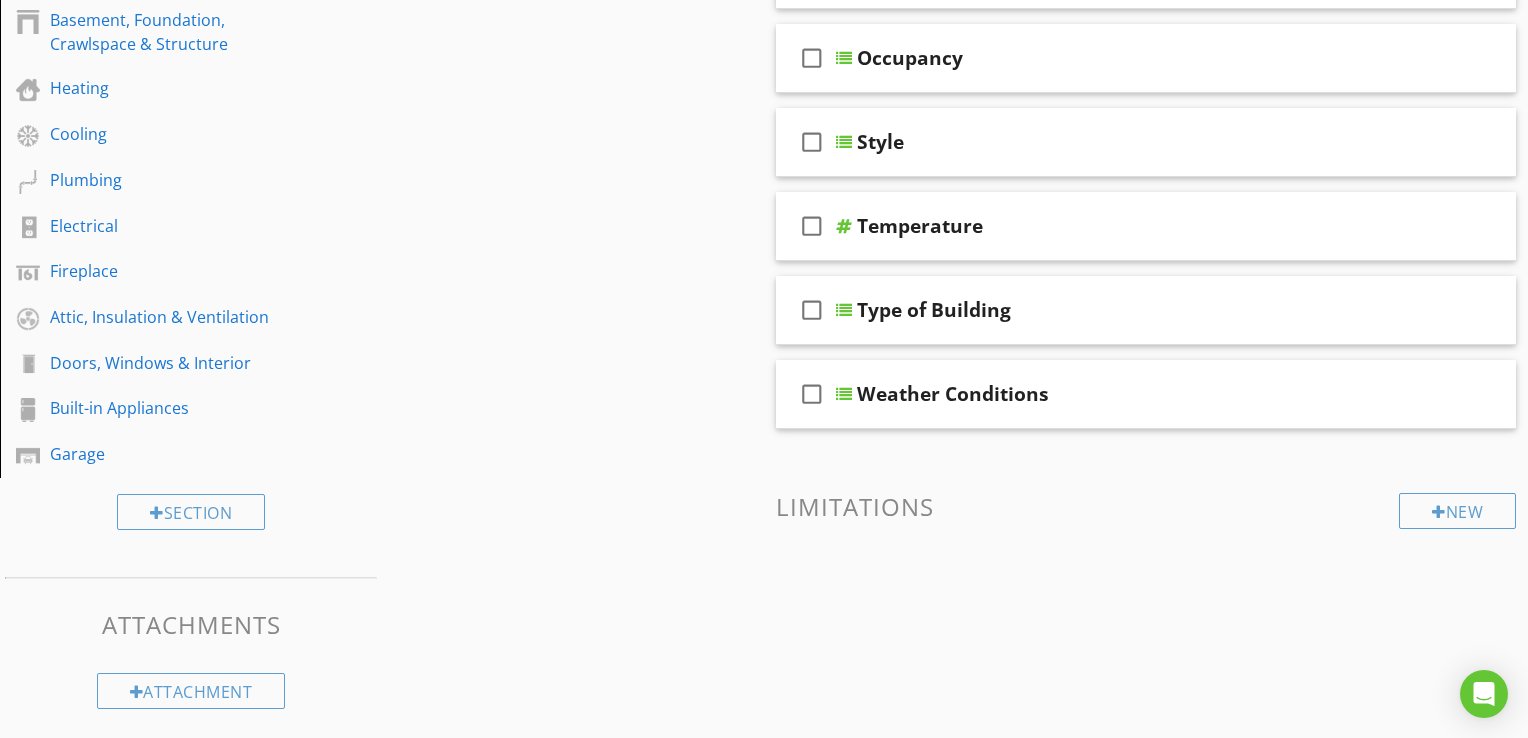 click at bounding box center [764, 369] 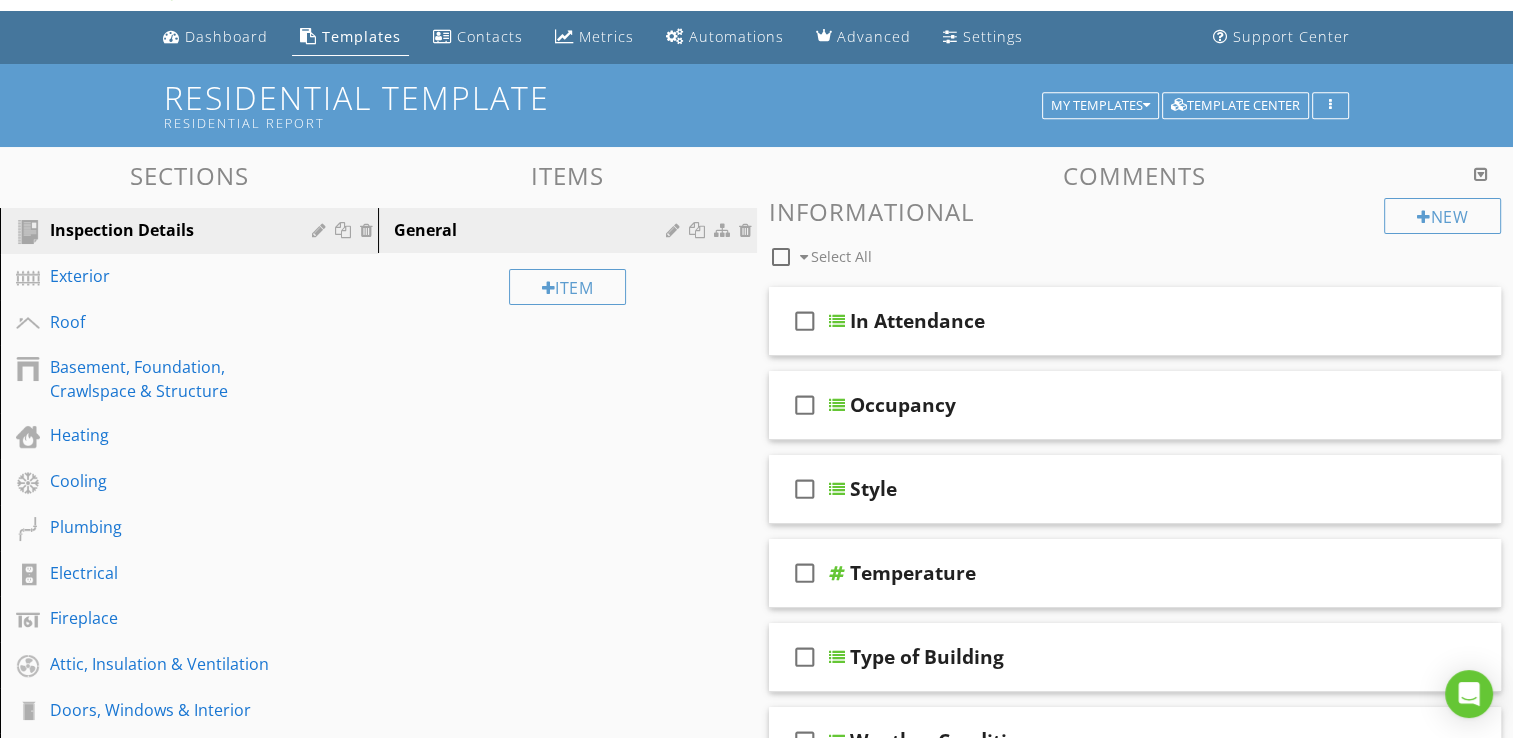 scroll, scrollTop: 0, scrollLeft: 0, axis: both 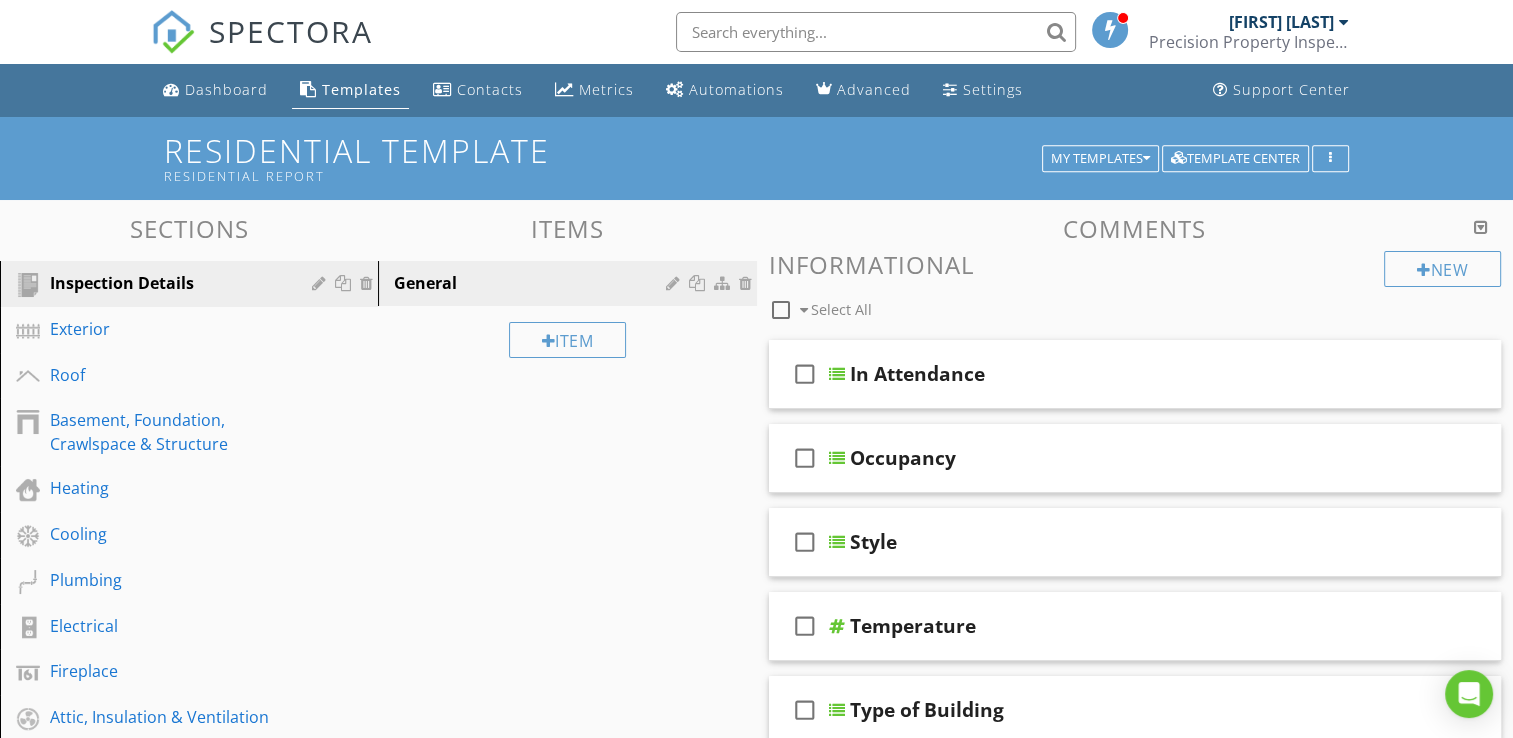 click on "Templates" at bounding box center (361, 89) 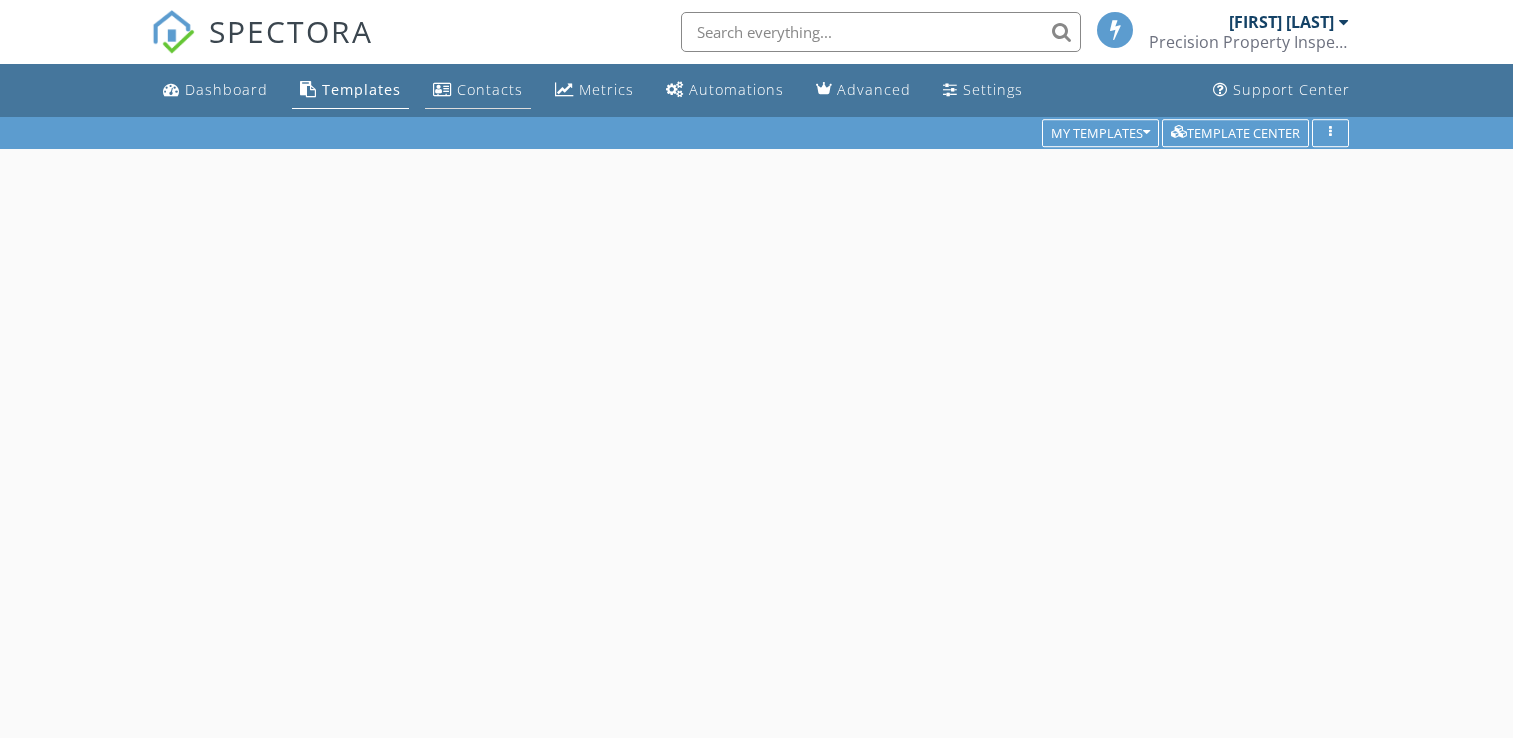scroll, scrollTop: 0, scrollLeft: 0, axis: both 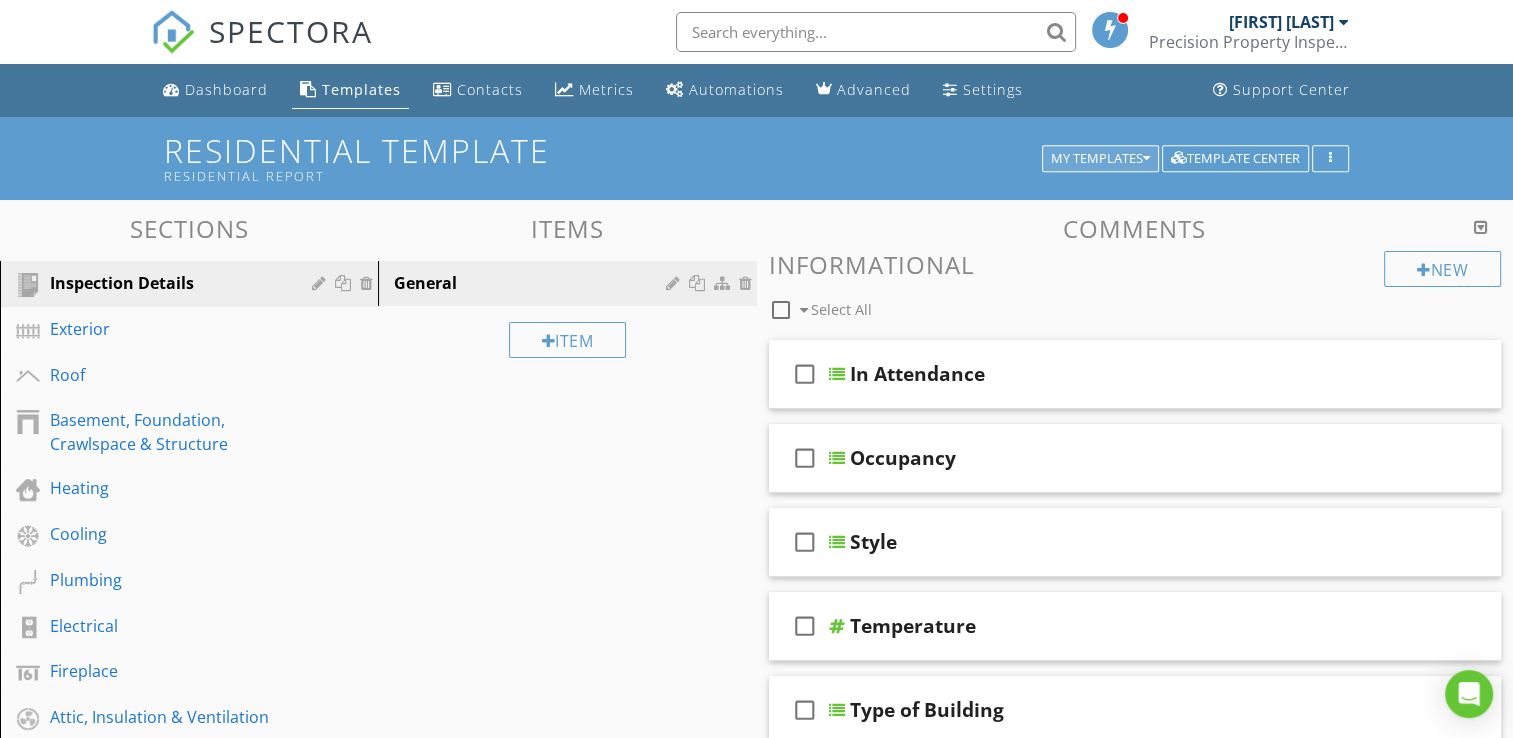 click on "My Templates" at bounding box center (1100, 159) 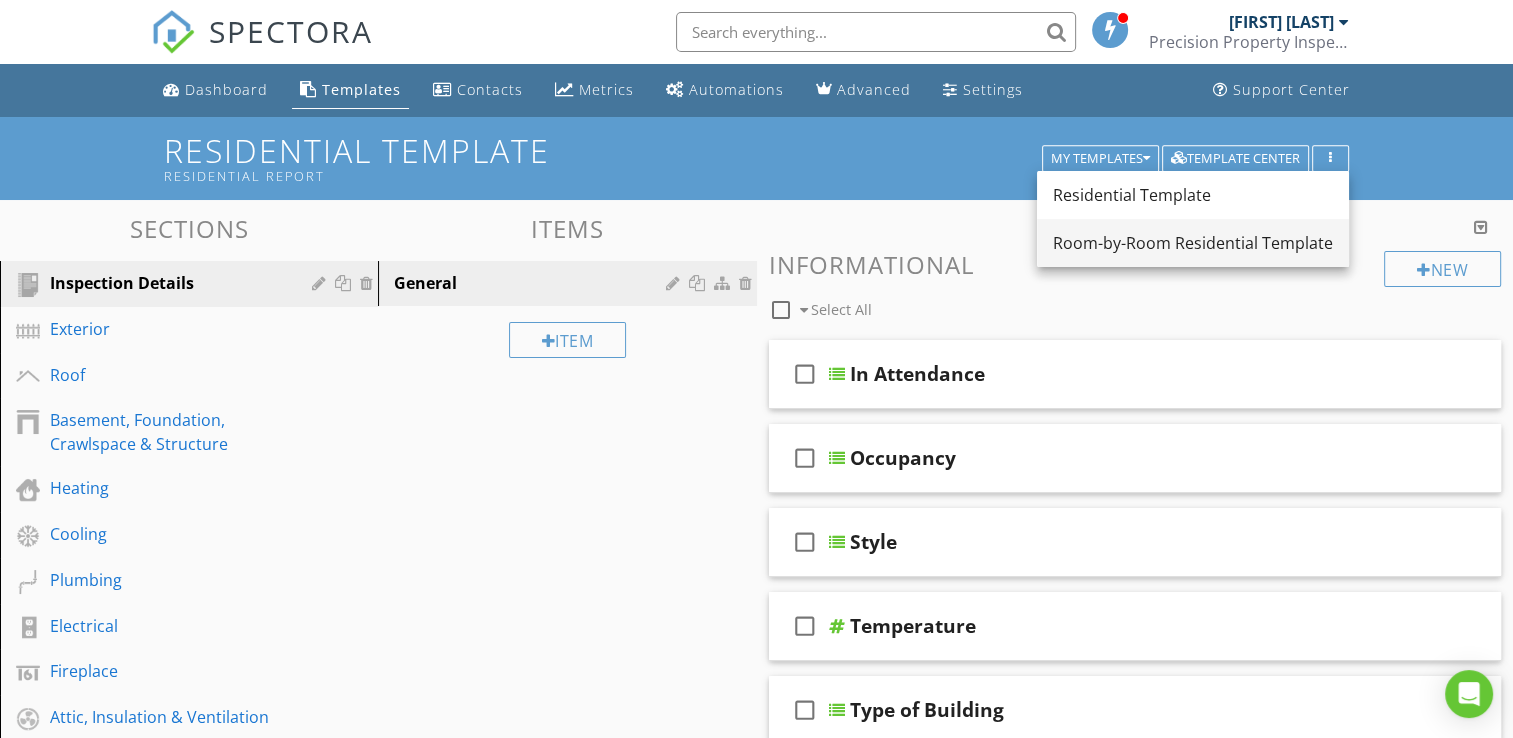 click on "Room-by-Room Residential Template" at bounding box center [1193, 243] 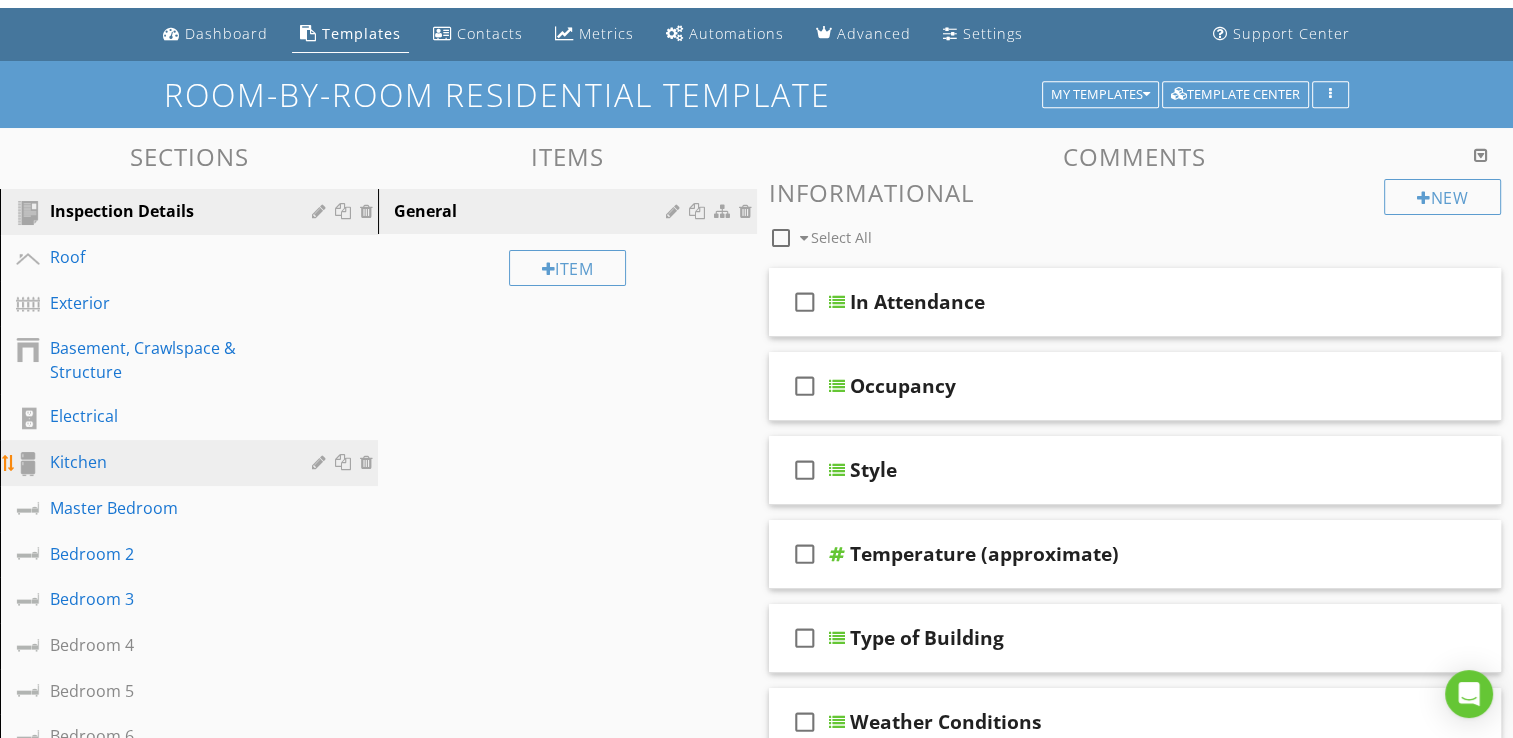 scroll, scrollTop: 0, scrollLeft: 0, axis: both 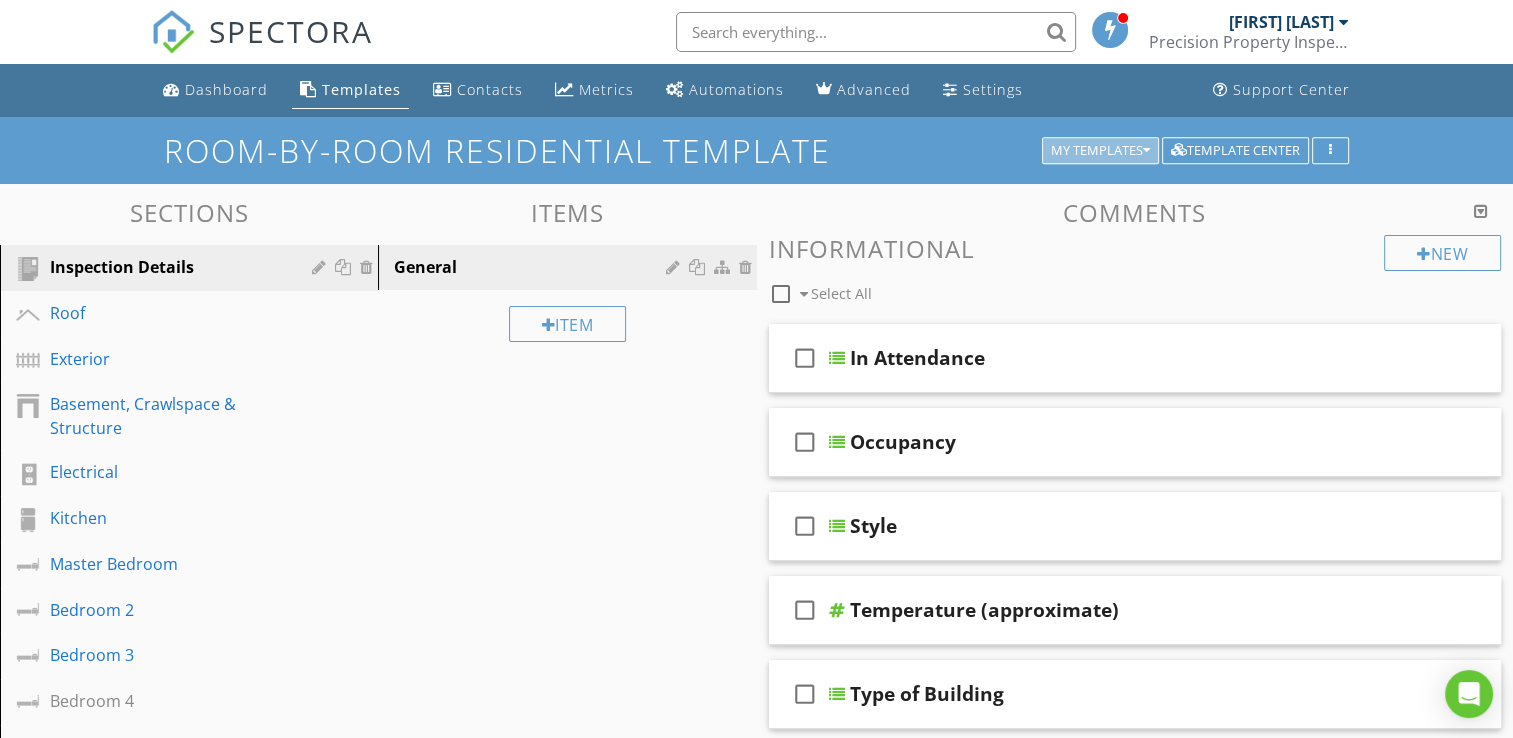 click on "My Templates" at bounding box center (1100, 151) 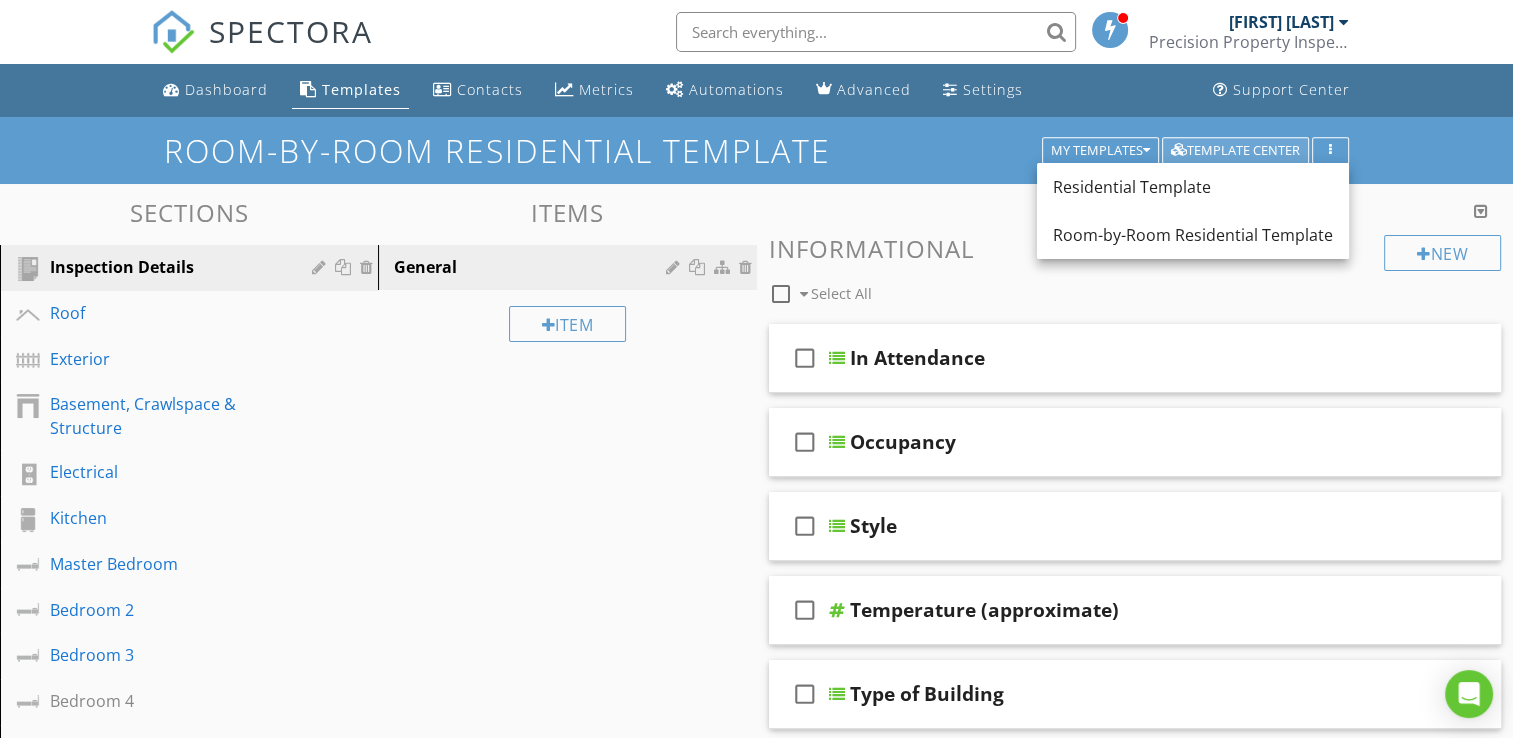 click on "Template Center" at bounding box center (1235, 151) 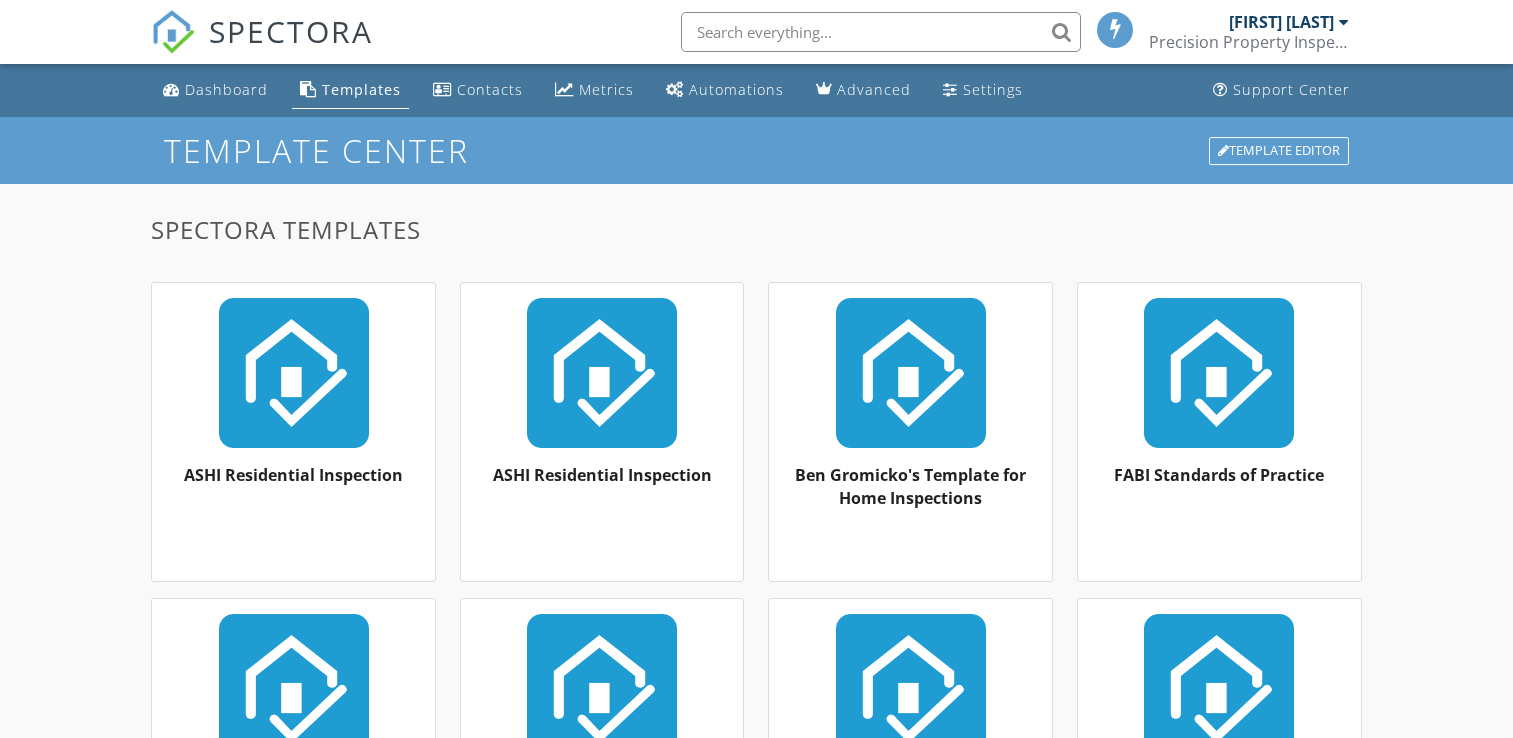 scroll, scrollTop: 0, scrollLeft: 0, axis: both 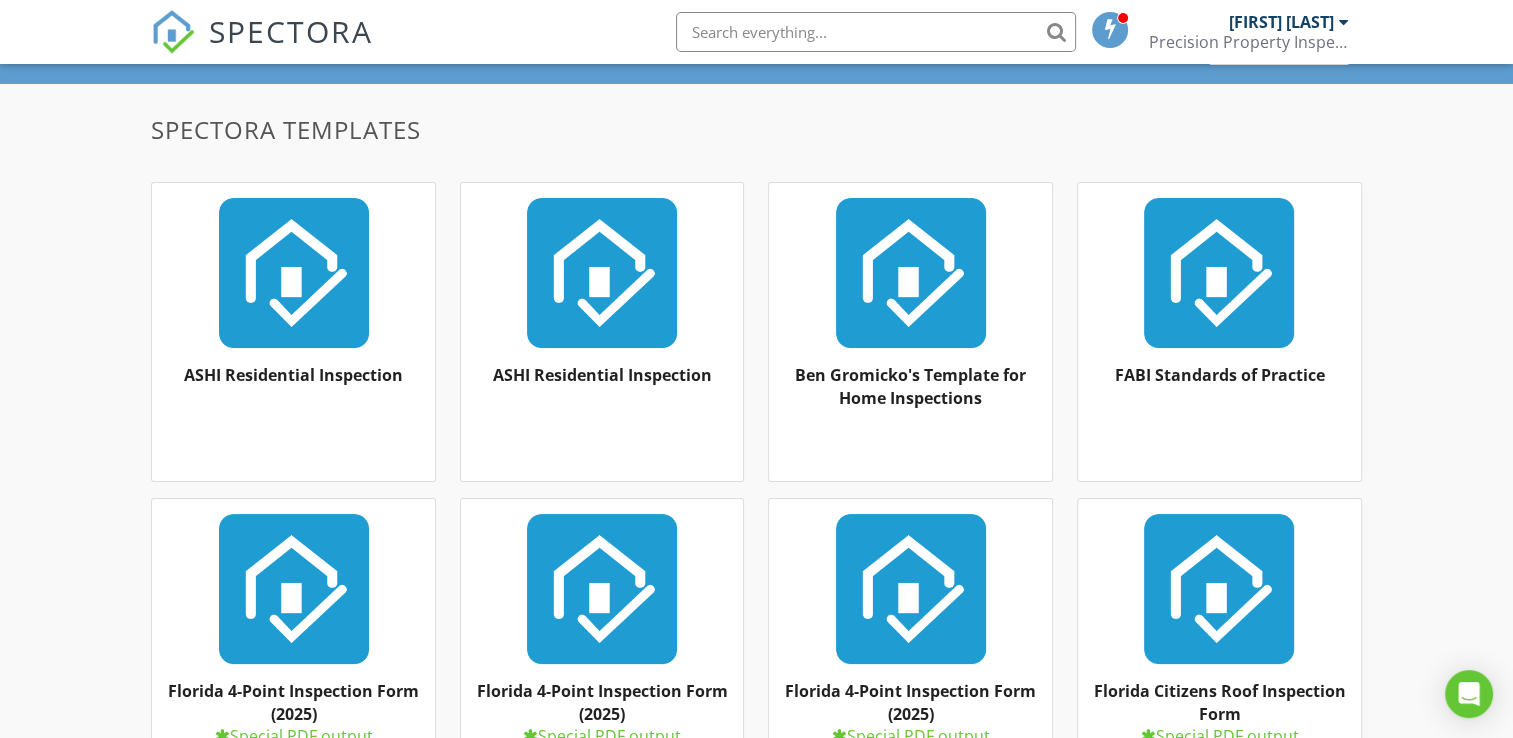 click at bounding box center [602, 273] 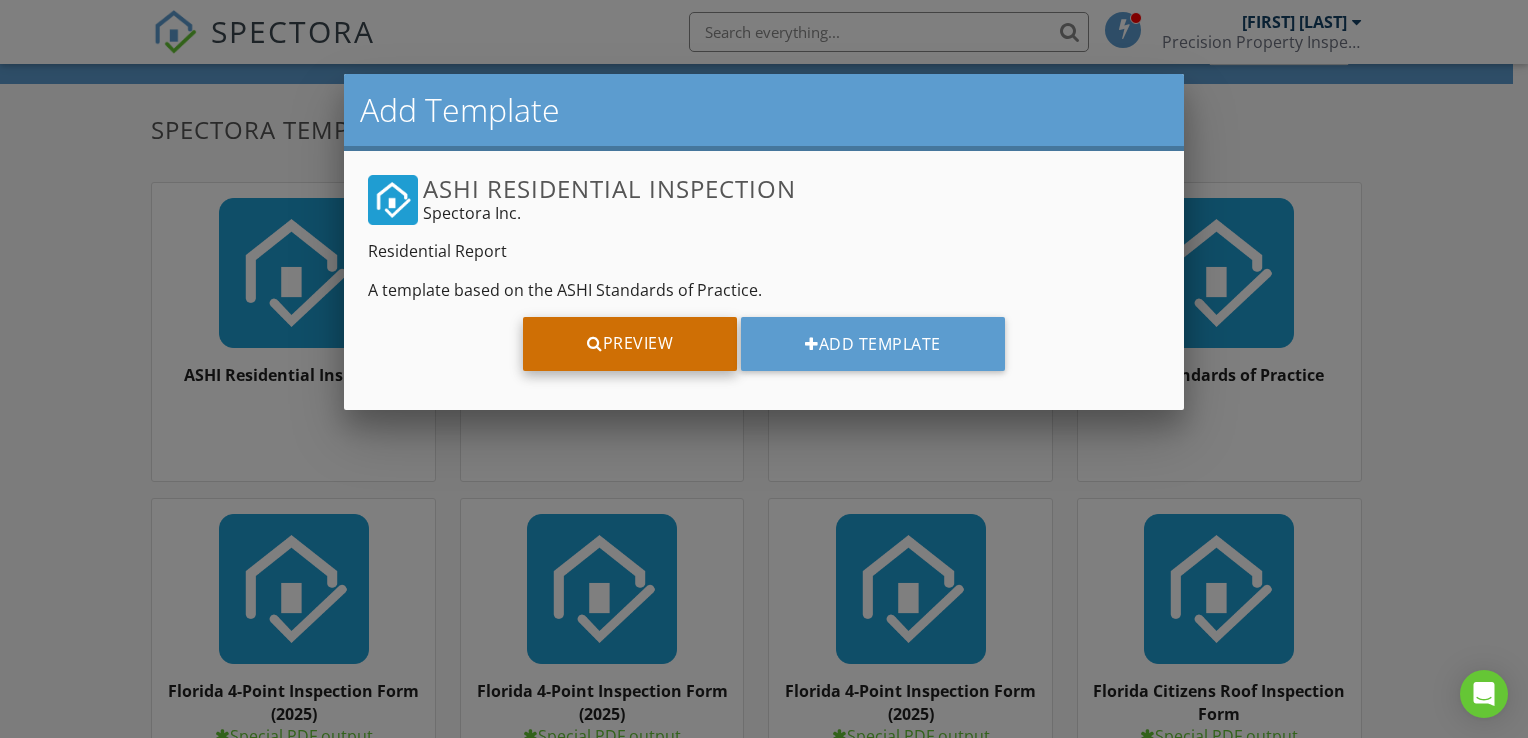 click on "Preview" at bounding box center (630, 344) 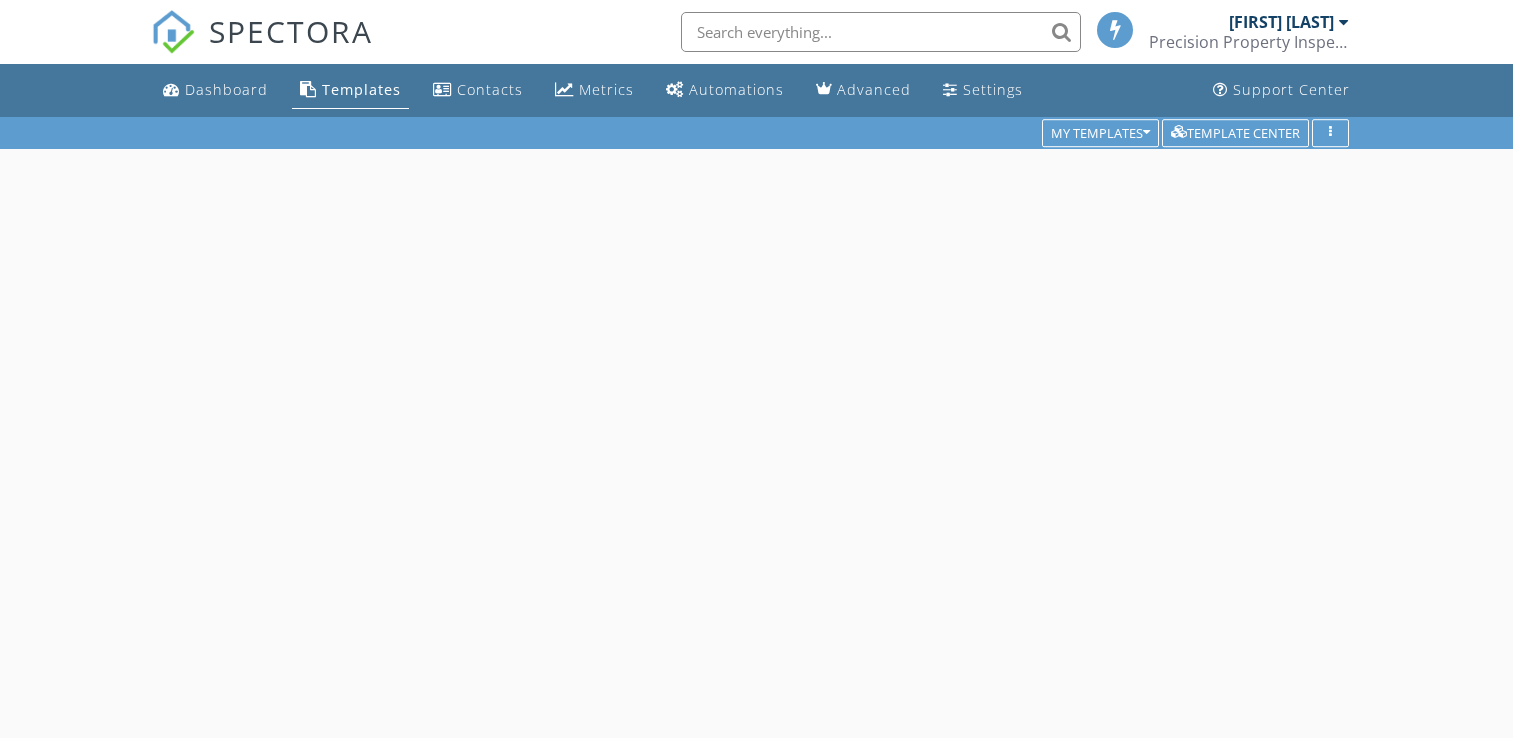scroll, scrollTop: 0, scrollLeft: 0, axis: both 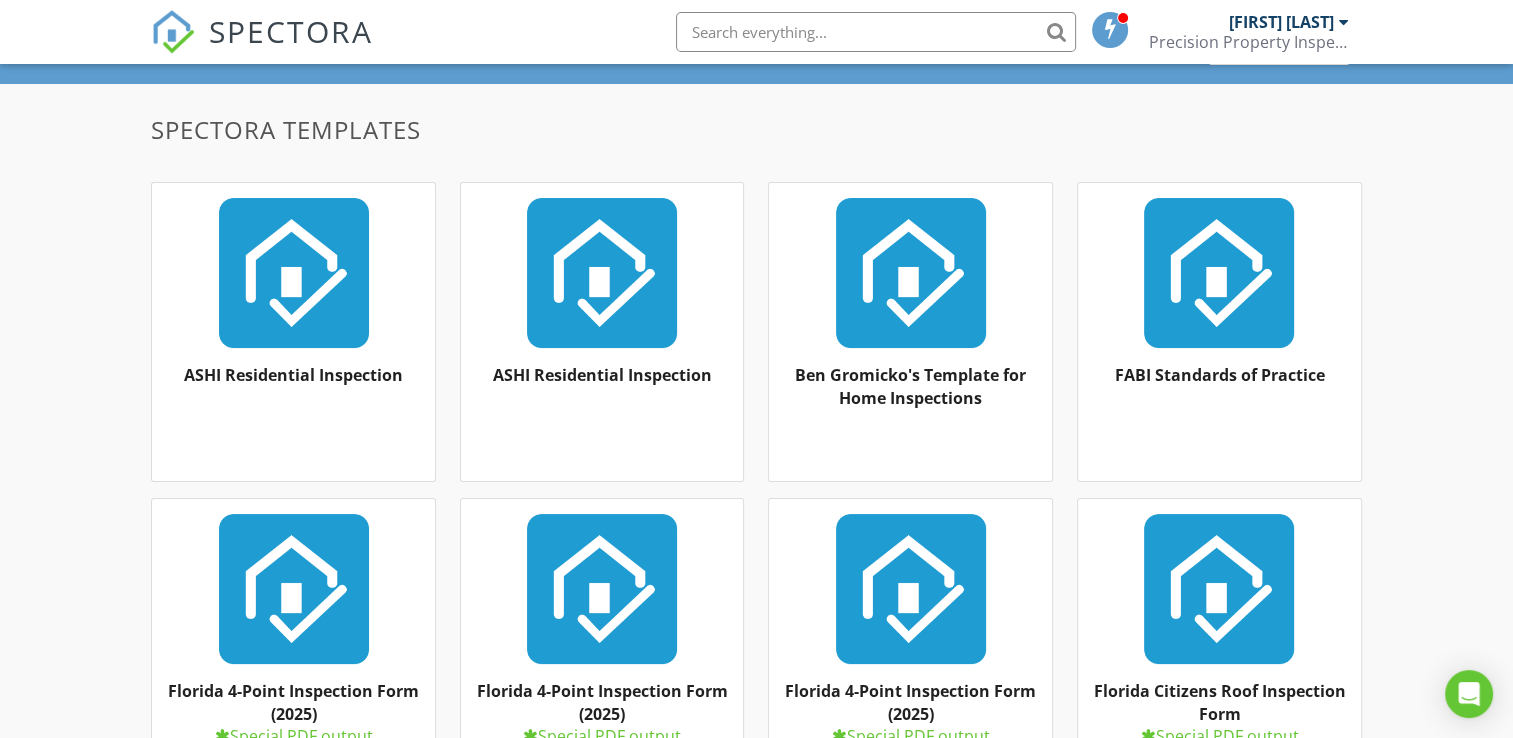 click at bounding box center (293, 273) 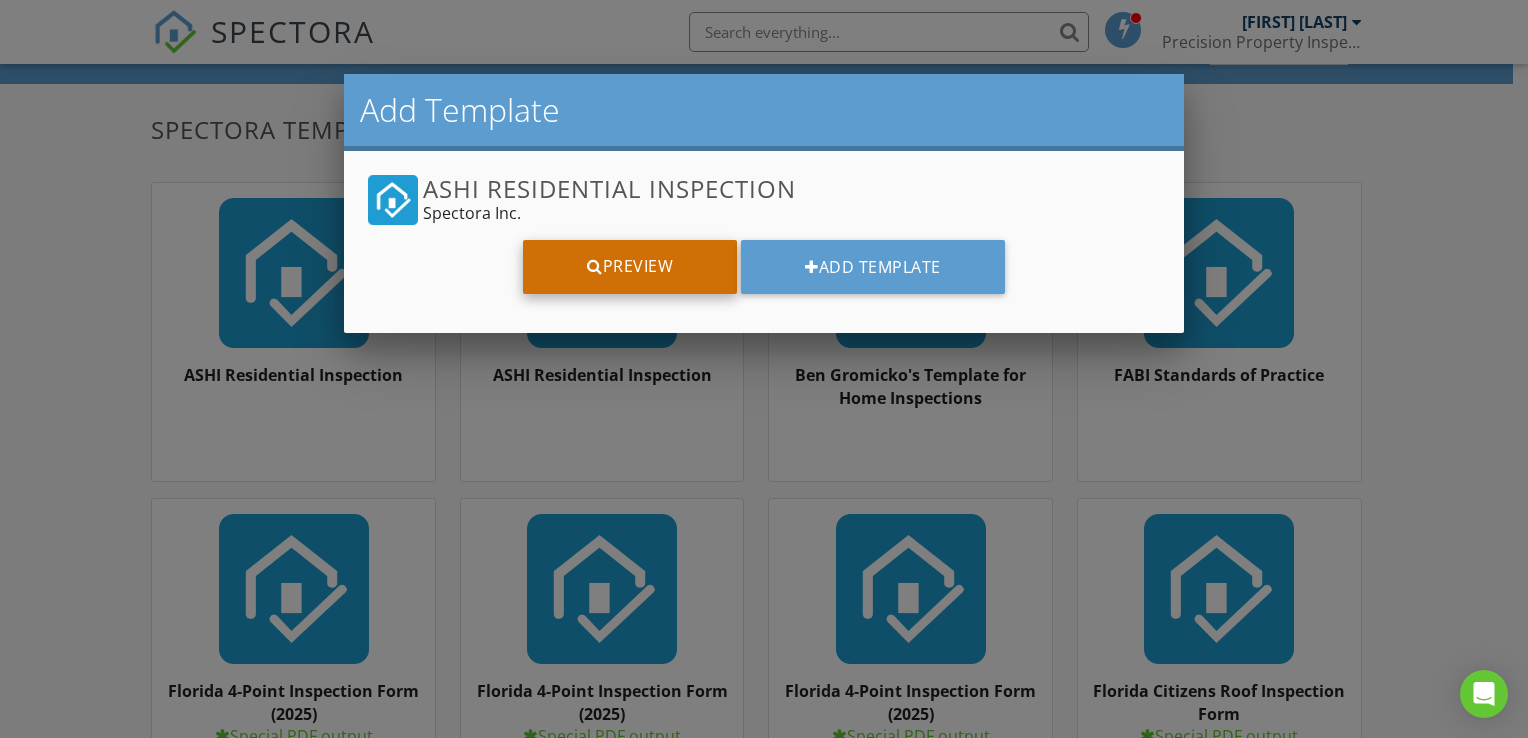 click on "Preview" at bounding box center (630, 267) 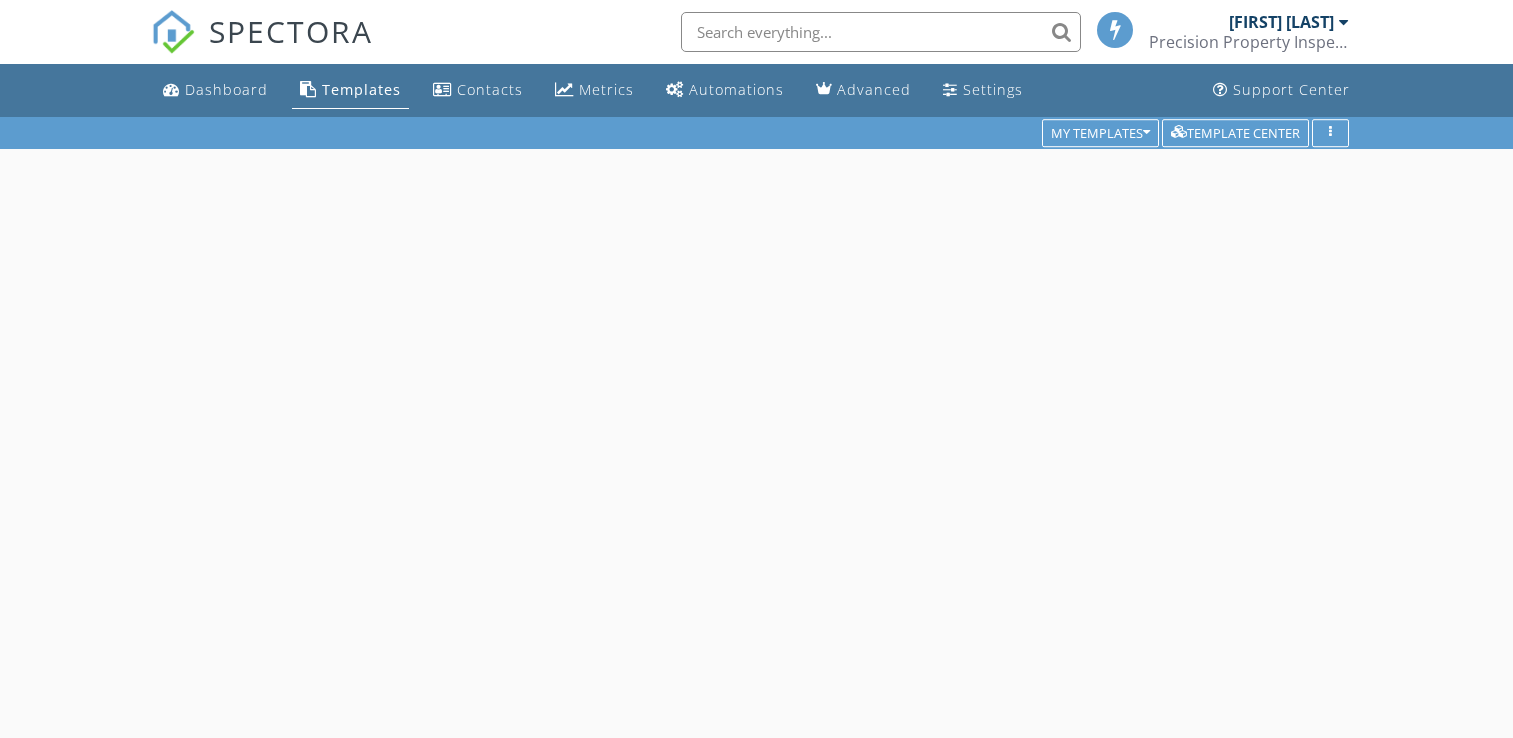 scroll, scrollTop: 0, scrollLeft: 0, axis: both 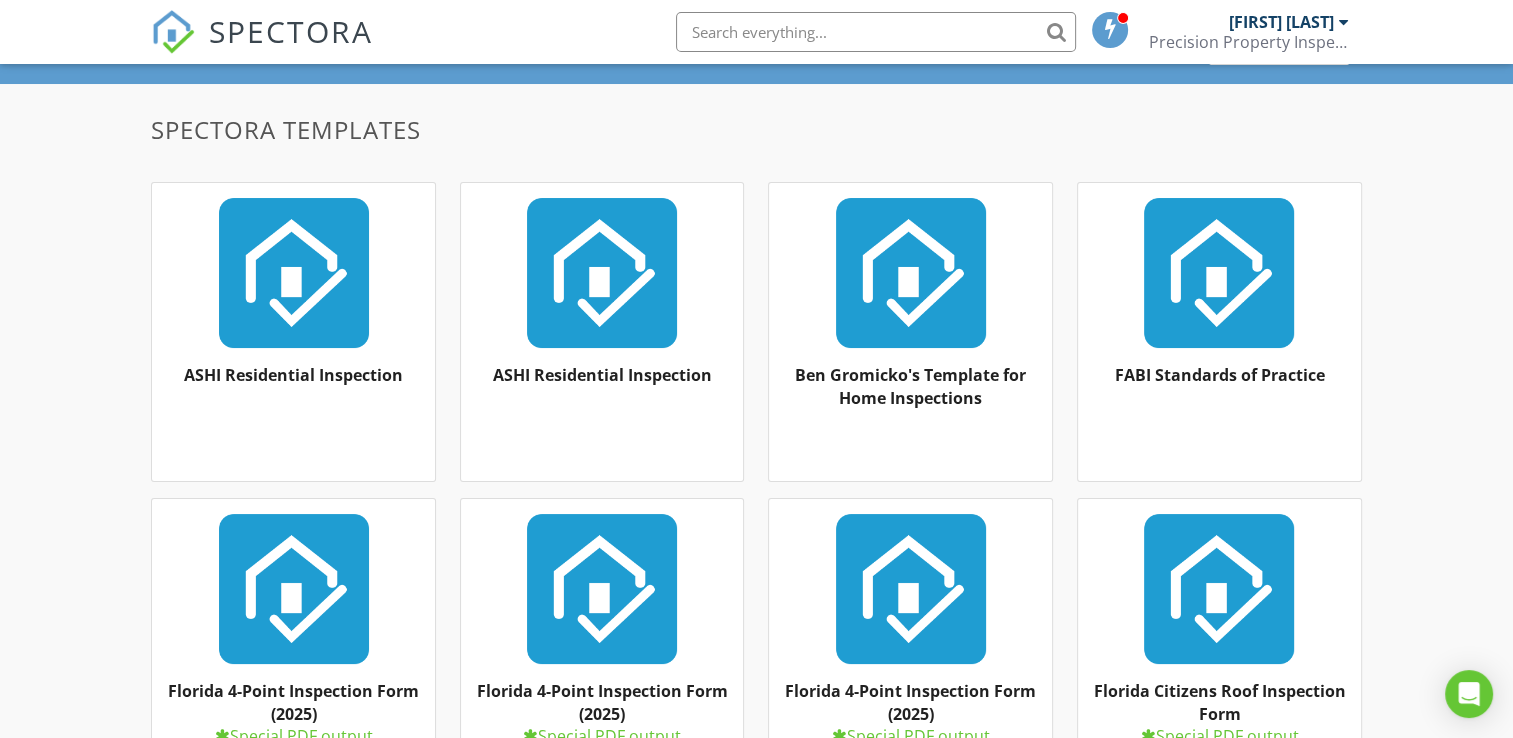click at bounding box center [910, 273] 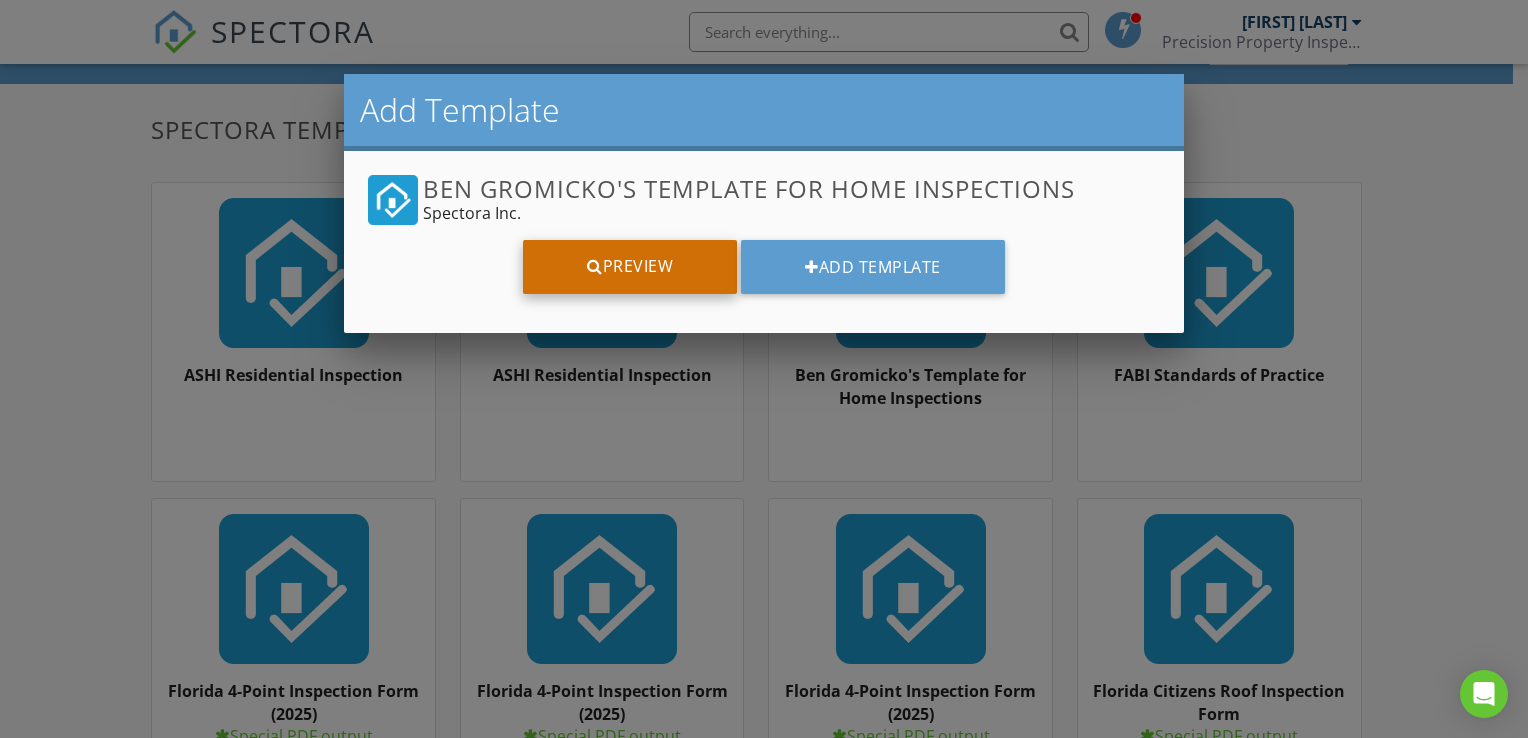 click on "Preview" at bounding box center (630, 267) 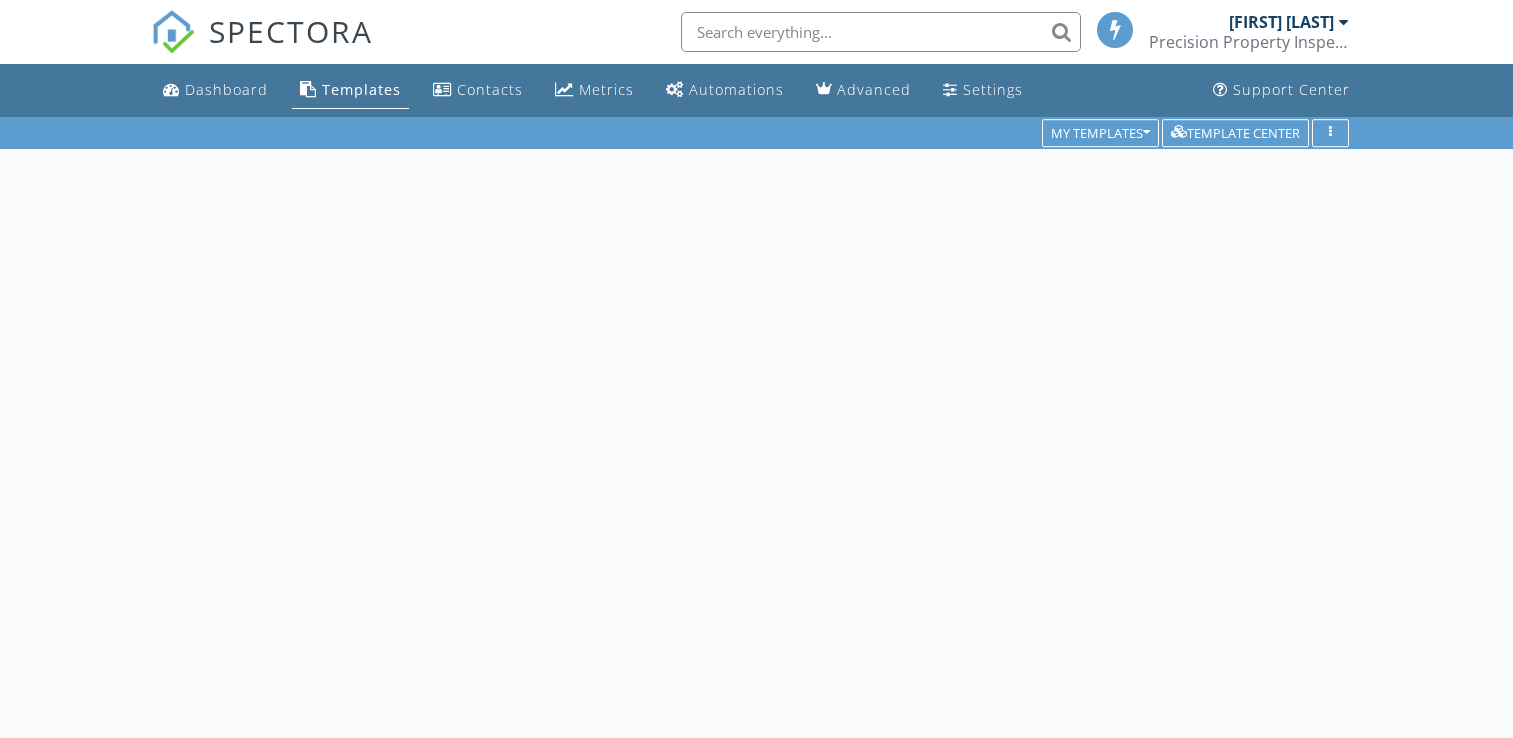 scroll, scrollTop: 0, scrollLeft: 0, axis: both 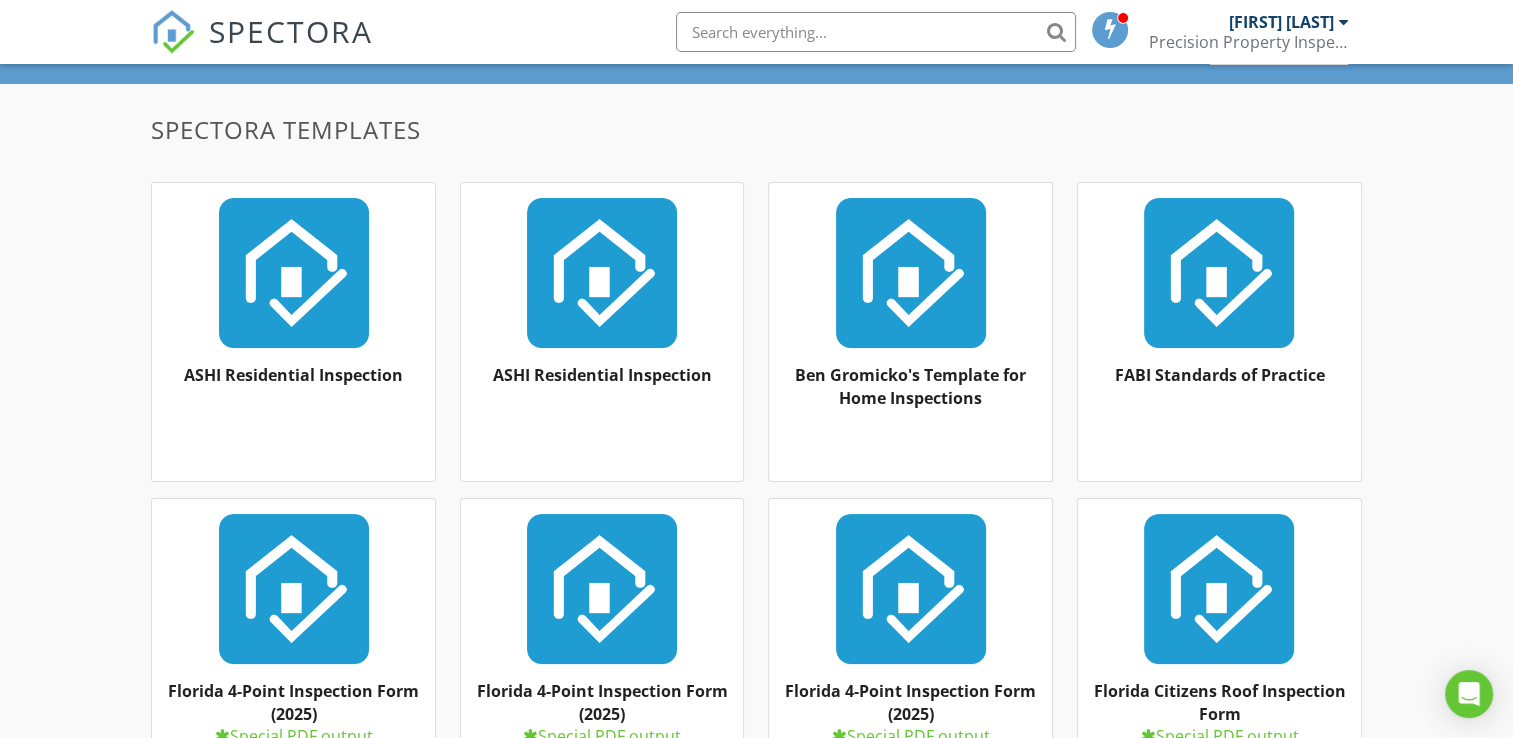 click at bounding box center (1219, 273) 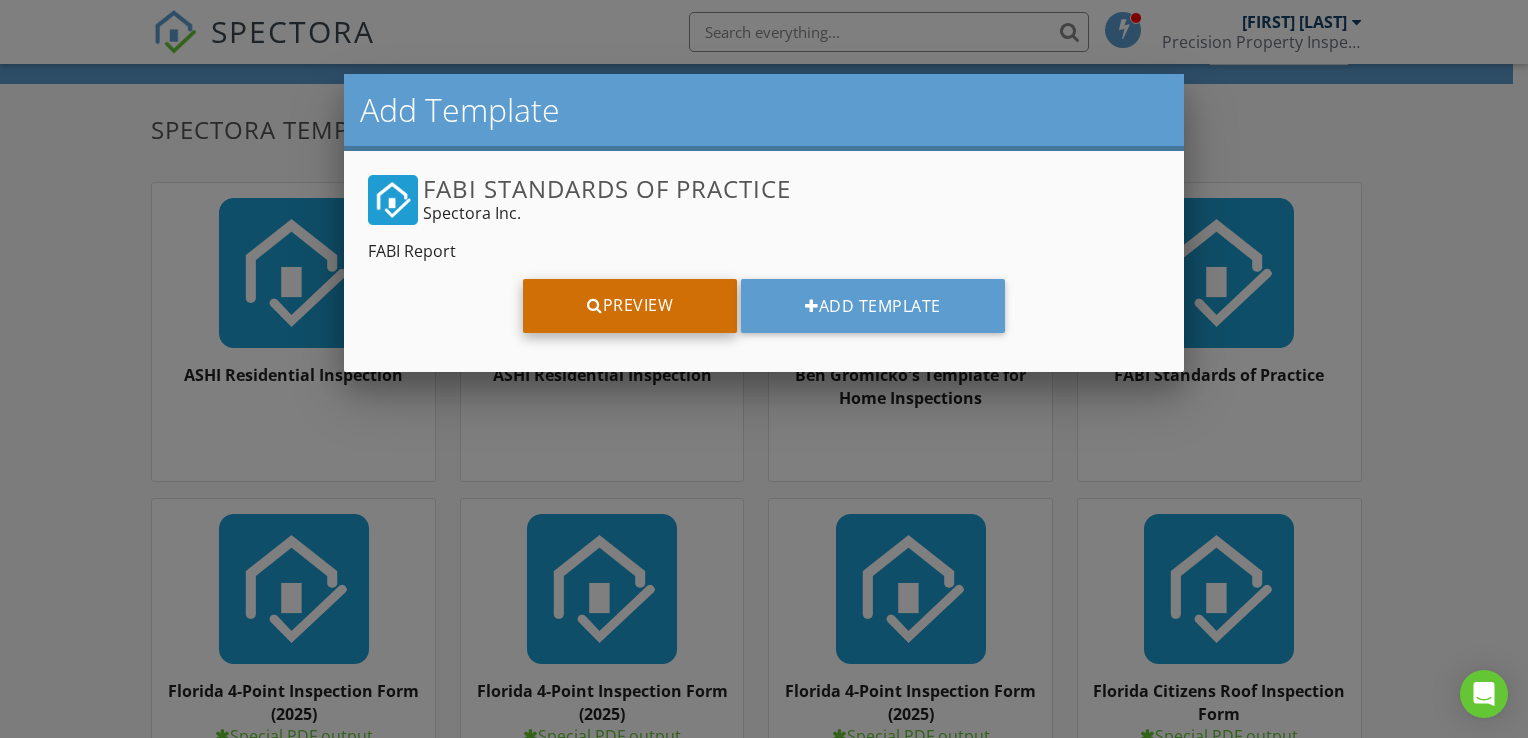 click on "Preview" at bounding box center [630, 306] 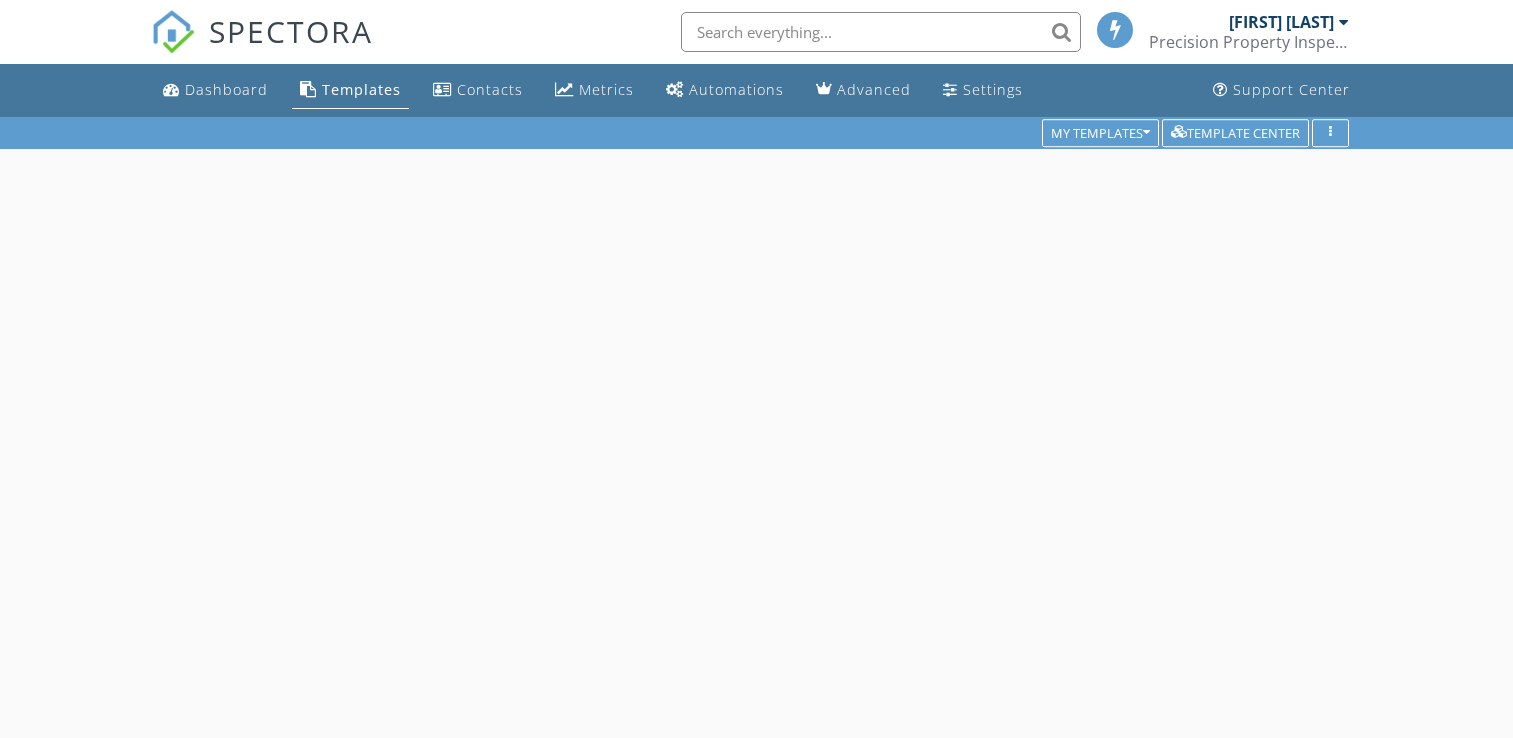 scroll, scrollTop: 0, scrollLeft: 0, axis: both 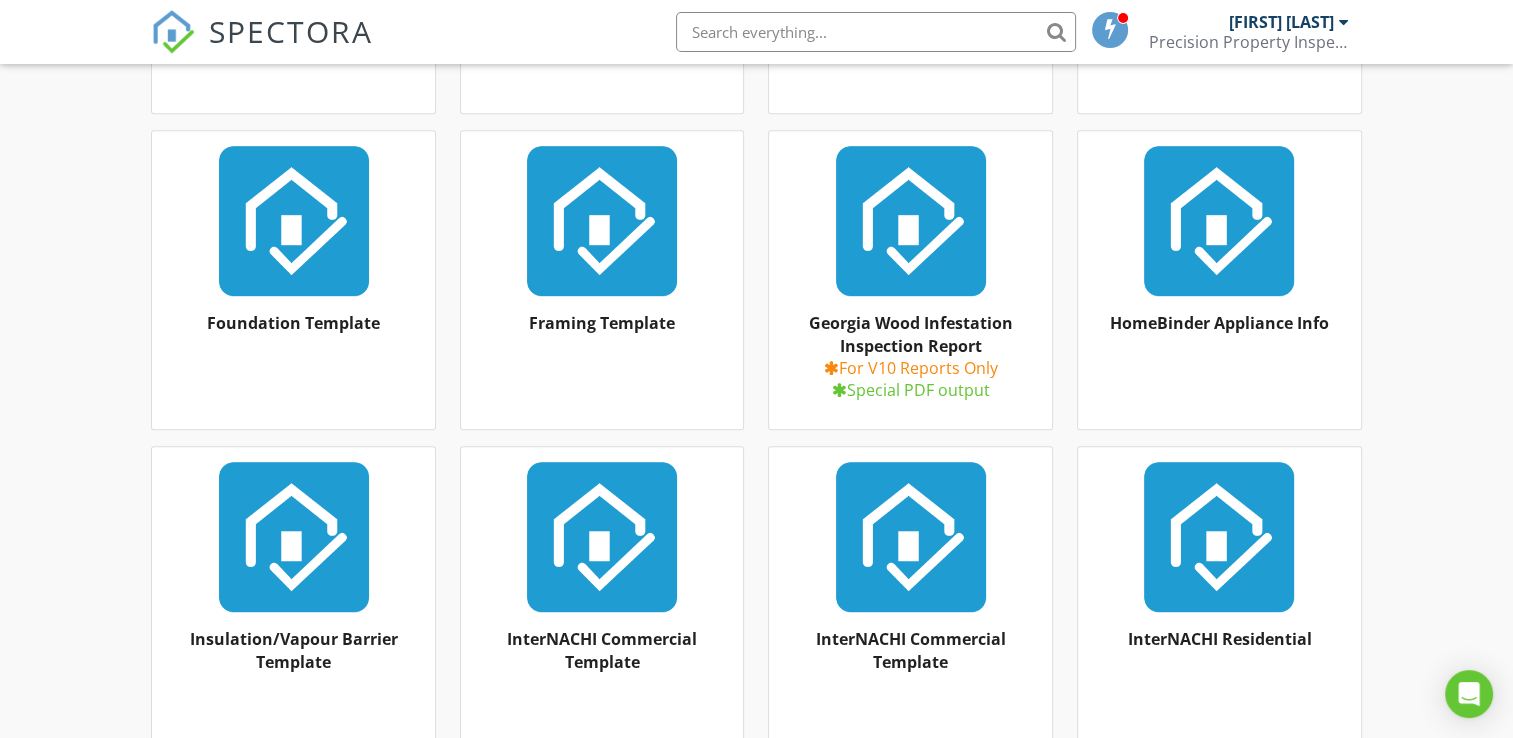 click at bounding box center (1219, 537) 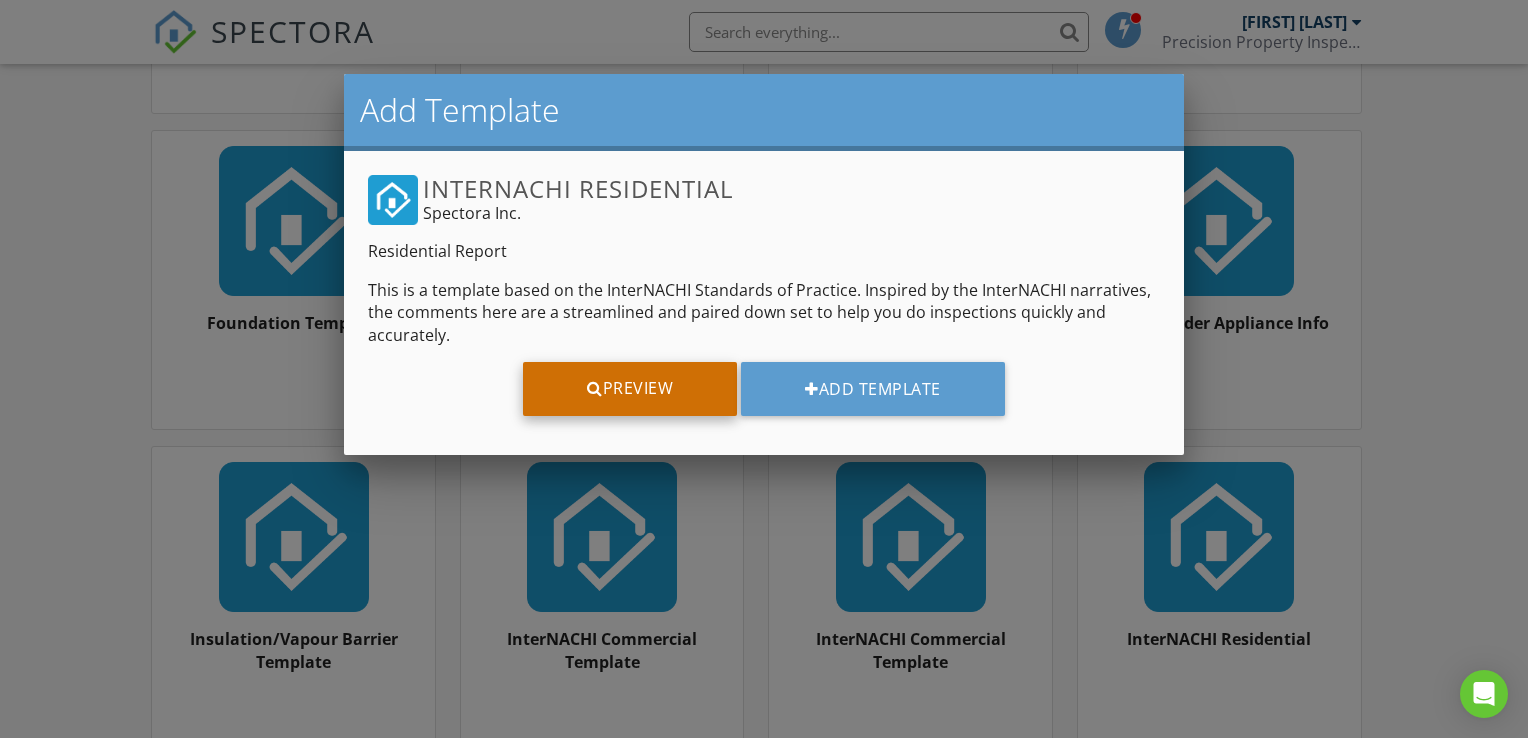 click on "Preview" at bounding box center (630, 389) 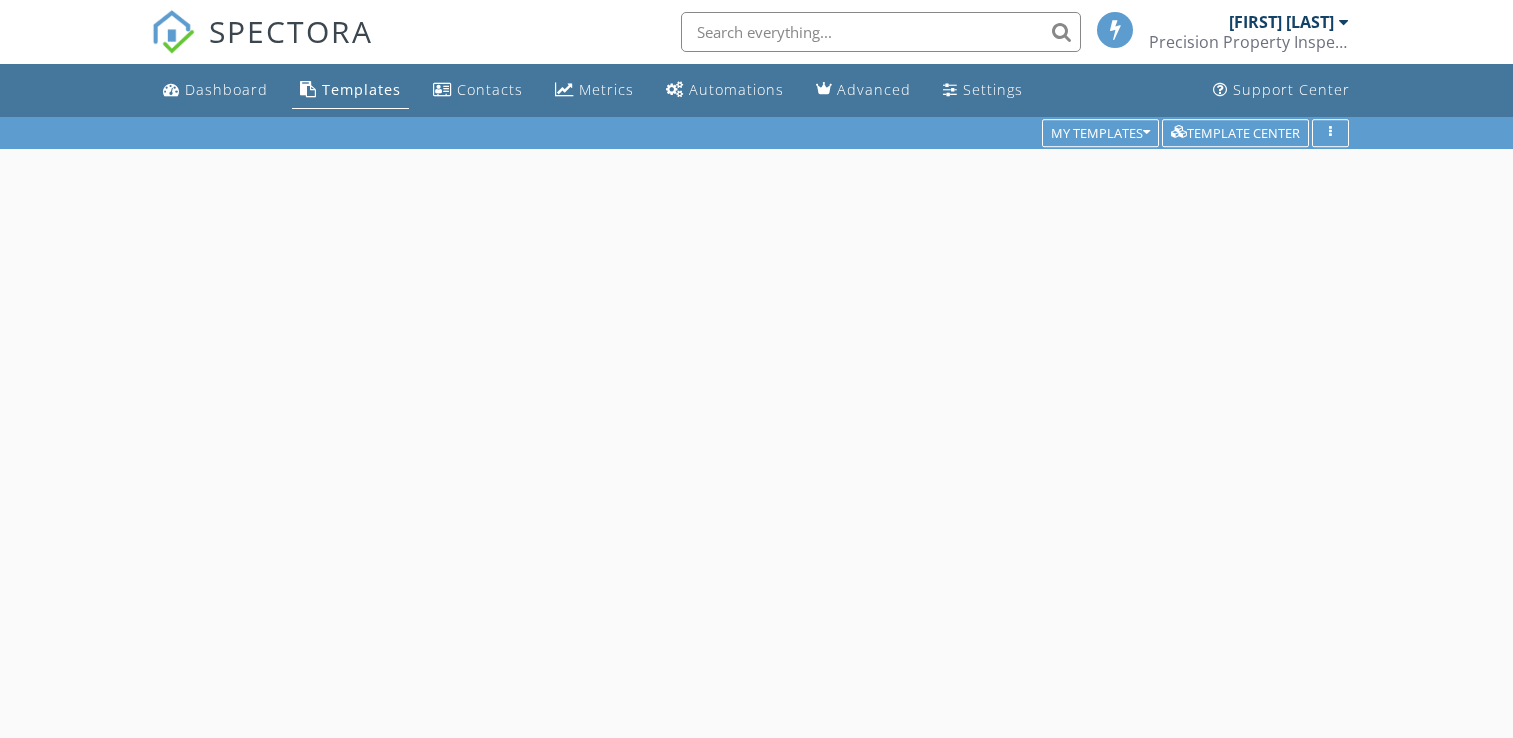 scroll, scrollTop: 0, scrollLeft: 0, axis: both 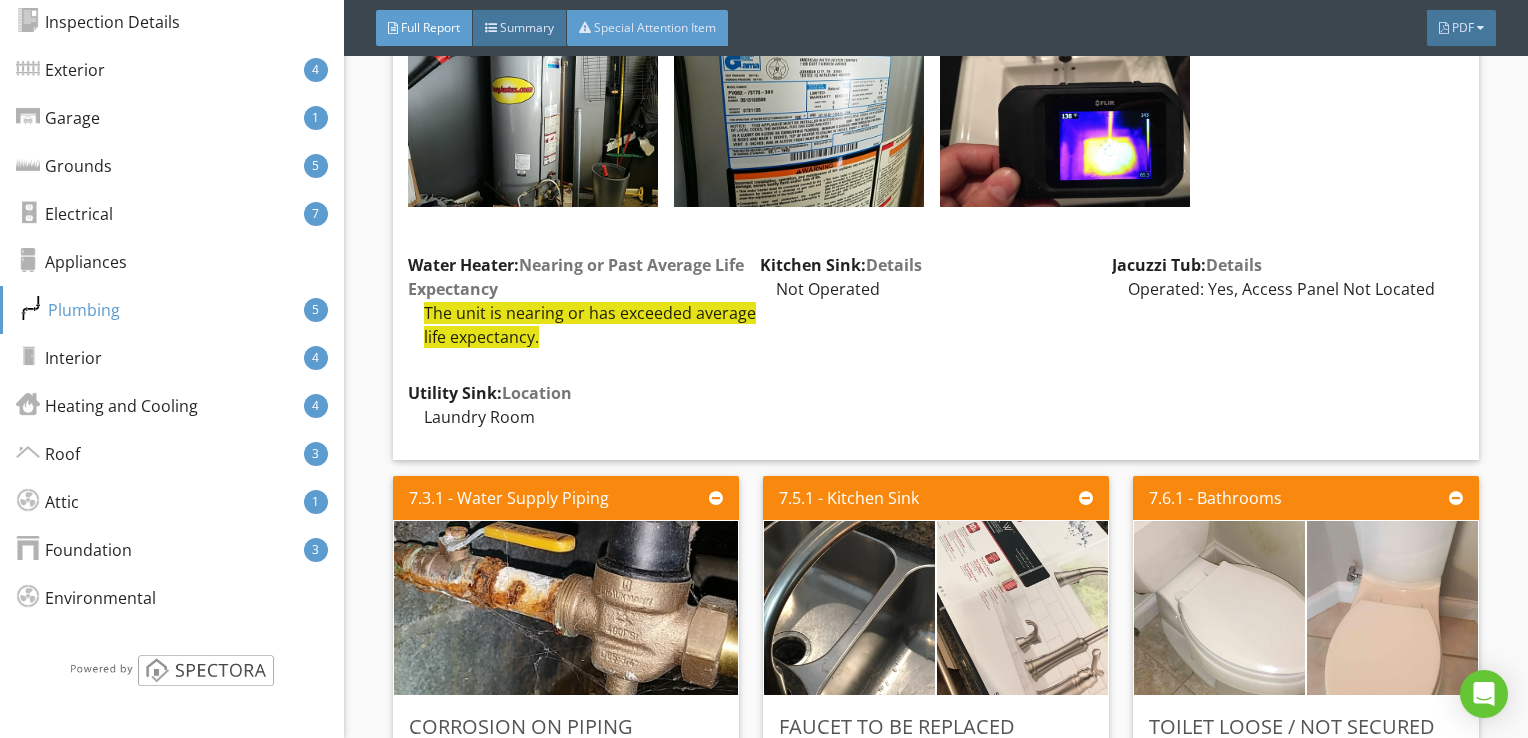 click on "Special Attention Item" at bounding box center [647, 28] 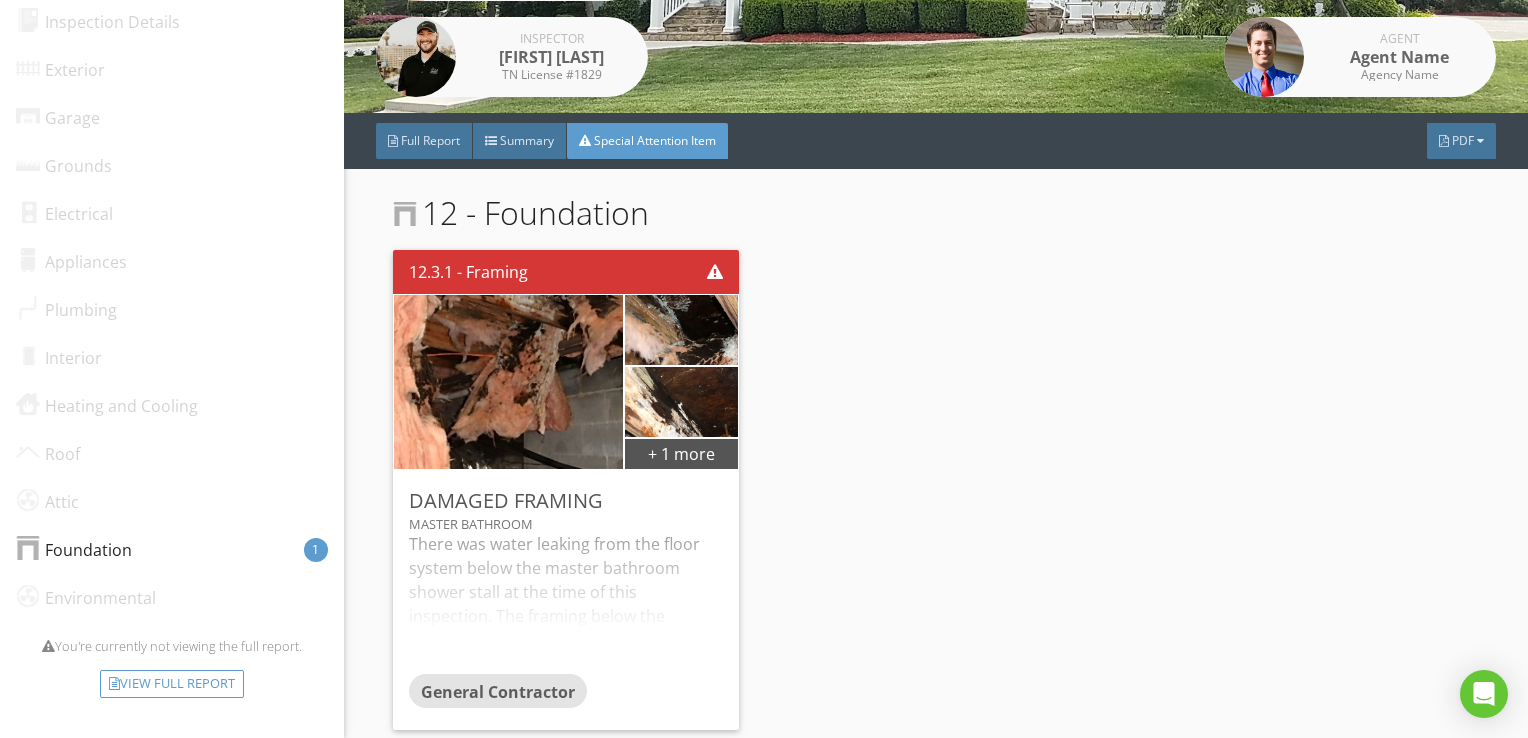 scroll, scrollTop: 381, scrollLeft: 0, axis: vertical 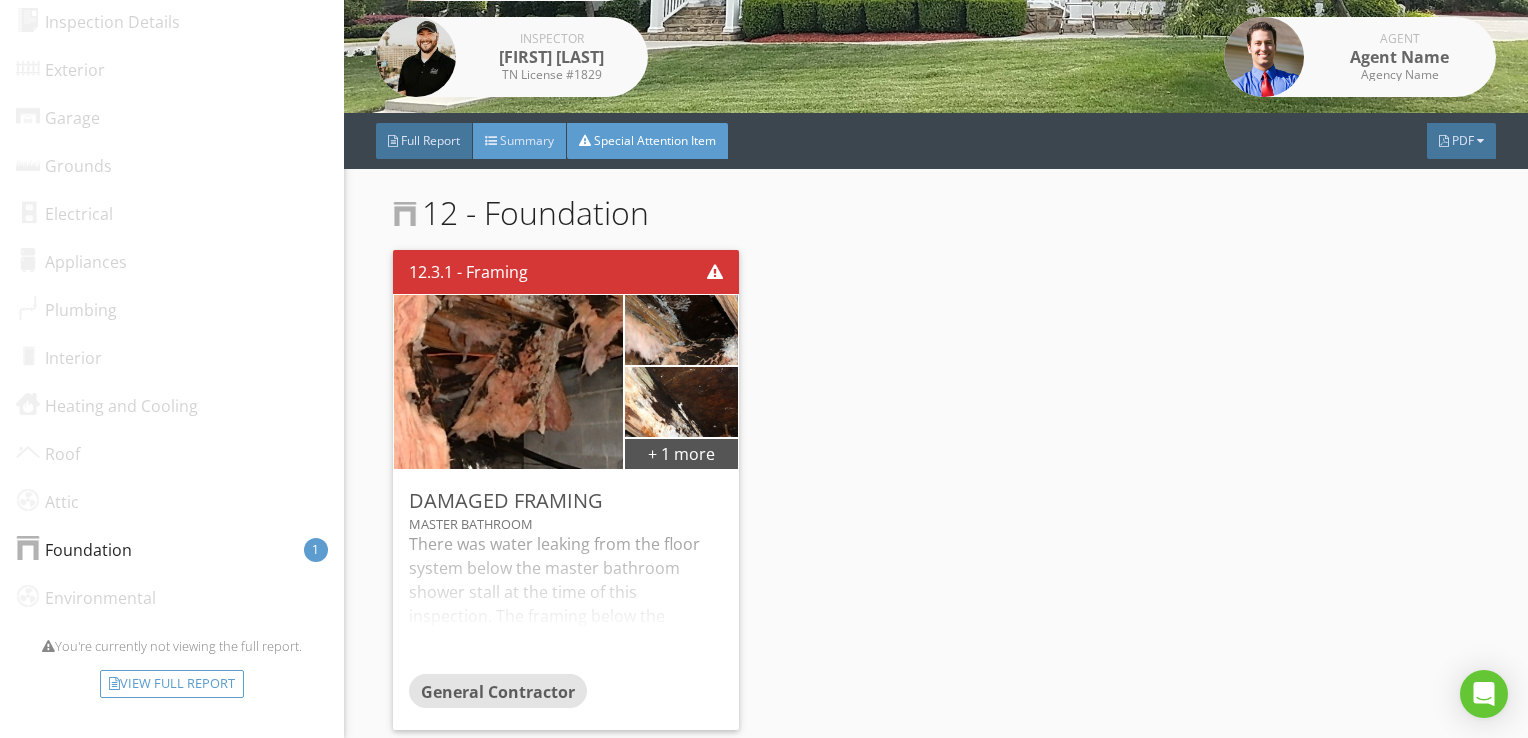 click on "Summary" at bounding box center [520, 141] 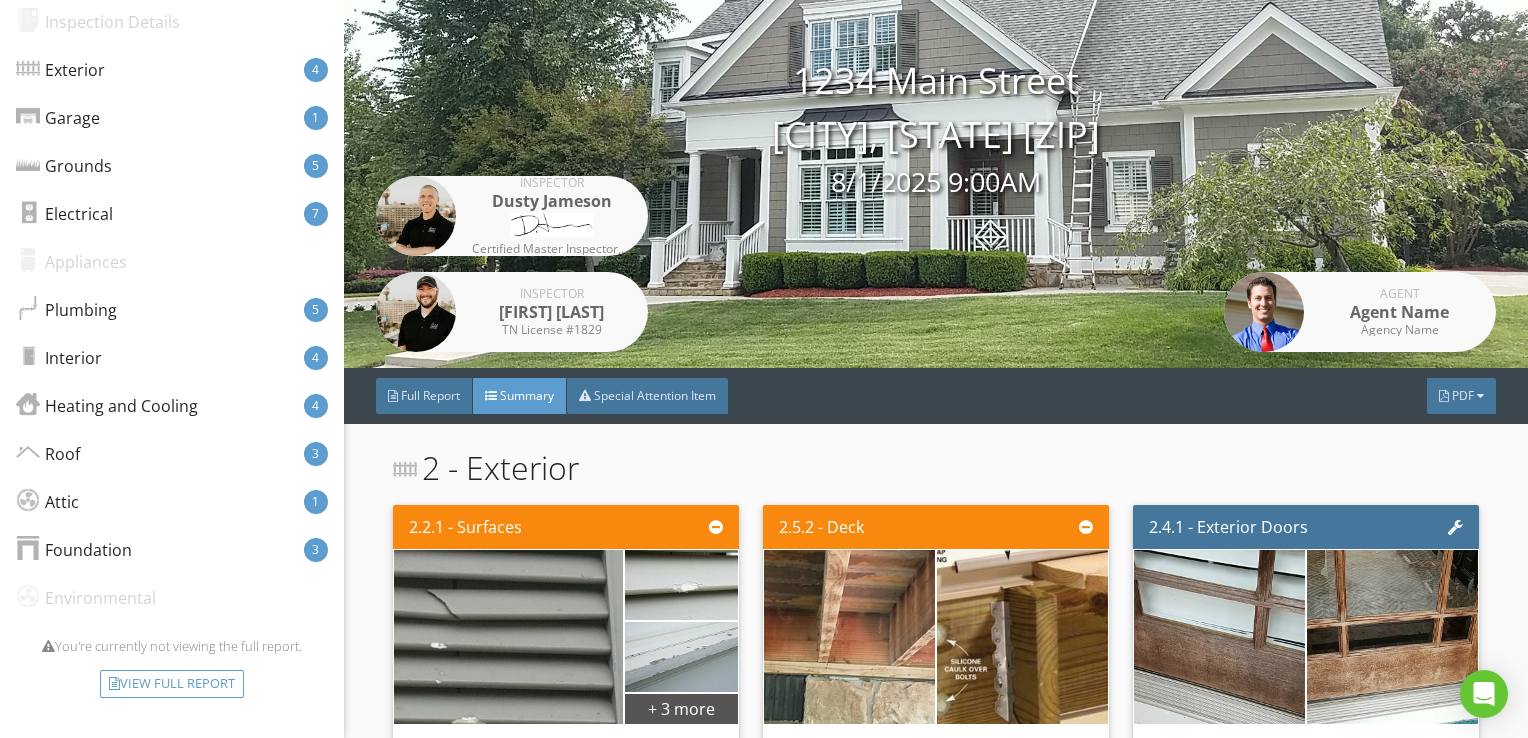 scroll, scrollTop: 0, scrollLeft: 0, axis: both 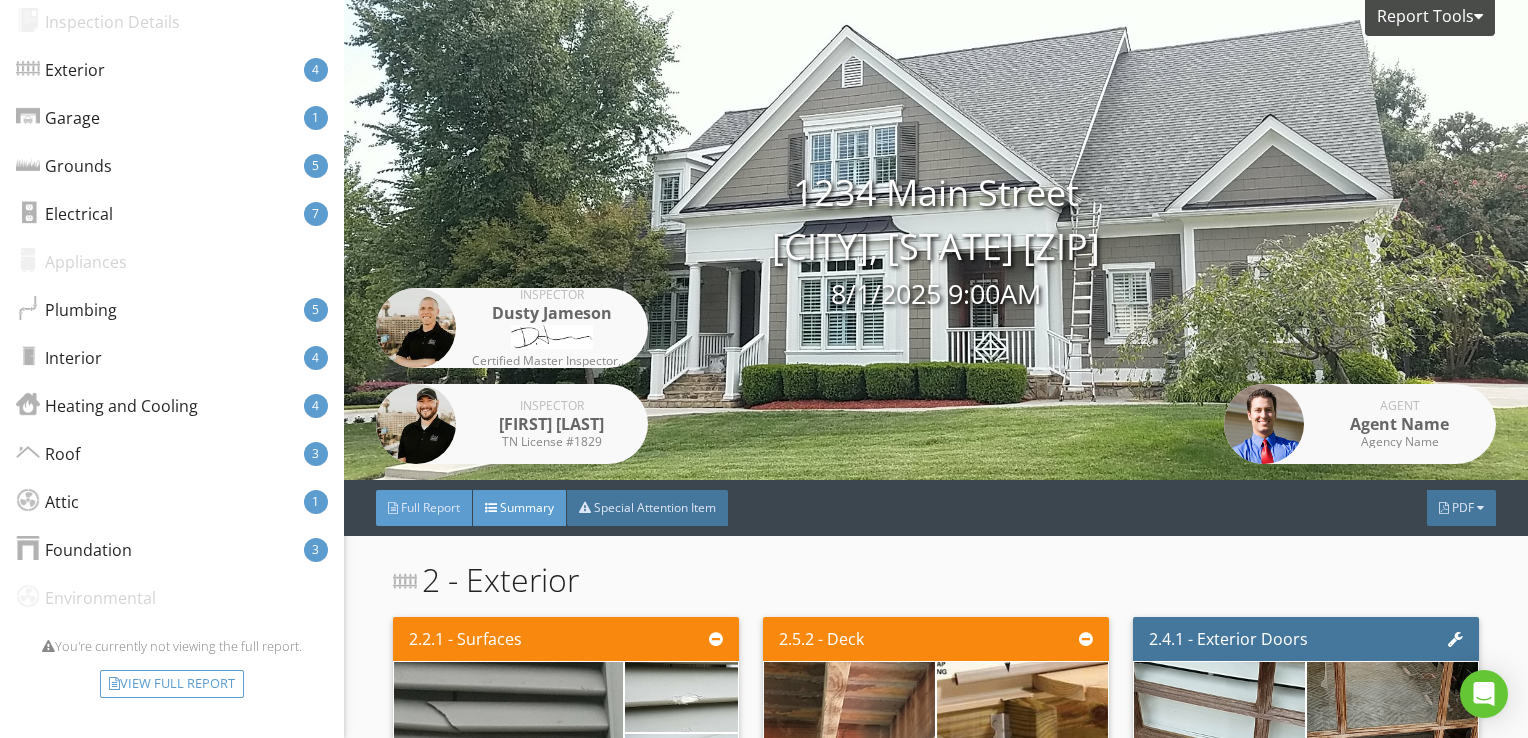 click on "Full Report" at bounding box center [424, 508] 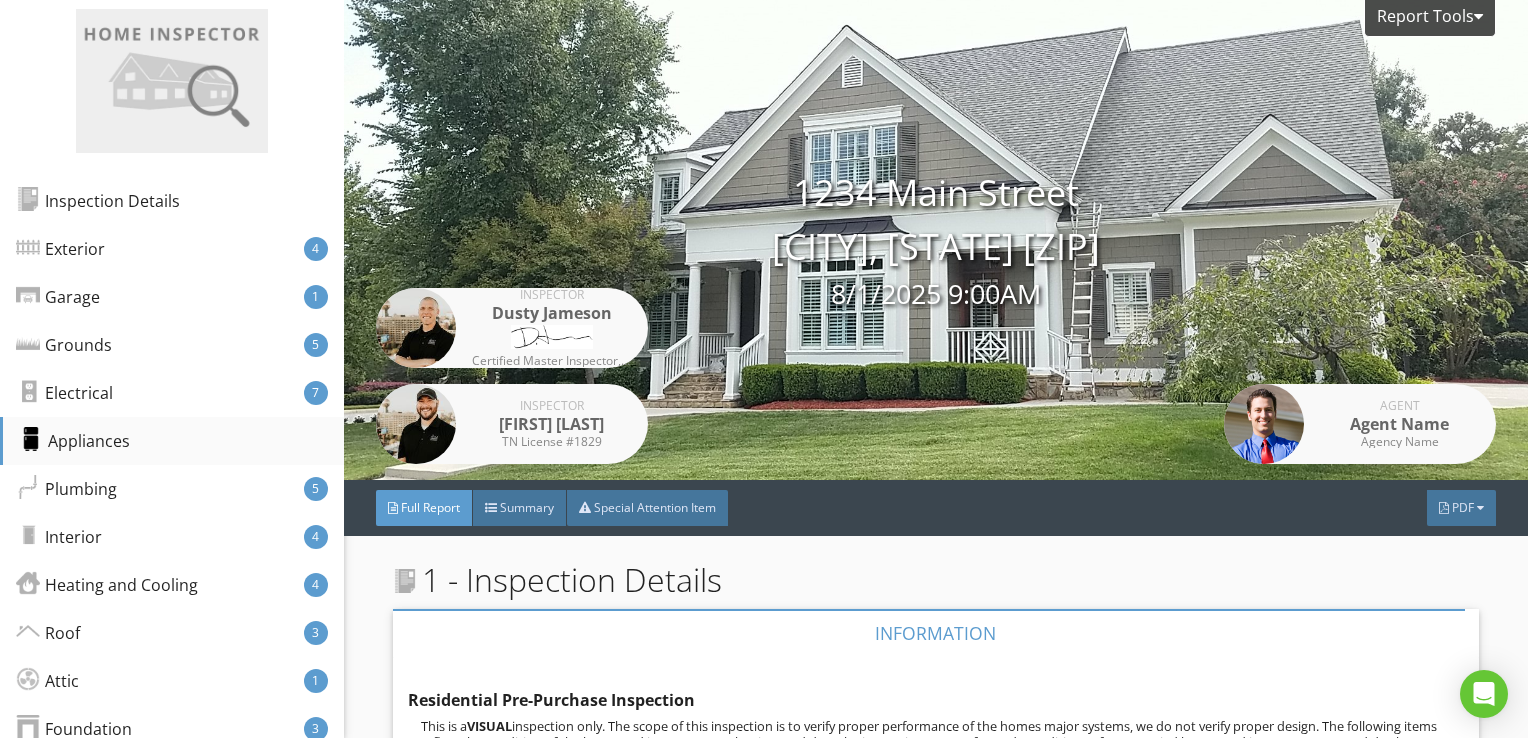 scroll, scrollTop: 0, scrollLeft: 0, axis: both 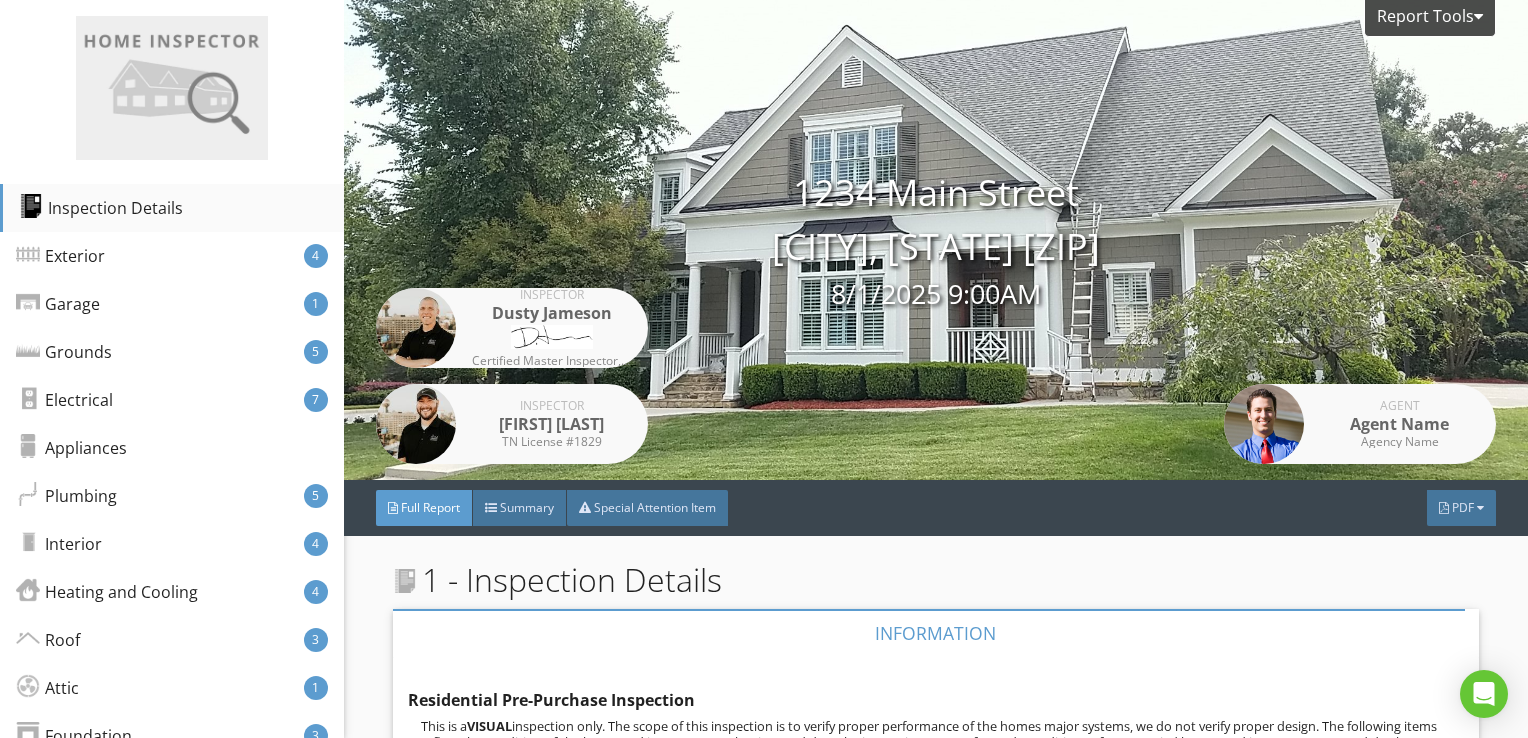 click on "Inspection Details" at bounding box center (101, 208) 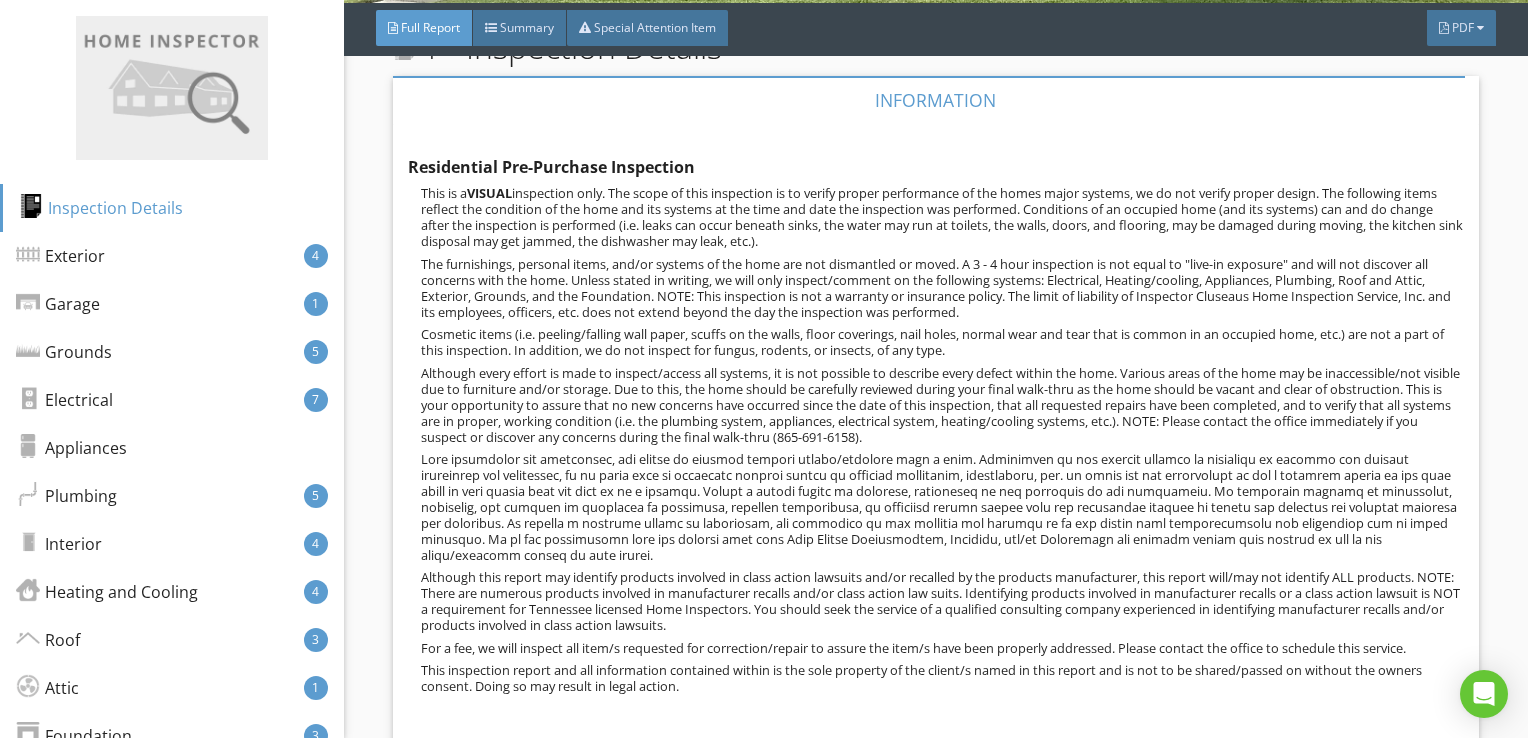 scroll, scrollTop: 556, scrollLeft: 0, axis: vertical 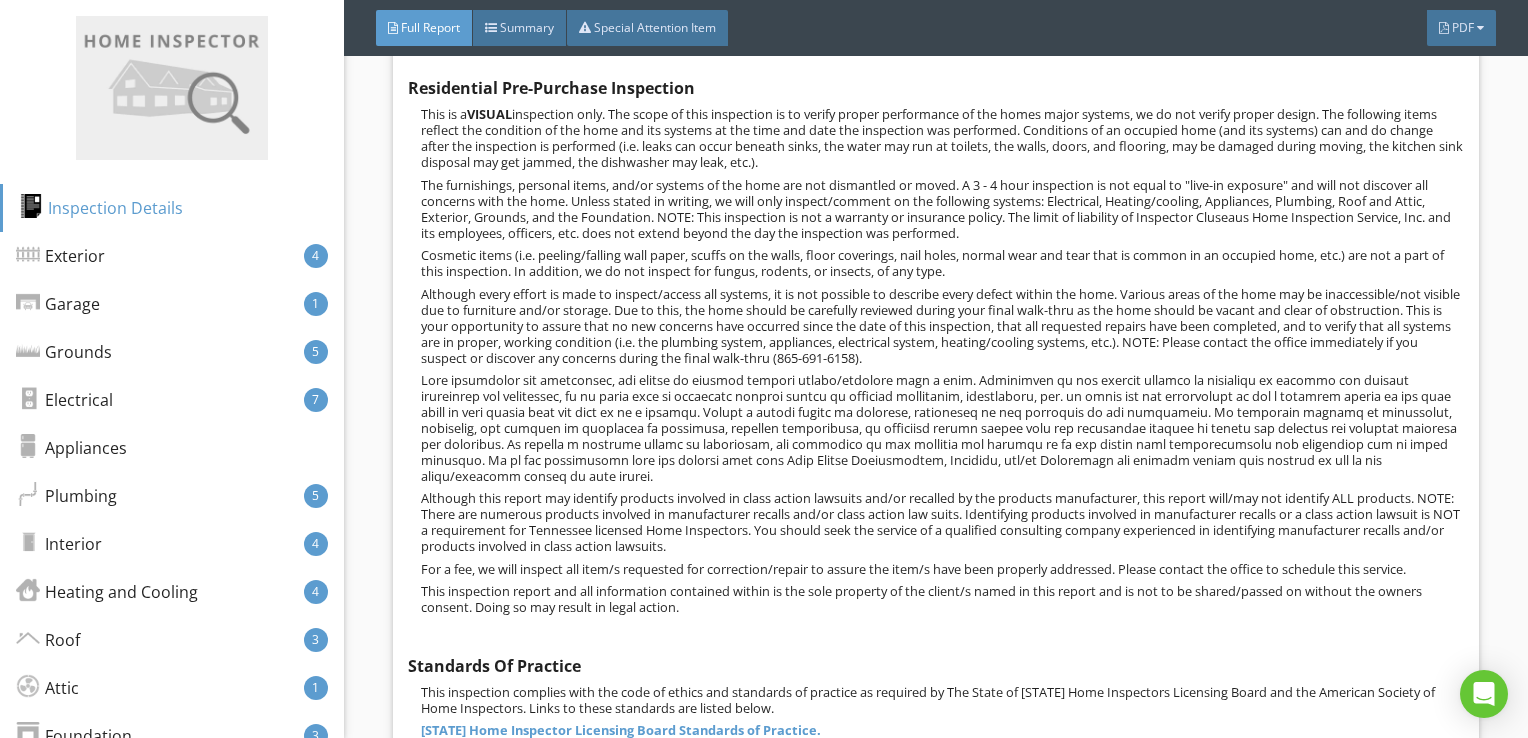 drag, startPoint x: 820, startPoint y: 329, endPoint x: 808, endPoint y: 320, distance: 15 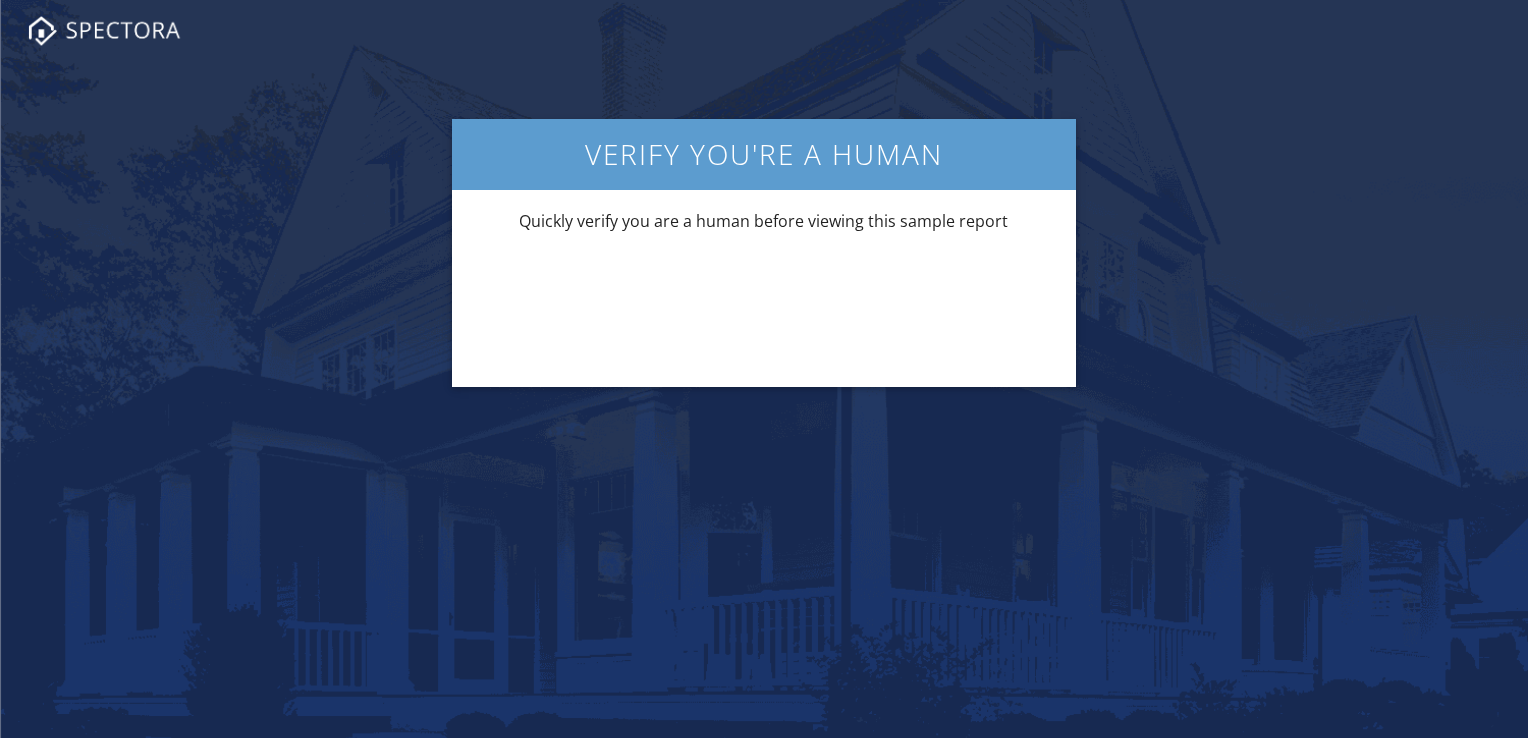 scroll, scrollTop: 0, scrollLeft: 0, axis: both 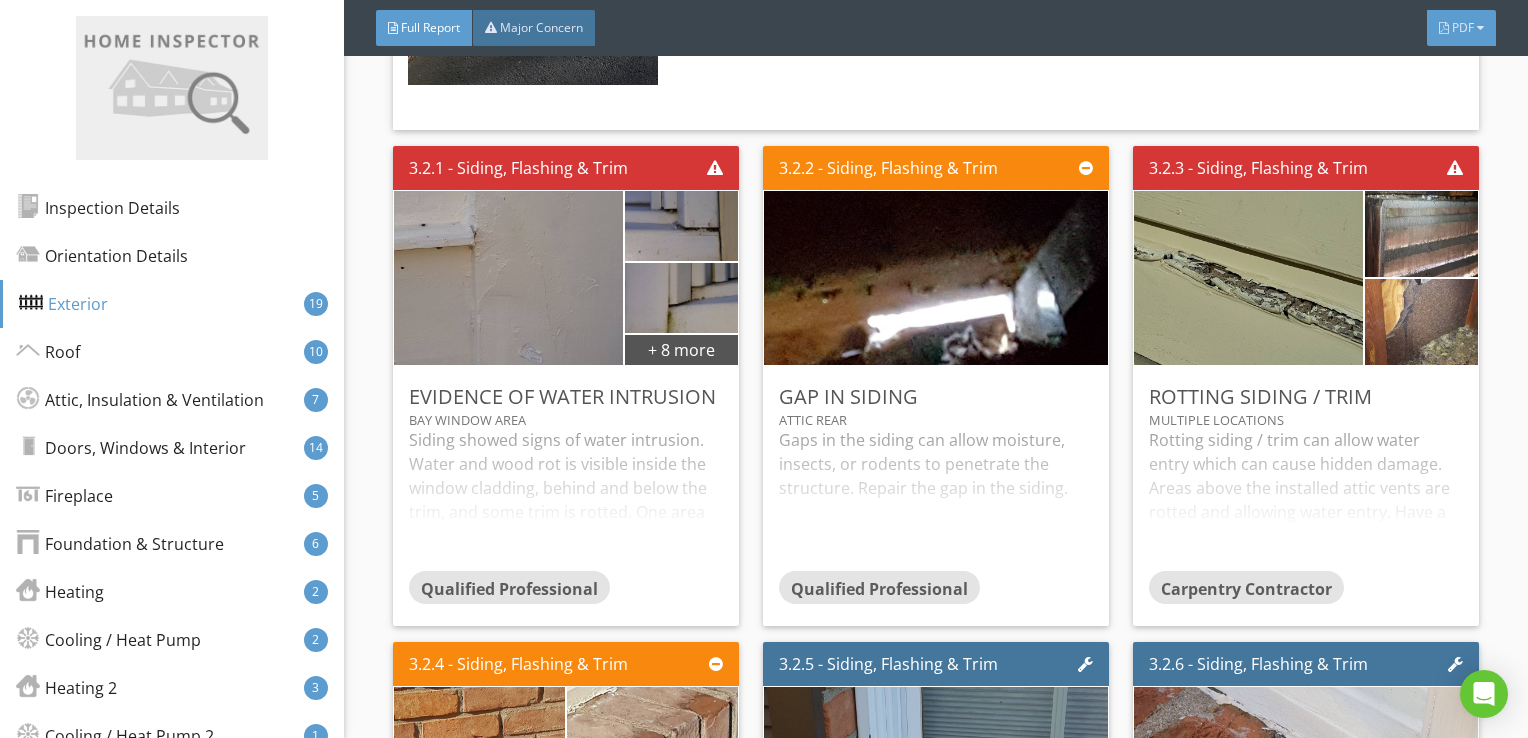 click on "PDF" at bounding box center [1461, 28] 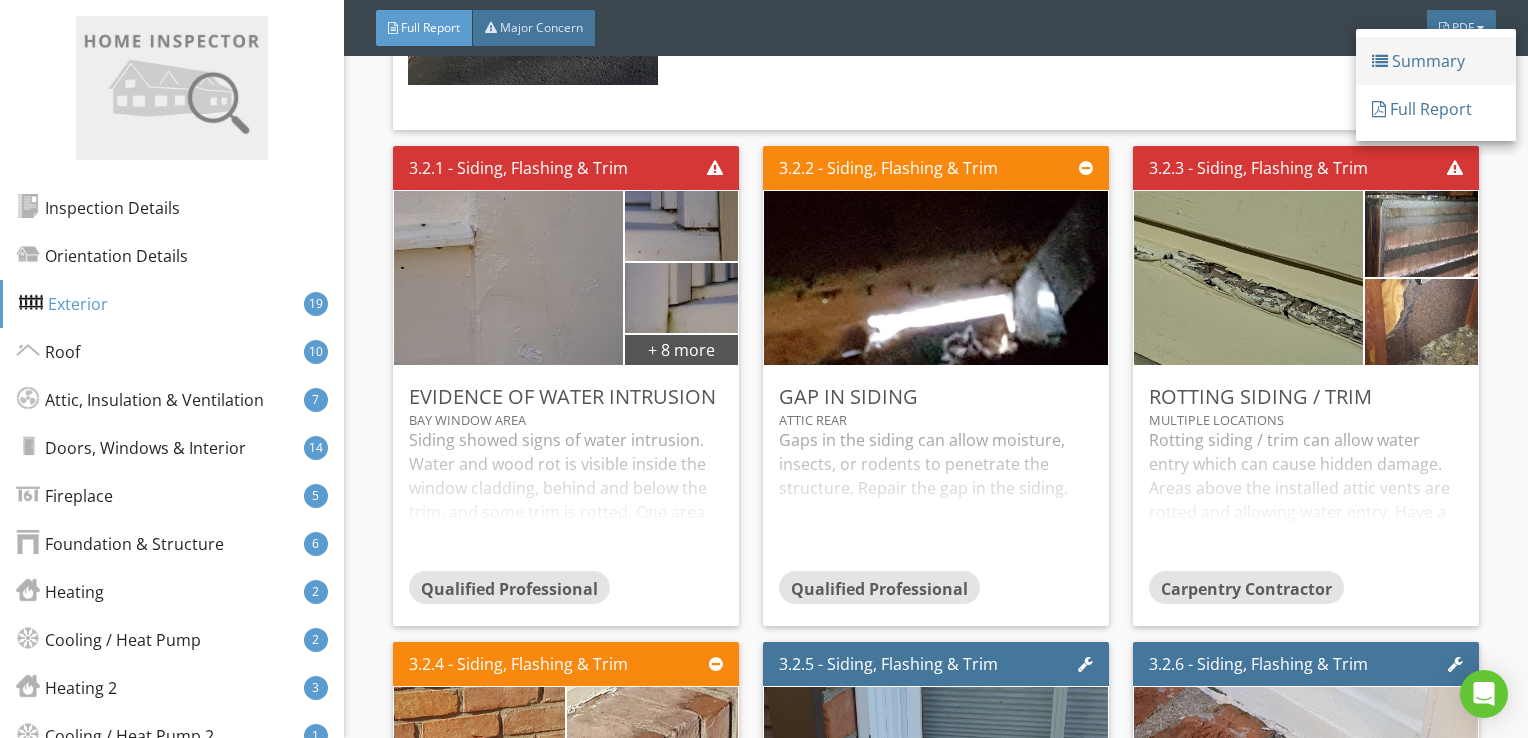 click on "Summary" at bounding box center [1436, 61] 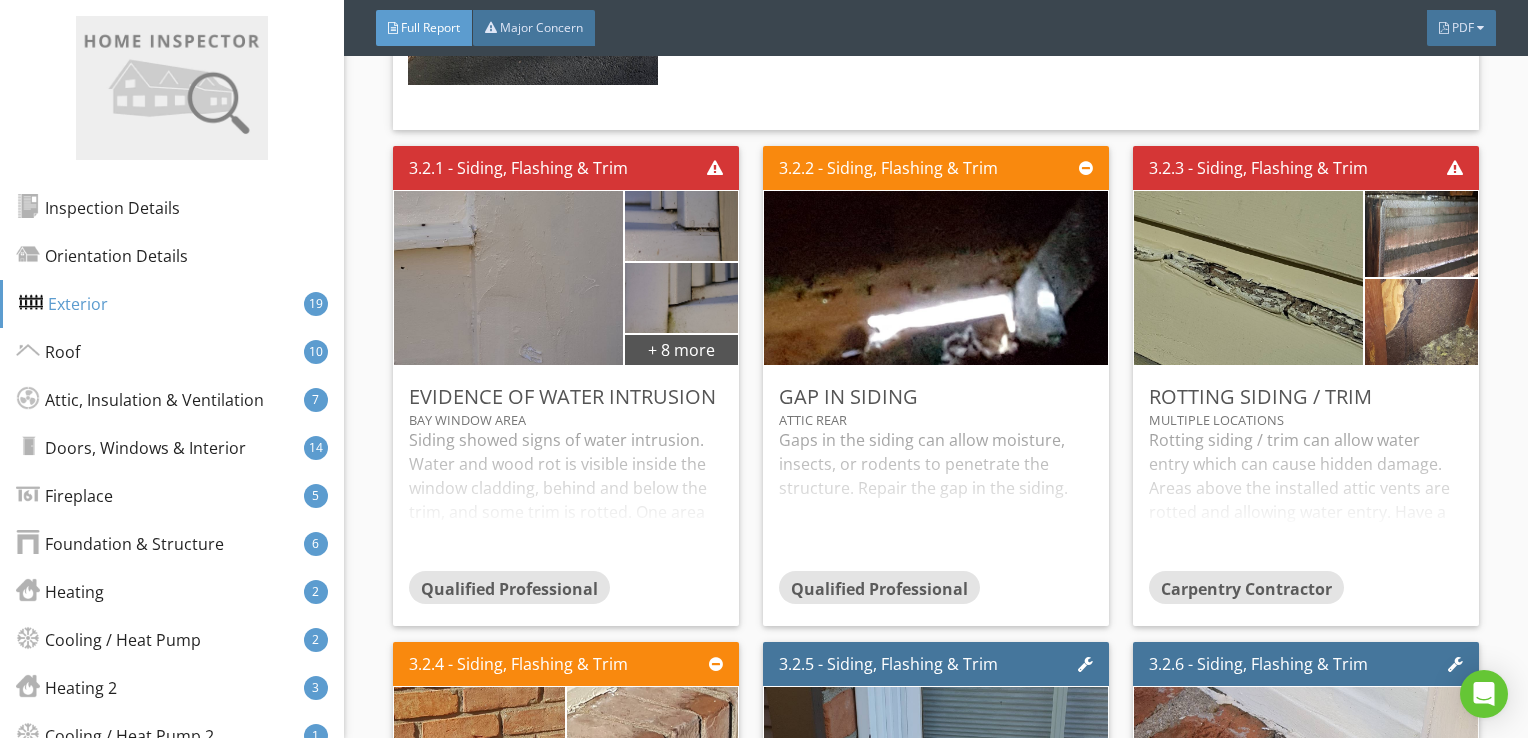 click on "PDF" at bounding box center [1461, 28] 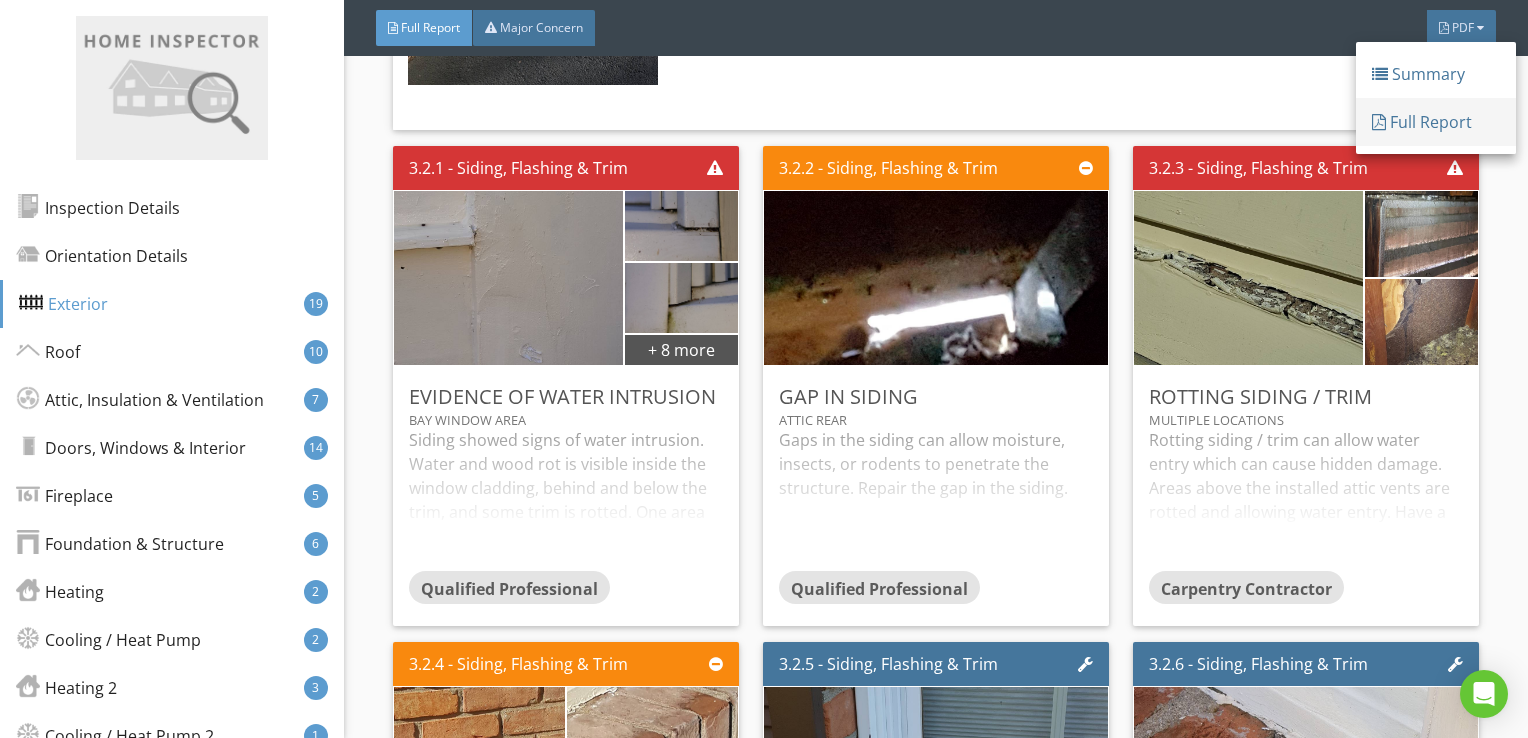 click on "Full Report" at bounding box center [1436, 122] 